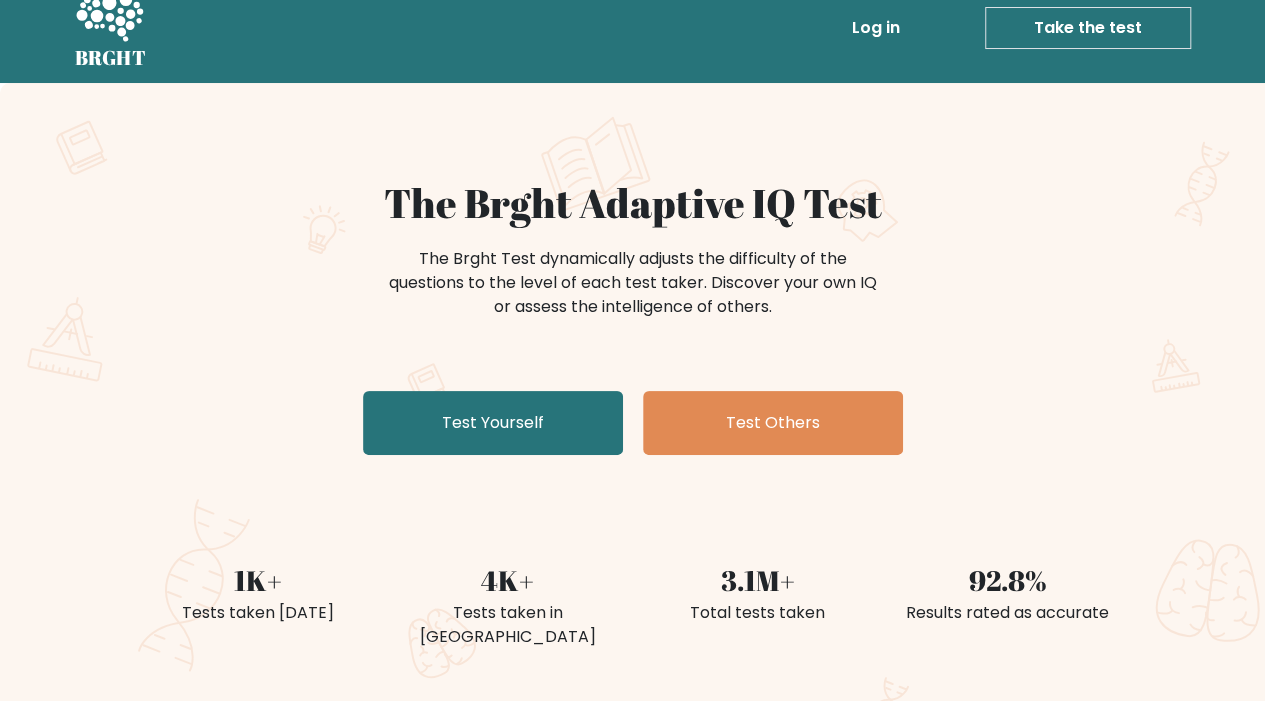 scroll, scrollTop: 0, scrollLeft: 0, axis: both 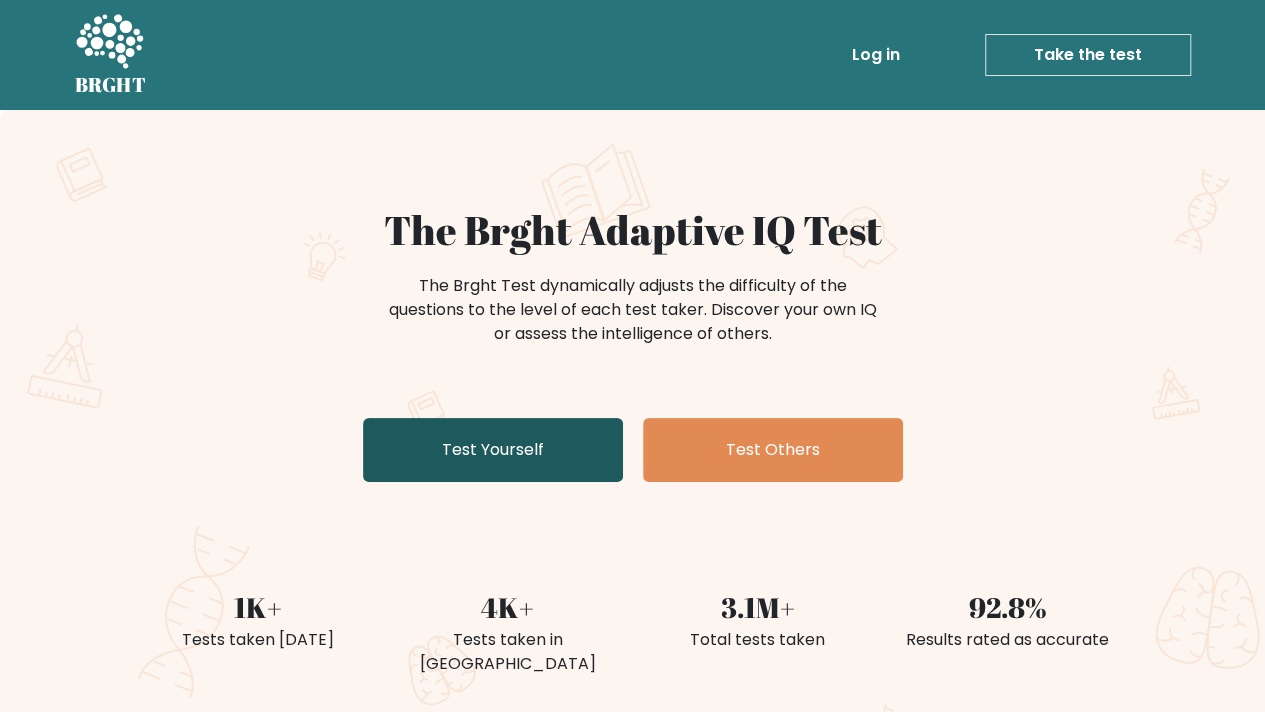 click on "Test Yourself" at bounding box center [493, 450] 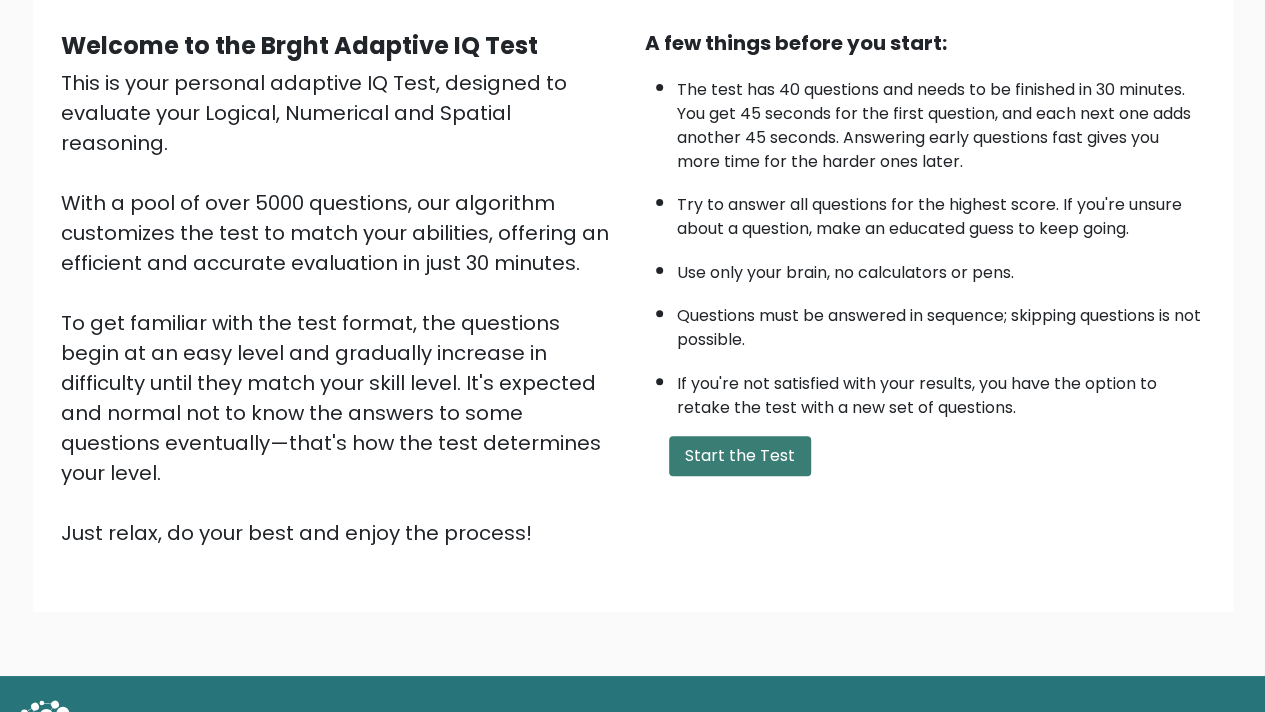 scroll, scrollTop: 204, scrollLeft: 0, axis: vertical 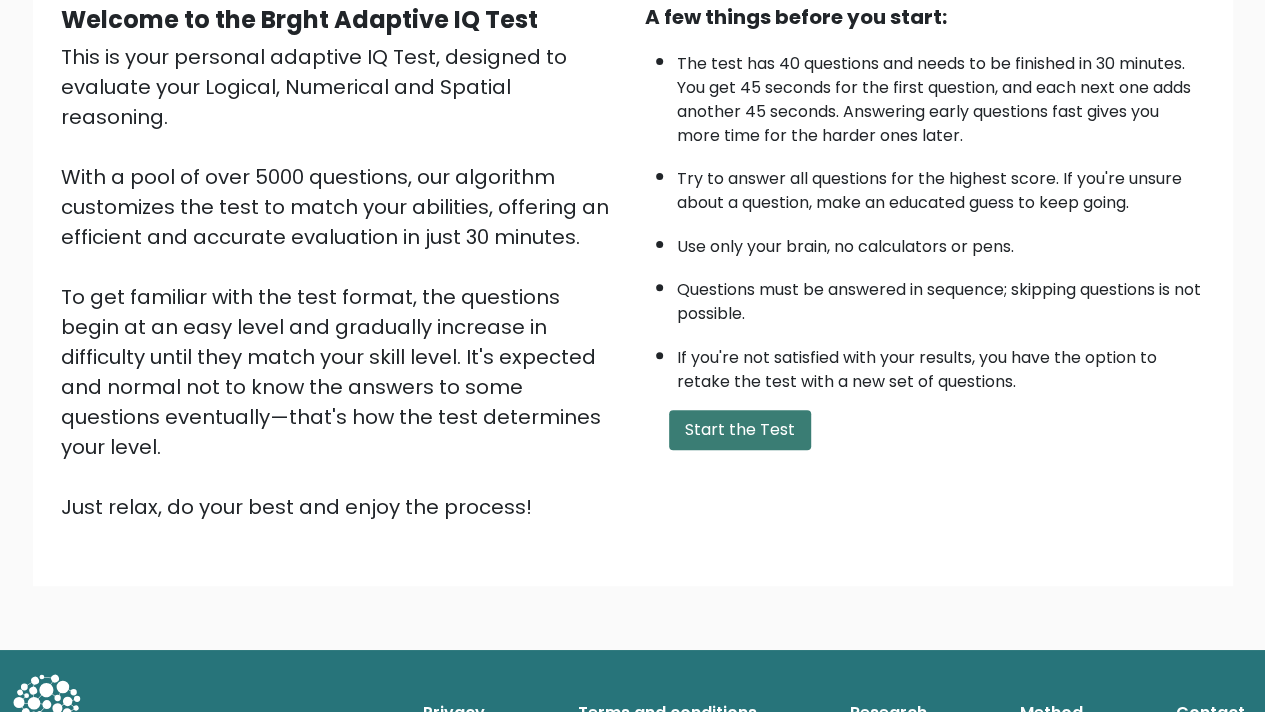 click on "Start the Test" at bounding box center (740, 430) 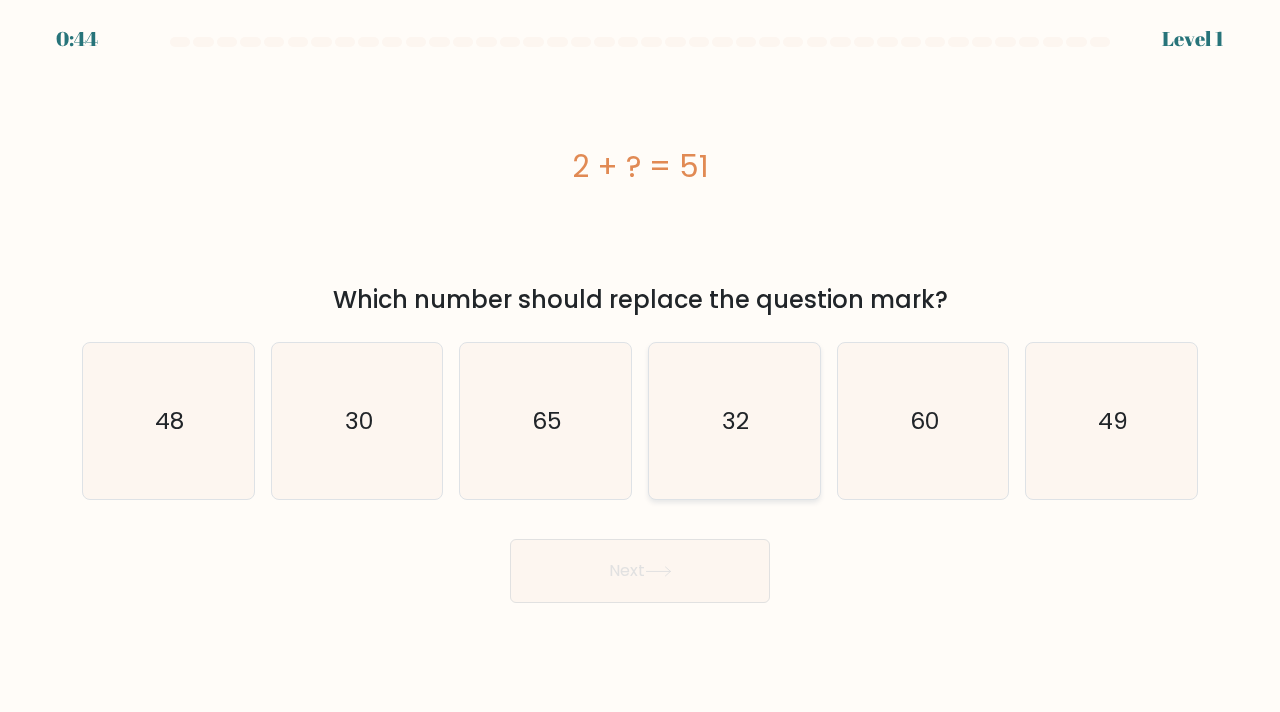 scroll, scrollTop: 0, scrollLeft: 0, axis: both 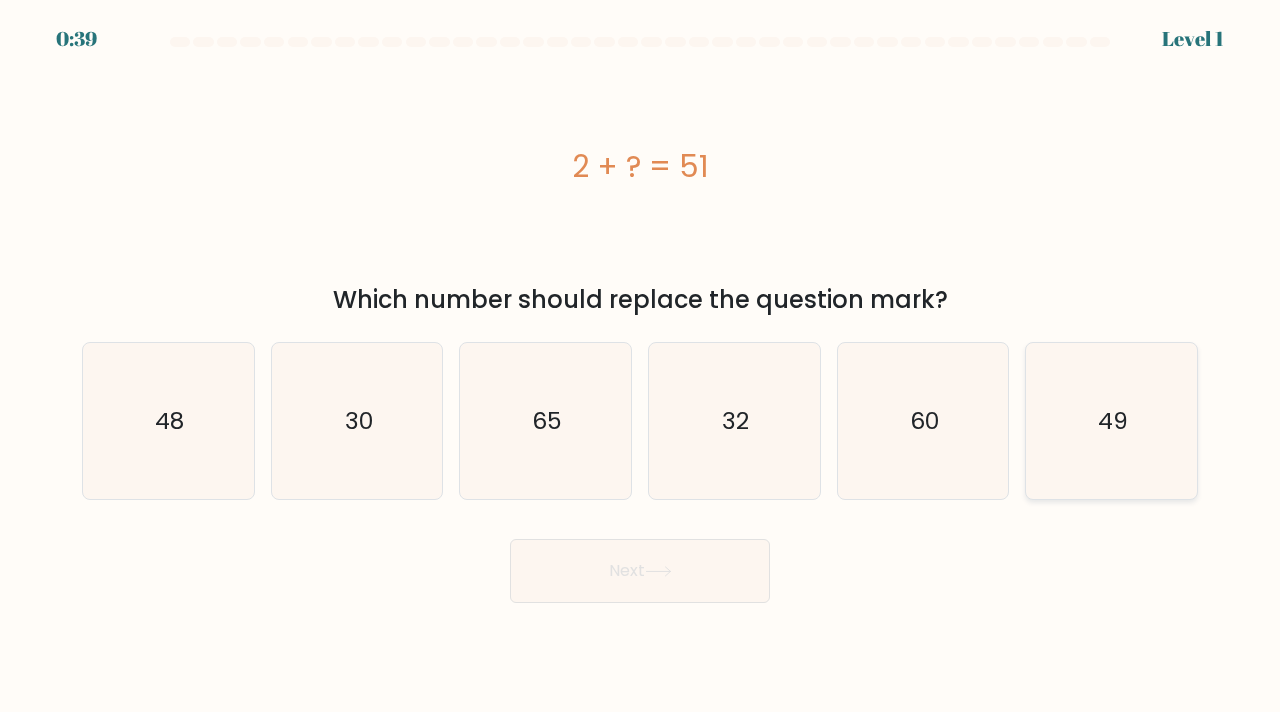 click on "49" 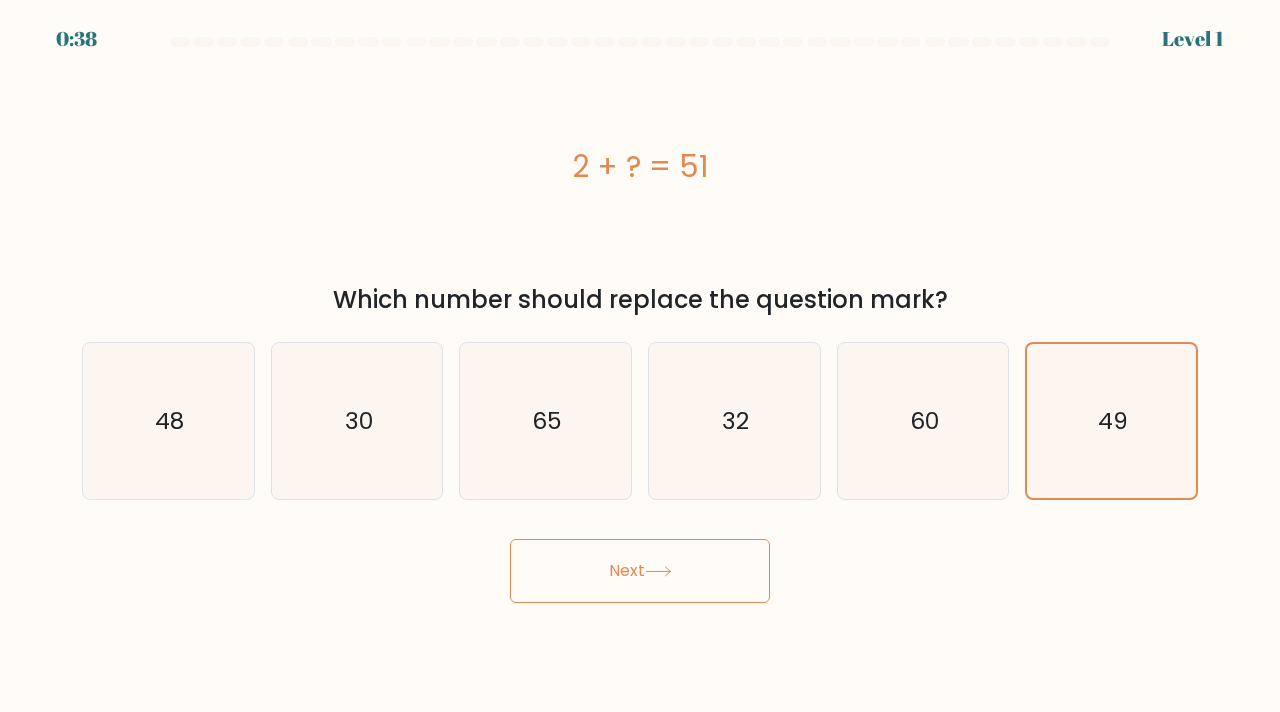 click on "Next" at bounding box center (640, 571) 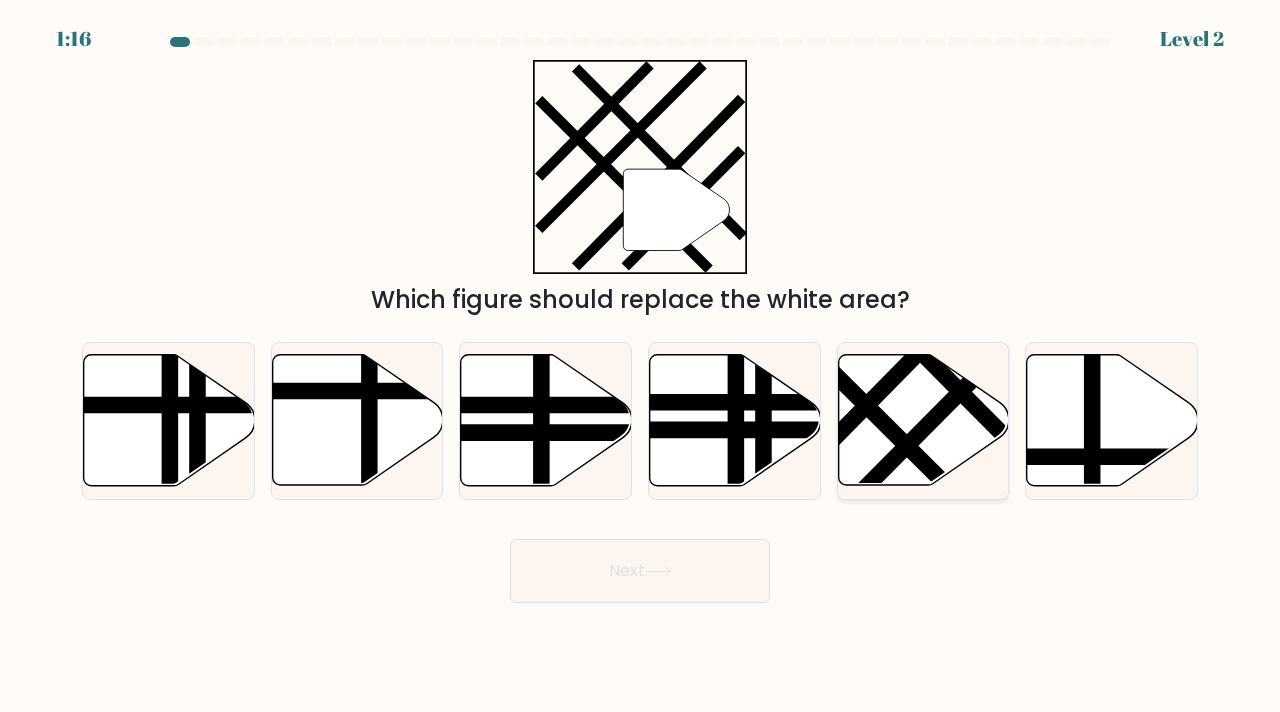 click 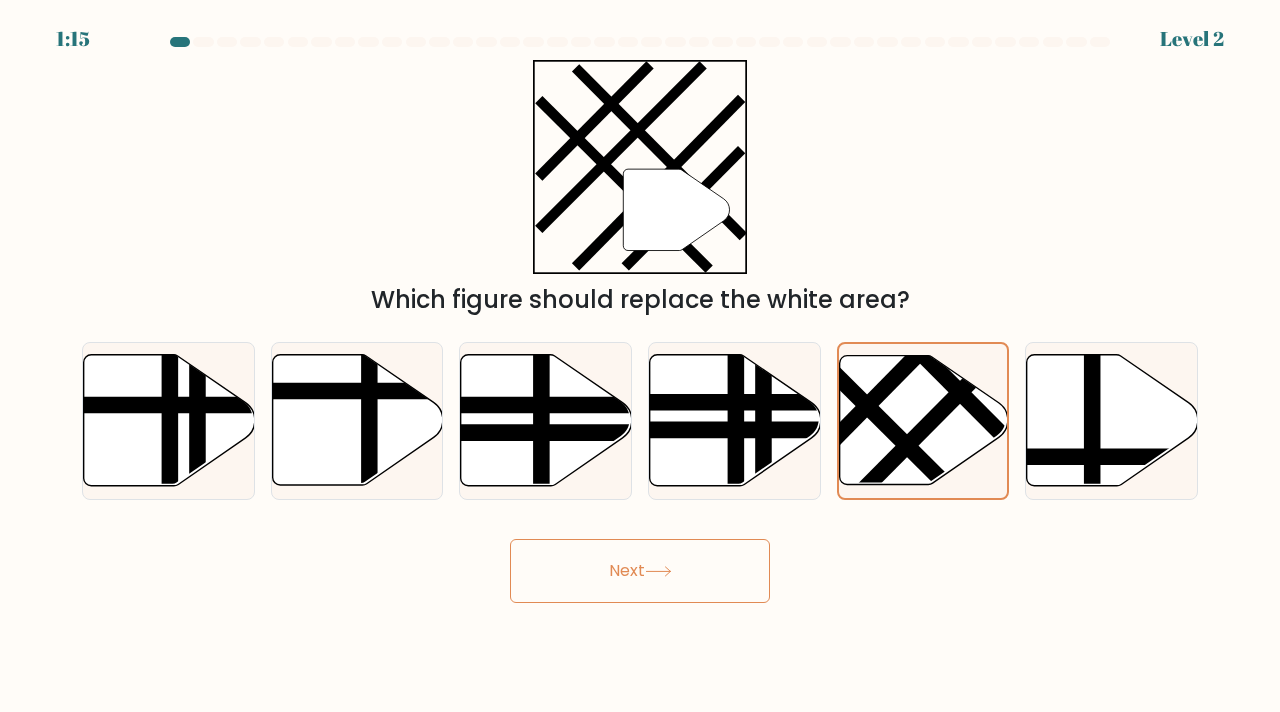 click on "Next" at bounding box center (640, 571) 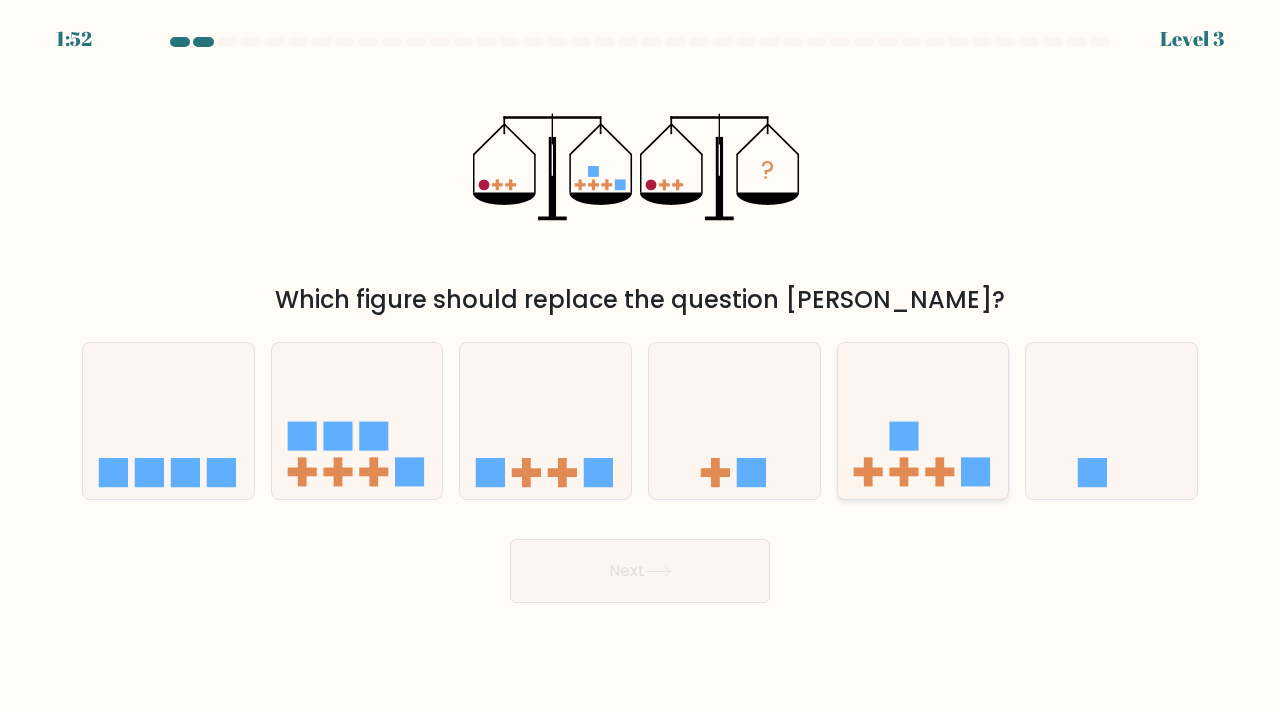 click 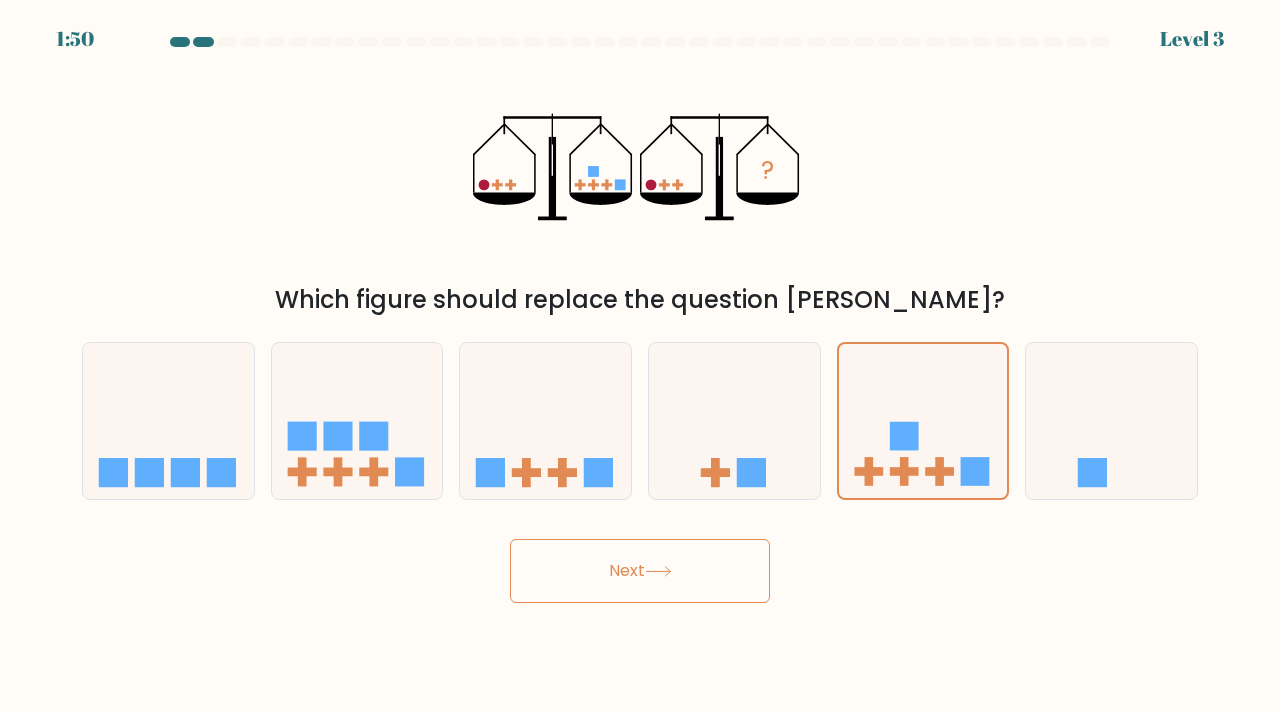 click on "Next" at bounding box center (640, 571) 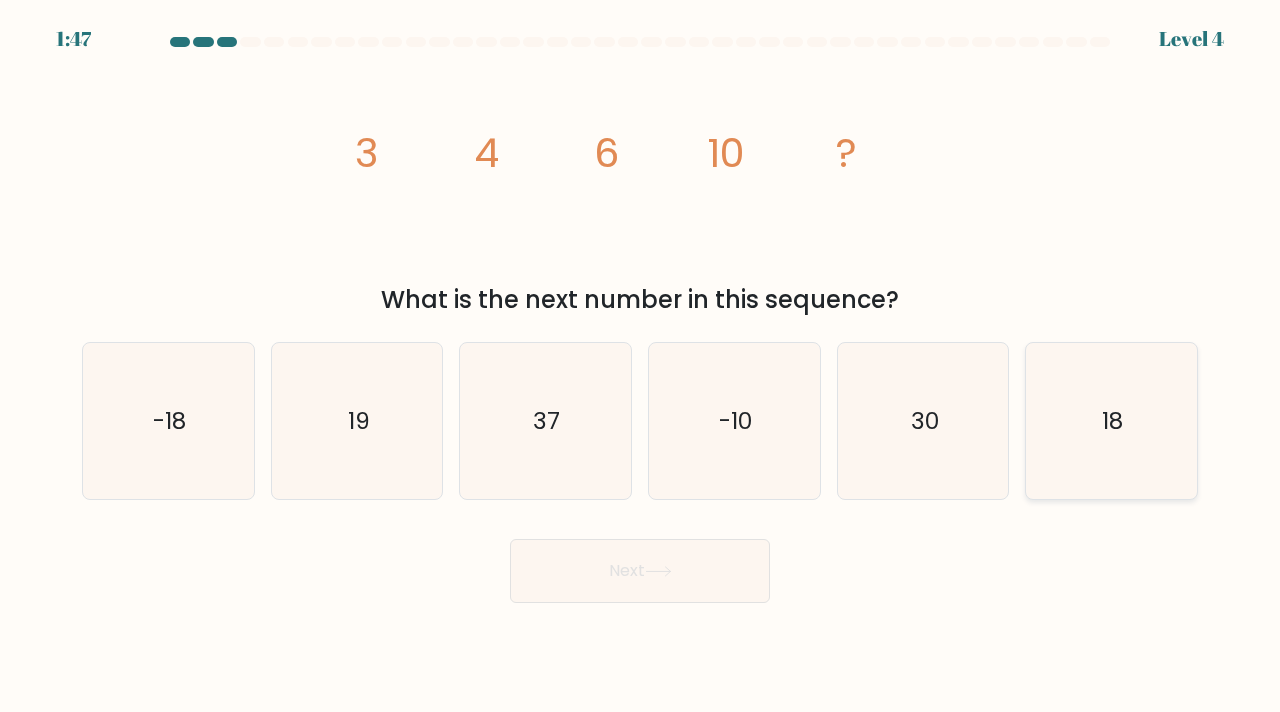 click on "18" 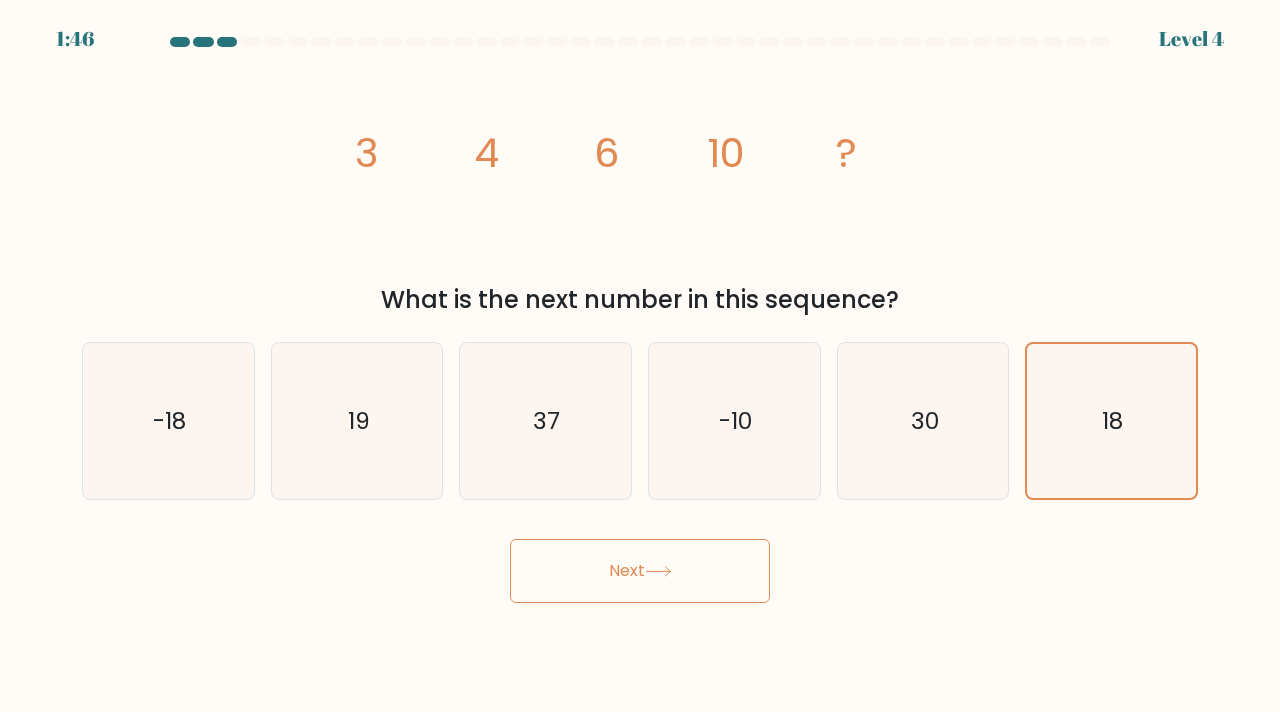 click on "Next" at bounding box center [640, 571] 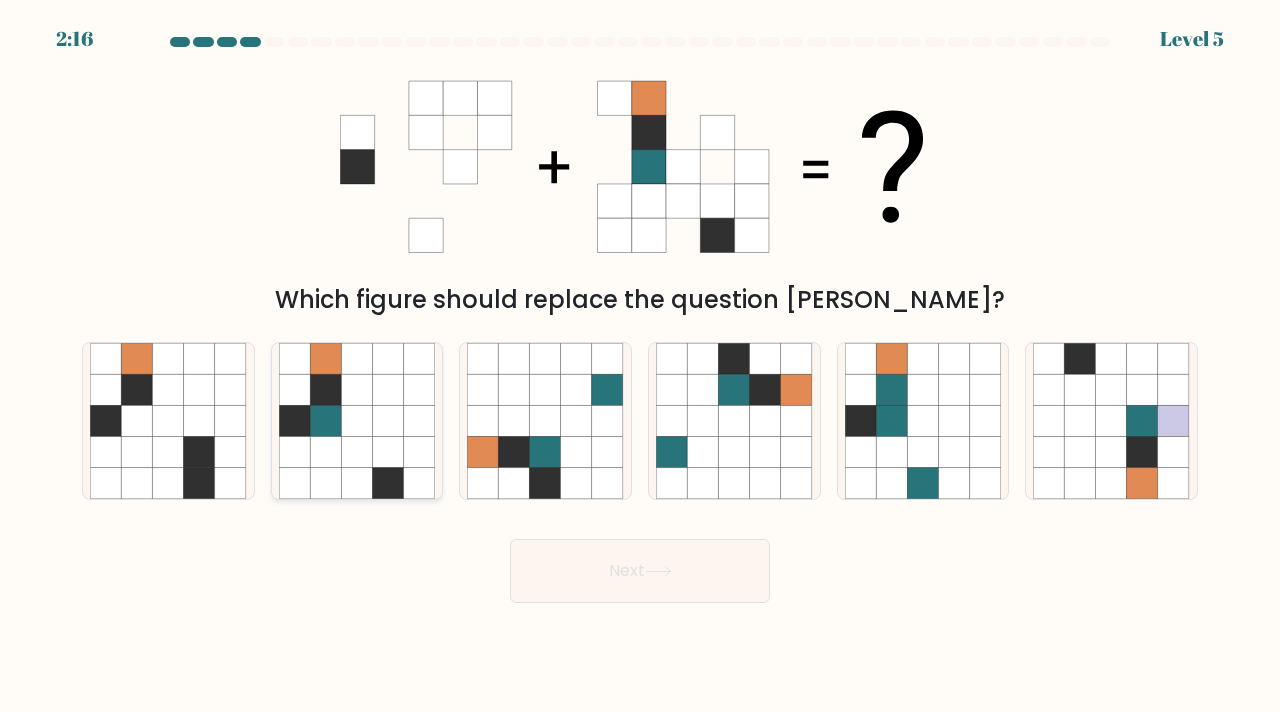 click 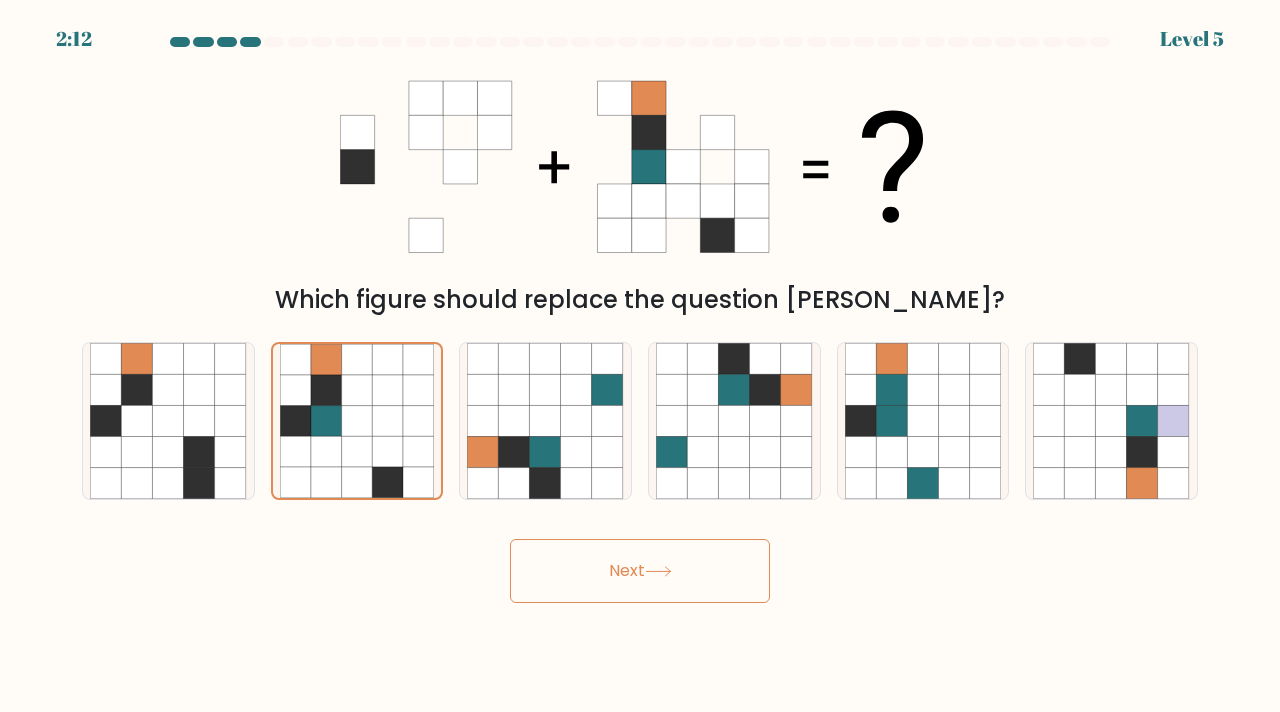 click on "Next" at bounding box center (640, 571) 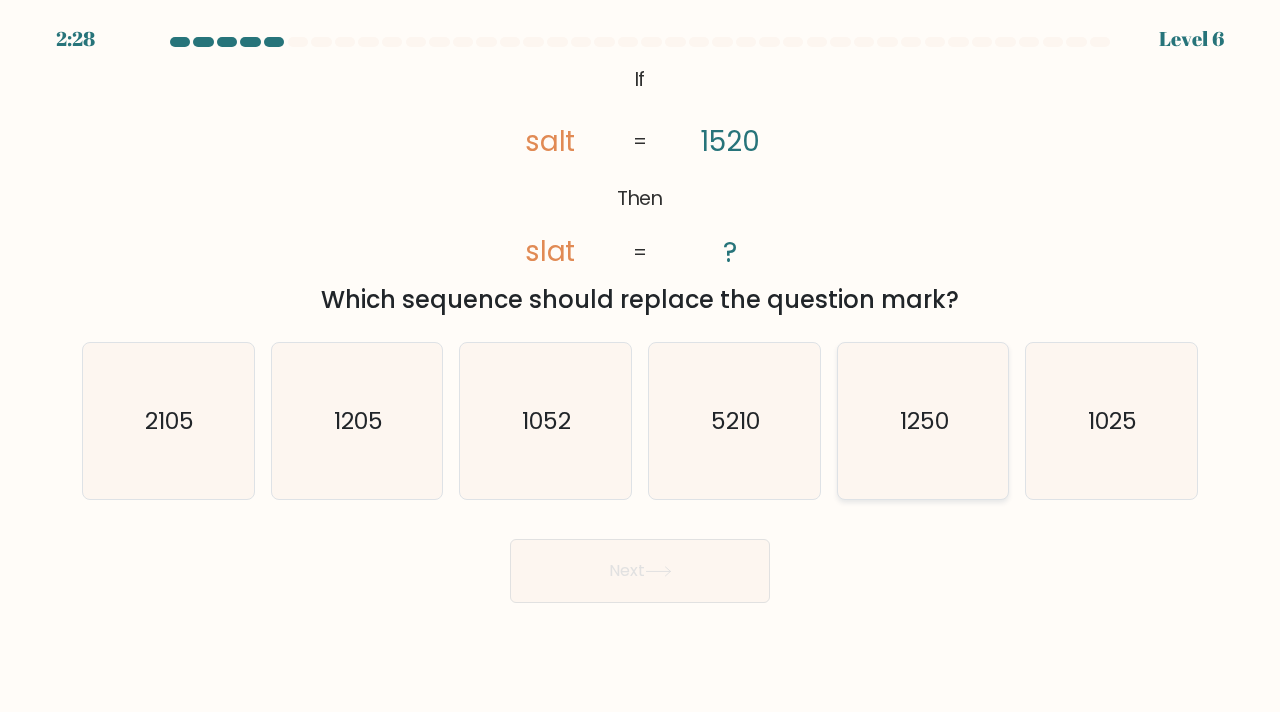 click on "1250" 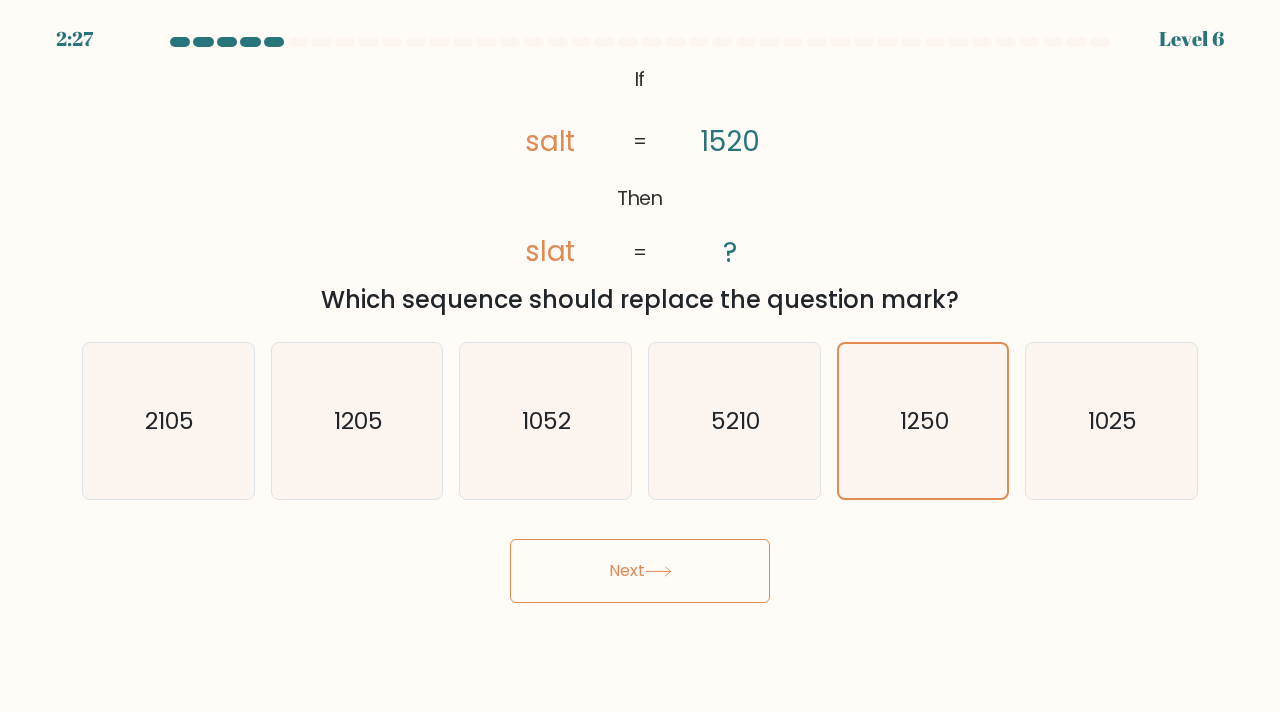 click on "Next" at bounding box center (640, 571) 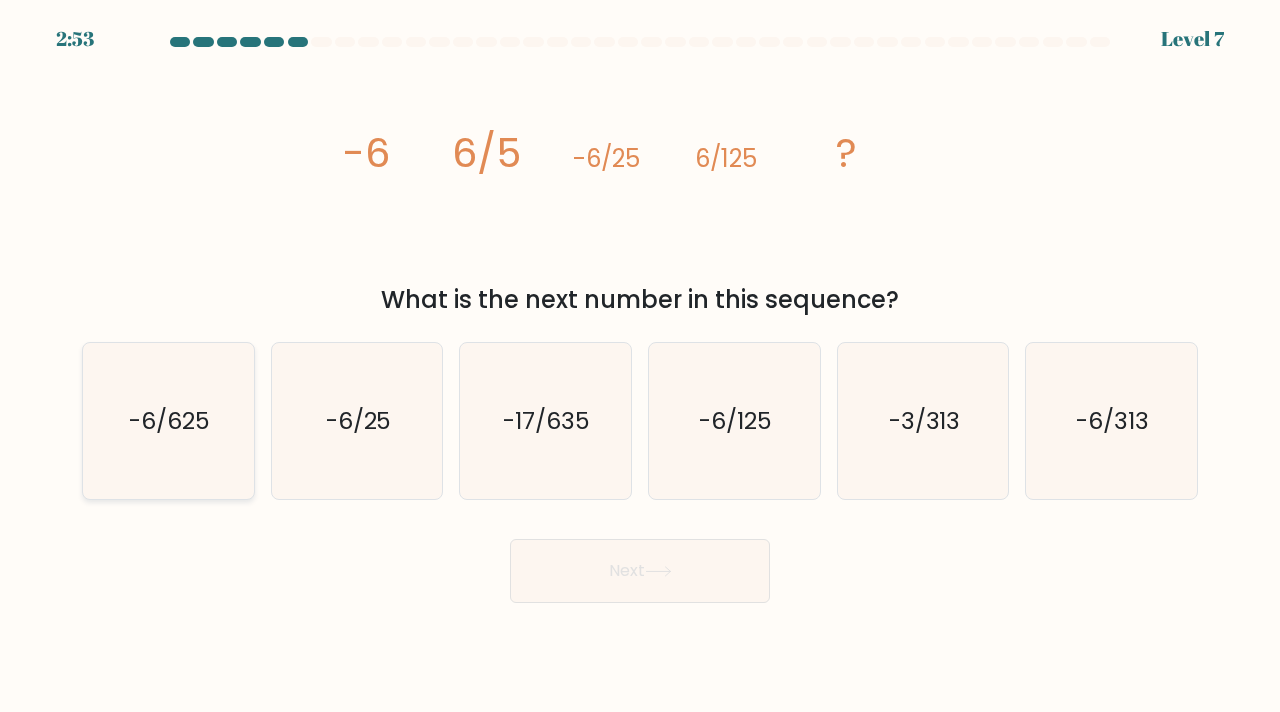click on "-6/625" 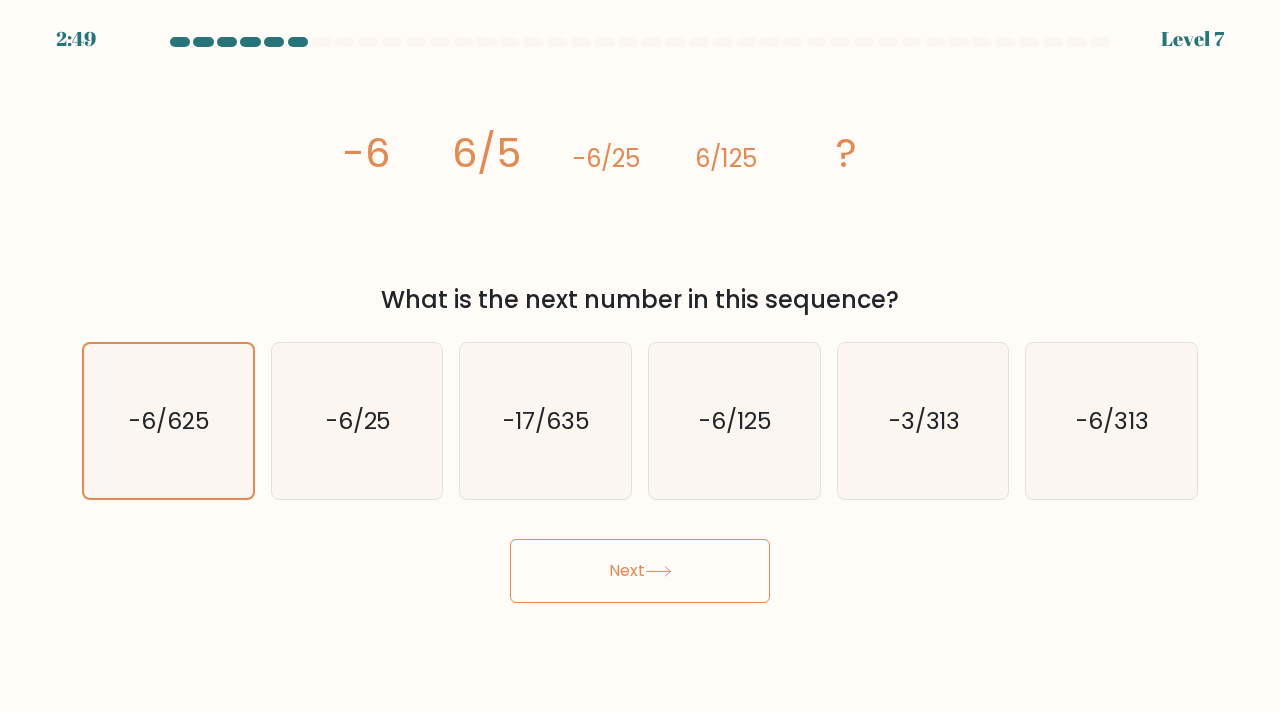click on "Next" at bounding box center [640, 571] 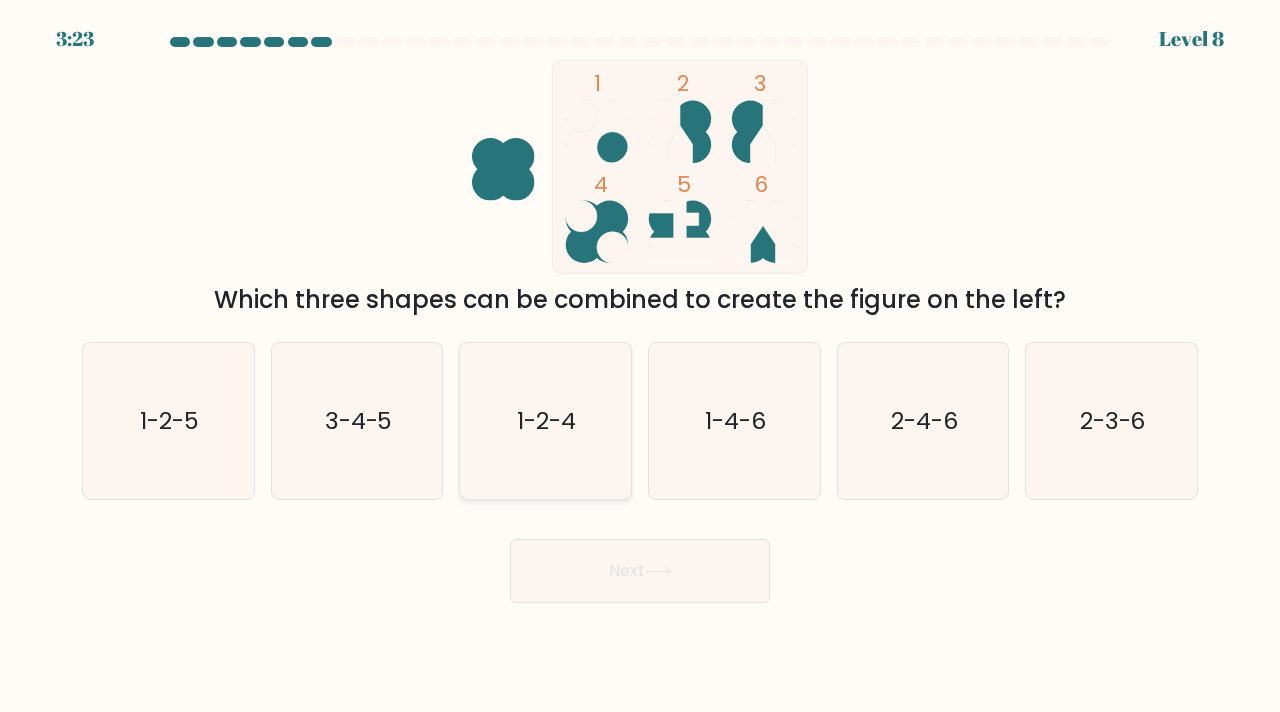 click on "1-2-4" 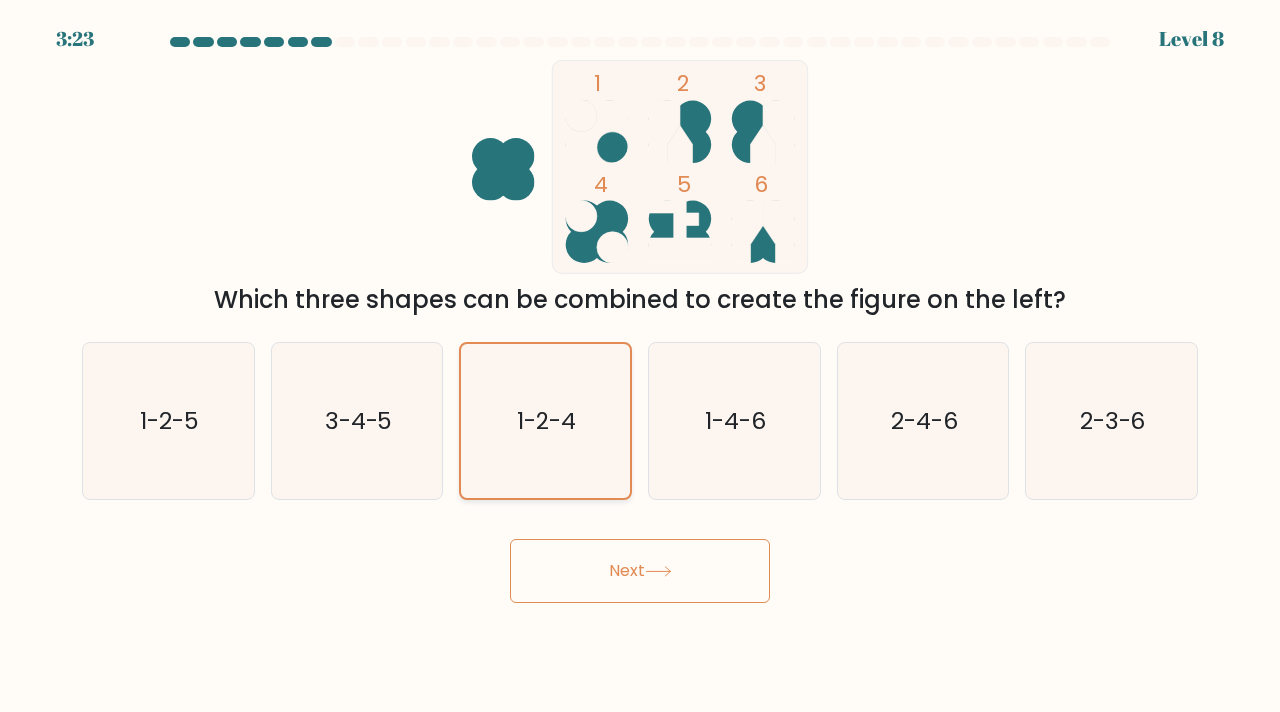 click on "1-2-4" 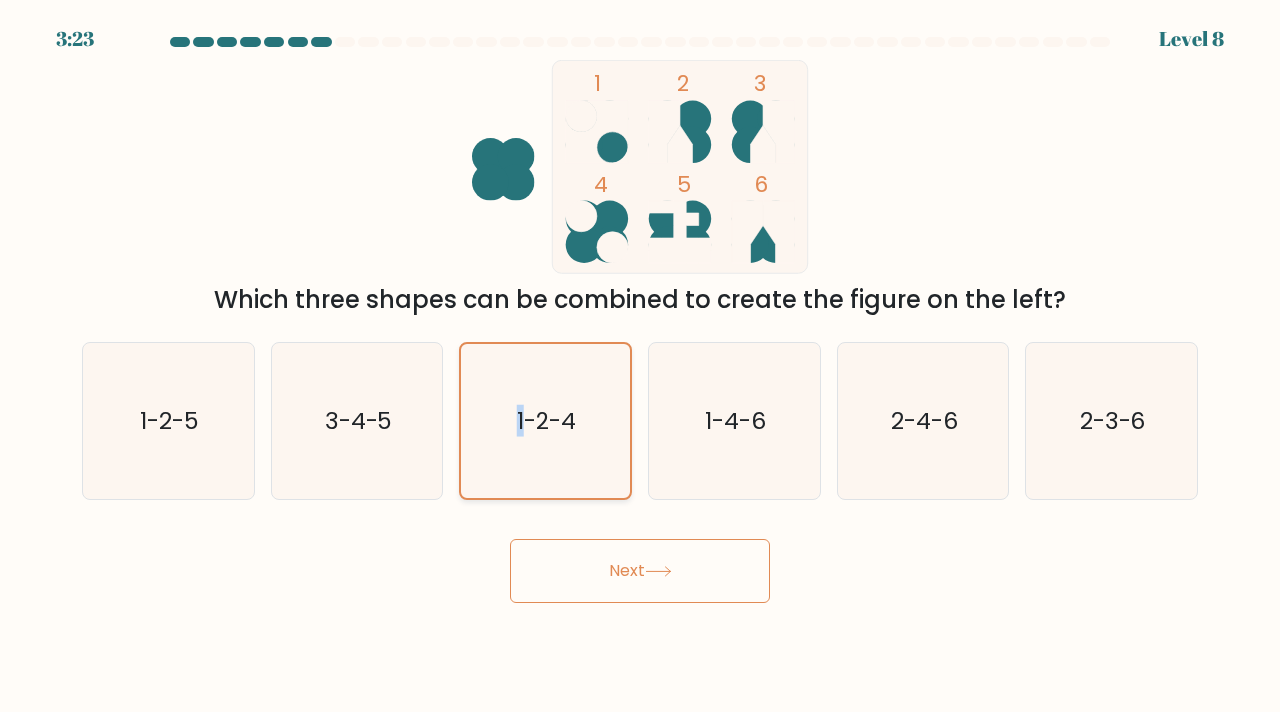 click on "1-2-4" 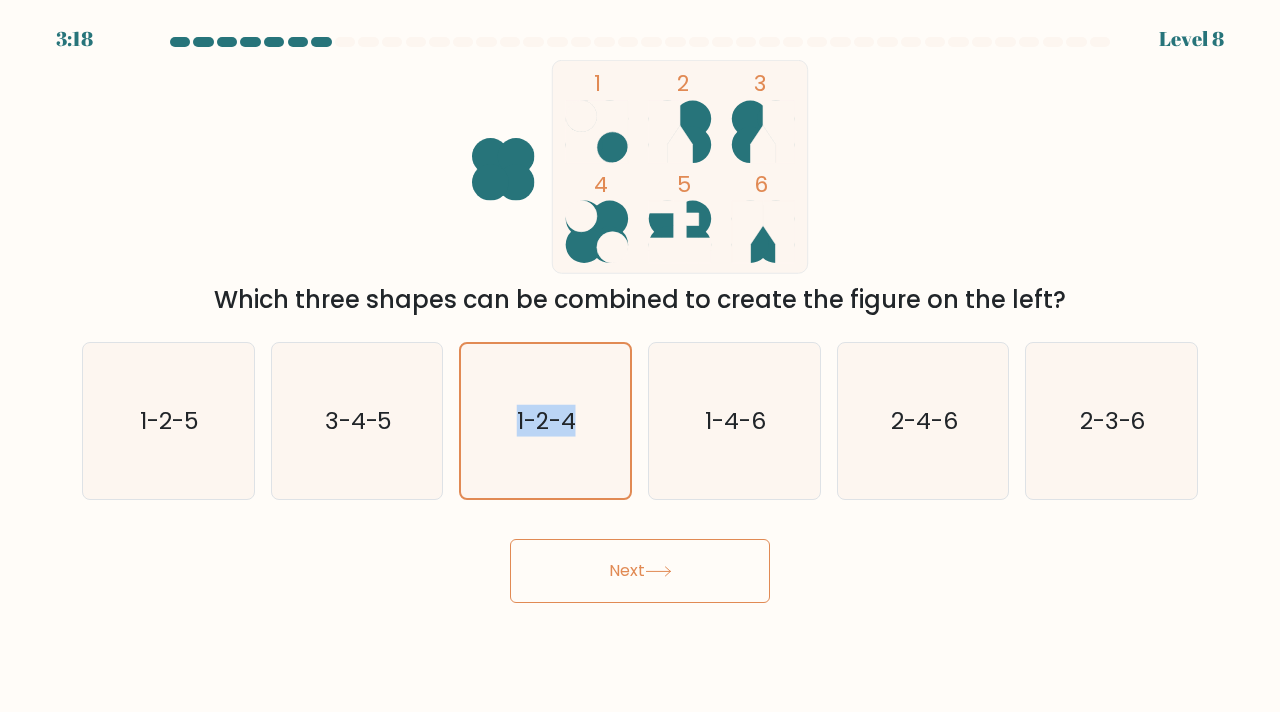 click on "Next" at bounding box center (640, 571) 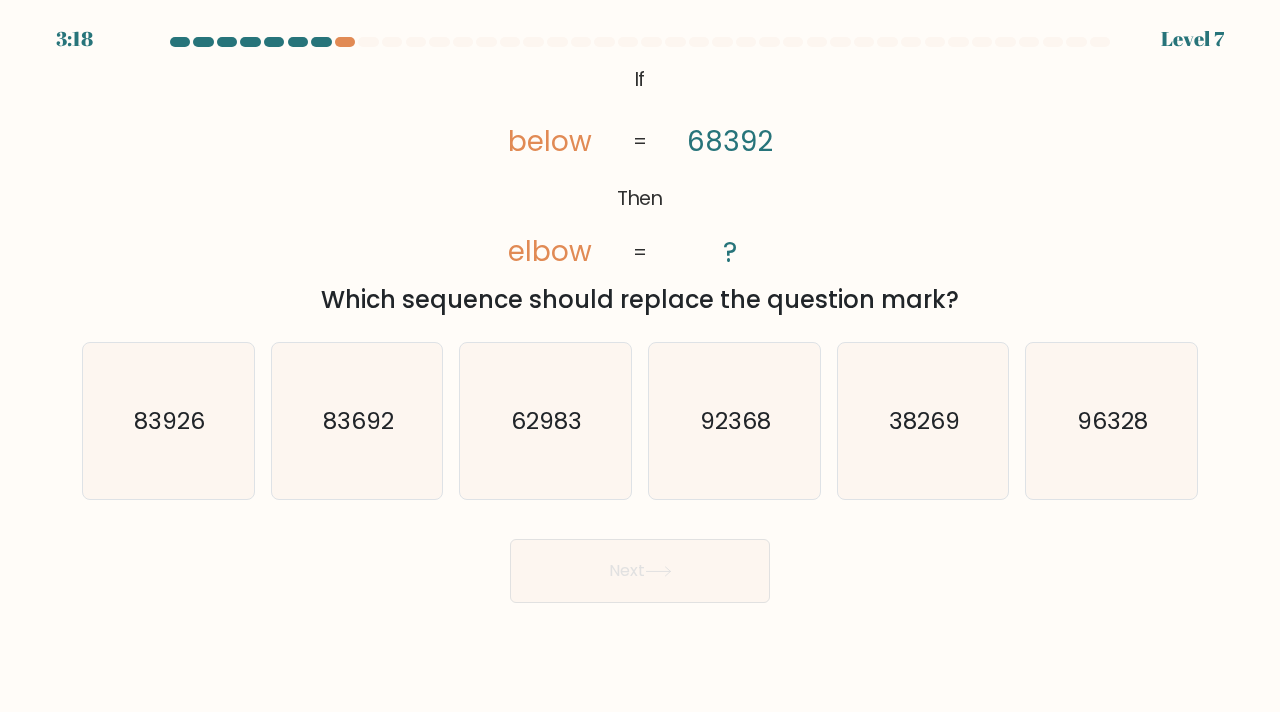 click on "Next" at bounding box center (640, 563) 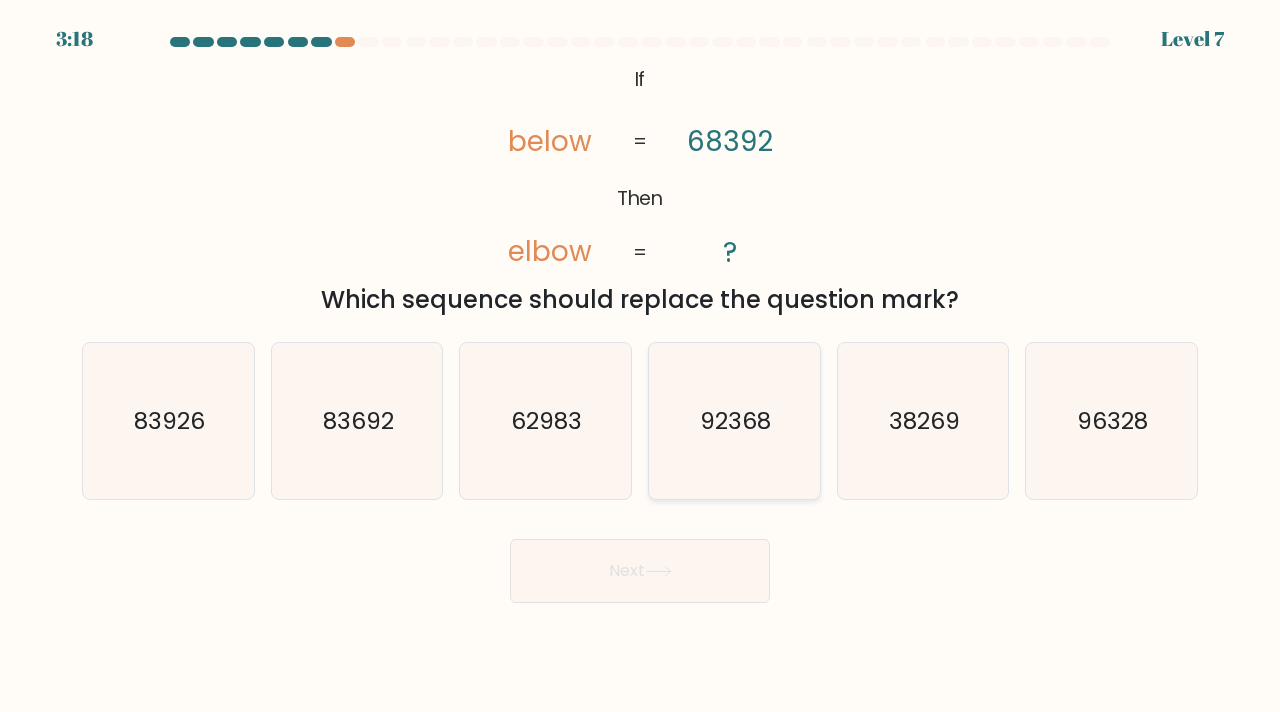 click on "92368" 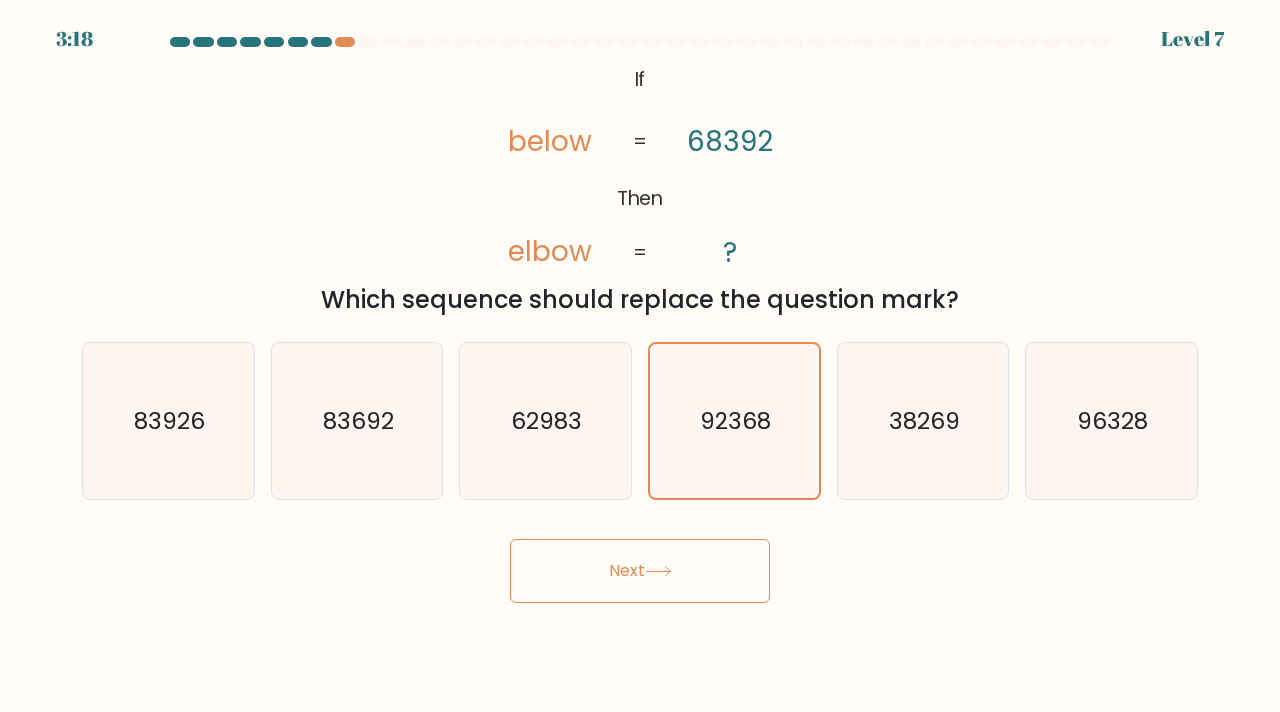 drag, startPoint x: 683, startPoint y: 441, endPoint x: 659, endPoint y: 541, distance: 102.83968 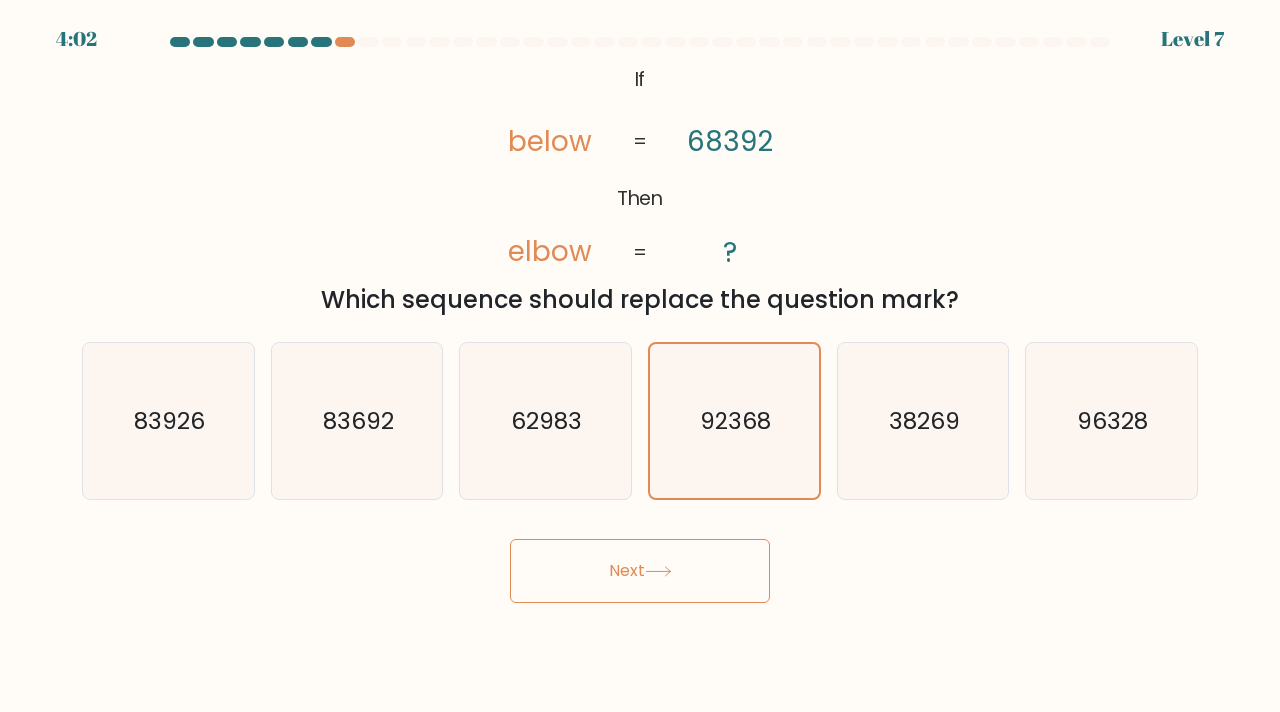 click on "Next" at bounding box center [640, 571] 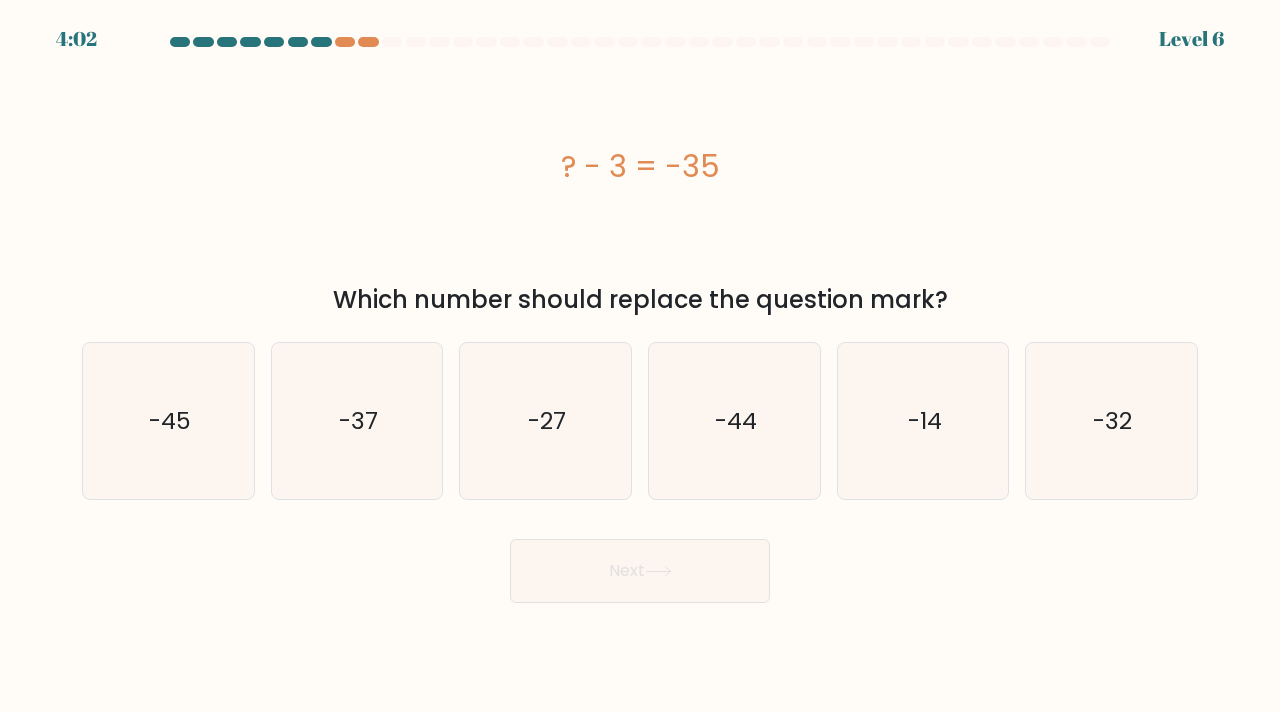 click on "4:02
Level 6
a." at bounding box center (640, 356) 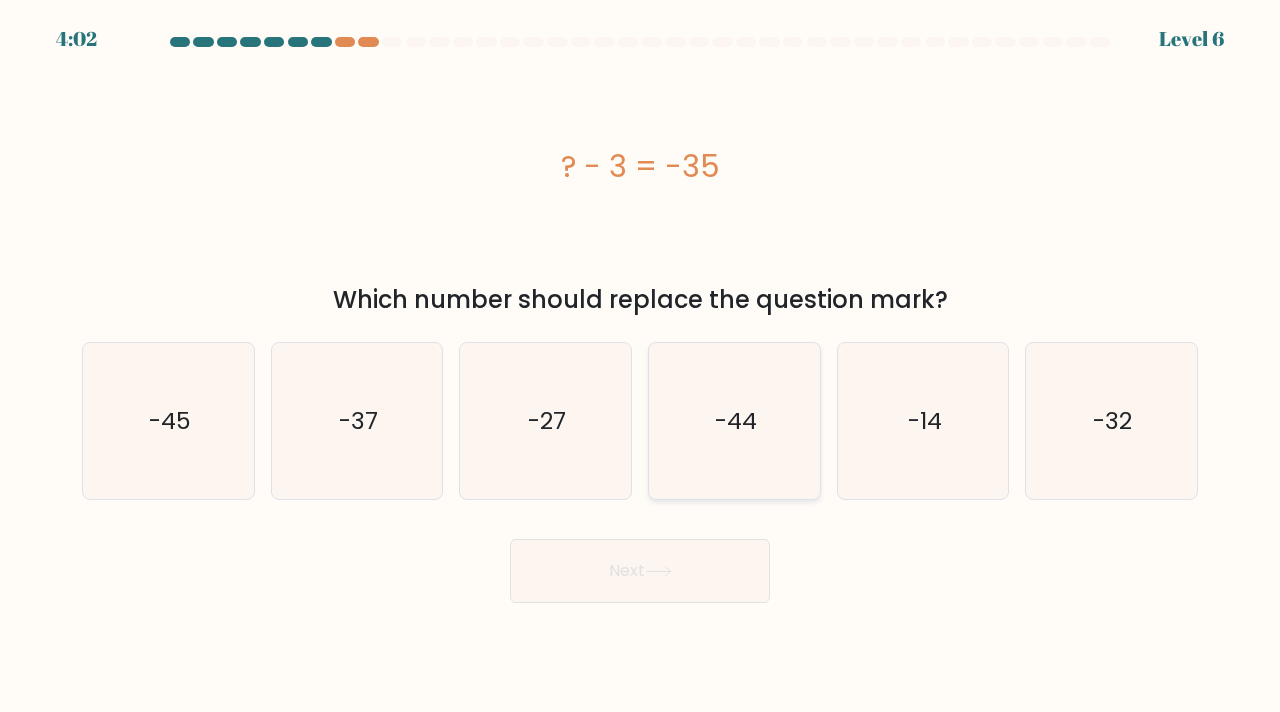 drag, startPoint x: 729, startPoint y: 375, endPoint x: 709, endPoint y: 440, distance: 68.007355 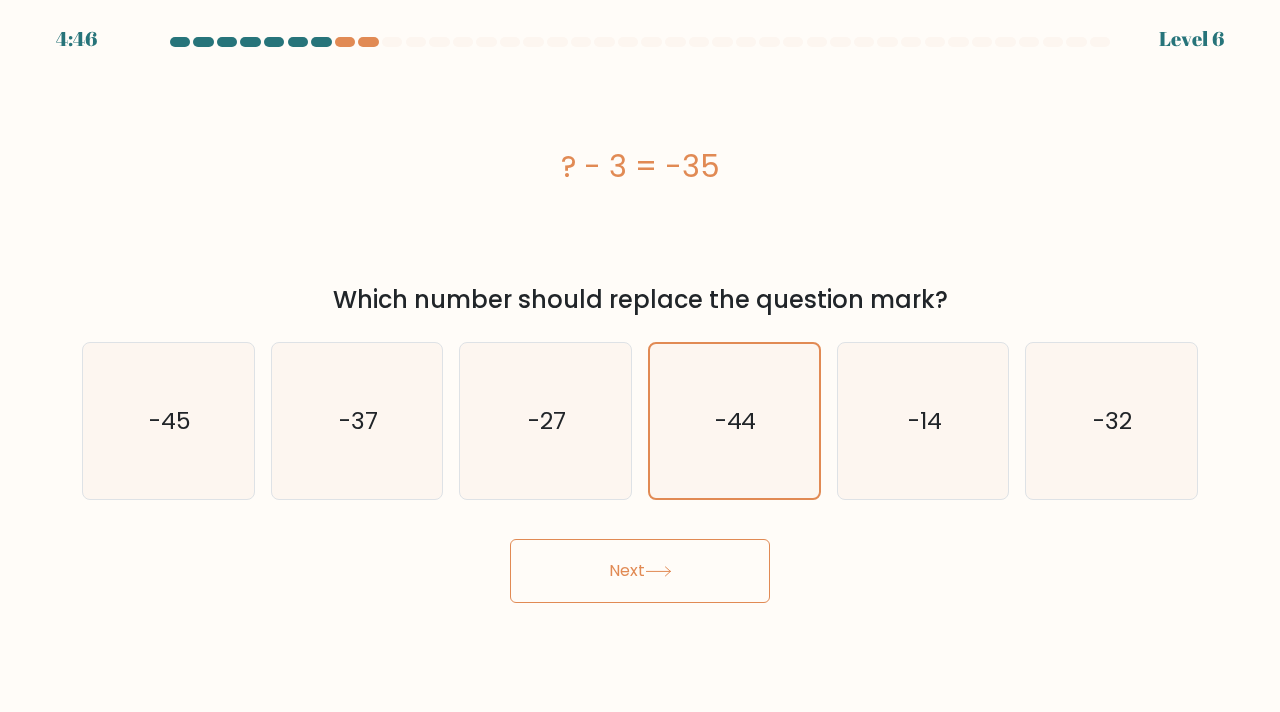 drag, startPoint x: 700, startPoint y: 477, endPoint x: 678, endPoint y: 559, distance: 84.89994 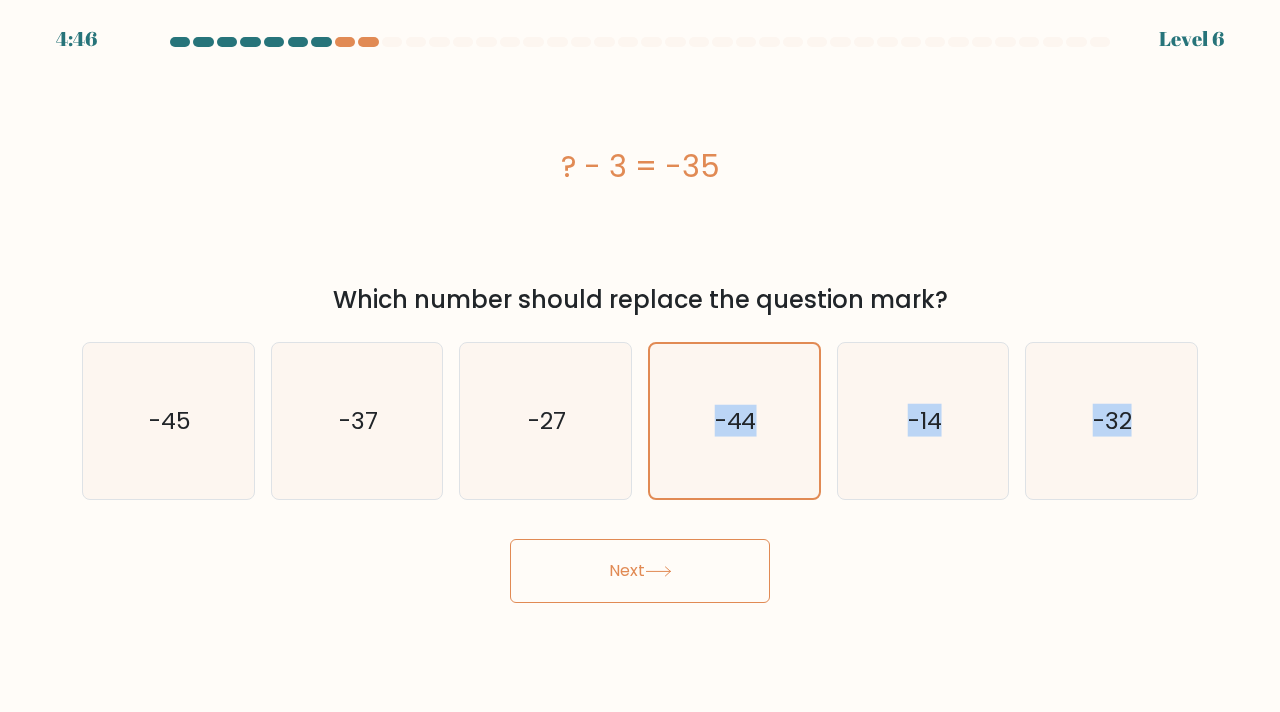 click on "Next" at bounding box center [640, 571] 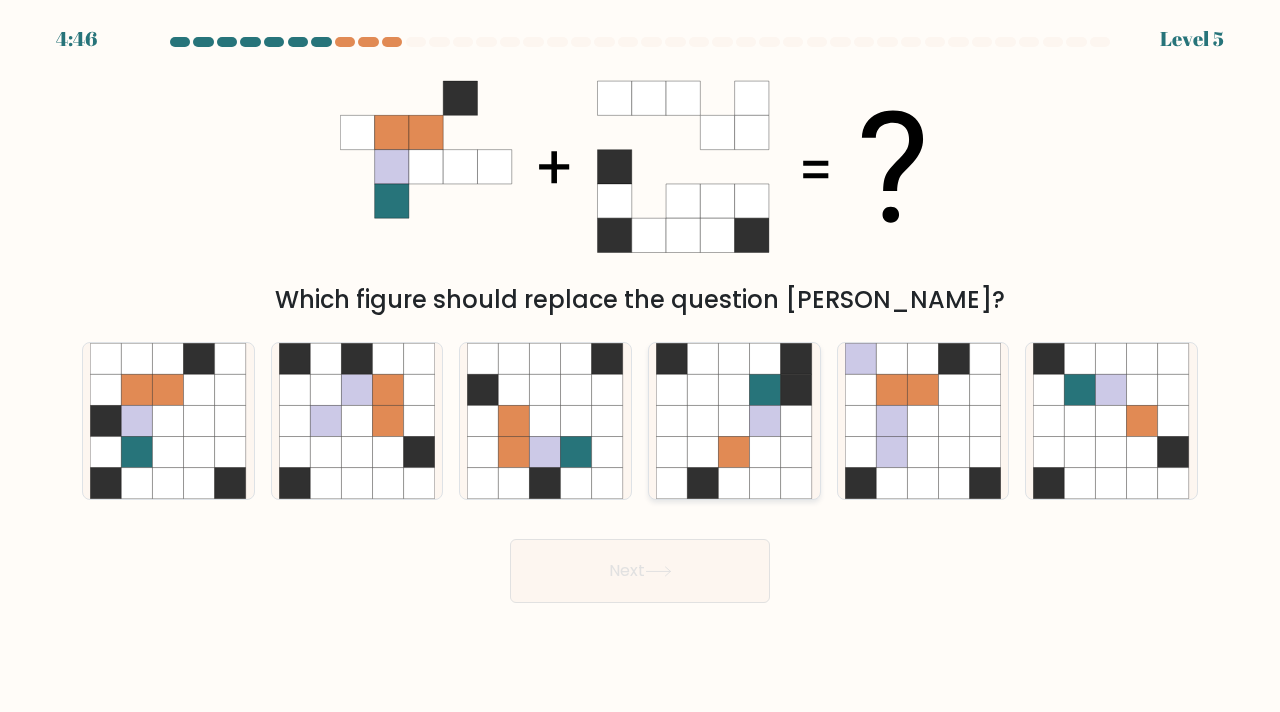 drag, startPoint x: 667, startPoint y: 572, endPoint x: 712, endPoint y: 415, distance: 163.32176 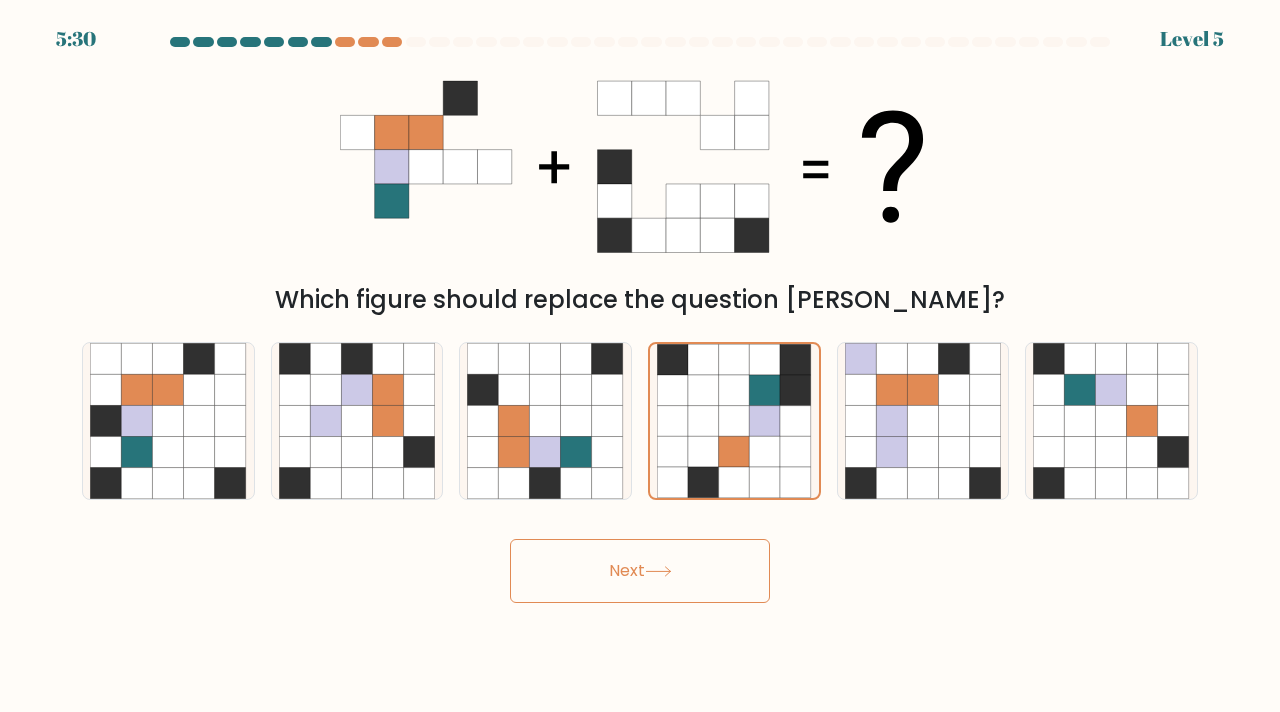 drag, startPoint x: 695, startPoint y: 545, endPoint x: 682, endPoint y: 574, distance: 31.780497 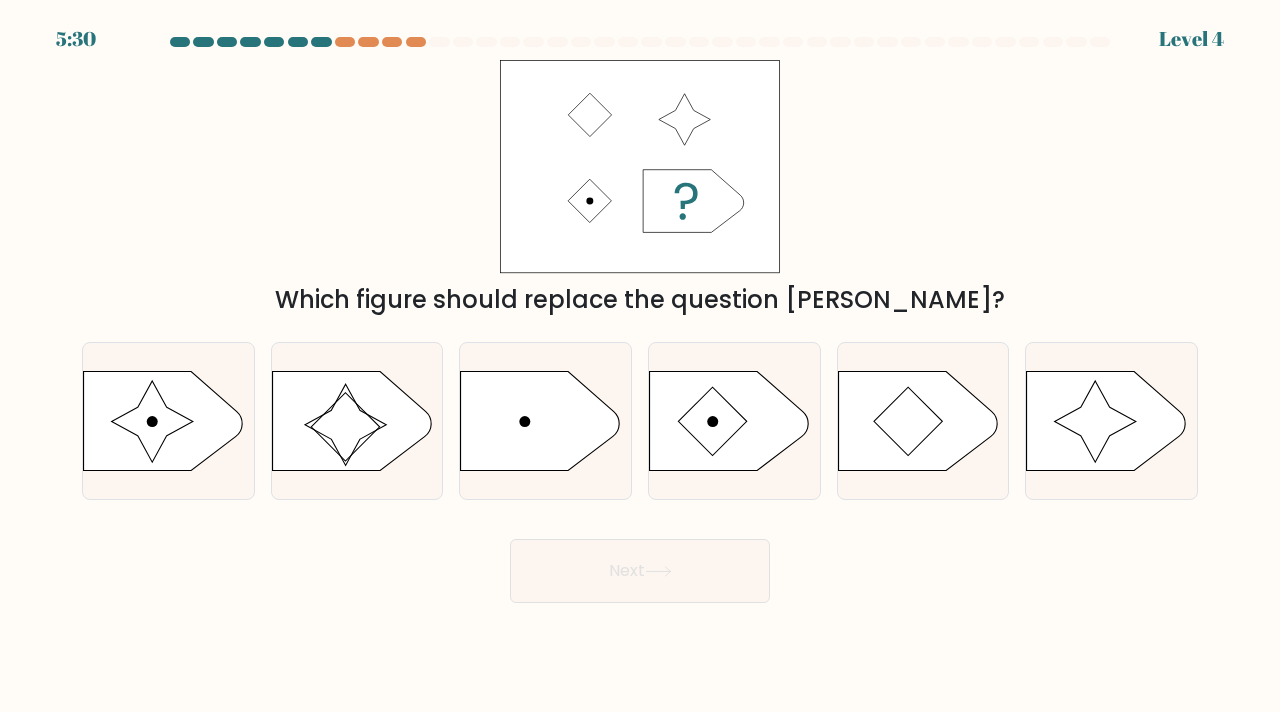 drag, startPoint x: 680, startPoint y: 561, endPoint x: 682, endPoint y: 533, distance: 28.071337 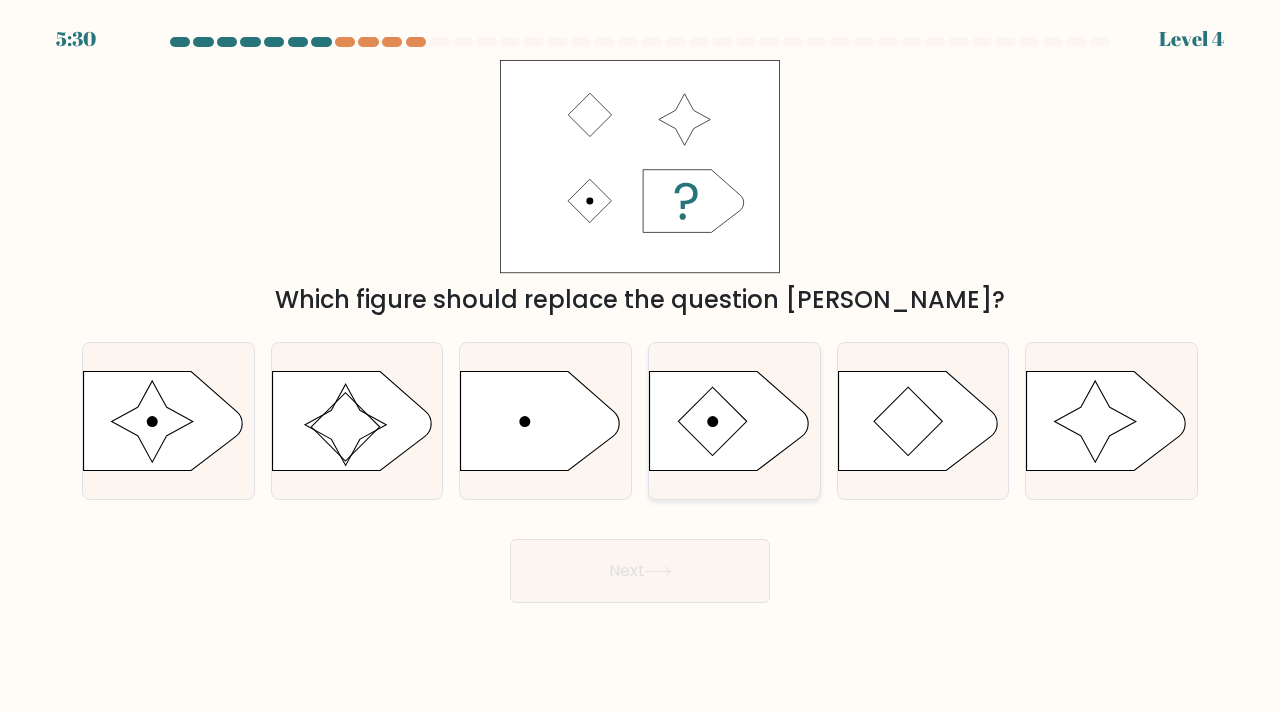 click 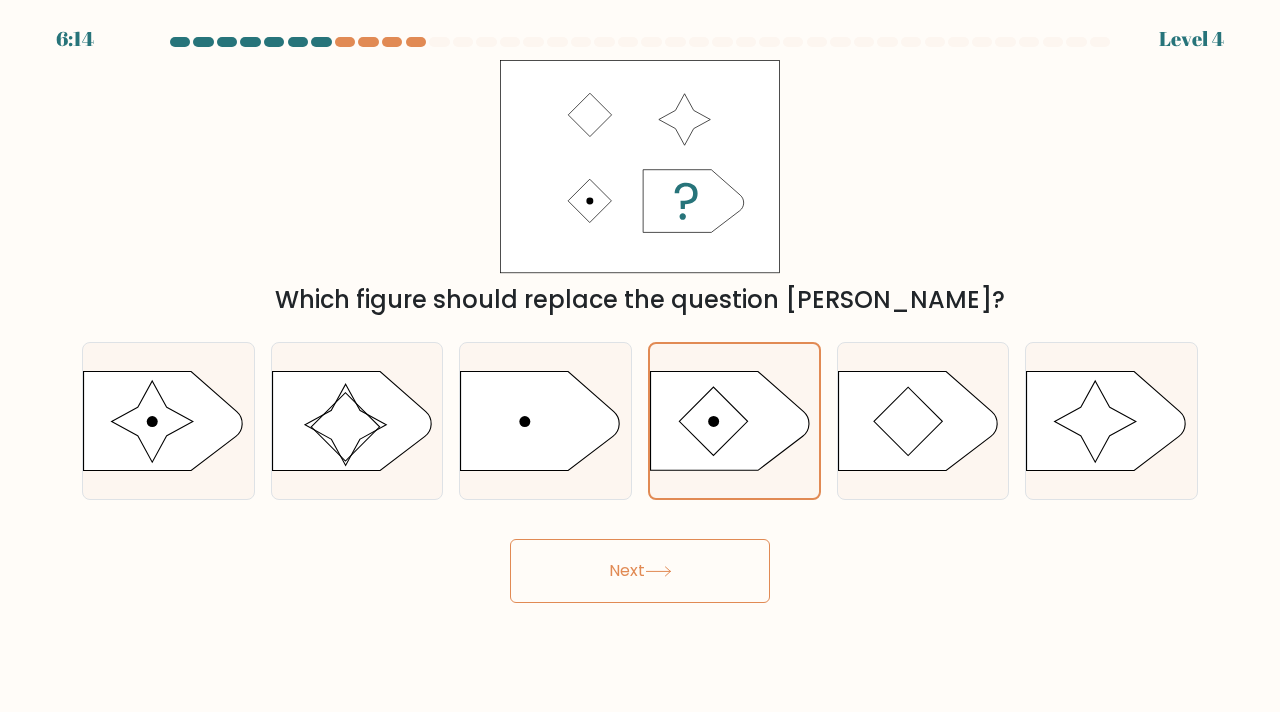 click on "a." at bounding box center [640, 320] 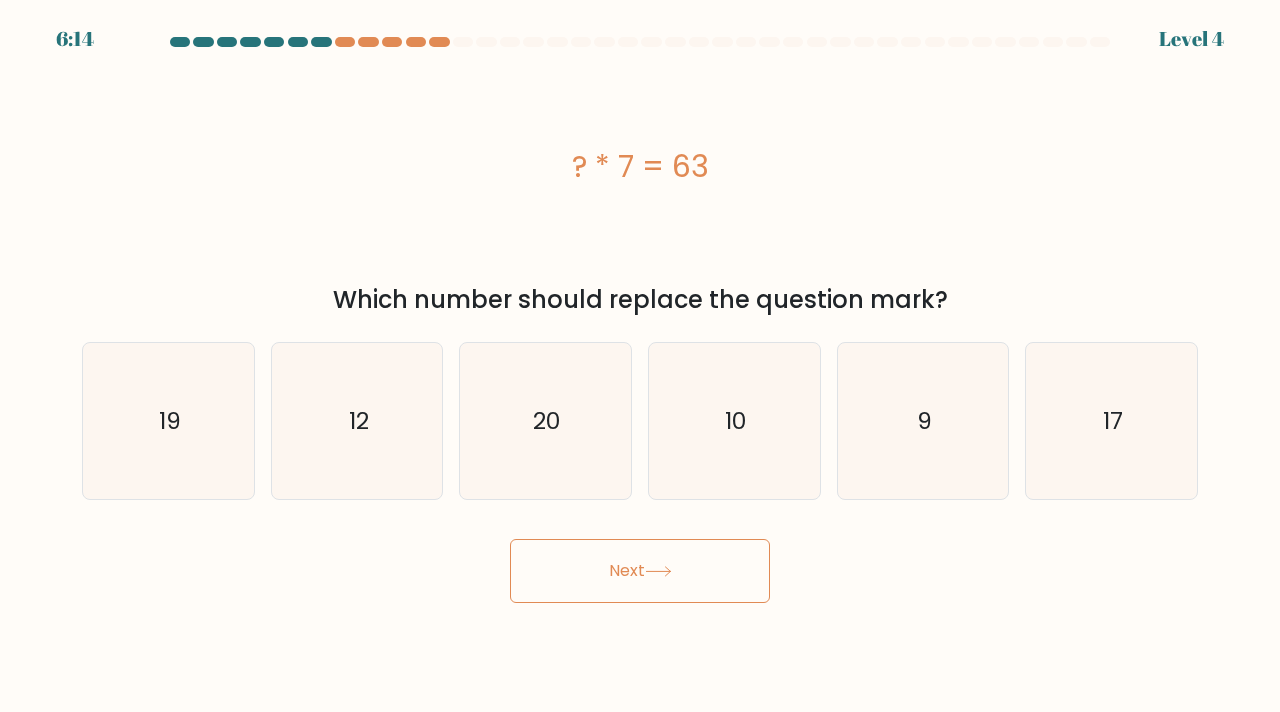 click on "Next" at bounding box center (640, 571) 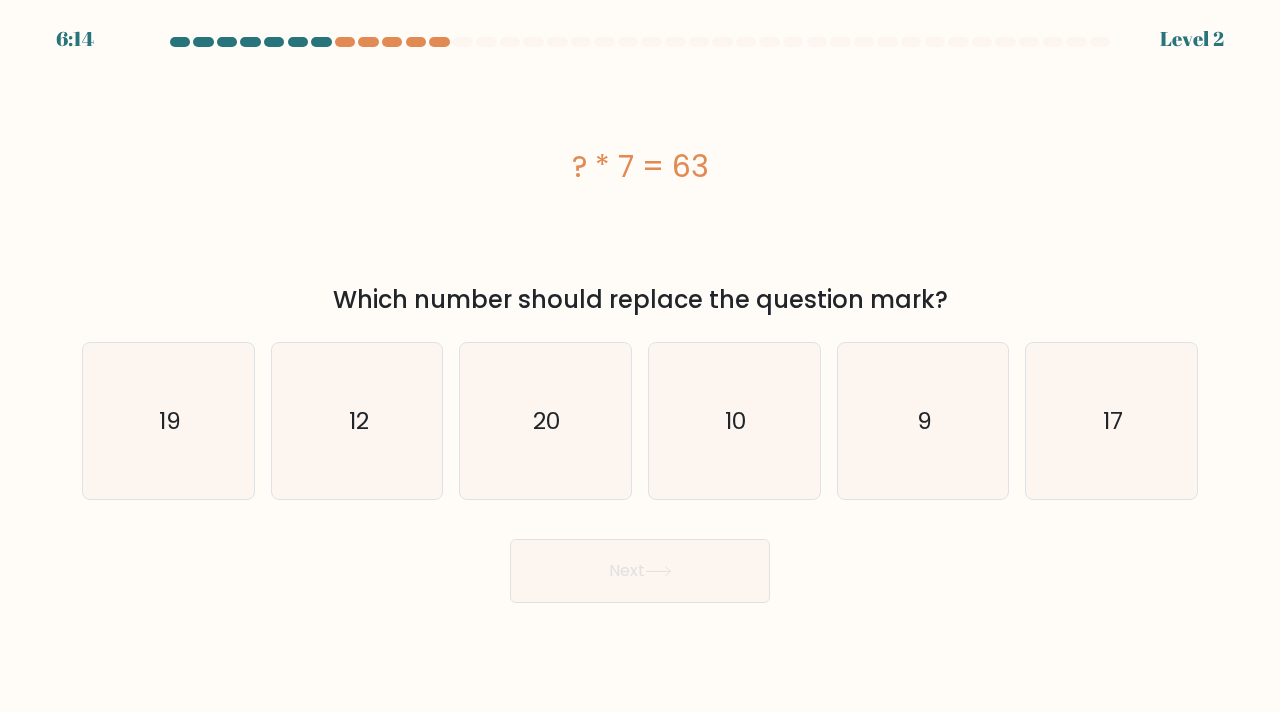 drag, startPoint x: 693, startPoint y: 558, endPoint x: 692, endPoint y: 545, distance: 13.038404 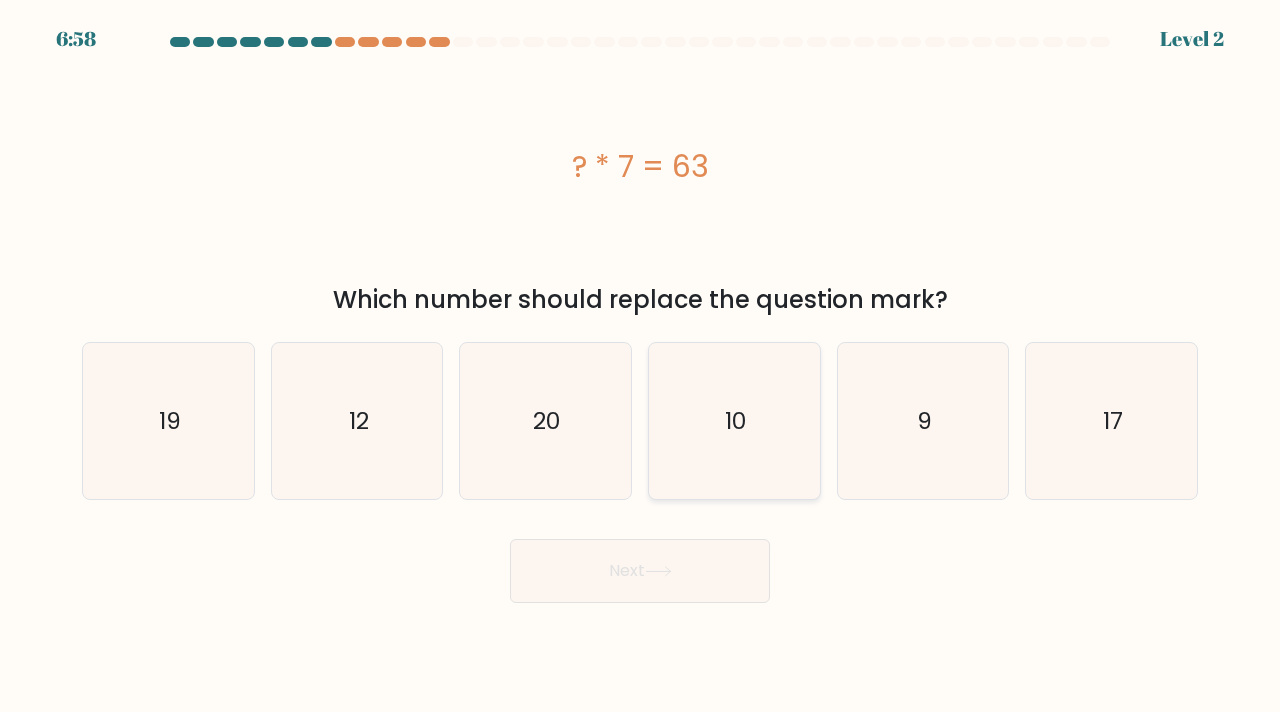 click on "10" 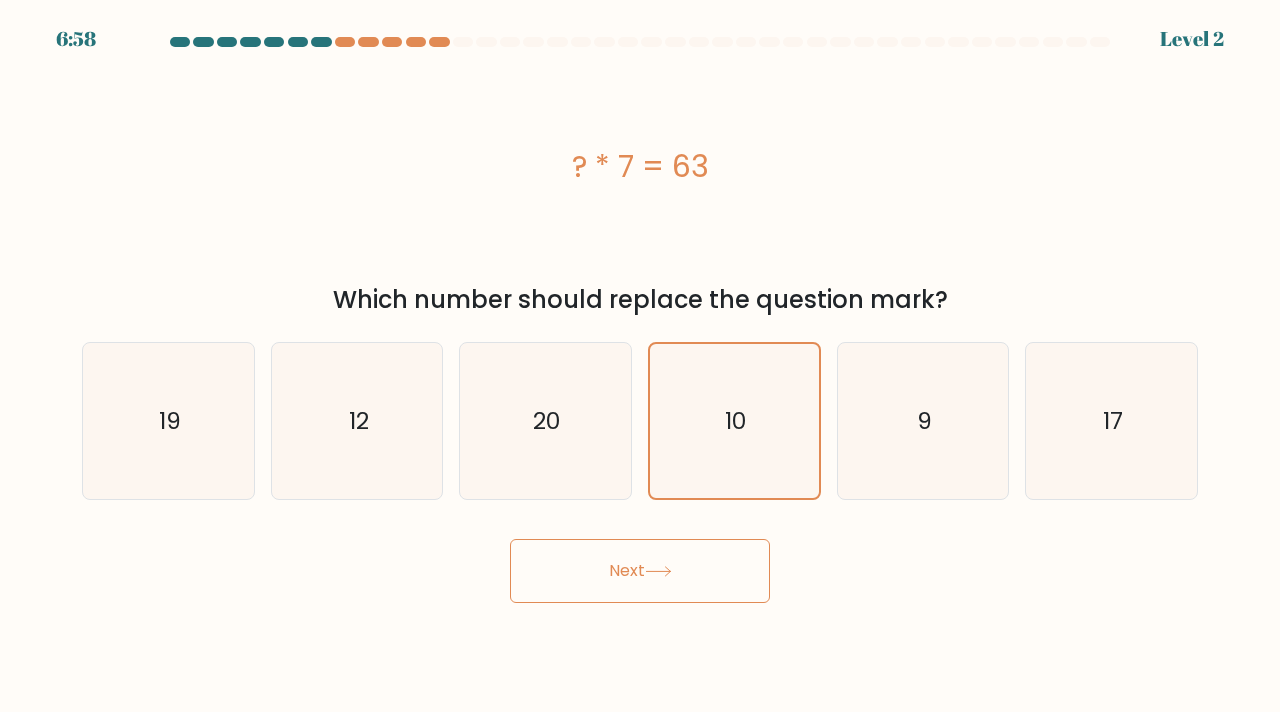 drag, startPoint x: 674, startPoint y: 597, endPoint x: 675, endPoint y: 587, distance: 10.049875 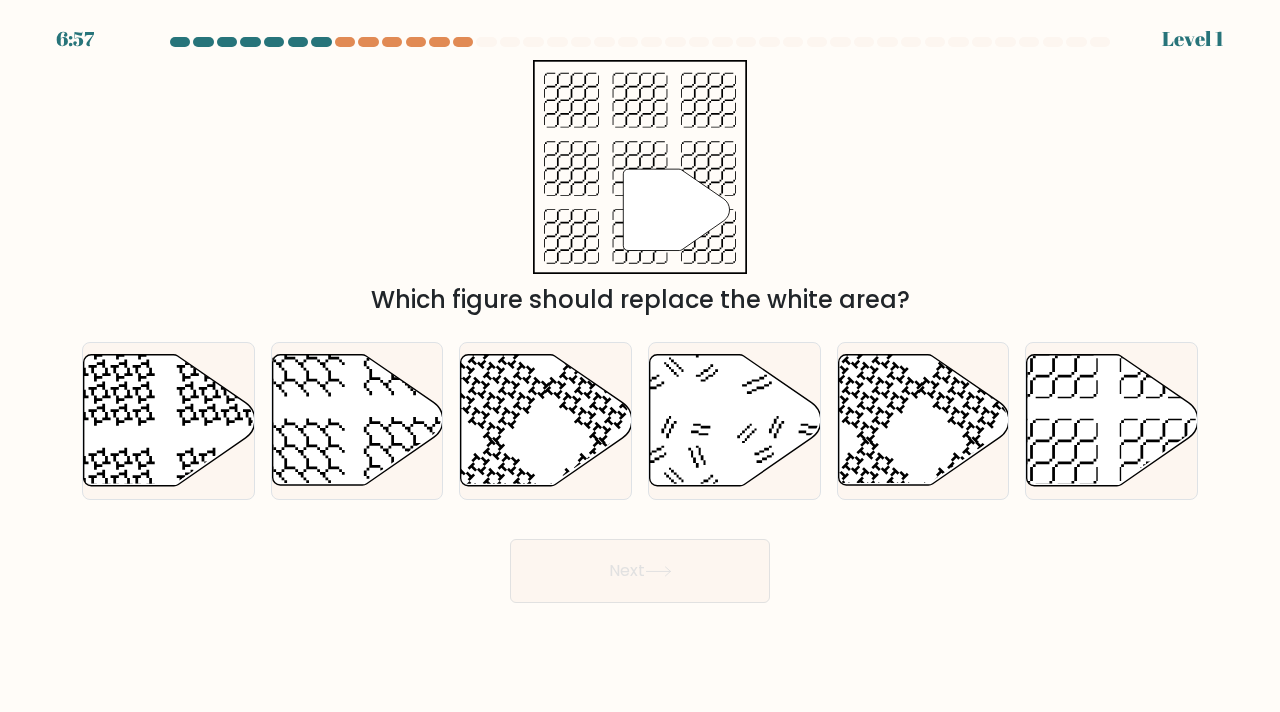 click on "Next" at bounding box center (640, 571) 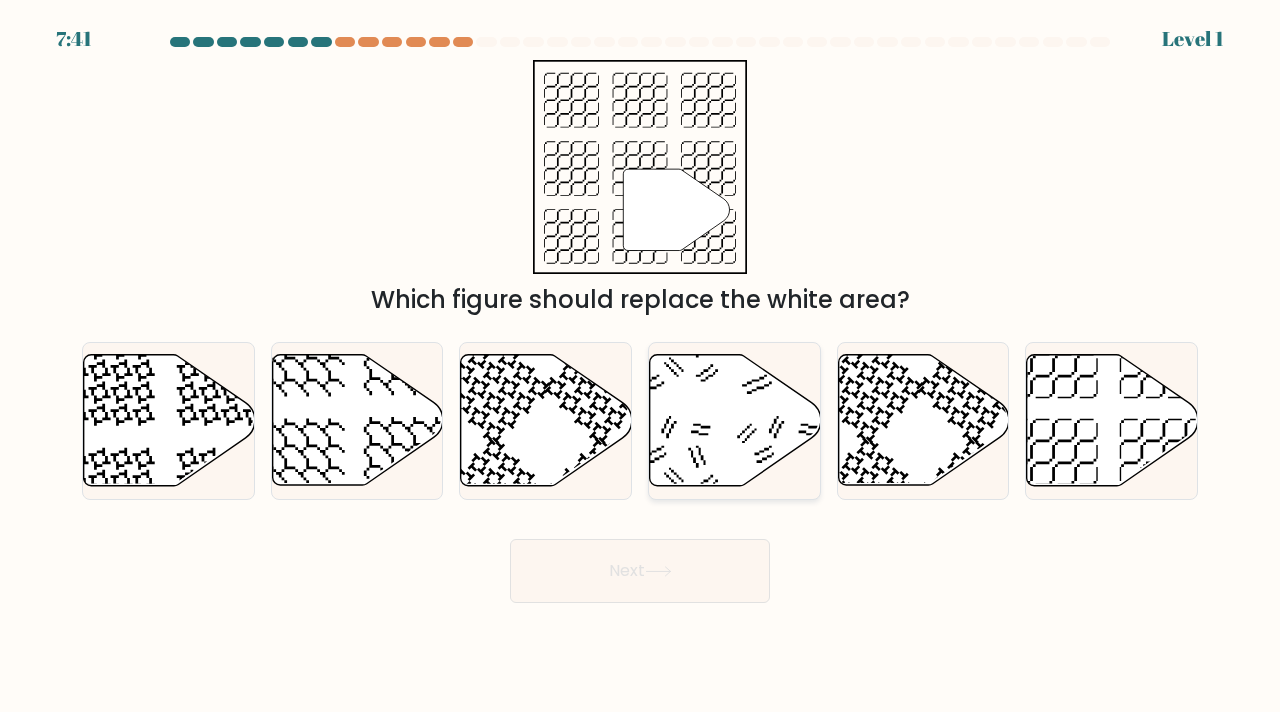drag, startPoint x: 708, startPoint y: 468, endPoint x: 716, endPoint y: 451, distance: 18.788294 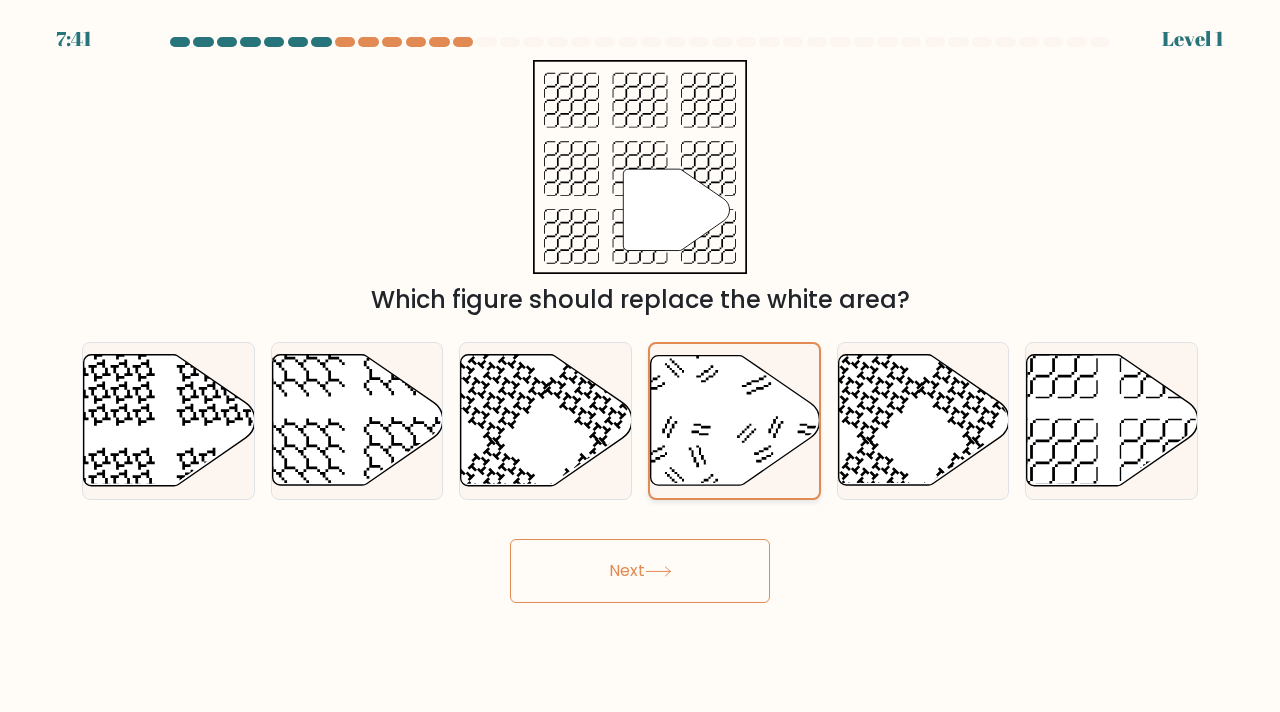 click 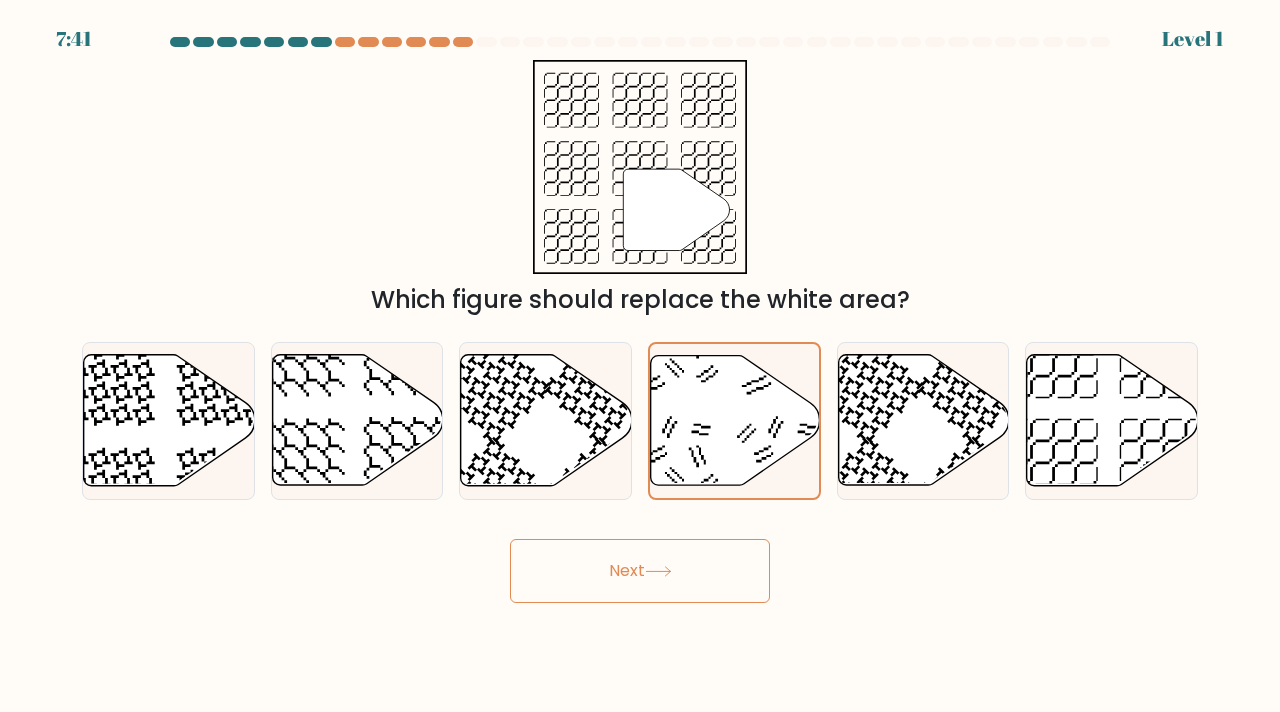 click on "Next" at bounding box center [640, 571] 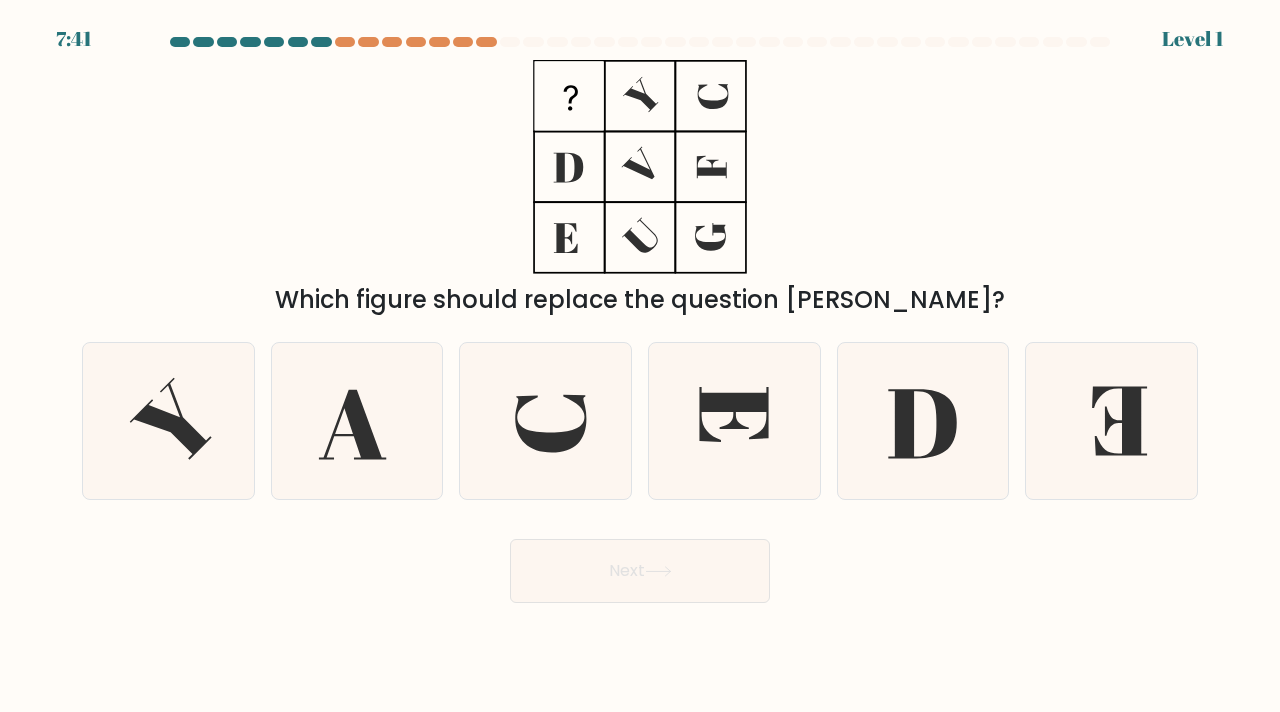 click on "Next" at bounding box center [640, 571] 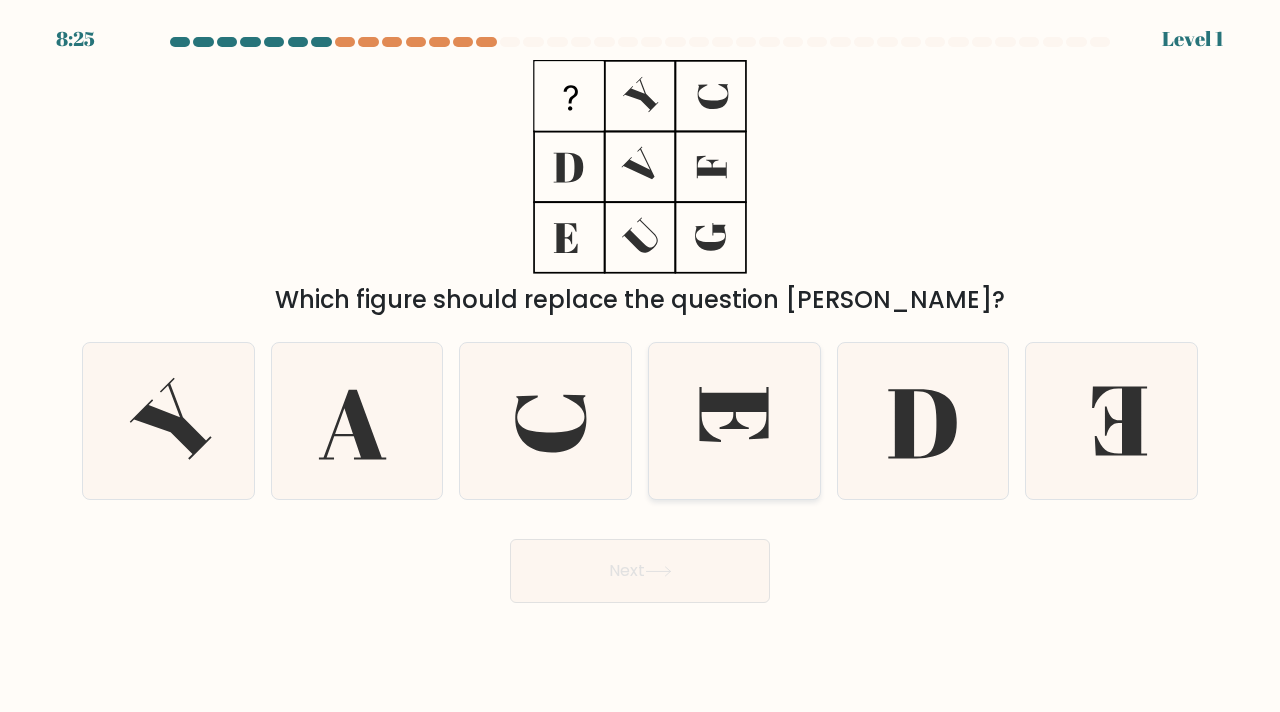 click at bounding box center (640, 320) 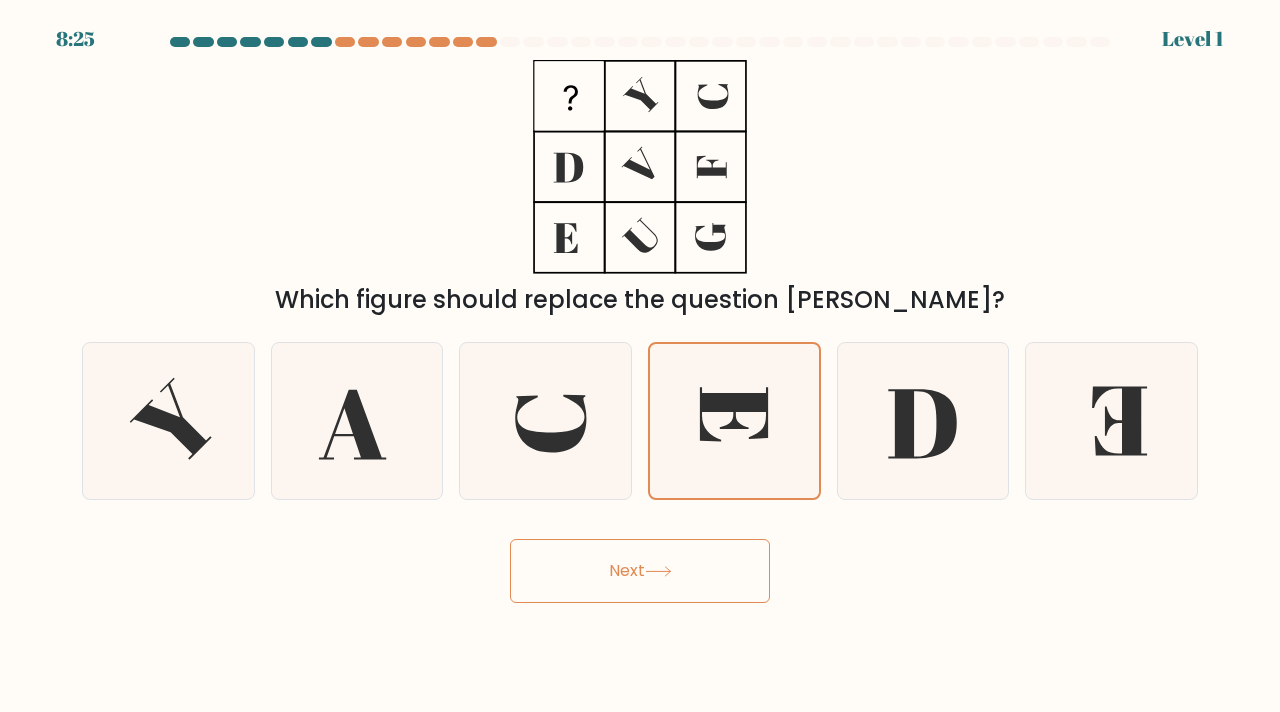 click on "Next" at bounding box center (640, 571) 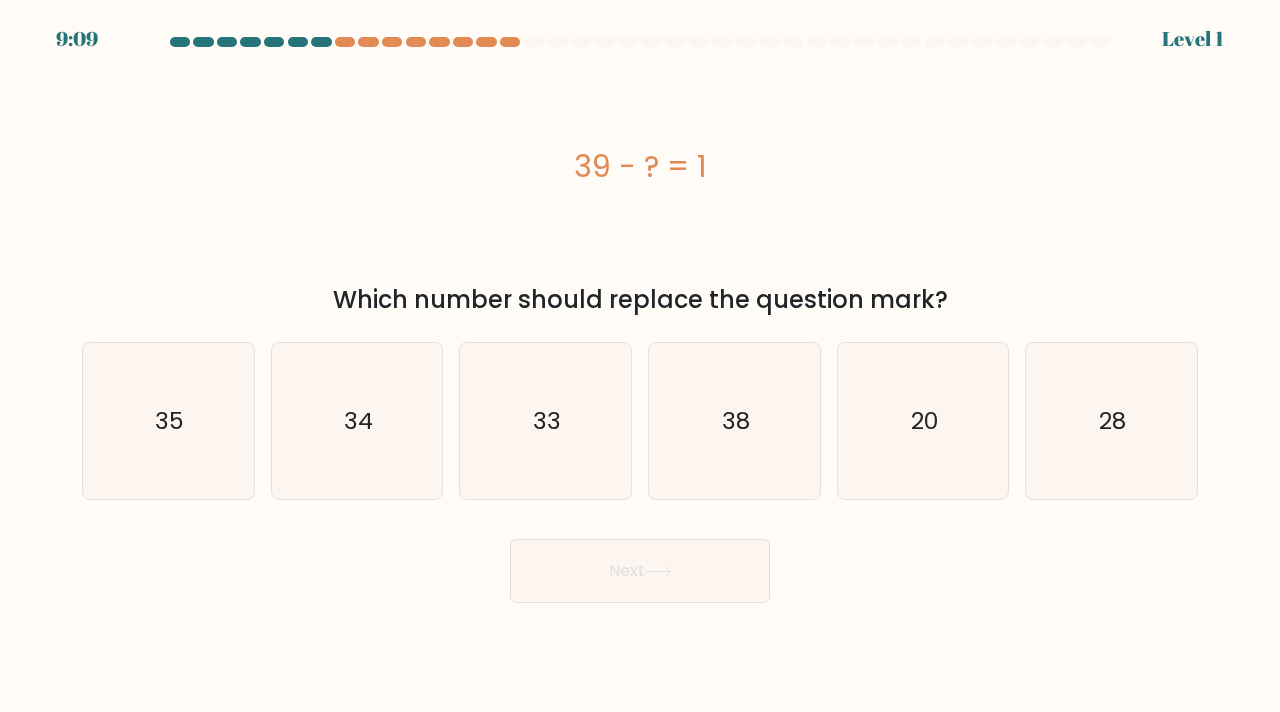 click on "Next" at bounding box center [640, 571] 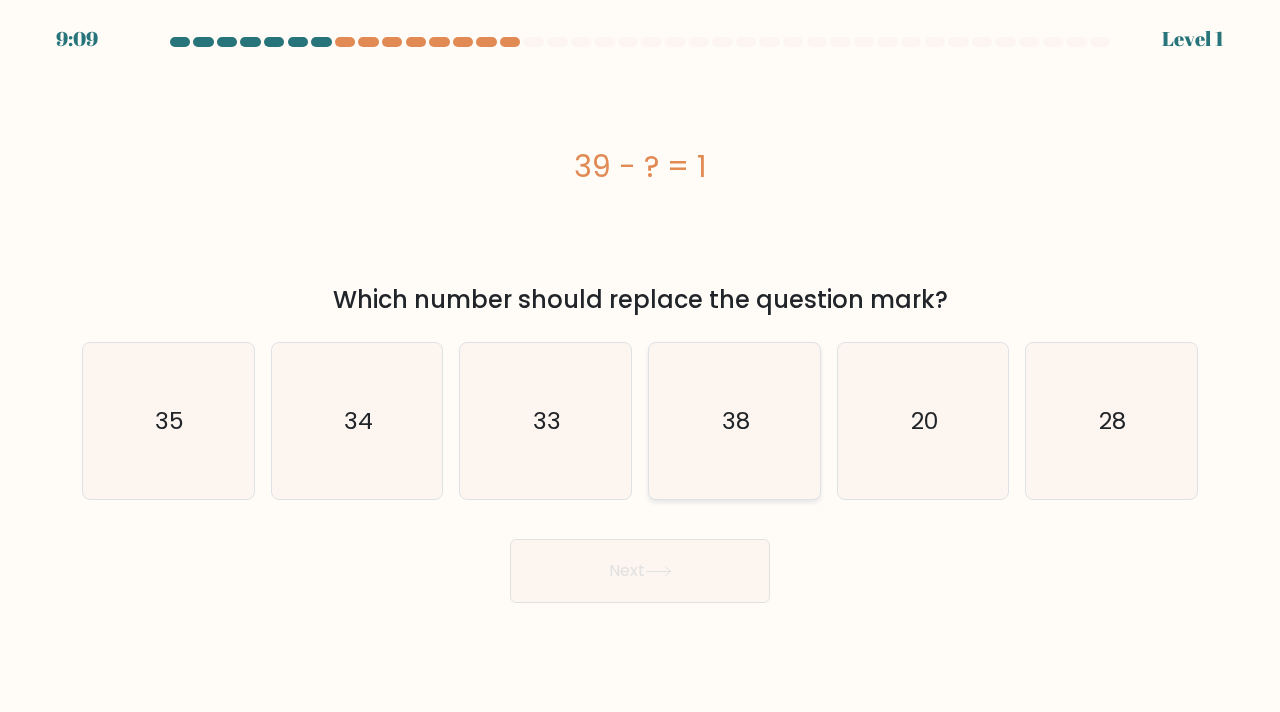 click on "38" 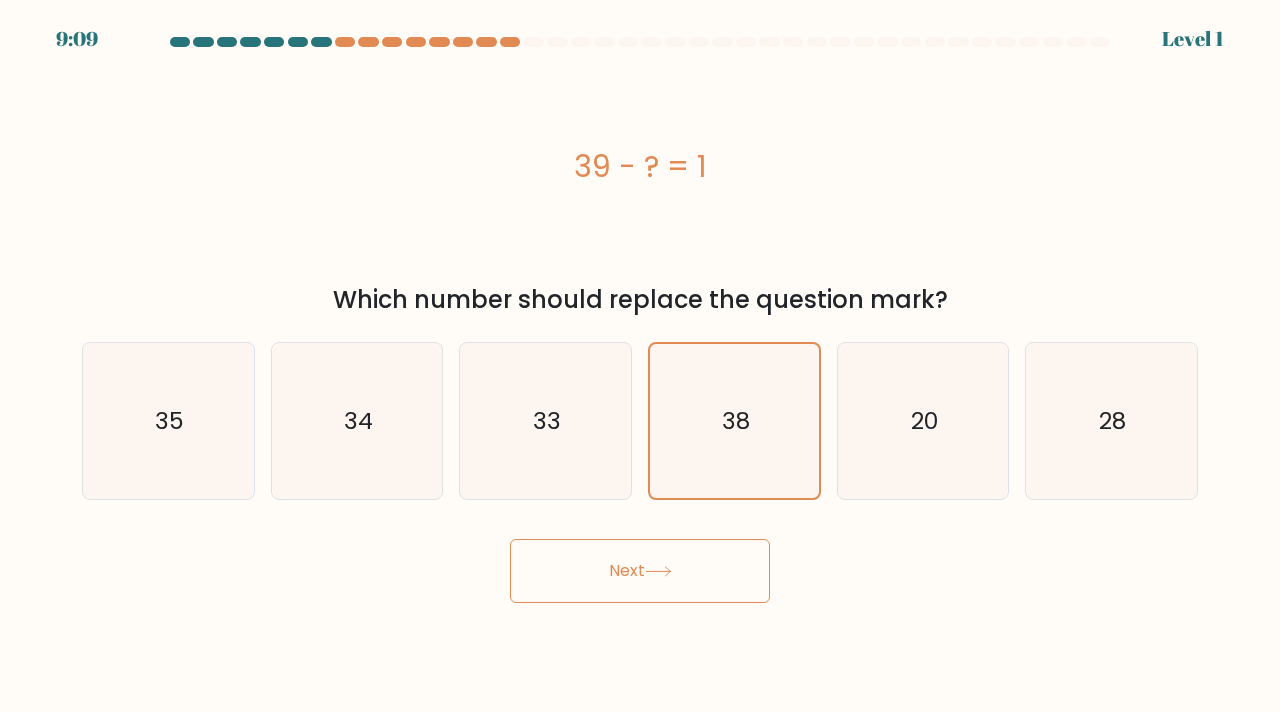 drag, startPoint x: 714, startPoint y: 458, endPoint x: 702, endPoint y: 518, distance: 61.188232 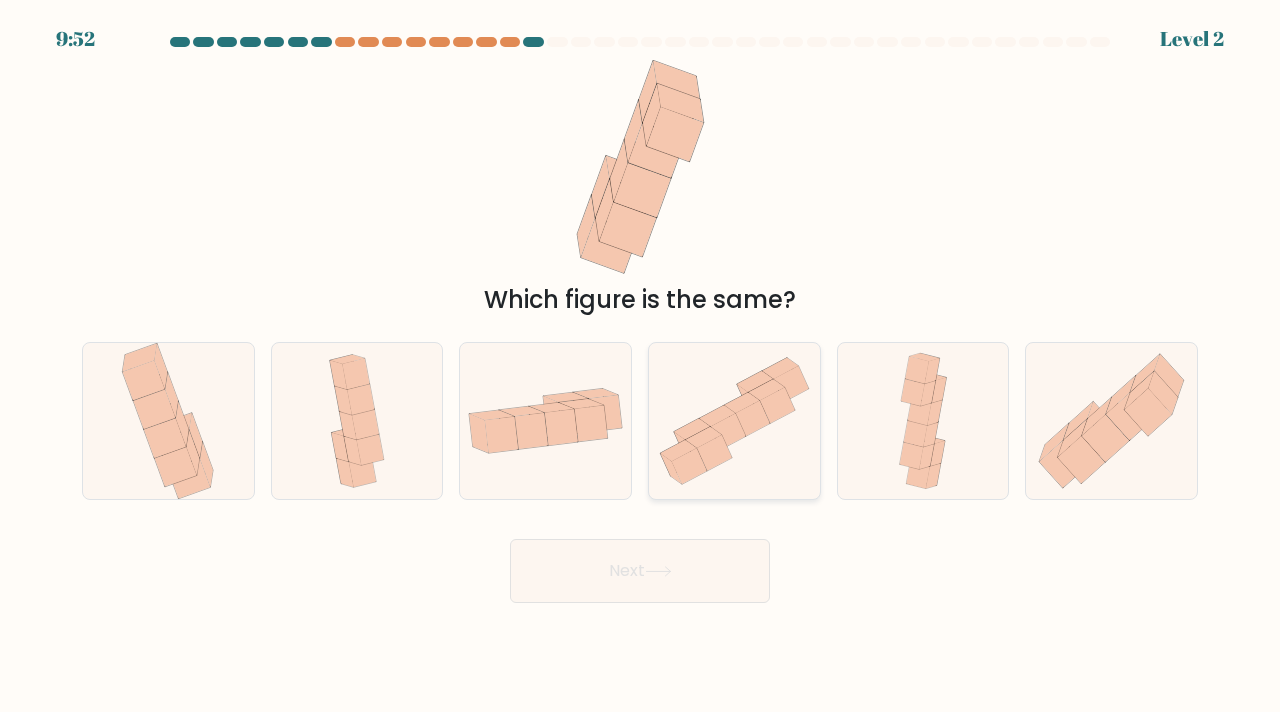 click at bounding box center [640, 320] 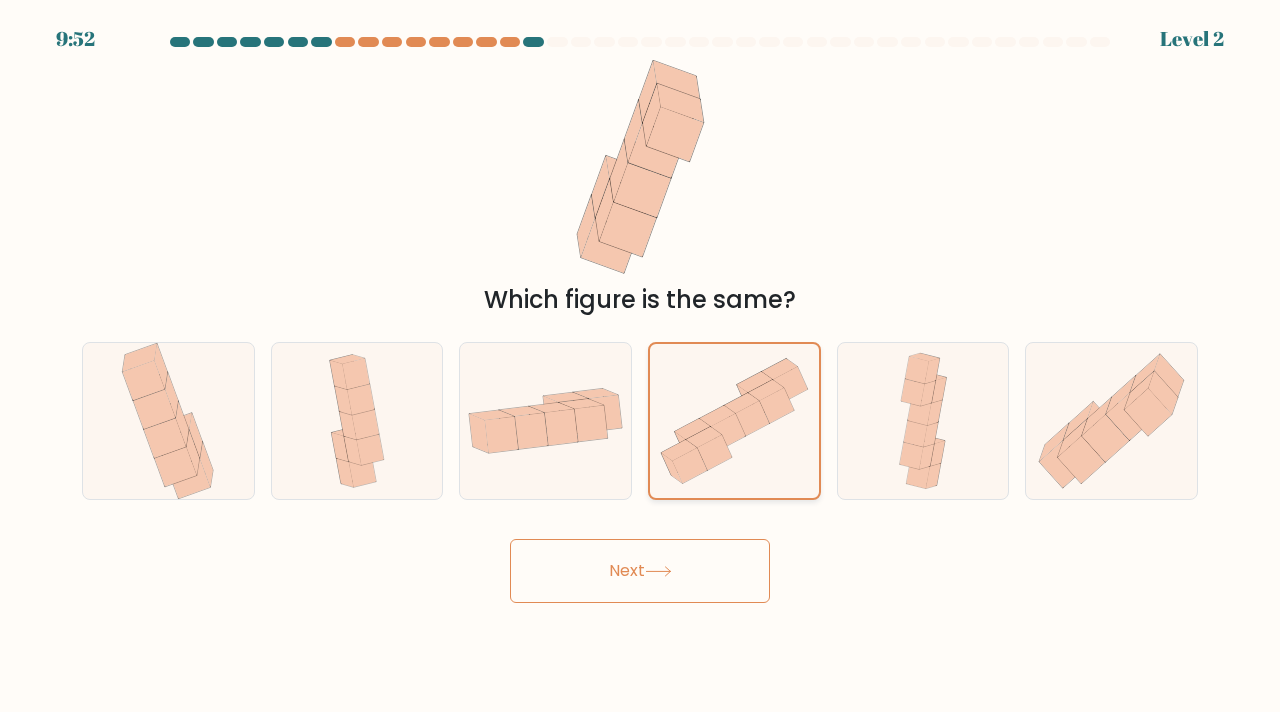 click 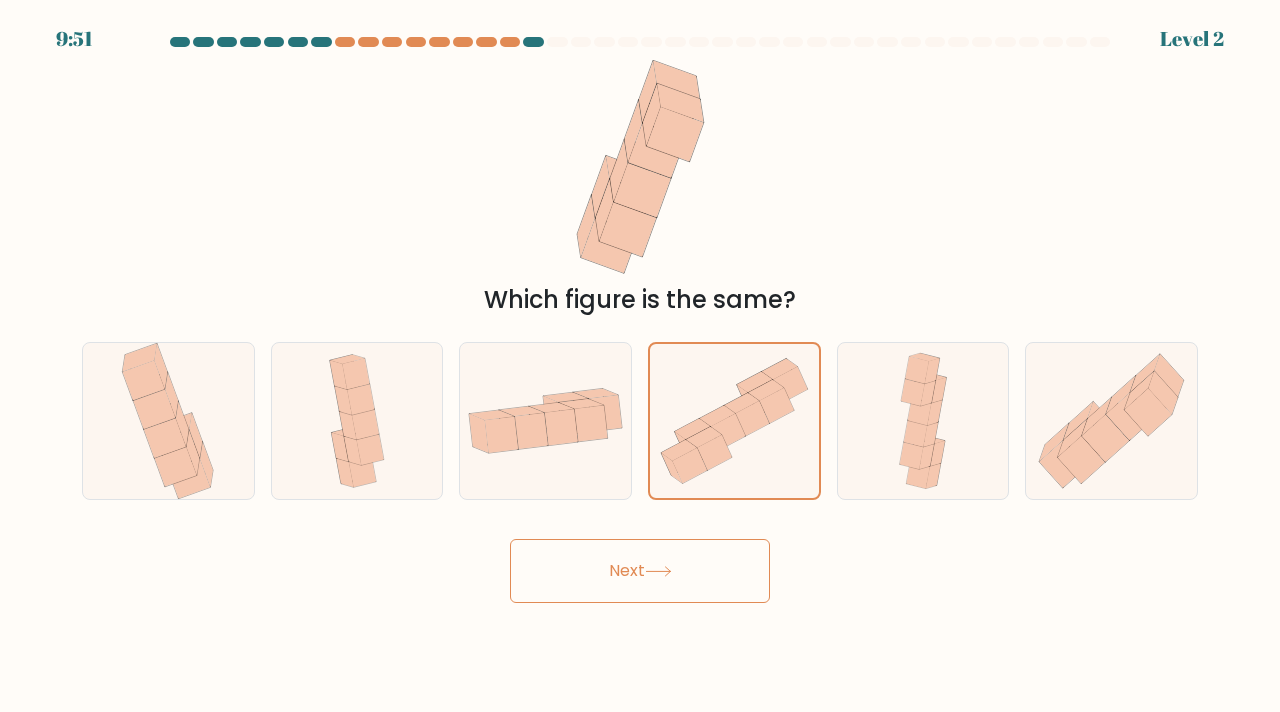 click on "Next" at bounding box center (640, 571) 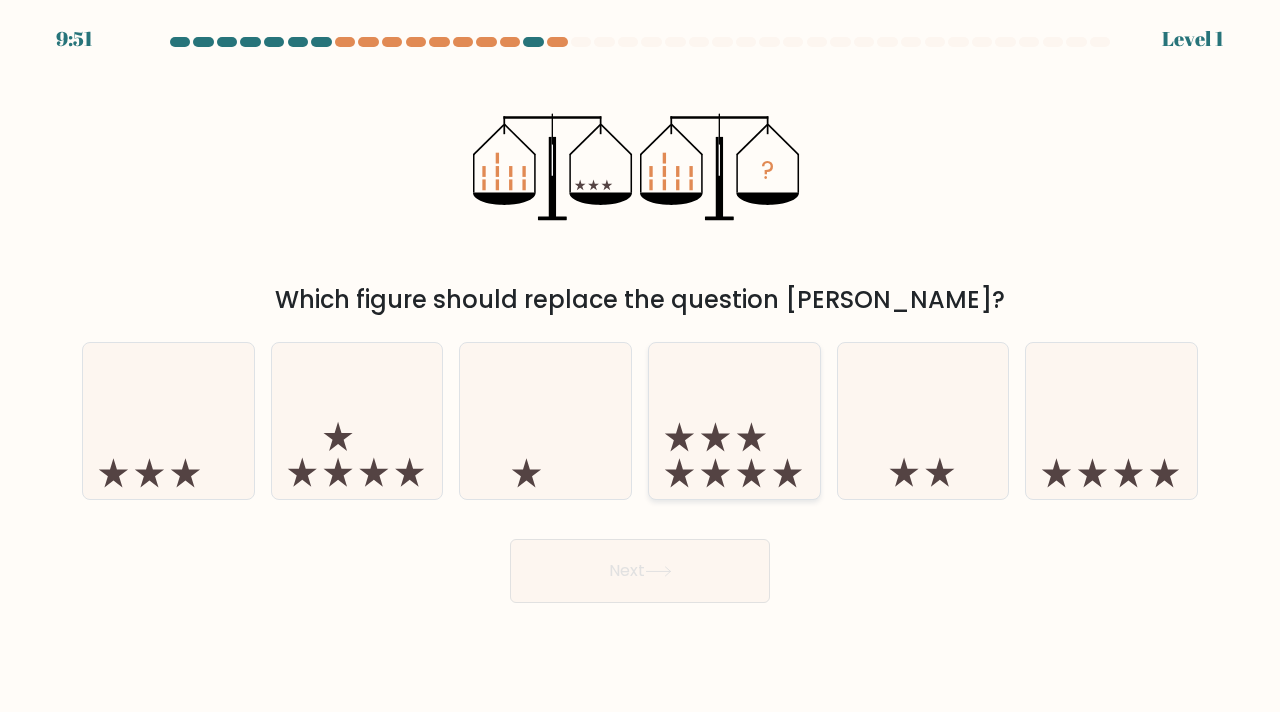 click on "Next" at bounding box center (640, 571) 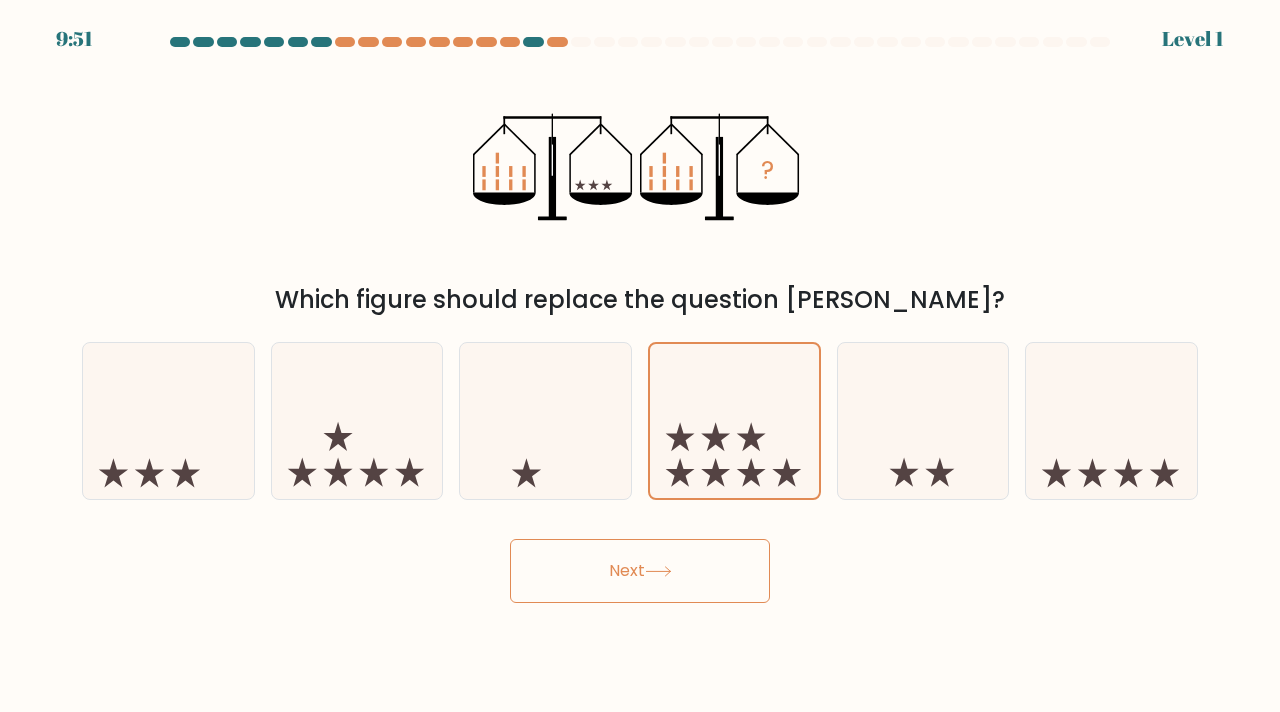 click at bounding box center (640, 320) 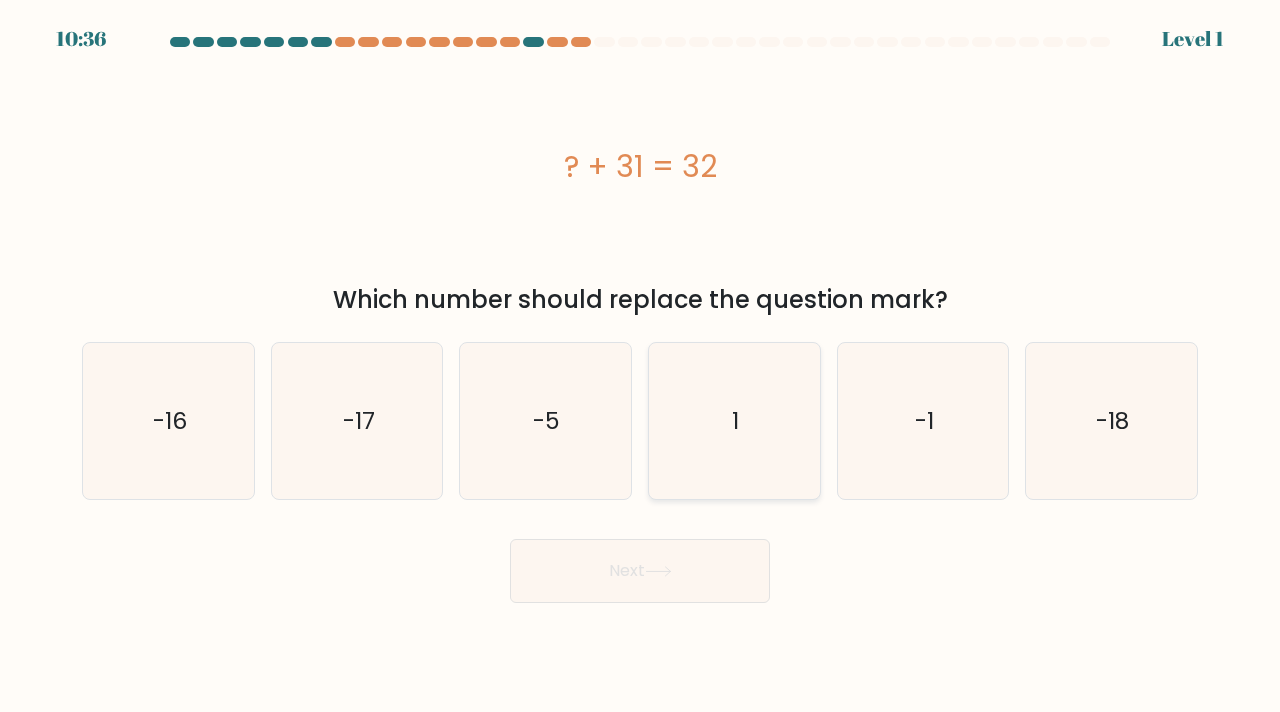 click on "1" 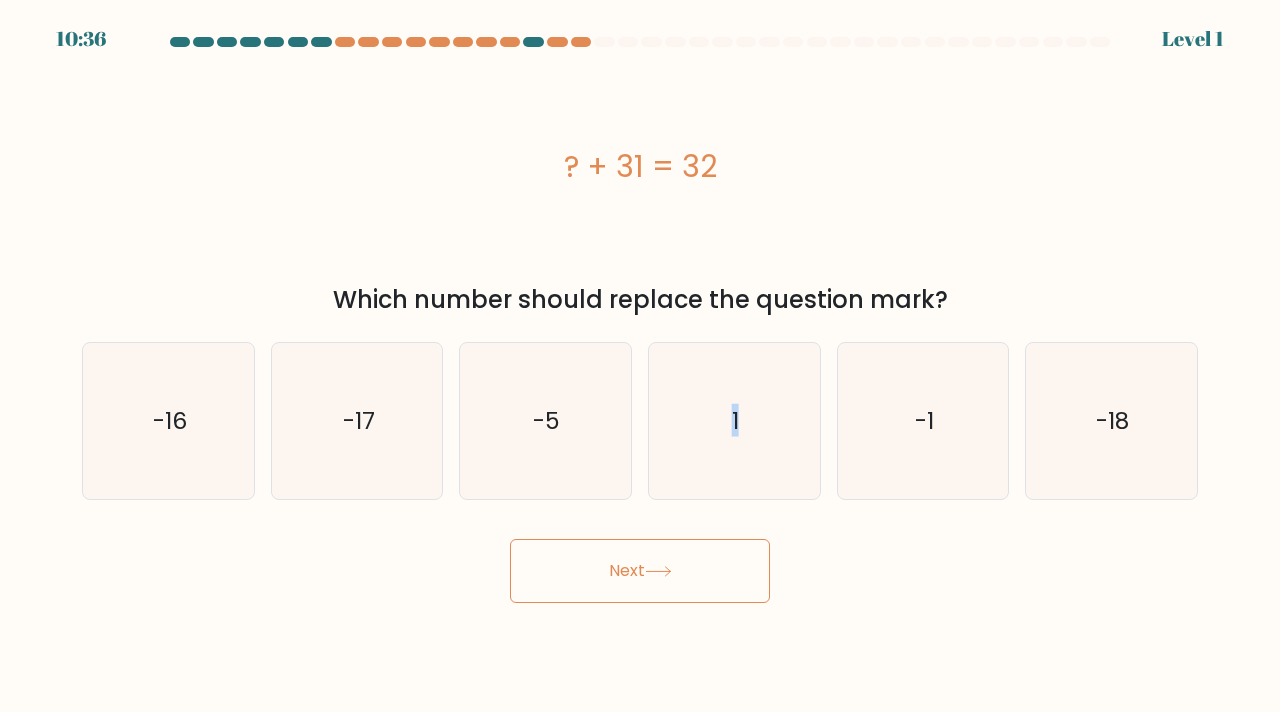 click on "Next" at bounding box center [640, 571] 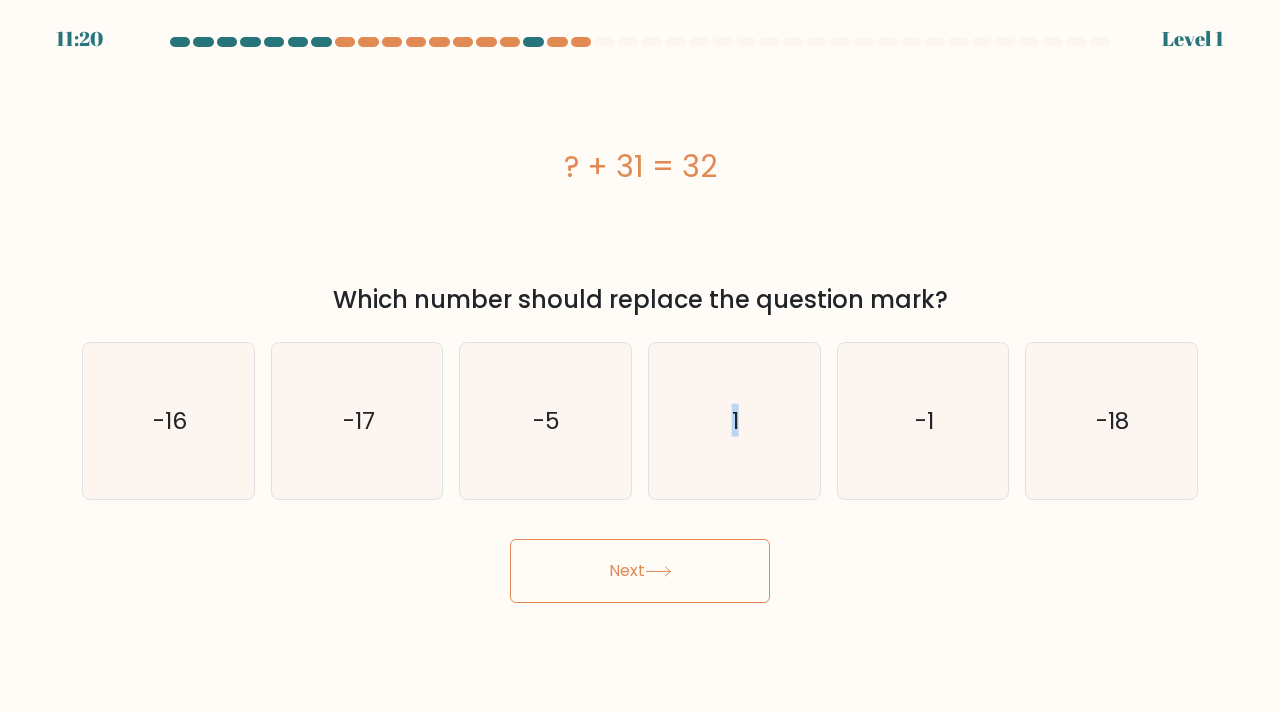 click on "Next" at bounding box center [640, 571] 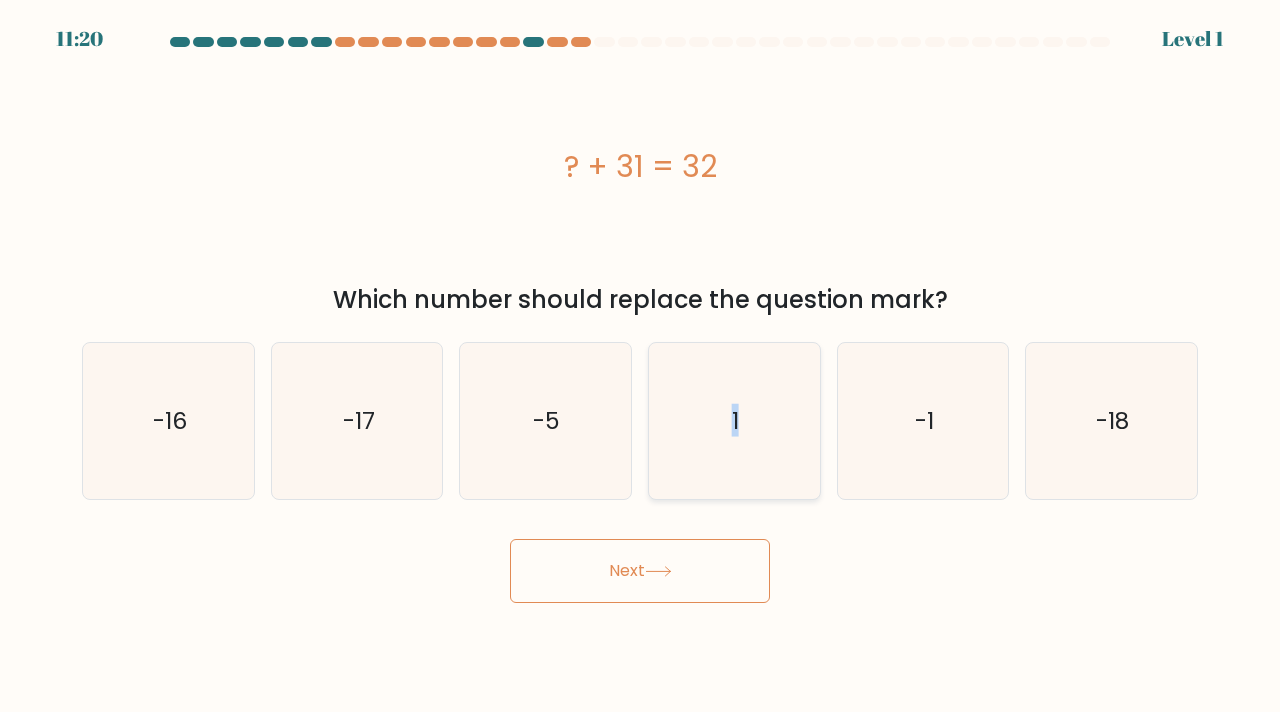 click on "a. 1" at bounding box center [640, 320] 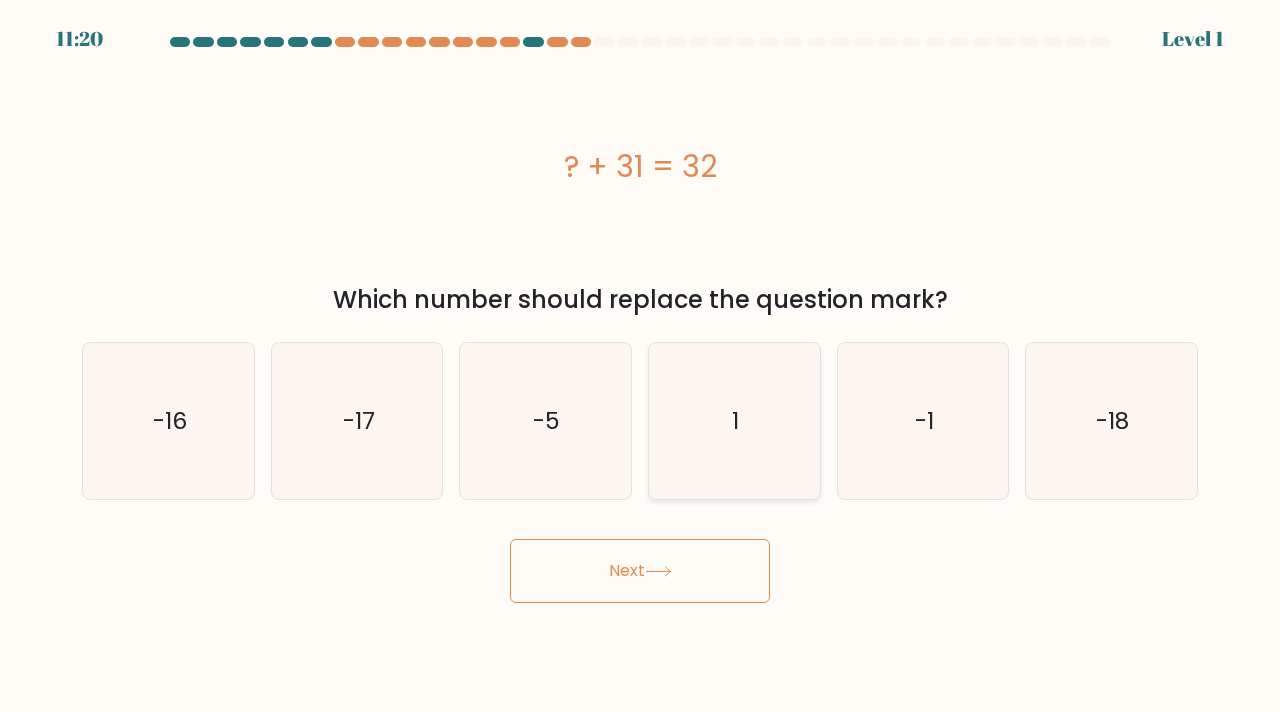 click on "1" 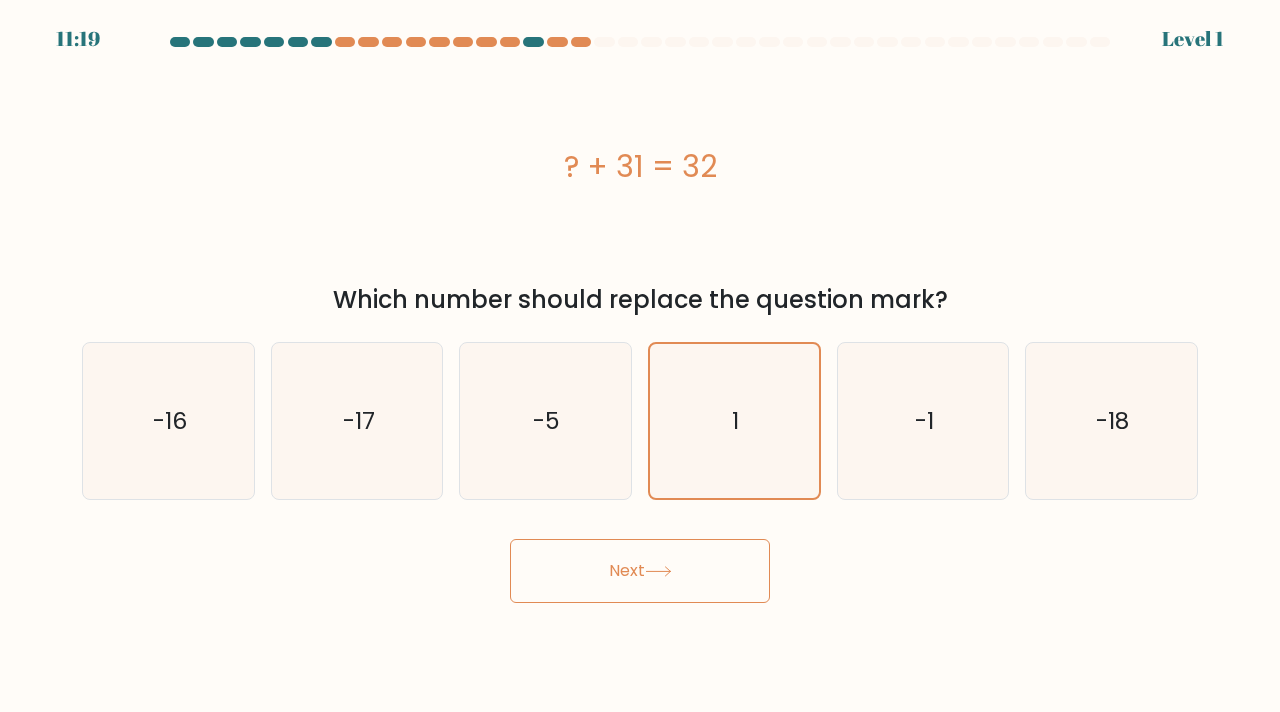 click on "Next" at bounding box center (640, 571) 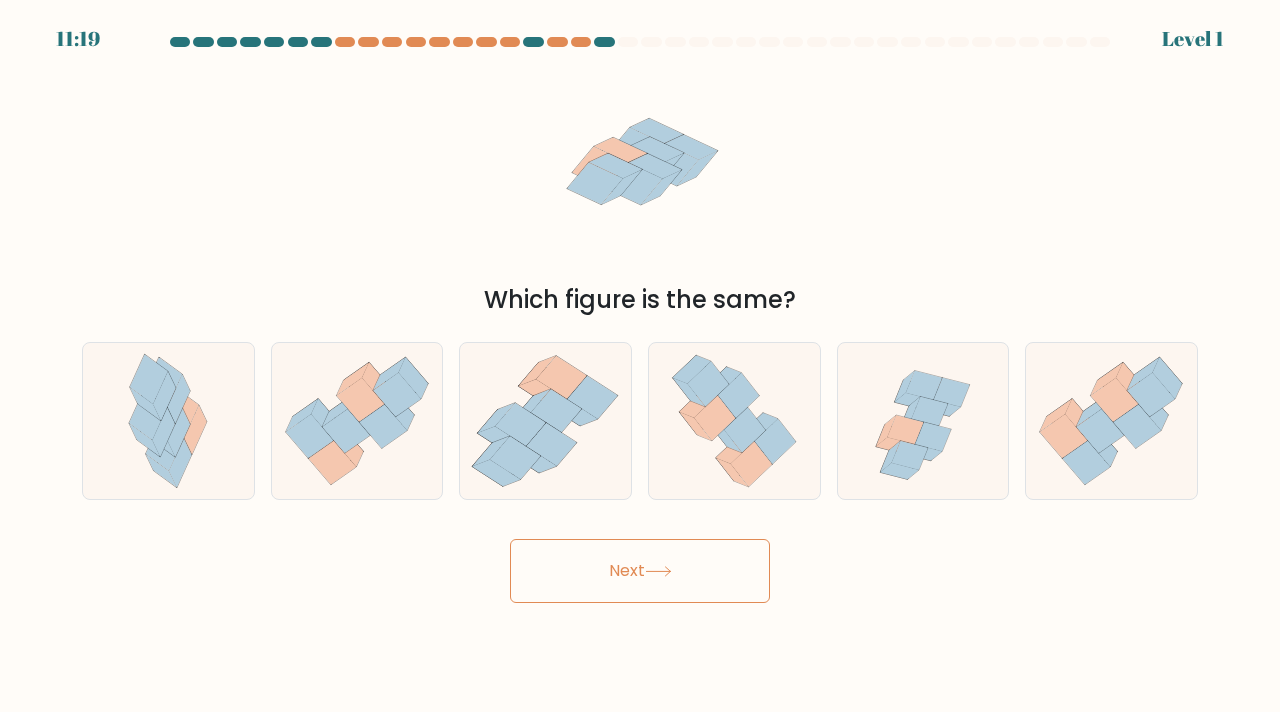 click on "Next" at bounding box center (640, 571) 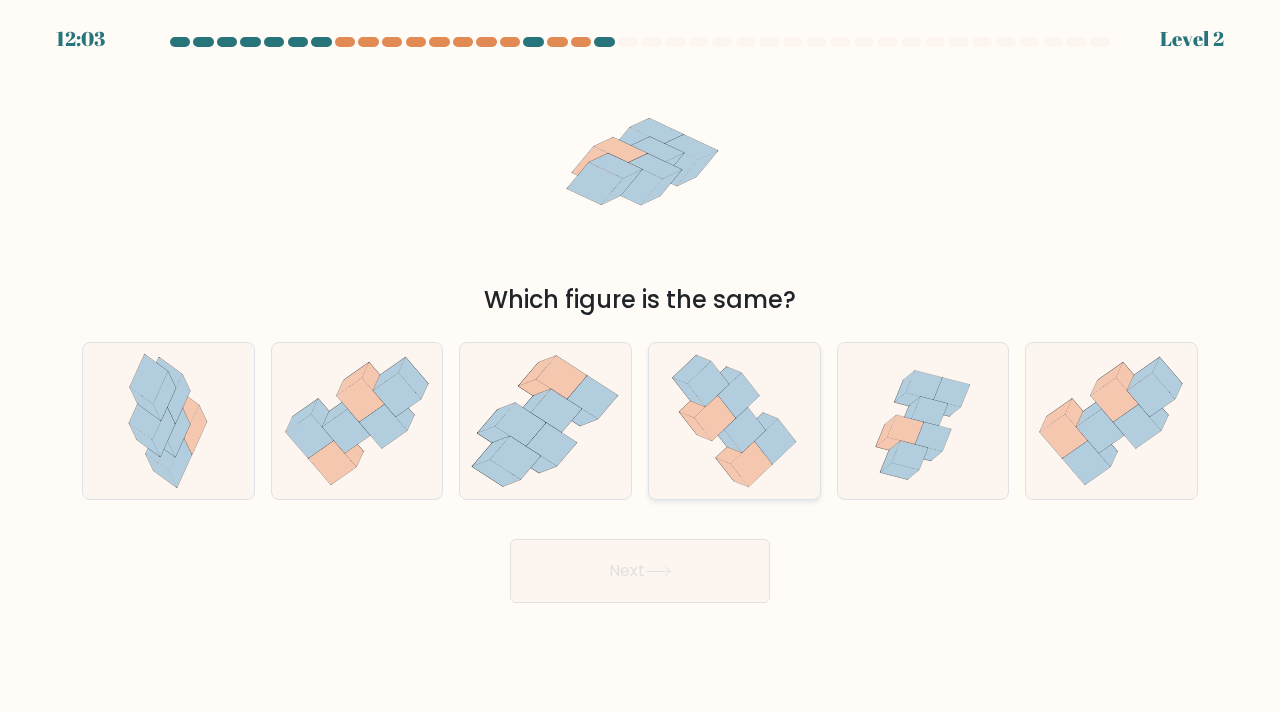 click 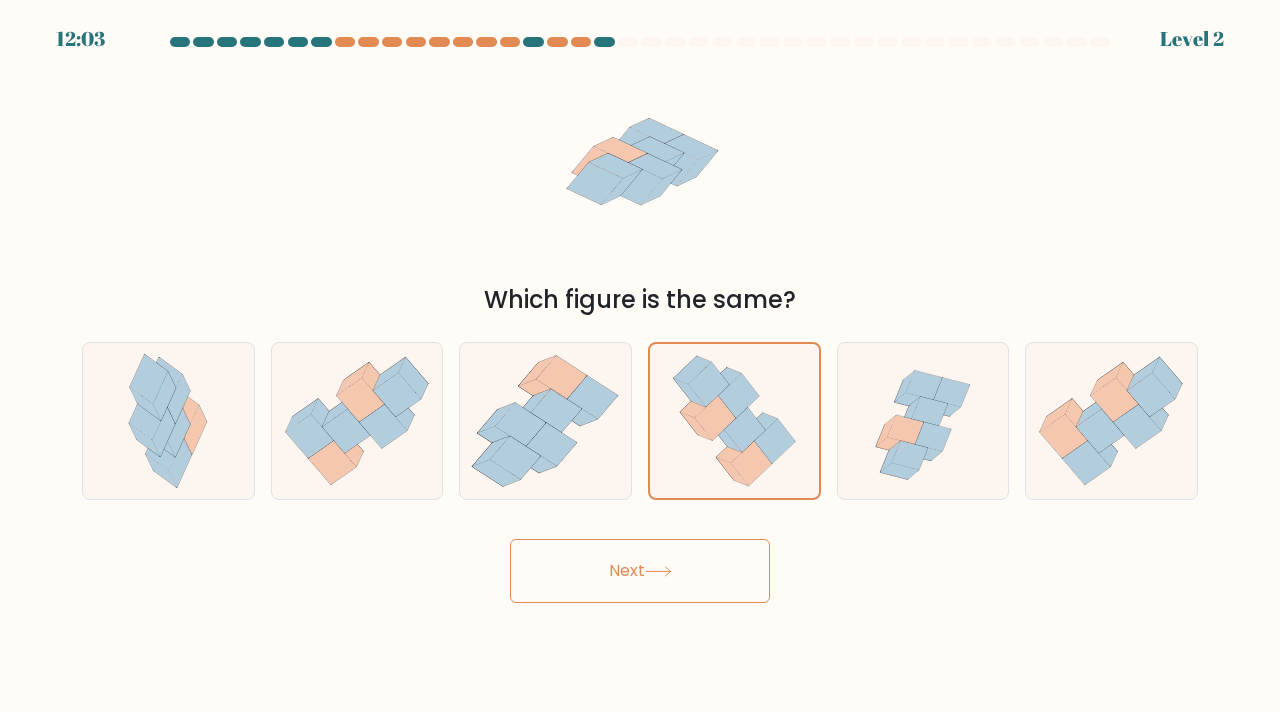 click at bounding box center (640, 320) 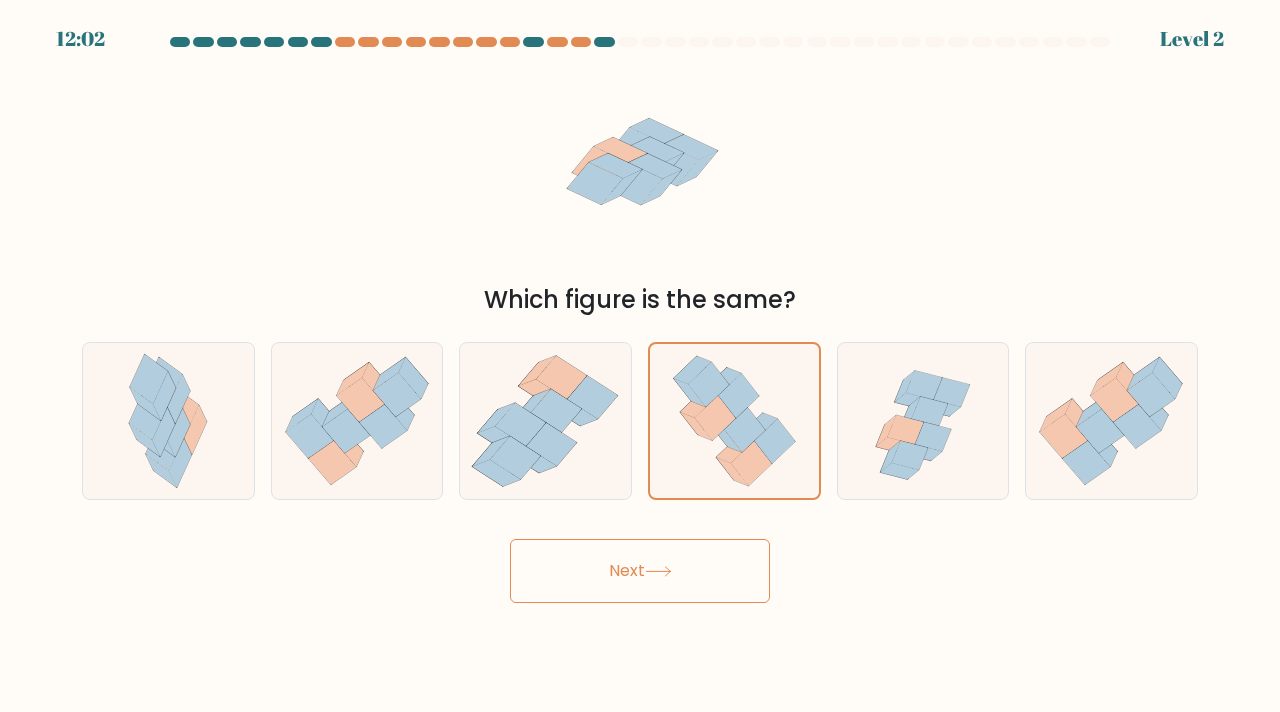 click 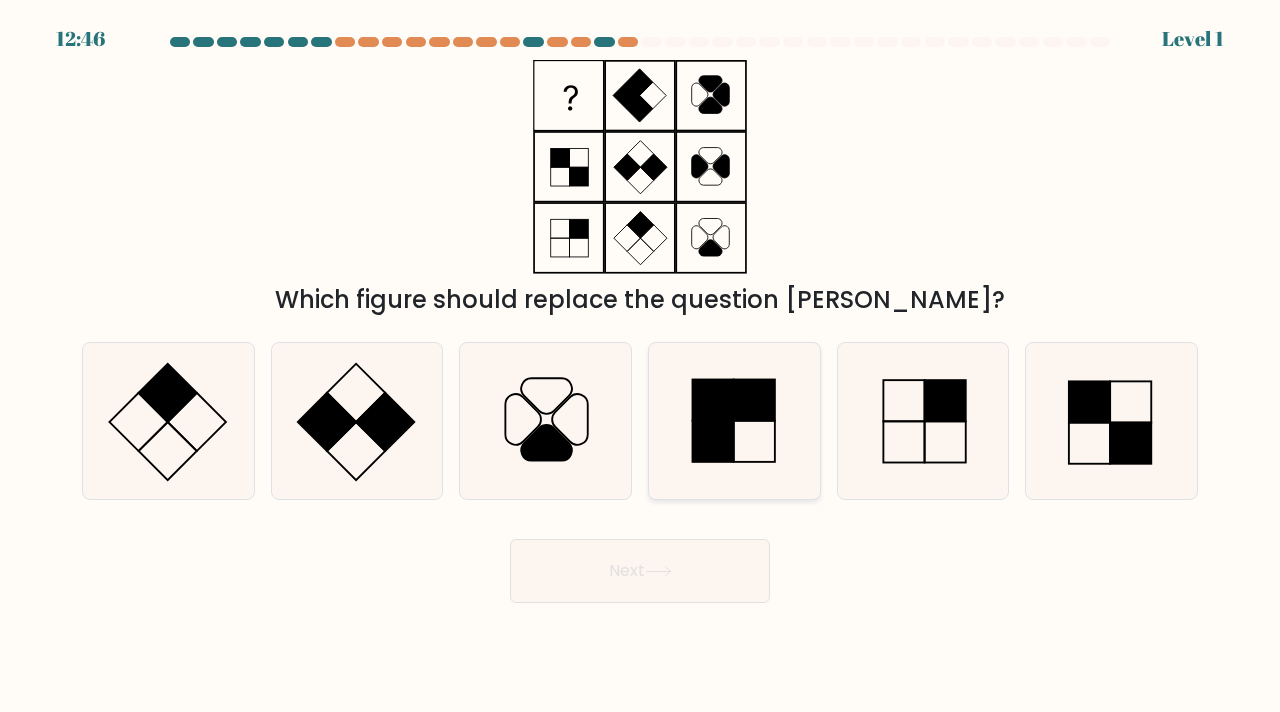 click 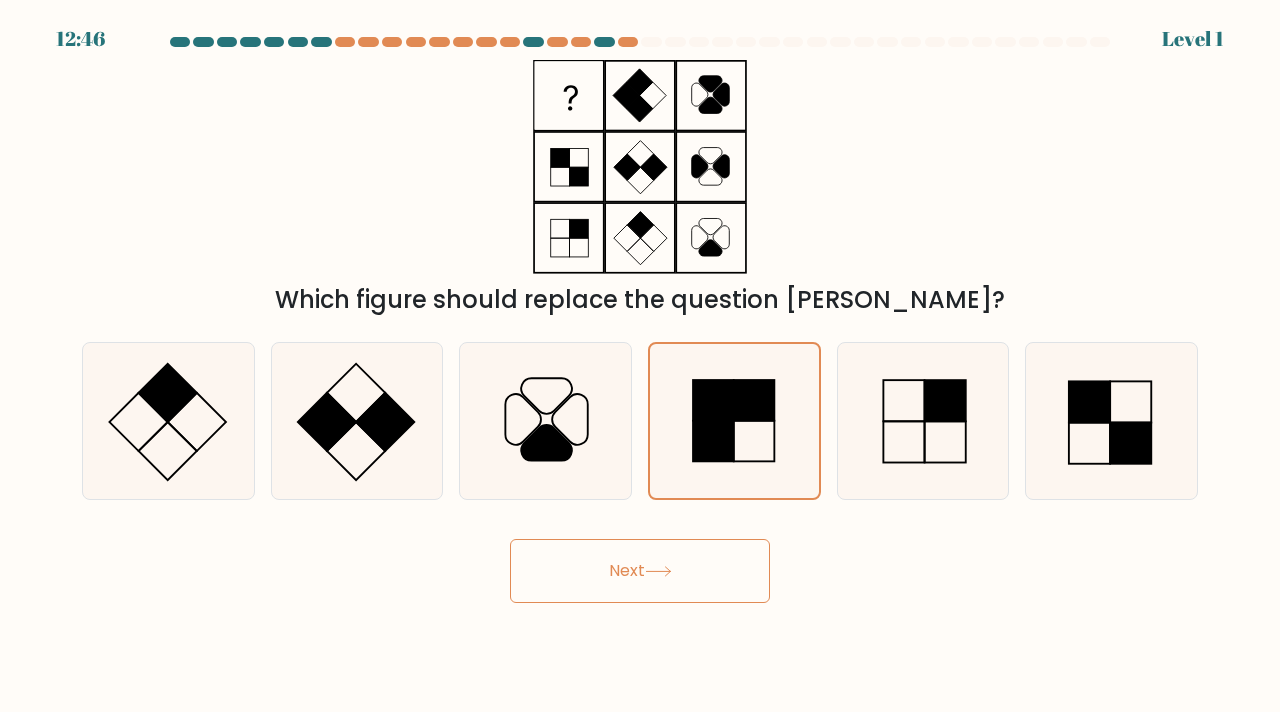 click on "Next" at bounding box center (640, 571) 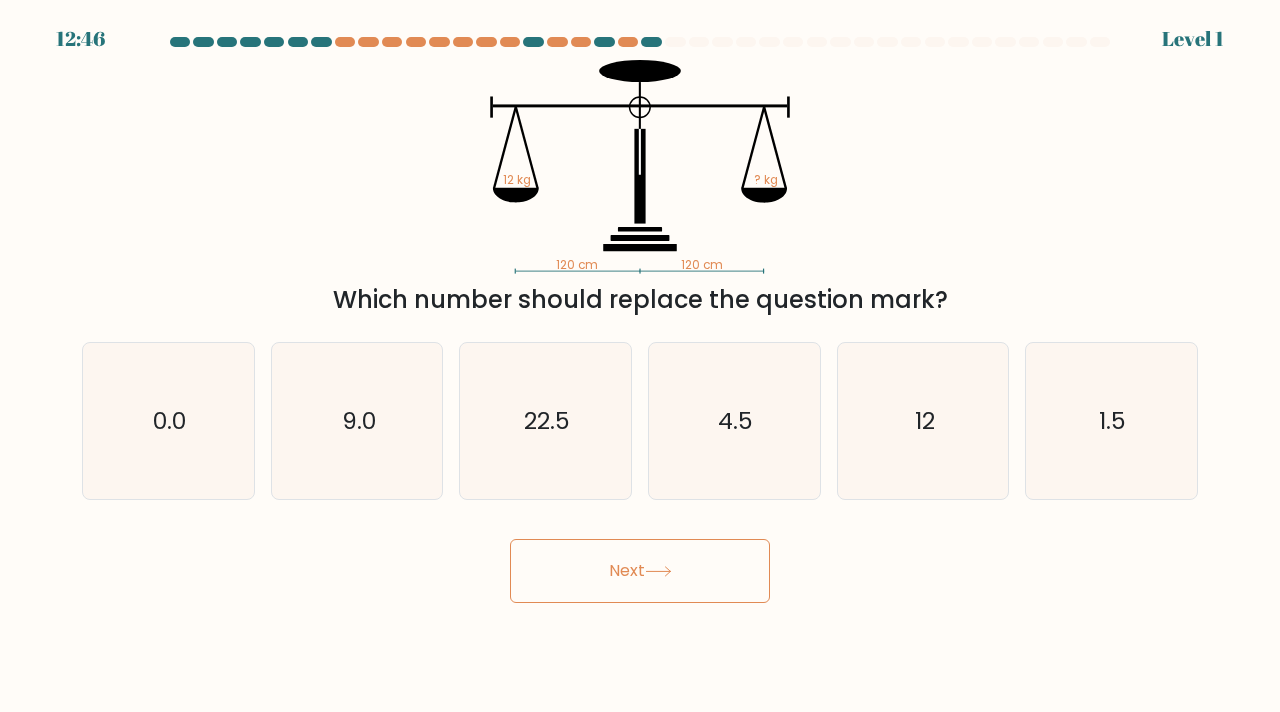 click on "Next" at bounding box center [640, 571] 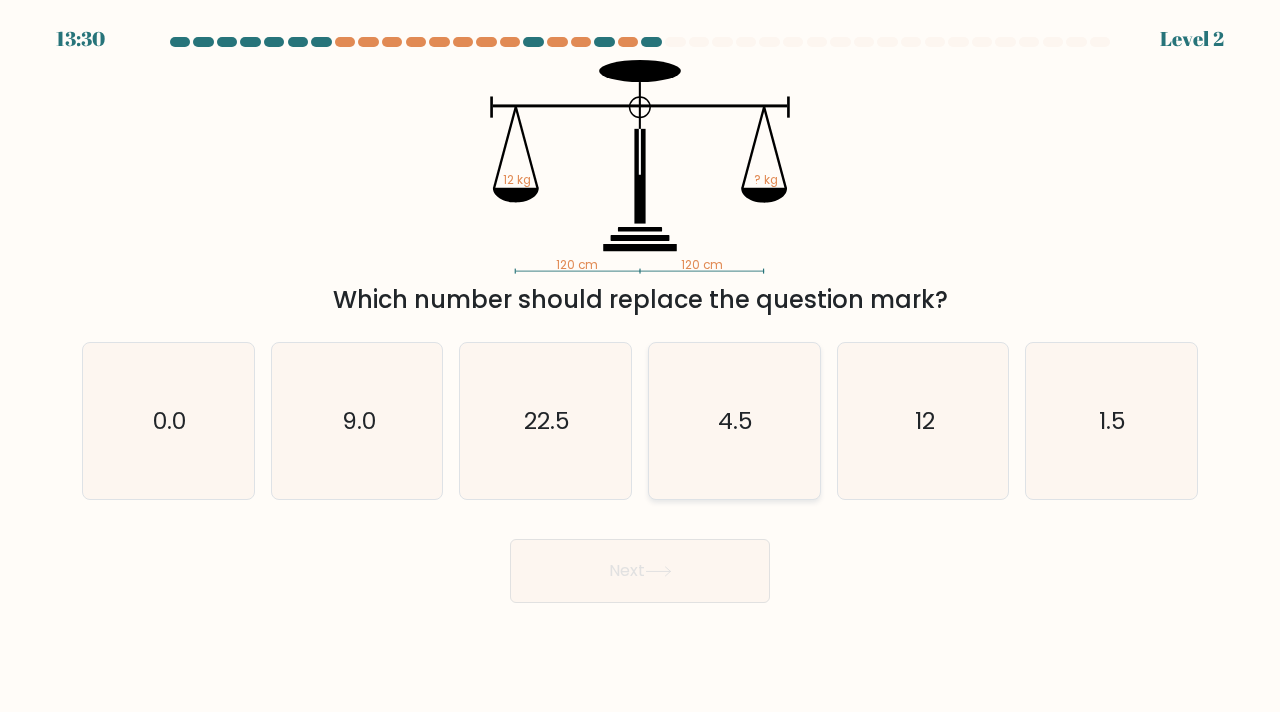 click on "4.5" 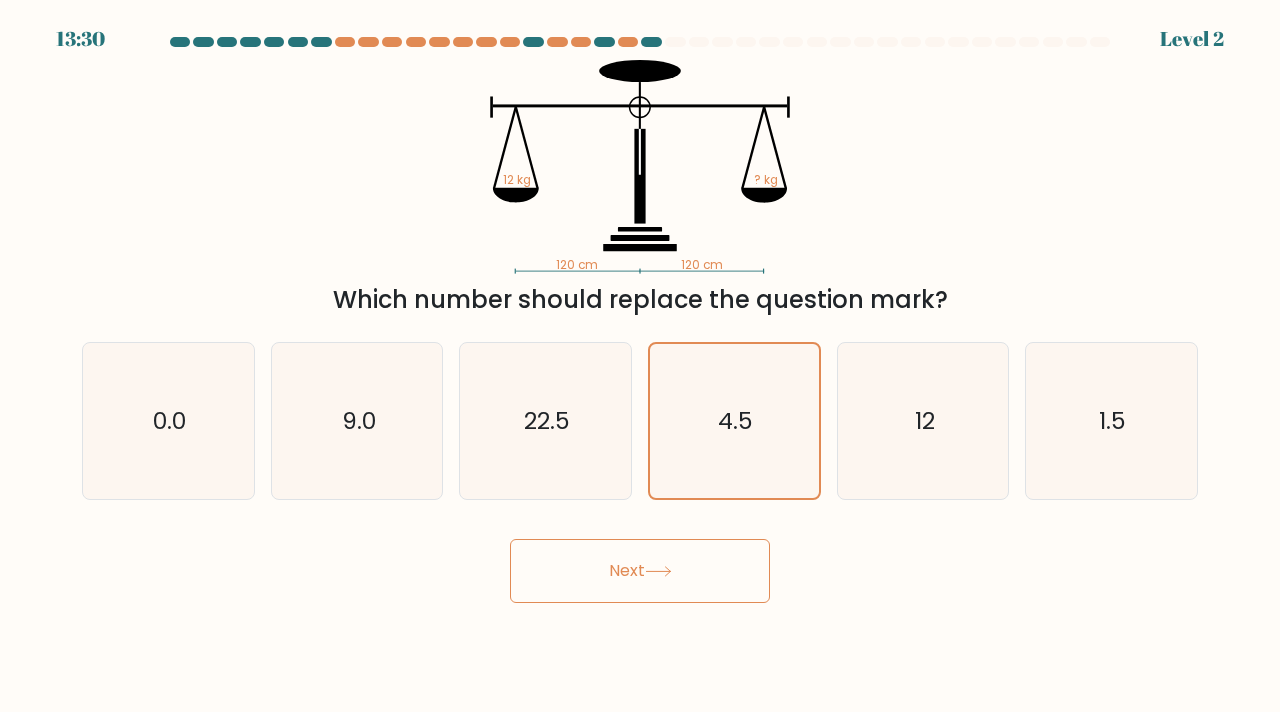 click on "Next" at bounding box center (640, 571) 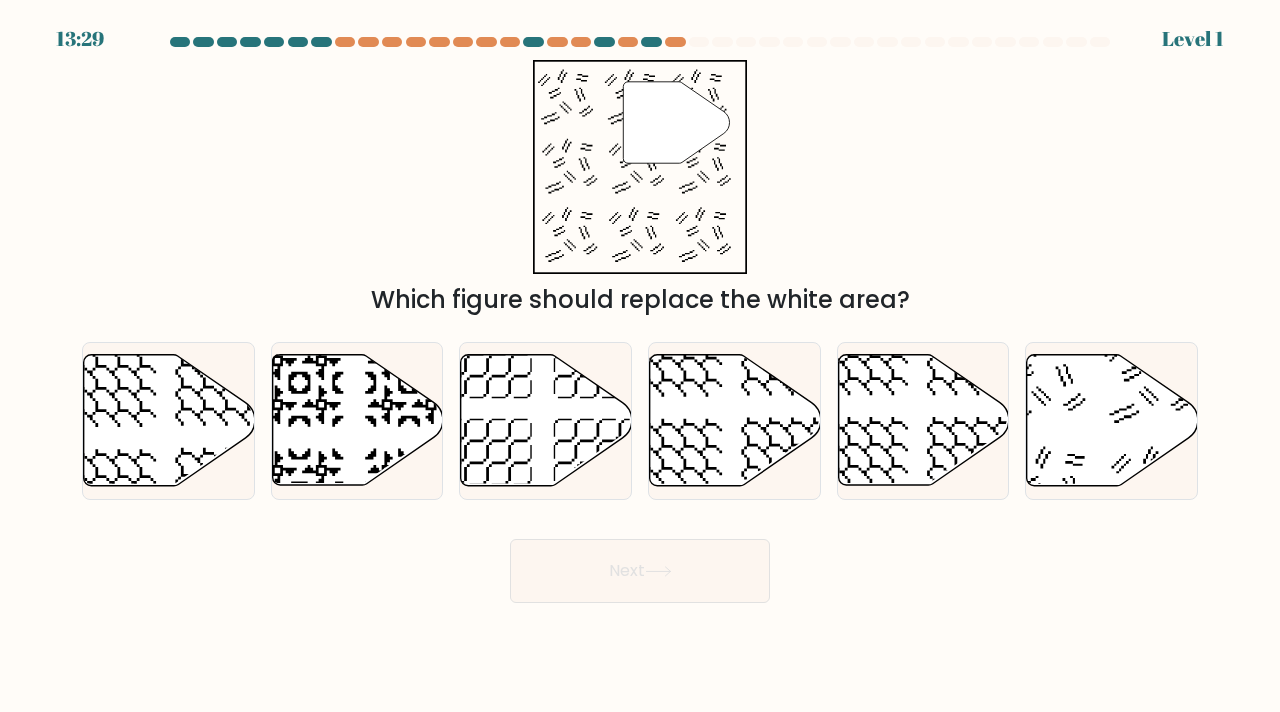click on "Next" at bounding box center (640, 571) 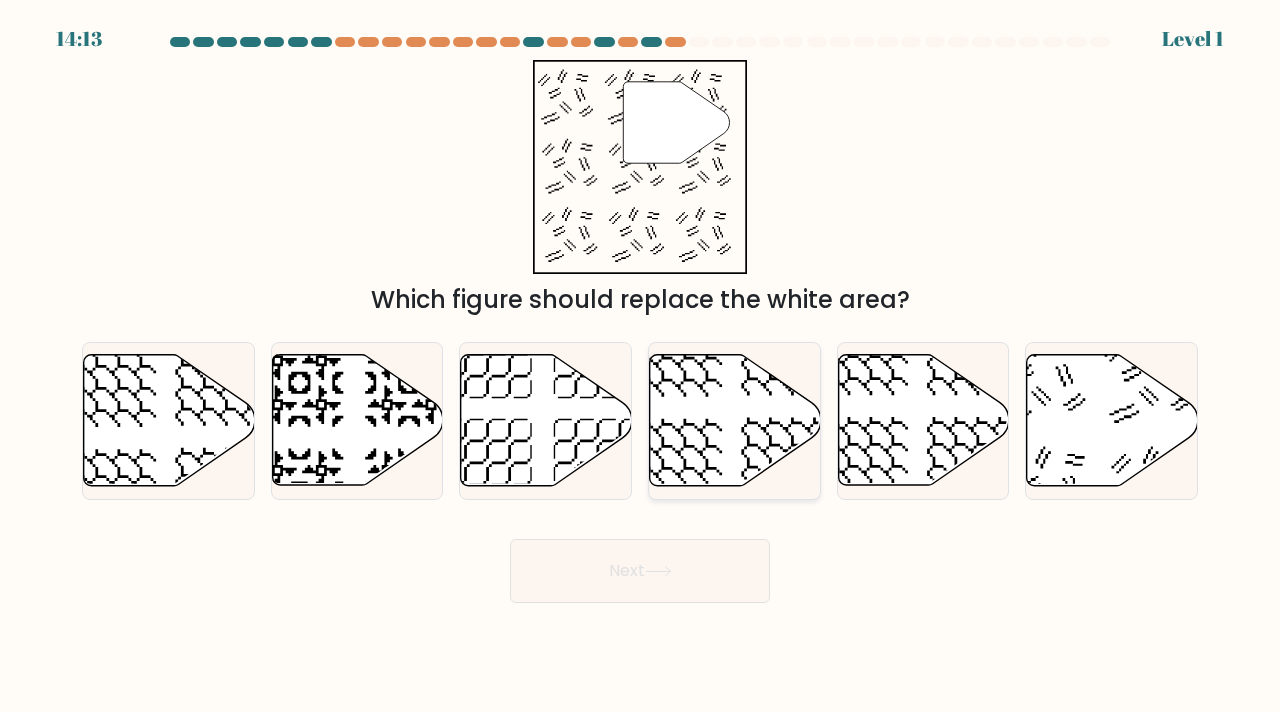 drag, startPoint x: 696, startPoint y: 500, endPoint x: 700, endPoint y: 483, distance: 17.464249 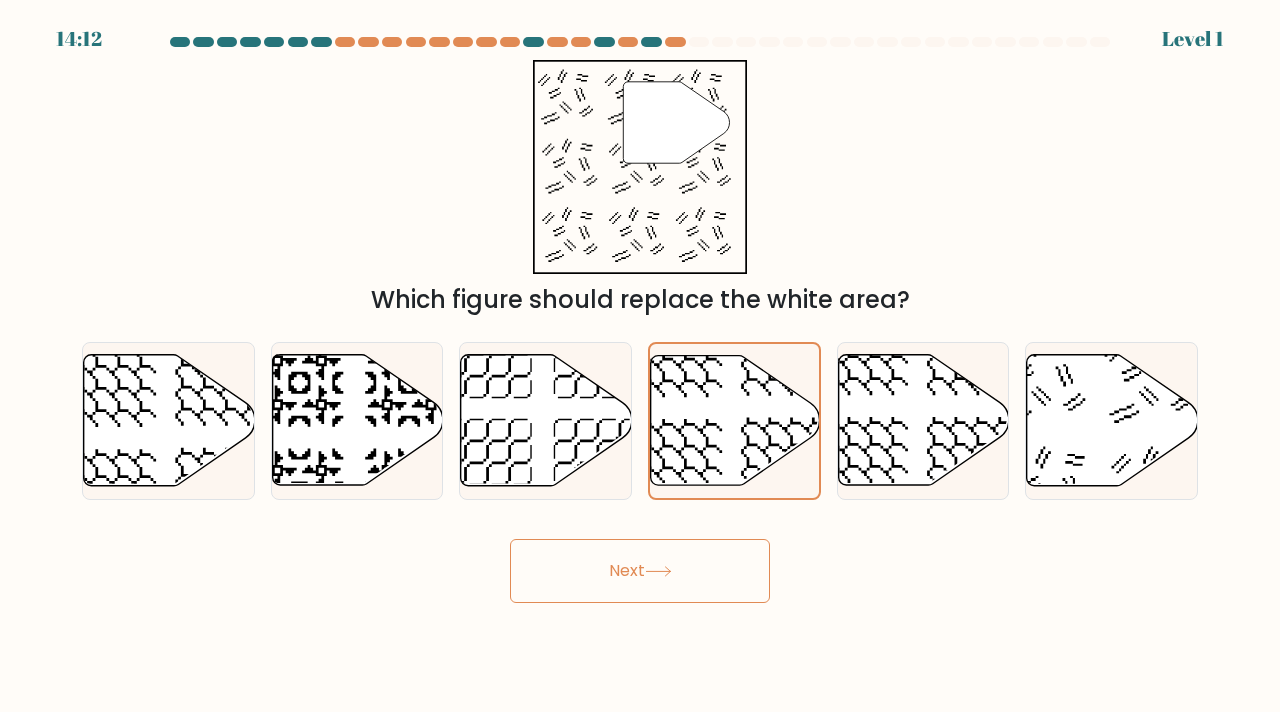 click on "Next" at bounding box center (640, 571) 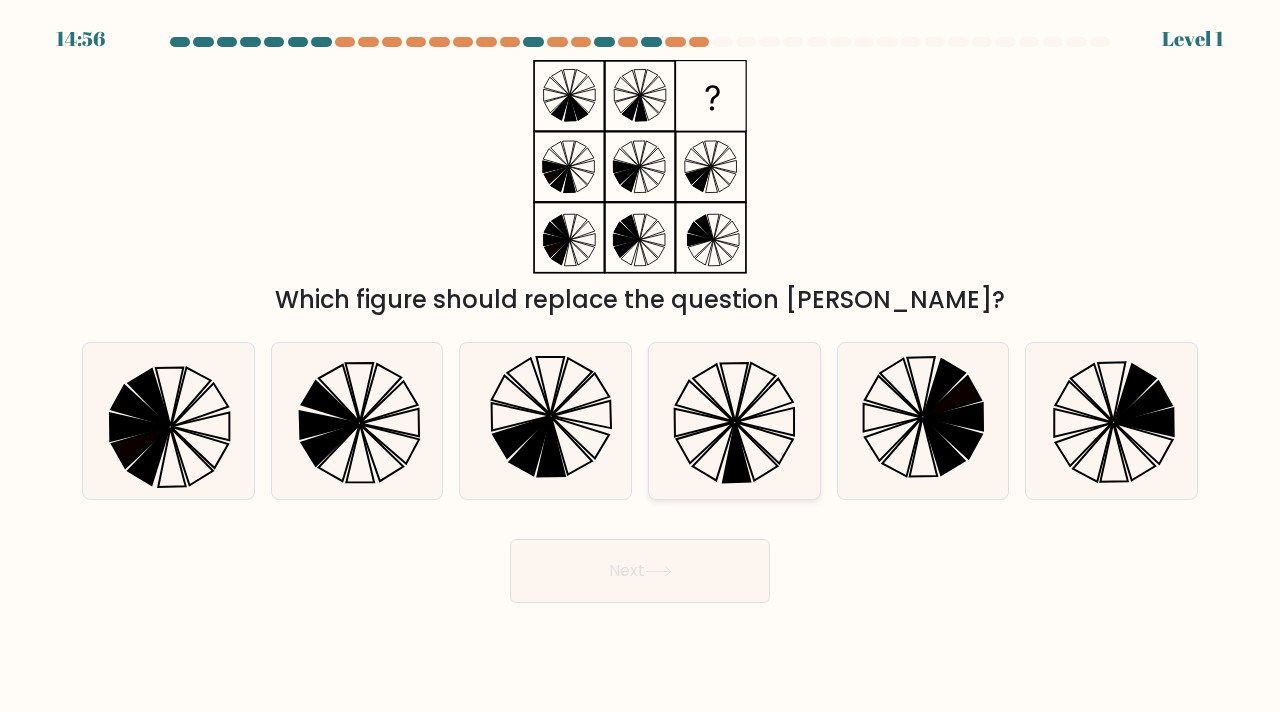 click 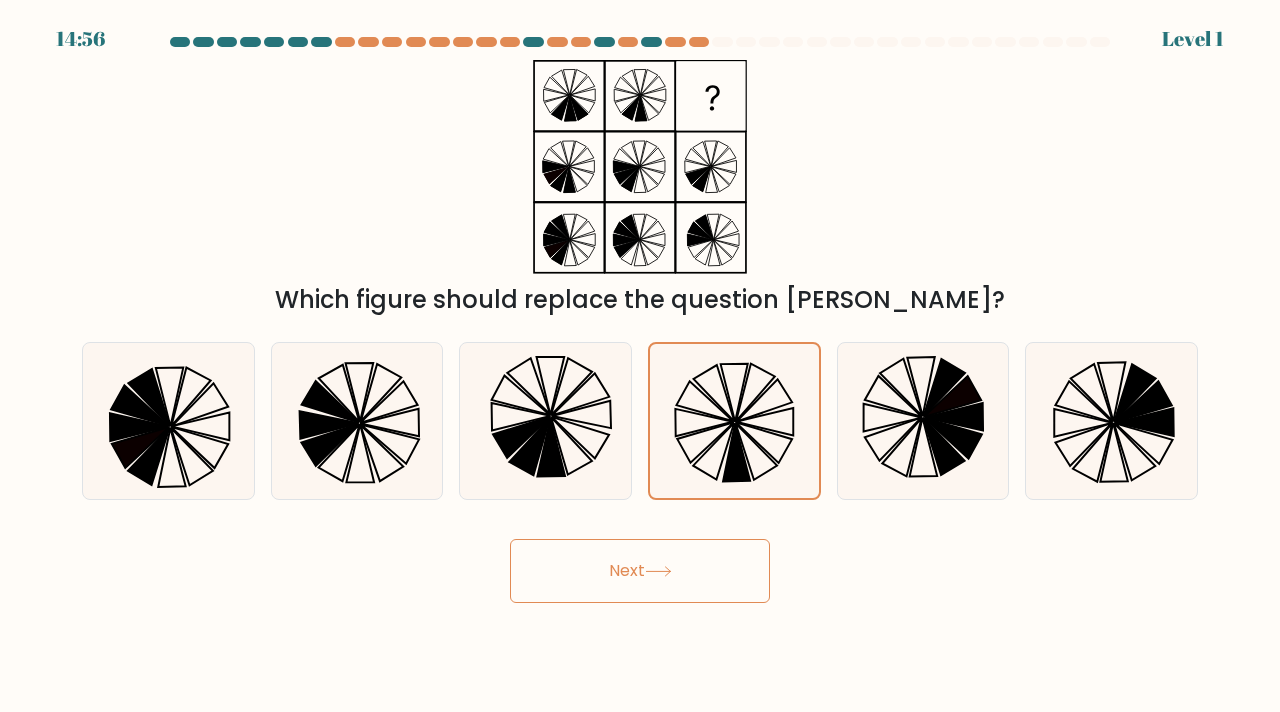 click on "Next" at bounding box center (640, 571) 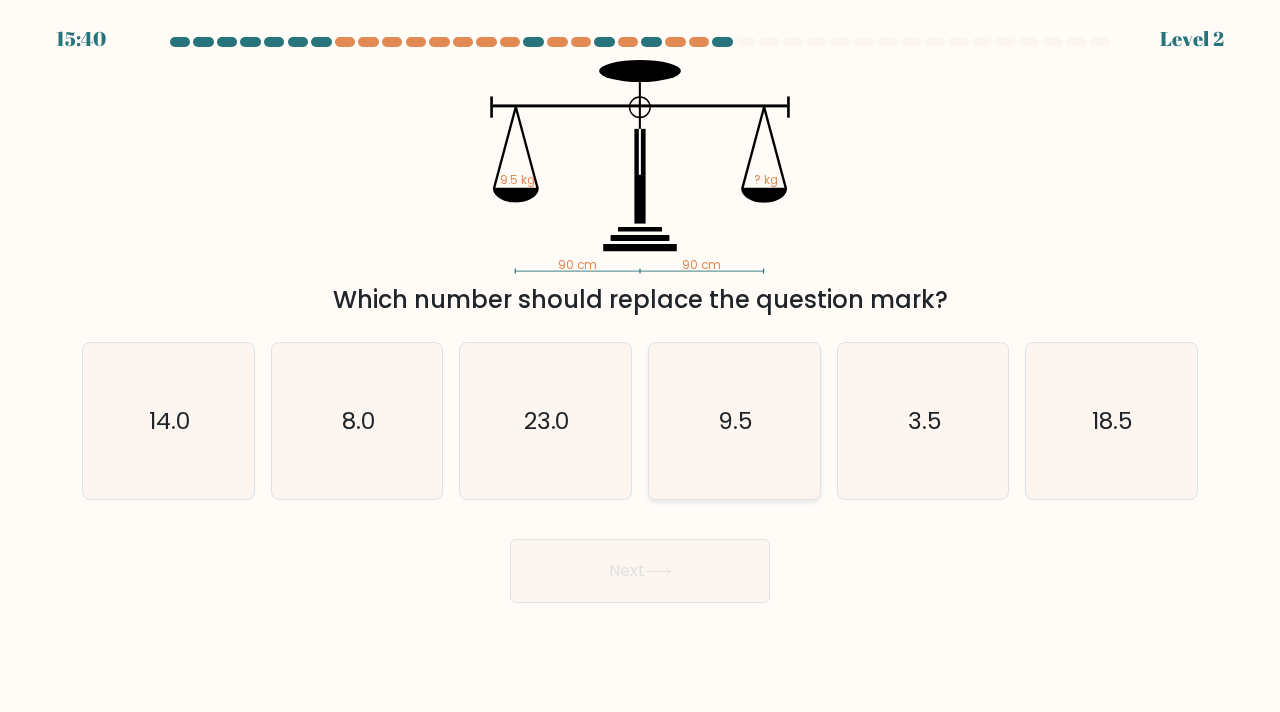 click at bounding box center [640, 320] 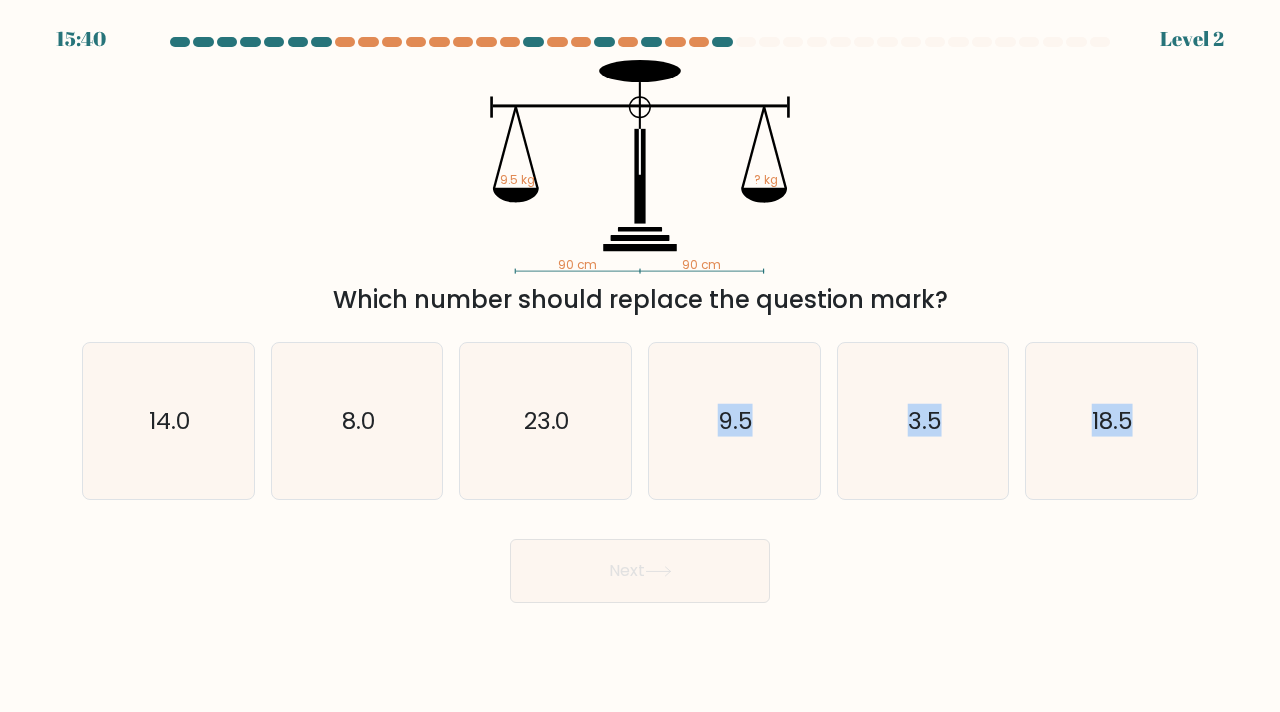 click on "Next" at bounding box center (640, 571) 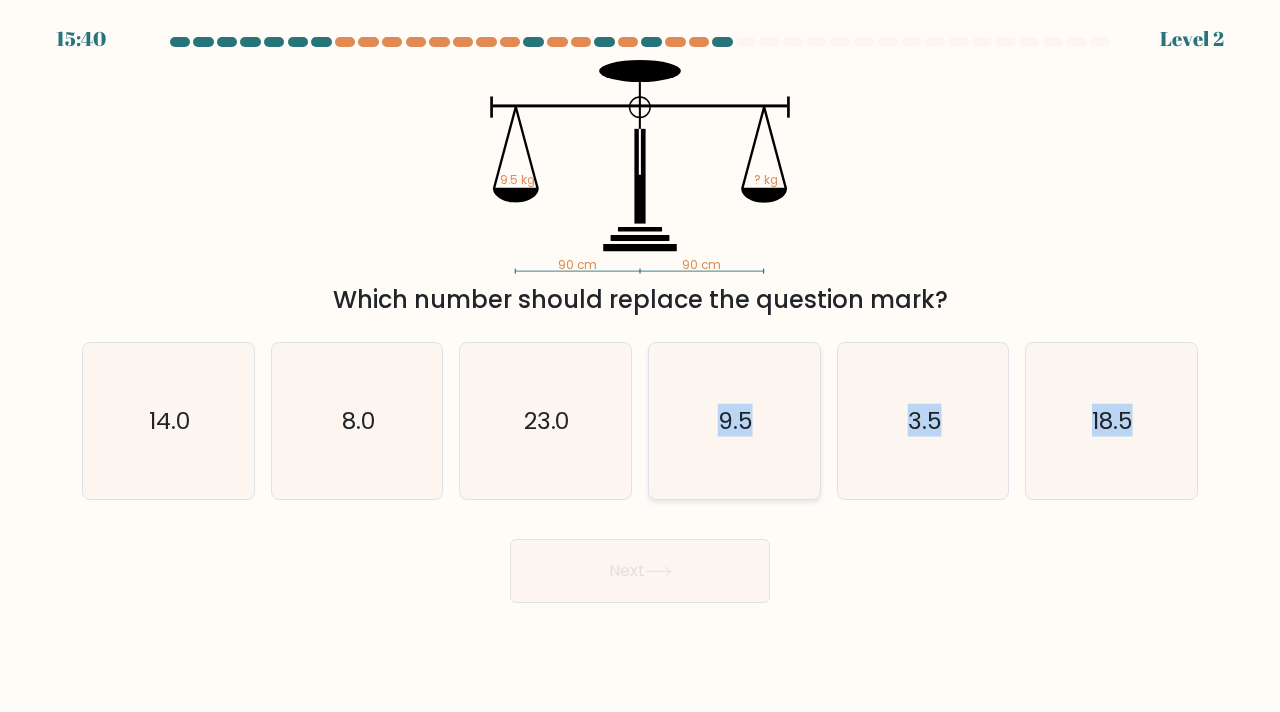 click on "9.5" 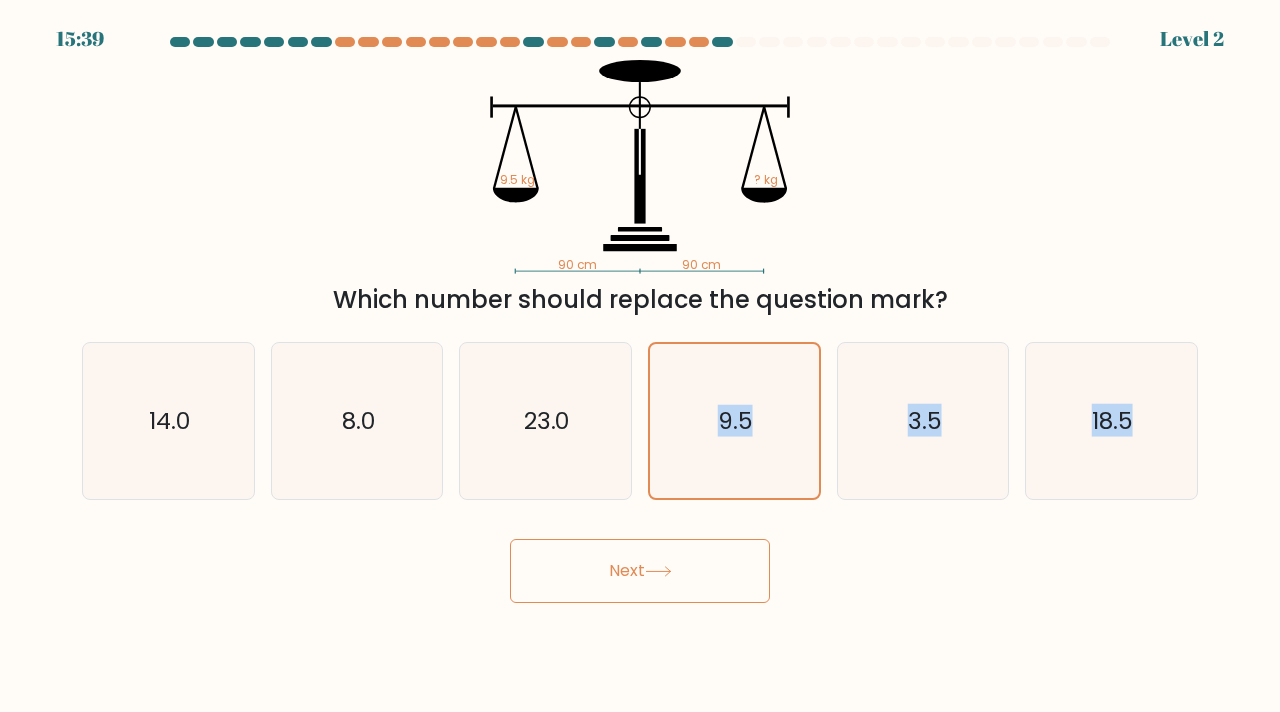 click on "Next" at bounding box center (640, 571) 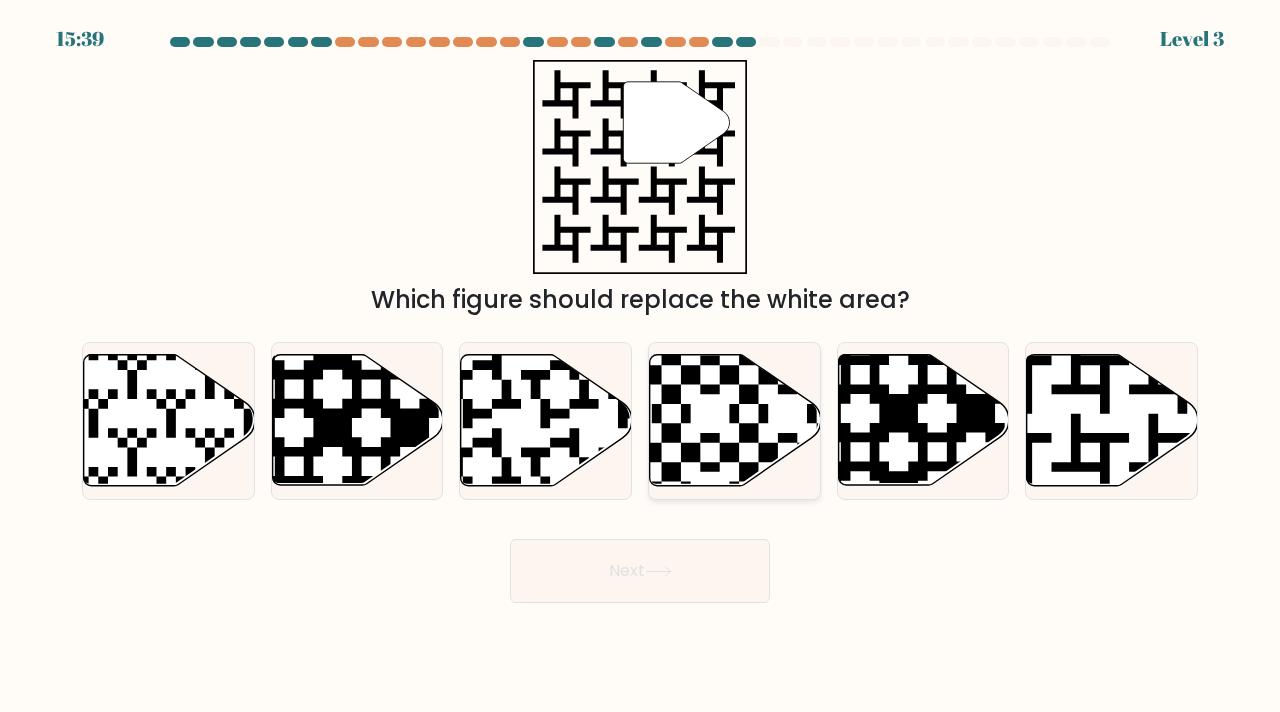 click 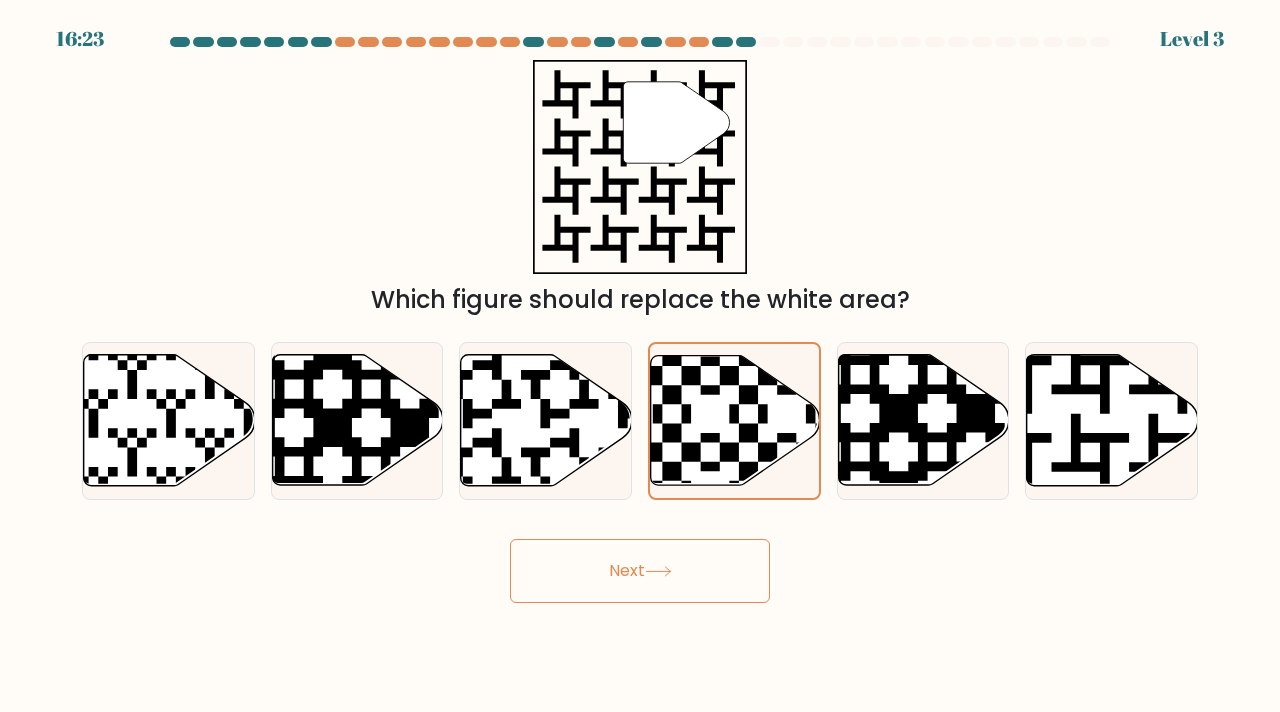 click on "Next" at bounding box center (640, 571) 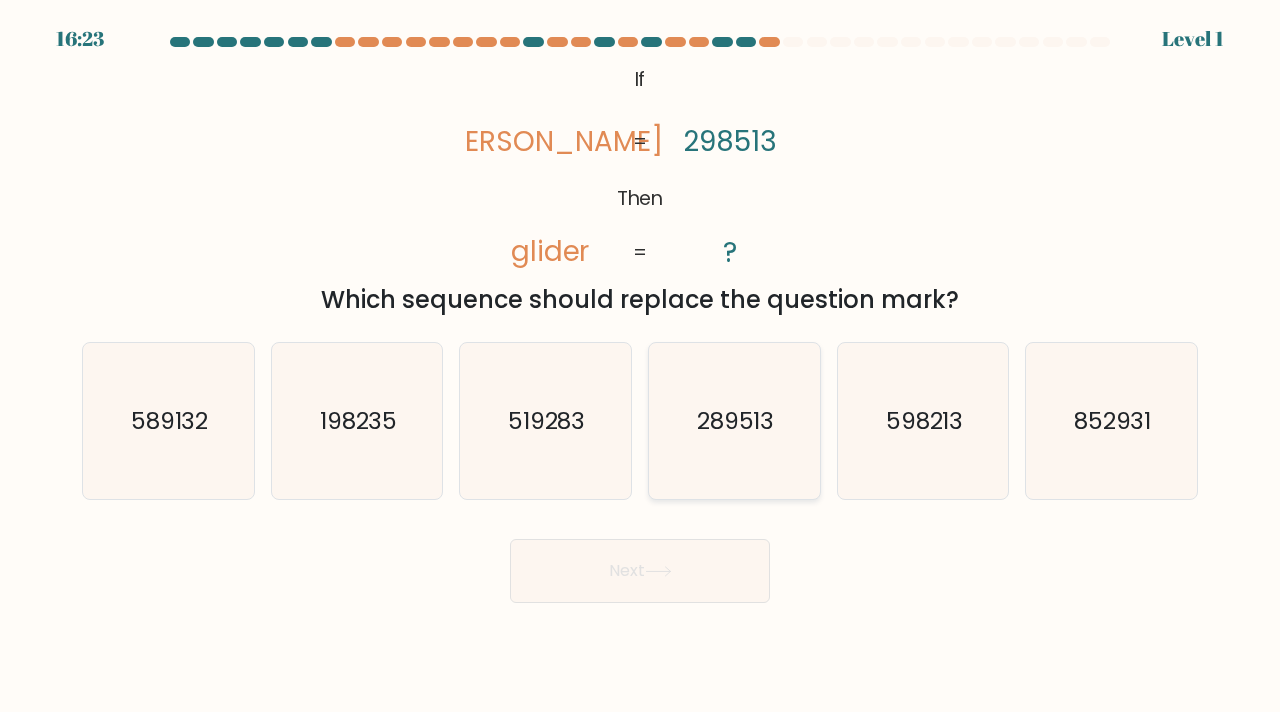 click on "289513" 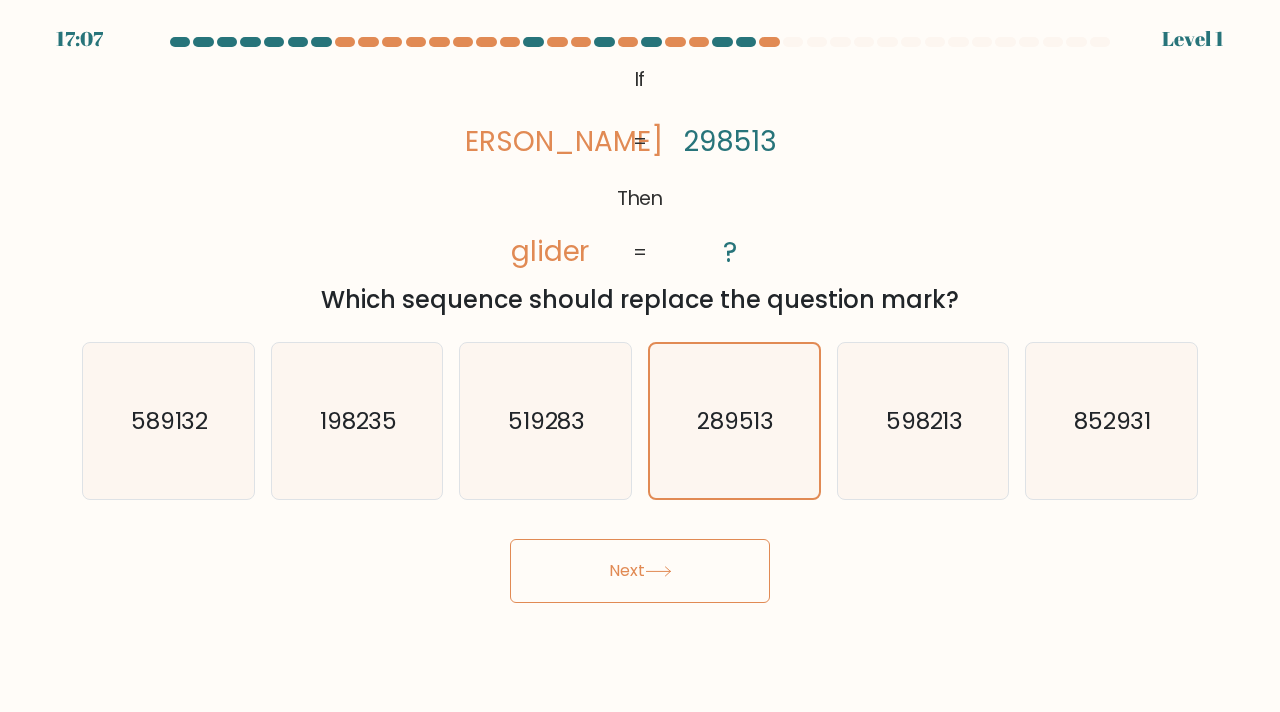click on "Next" at bounding box center (640, 571) 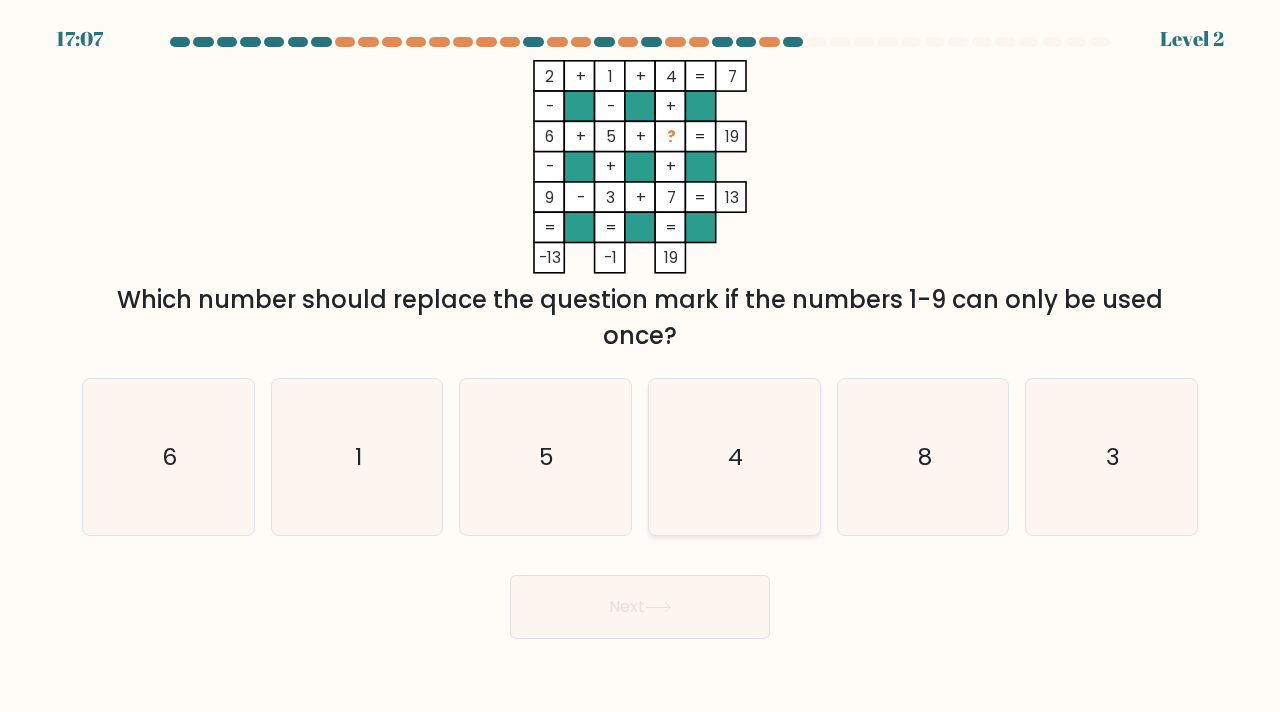 click on "4" 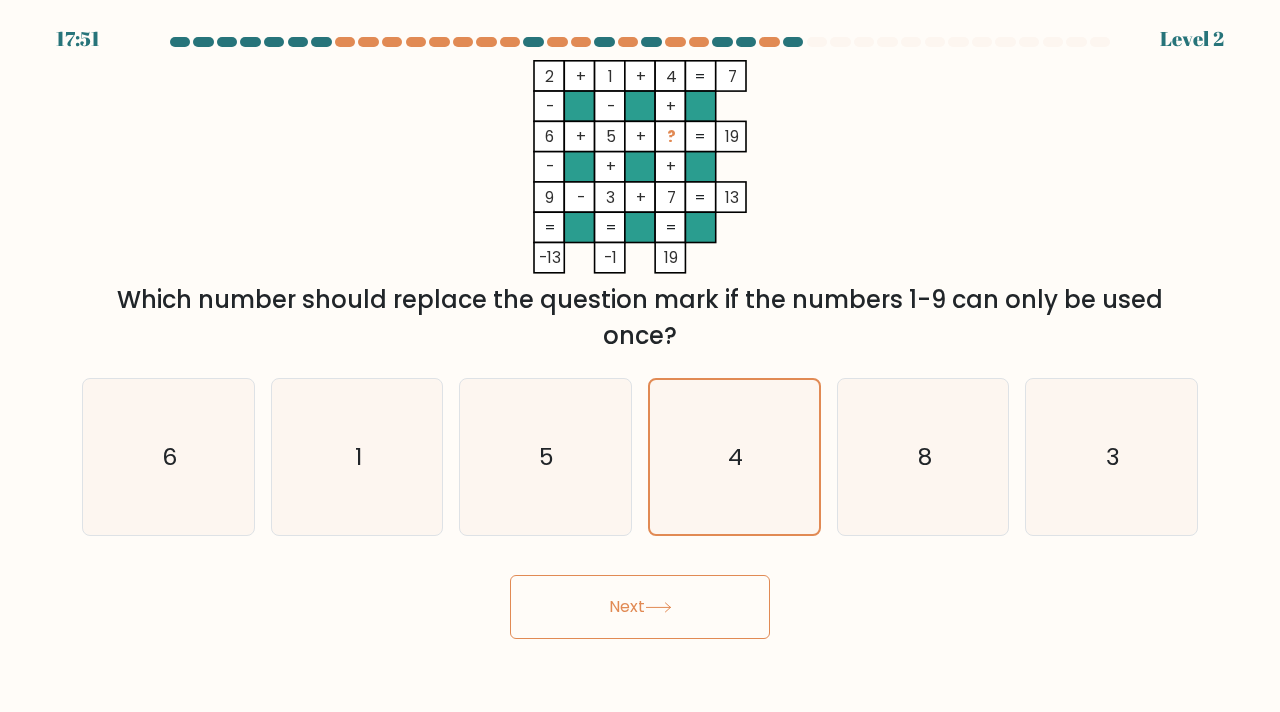 click on "Next" at bounding box center [640, 599] 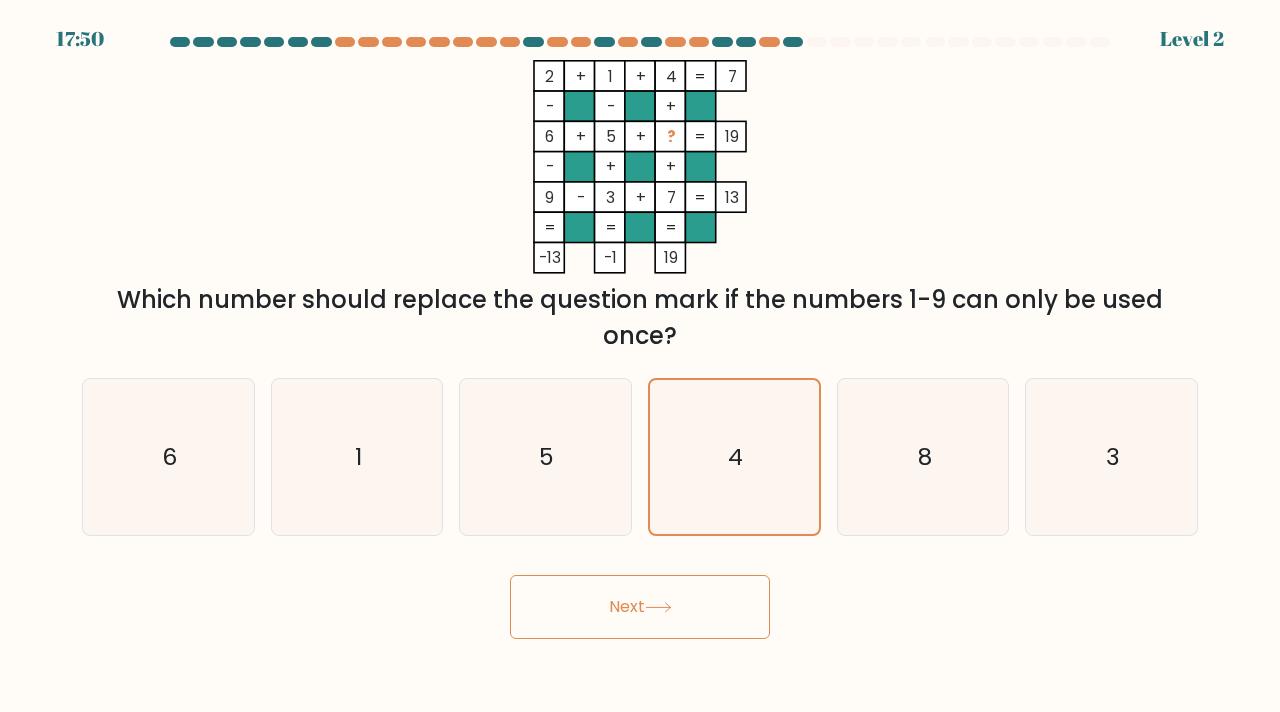 click 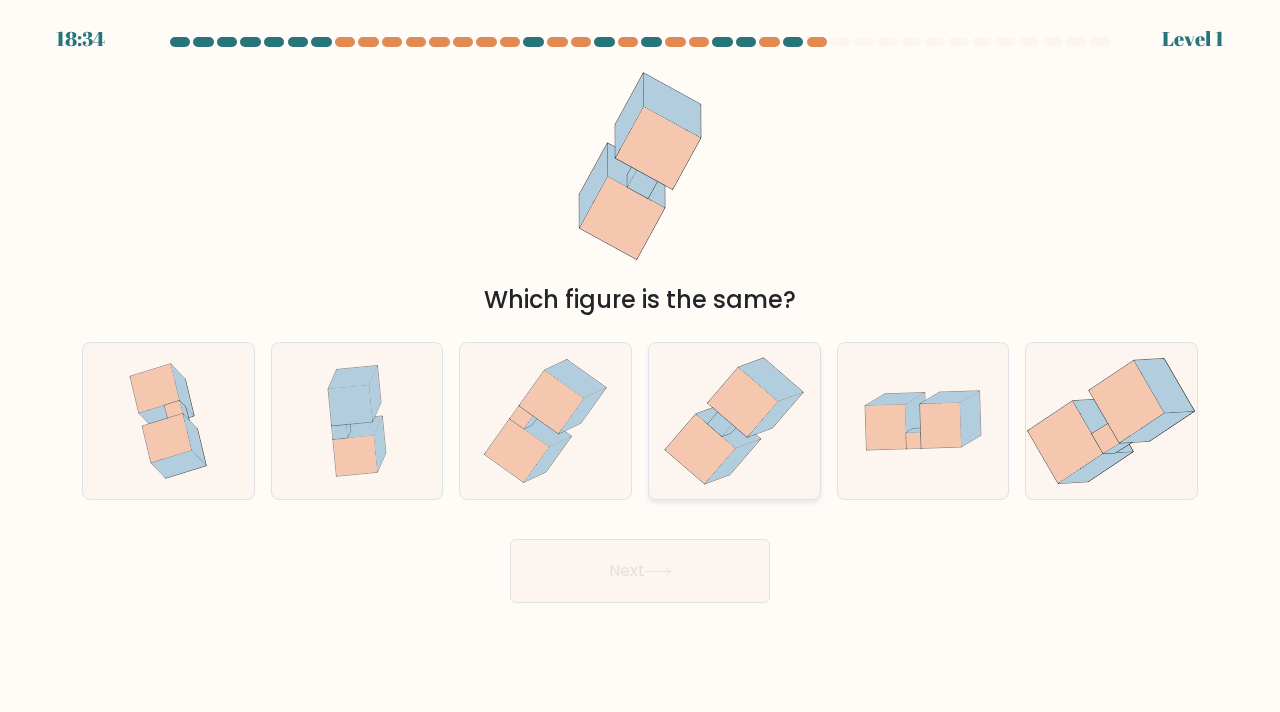 click 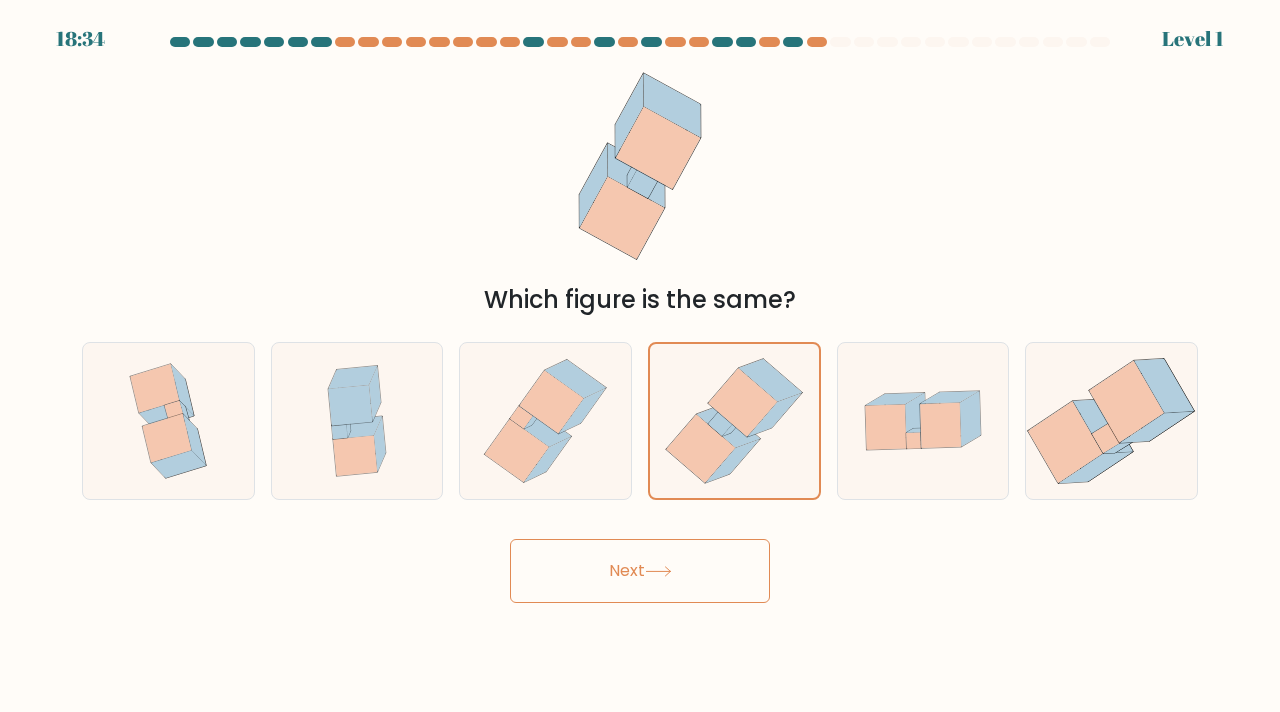 click on "Next" at bounding box center (640, 571) 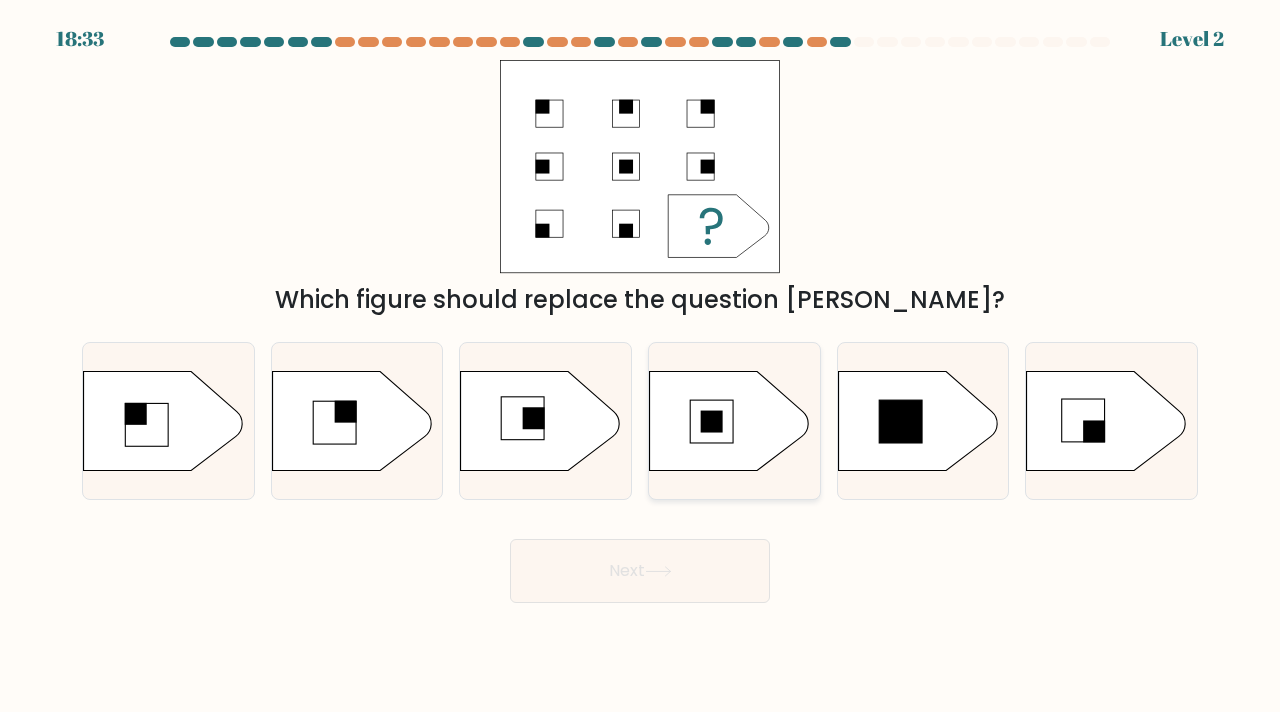 click 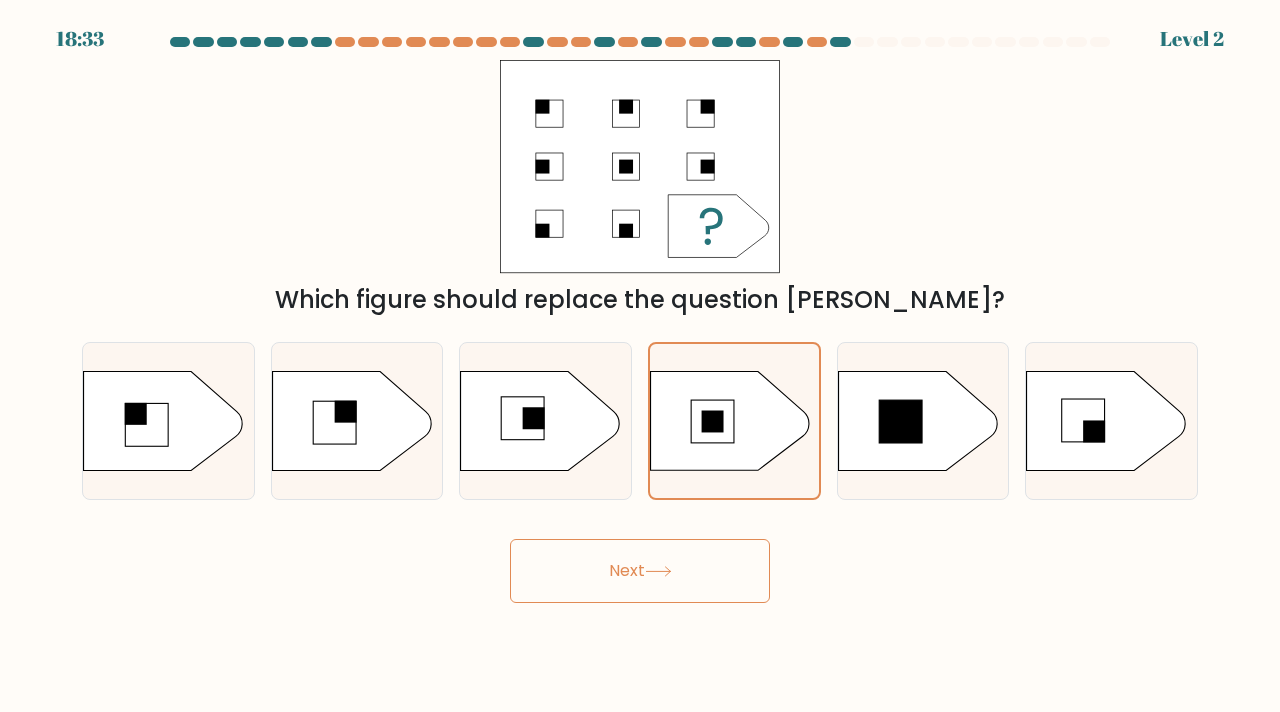 drag, startPoint x: 655, startPoint y: 585, endPoint x: 656, endPoint y: 555, distance: 30.016663 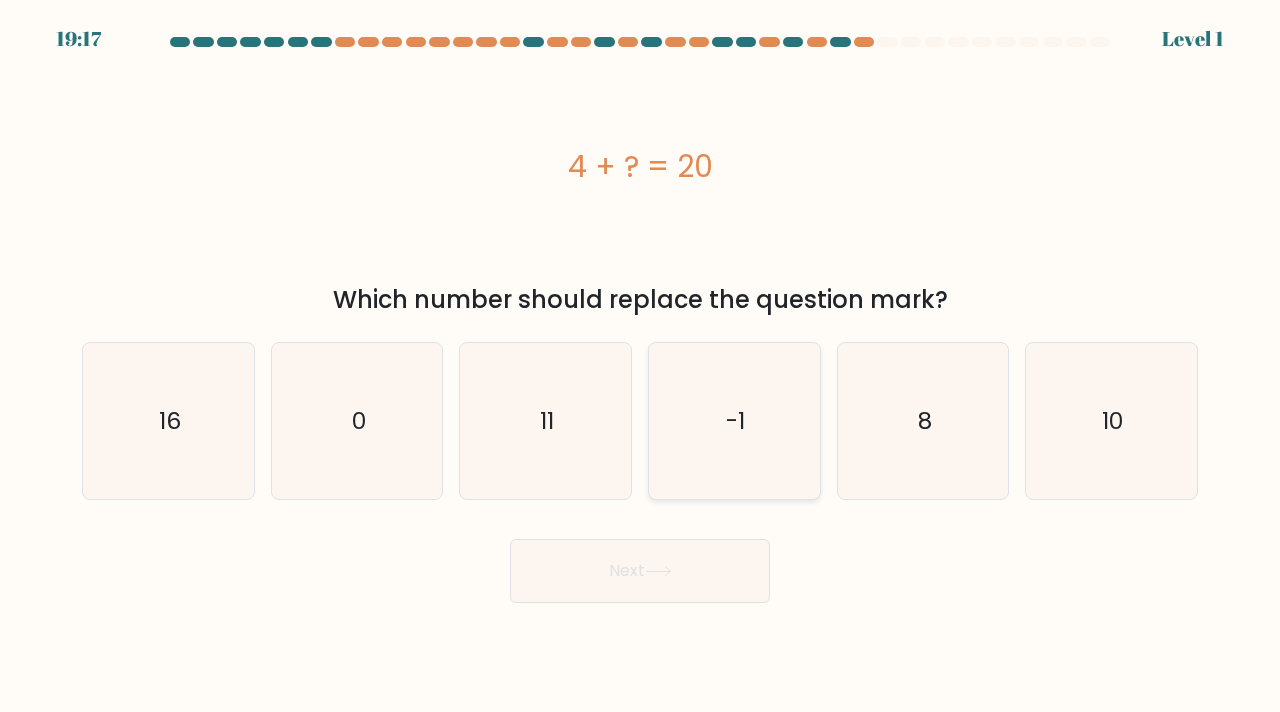click on "-1" 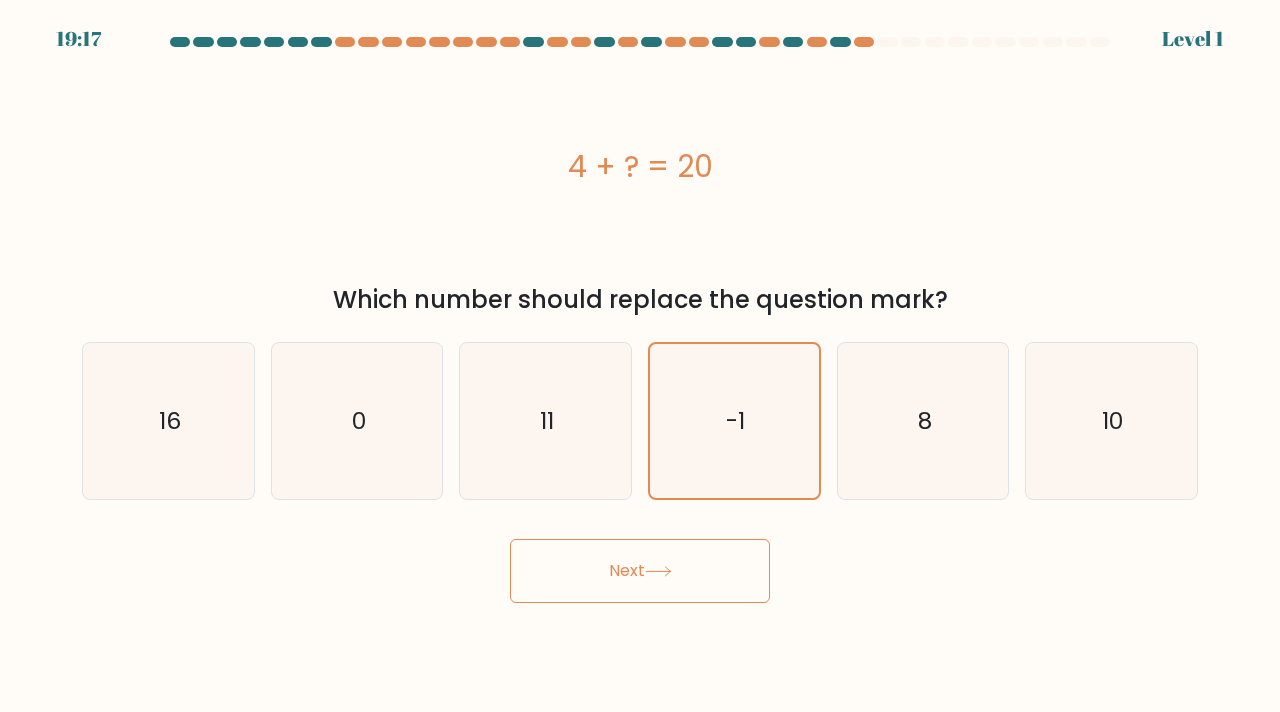 click on "19:17
Level 1
0" at bounding box center (640, 356) 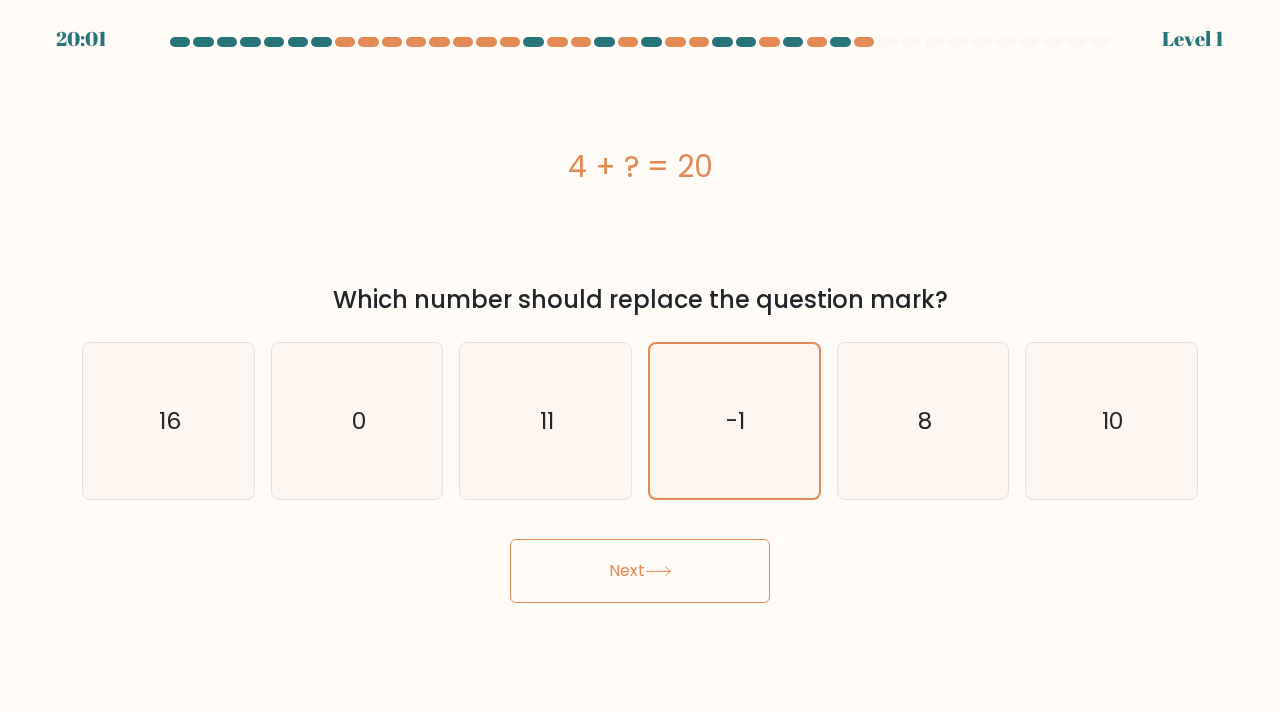 drag, startPoint x: 690, startPoint y: 497, endPoint x: 680, endPoint y: 540, distance: 44.14748 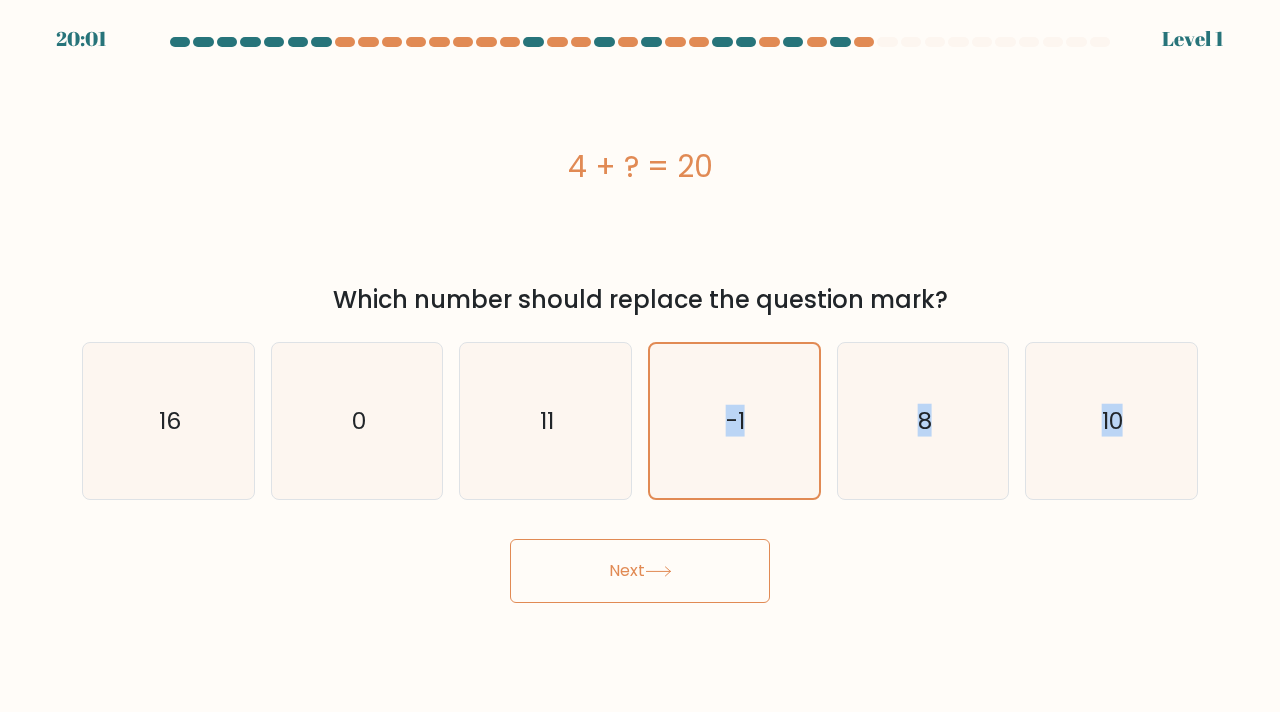 click on "Next" at bounding box center (640, 571) 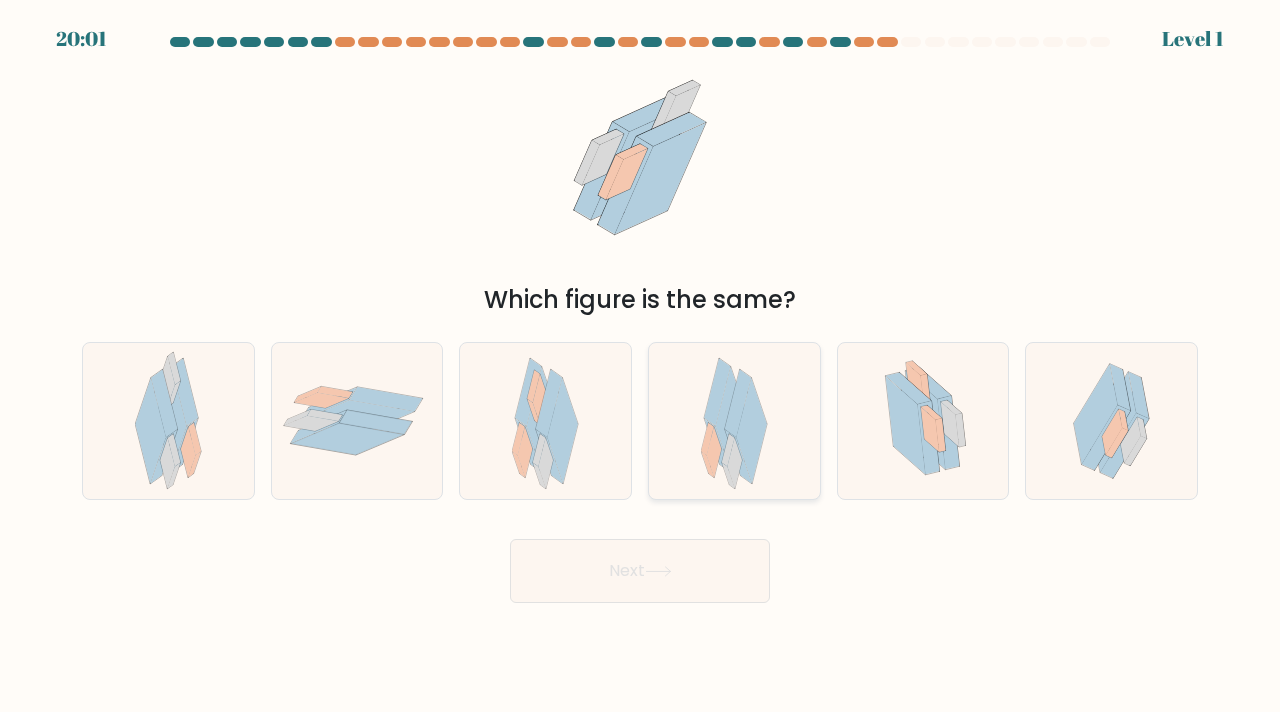 click at bounding box center (640, 320) 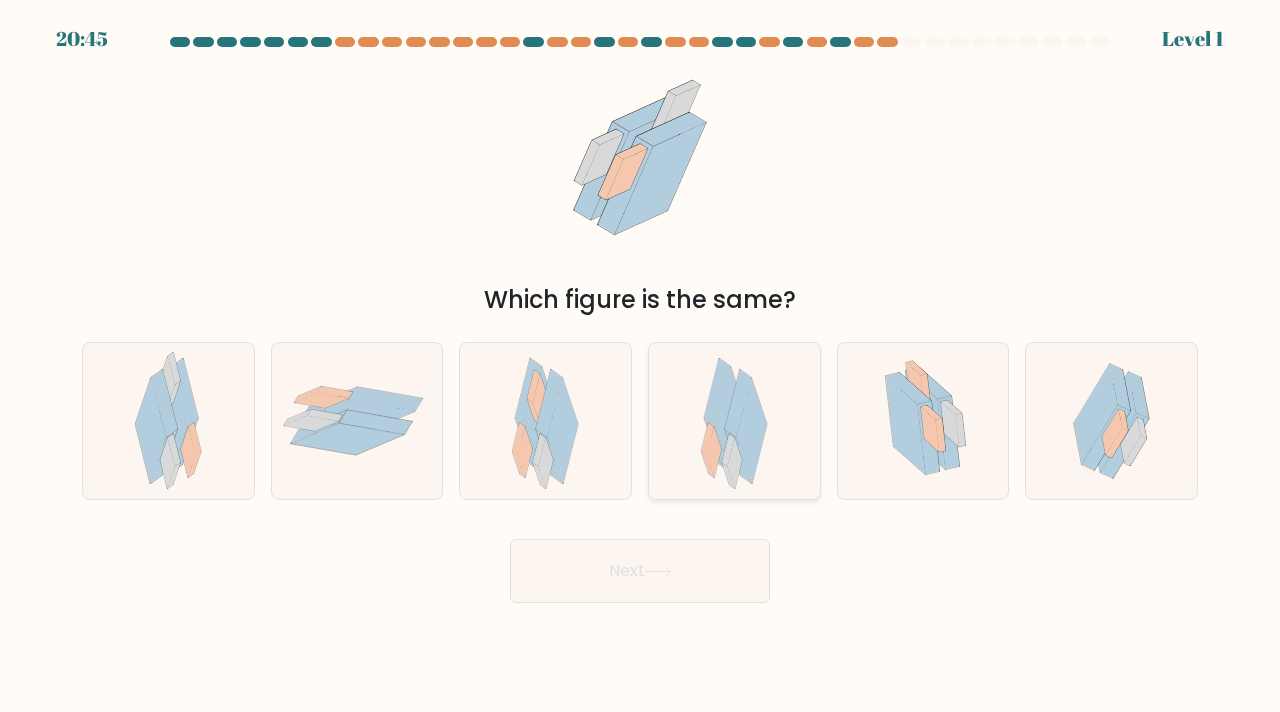 drag, startPoint x: 680, startPoint y: 563, endPoint x: 690, endPoint y: 497, distance: 66.75328 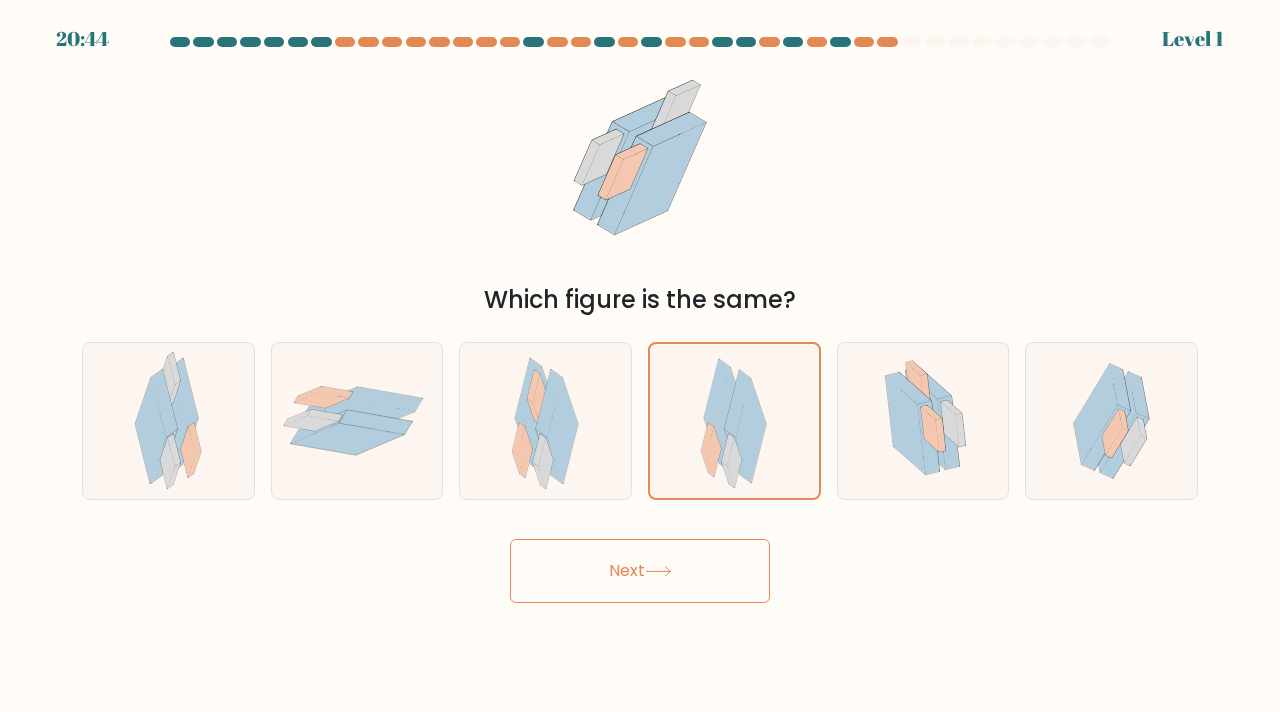 click on "Next" at bounding box center [640, 571] 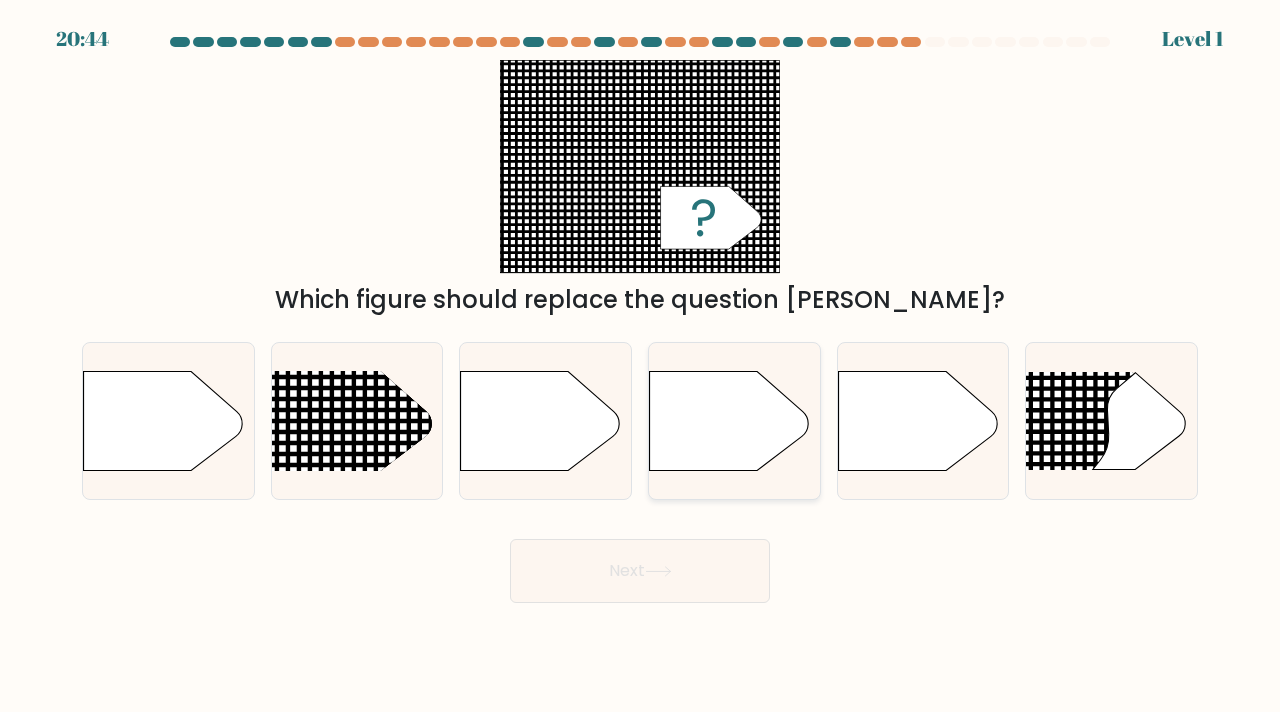 click at bounding box center (734, 421) 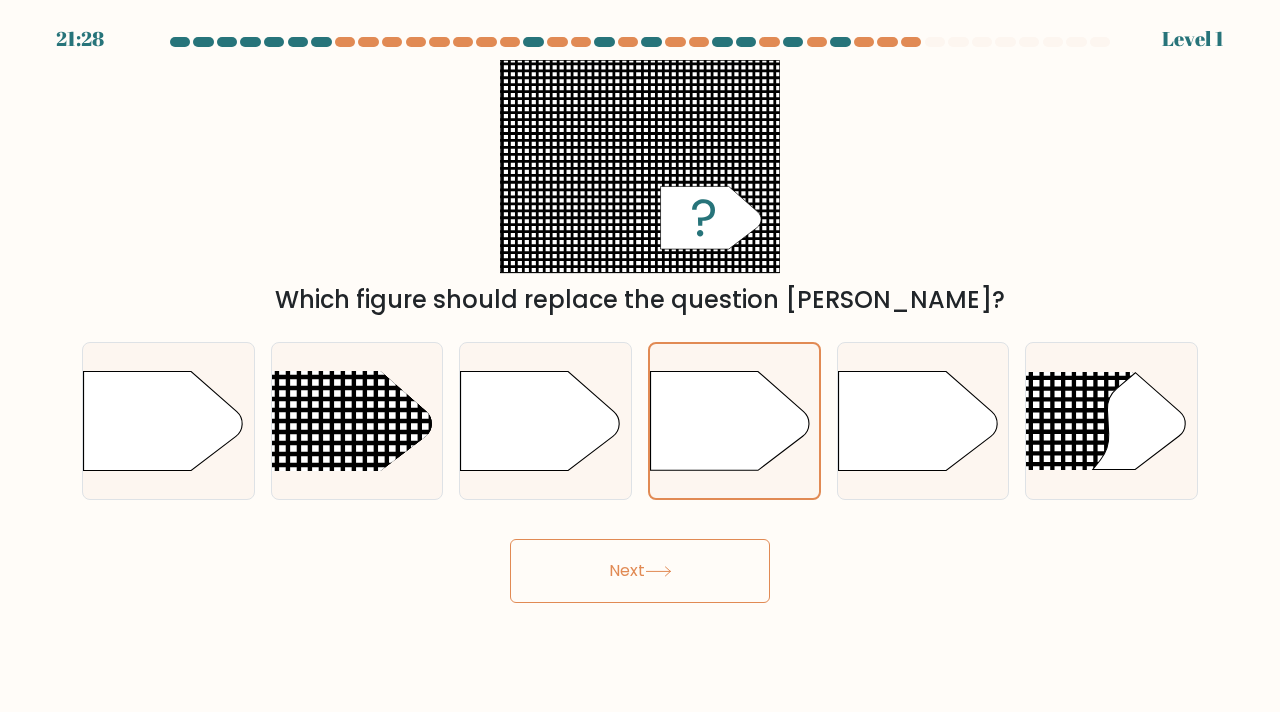 click on "Next" at bounding box center (640, 571) 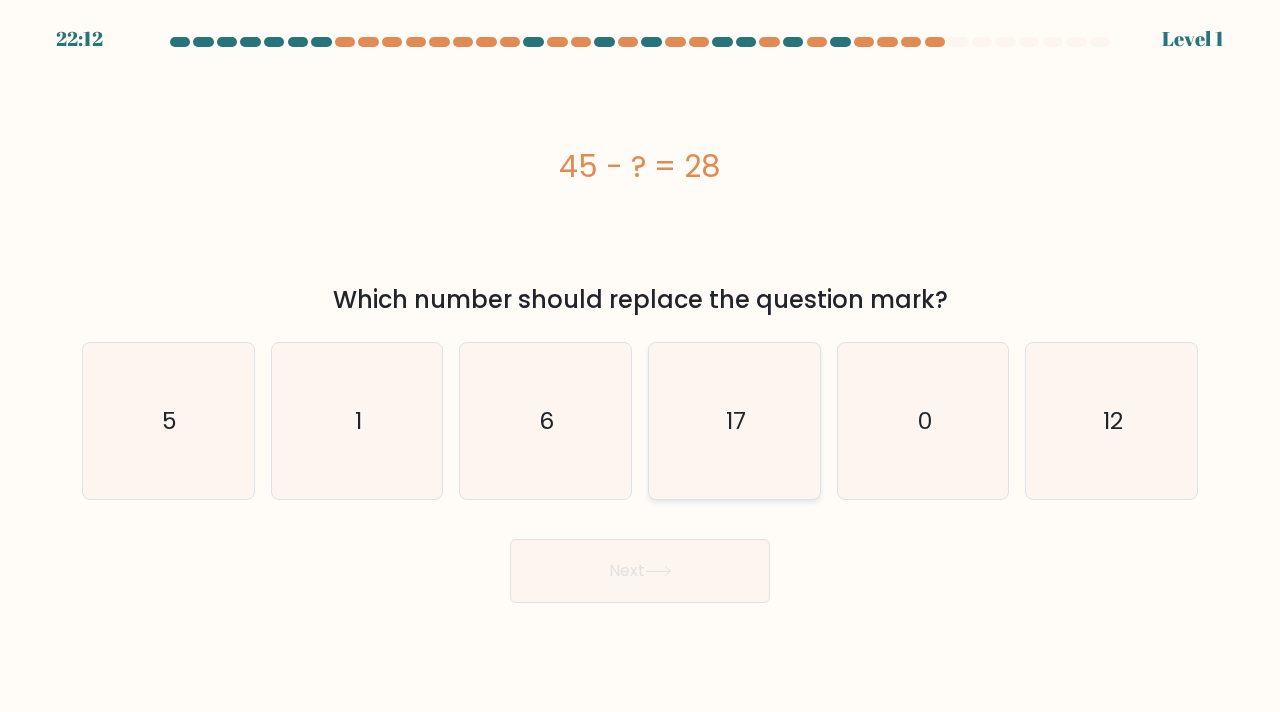 drag, startPoint x: 728, startPoint y: 448, endPoint x: 727, endPoint y: 460, distance: 12.0415945 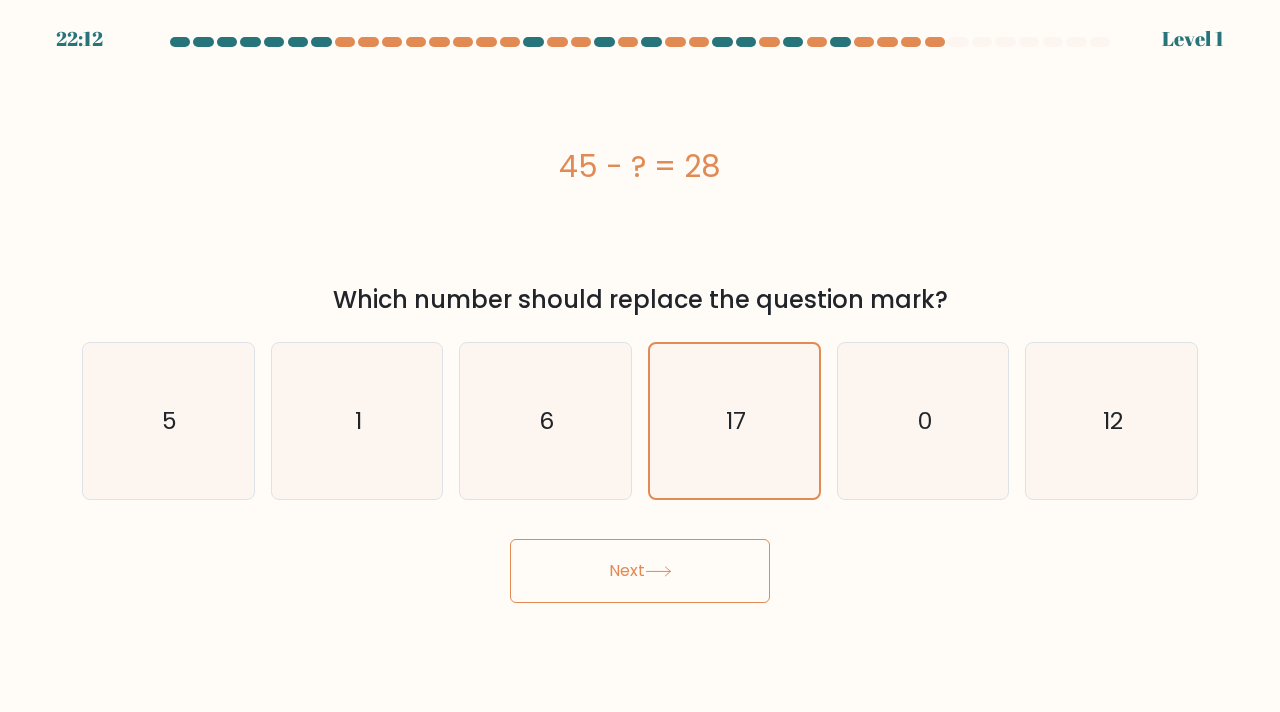 click on "Next" at bounding box center [640, 571] 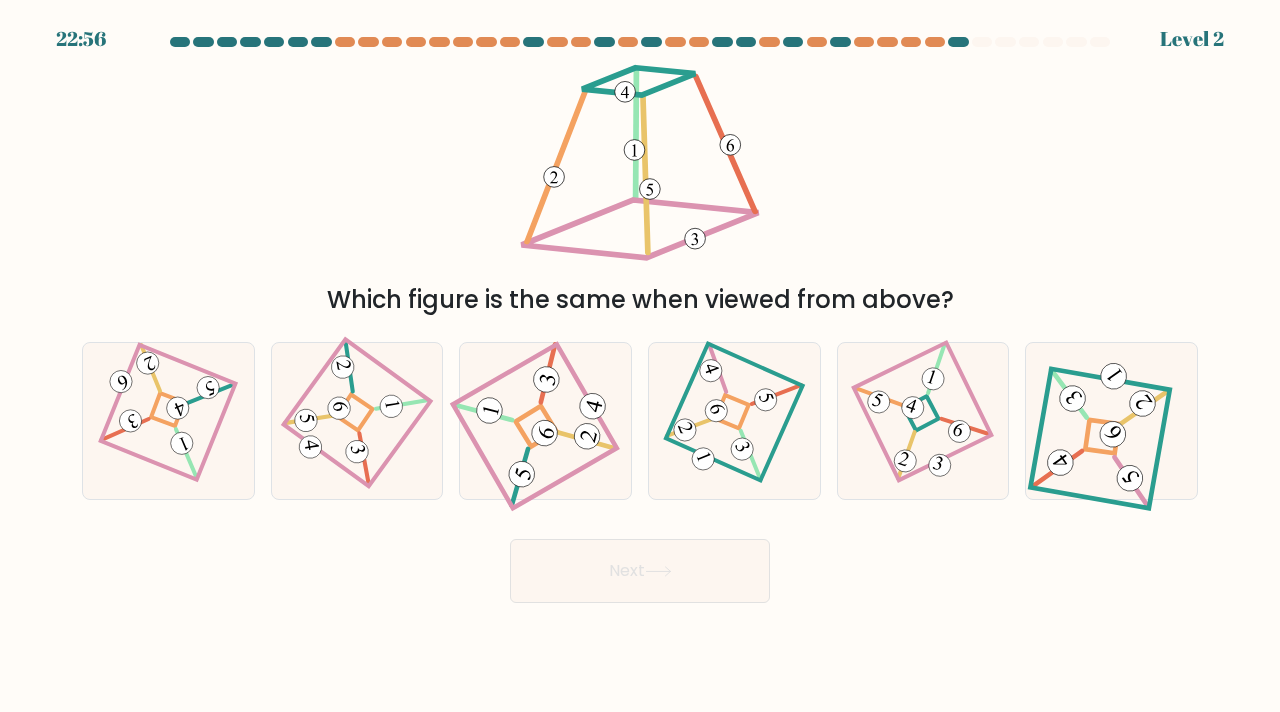click at bounding box center [640, 320] 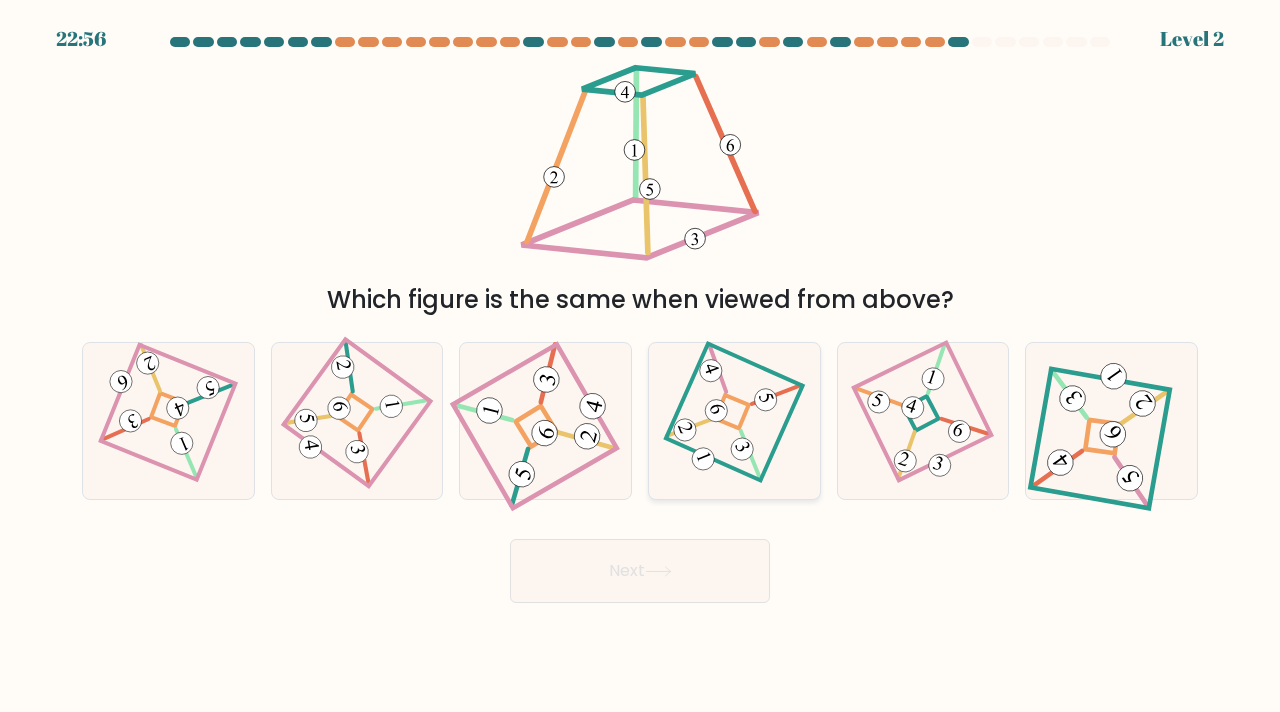click 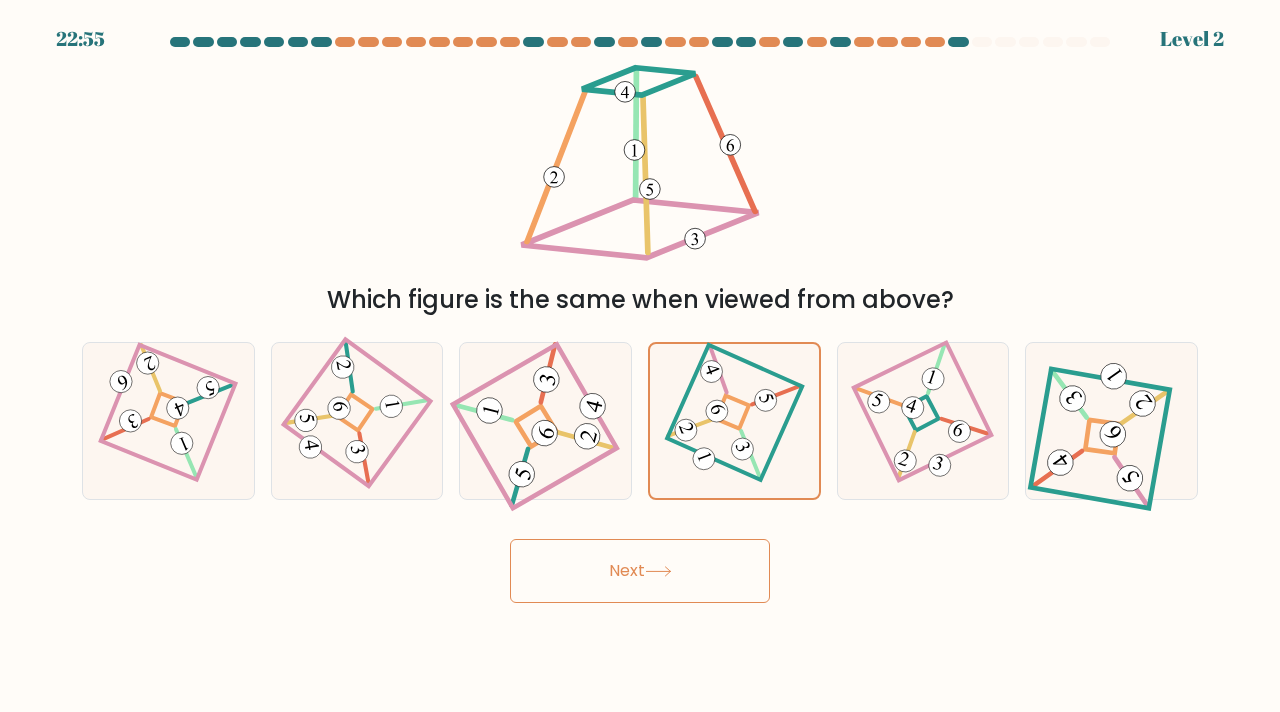 click on "Next" at bounding box center [640, 571] 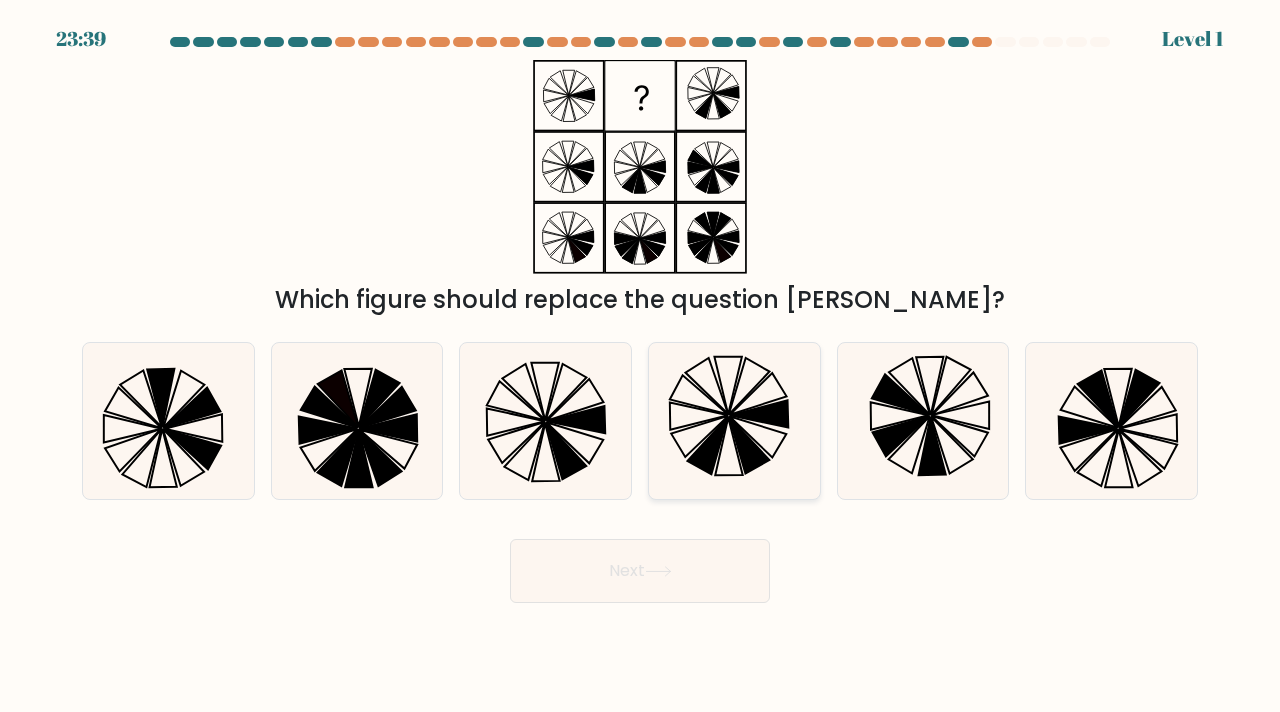 click 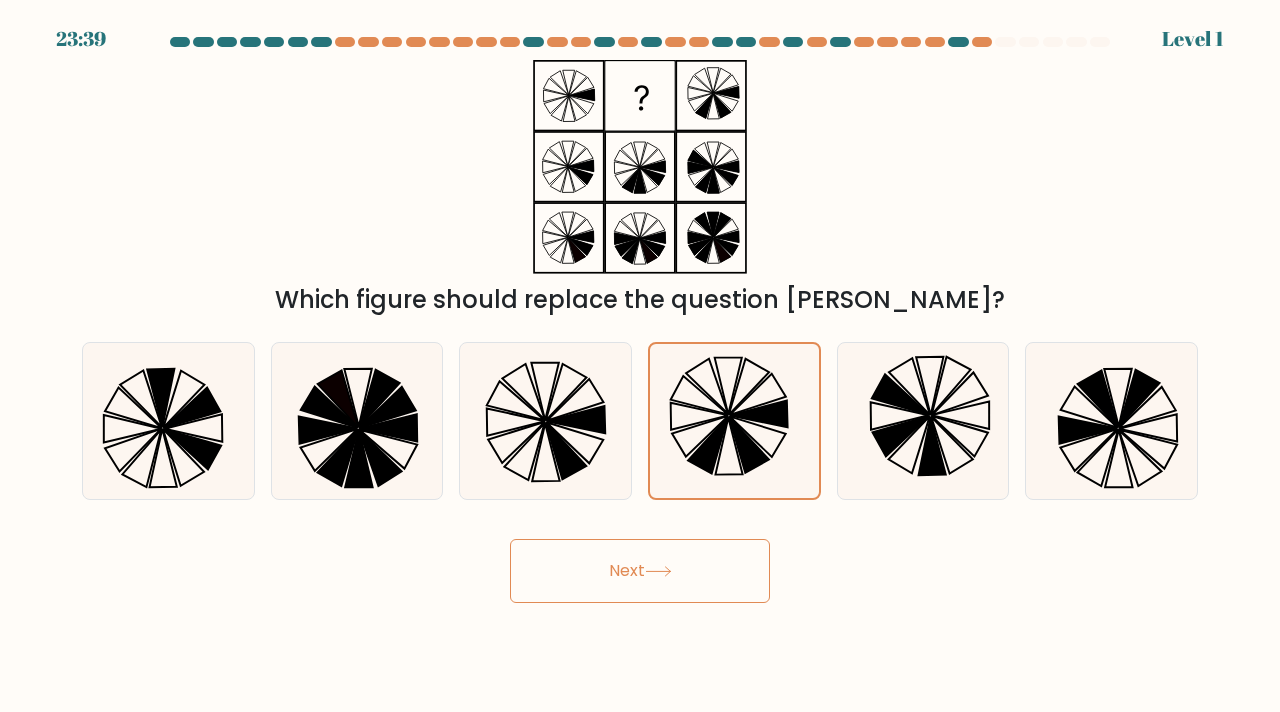drag, startPoint x: 673, startPoint y: 576, endPoint x: 671, endPoint y: 564, distance: 12.165525 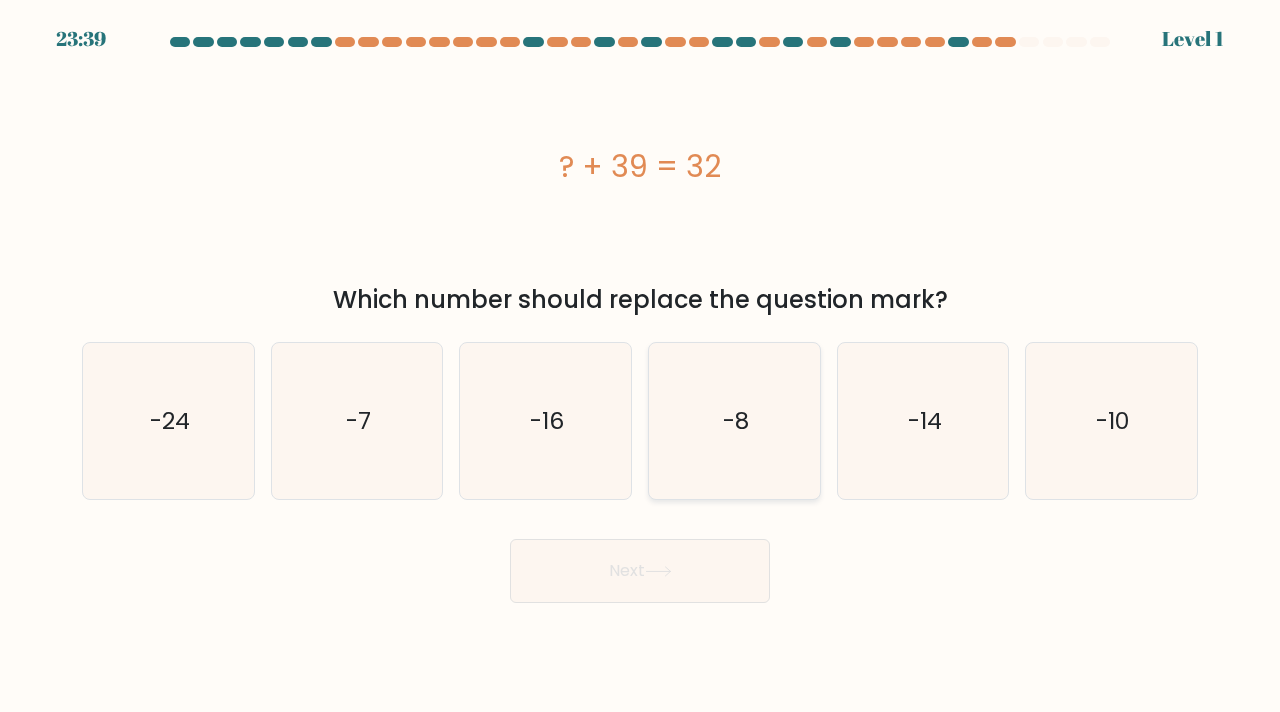 drag, startPoint x: 710, startPoint y: 460, endPoint x: 710, endPoint y: 472, distance: 12 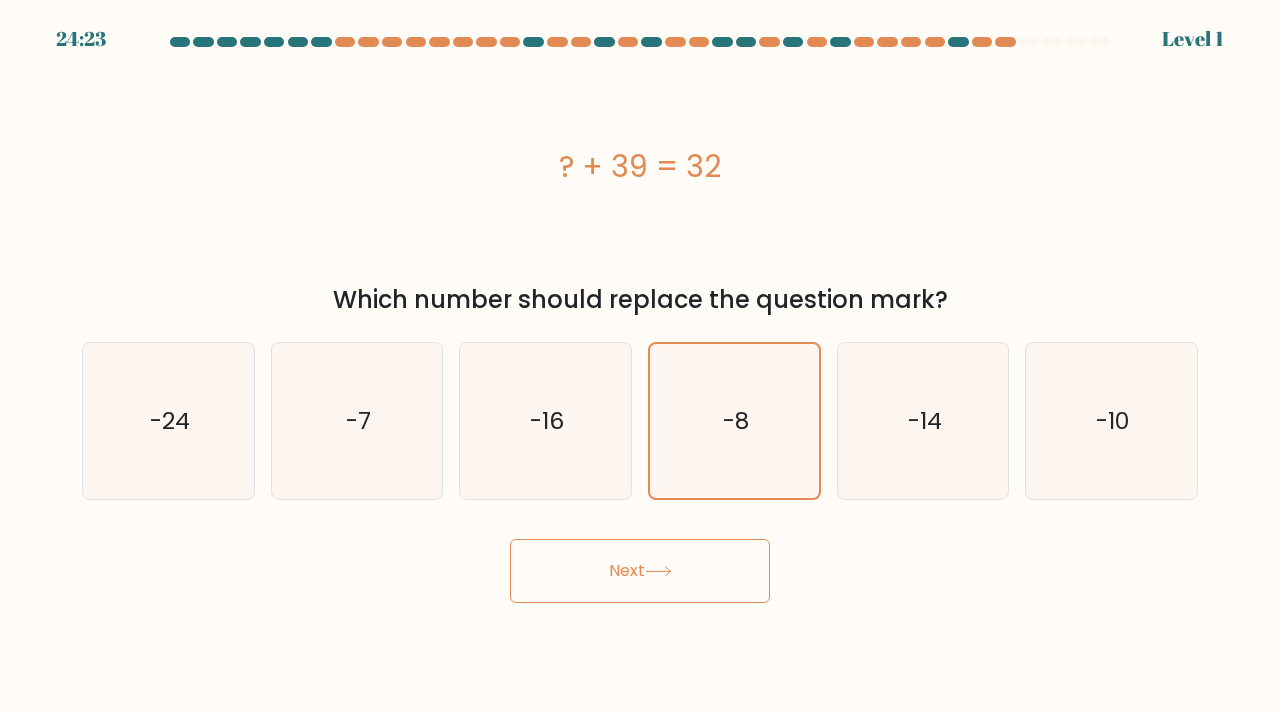click on "Next" at bounding box center (640, 571) 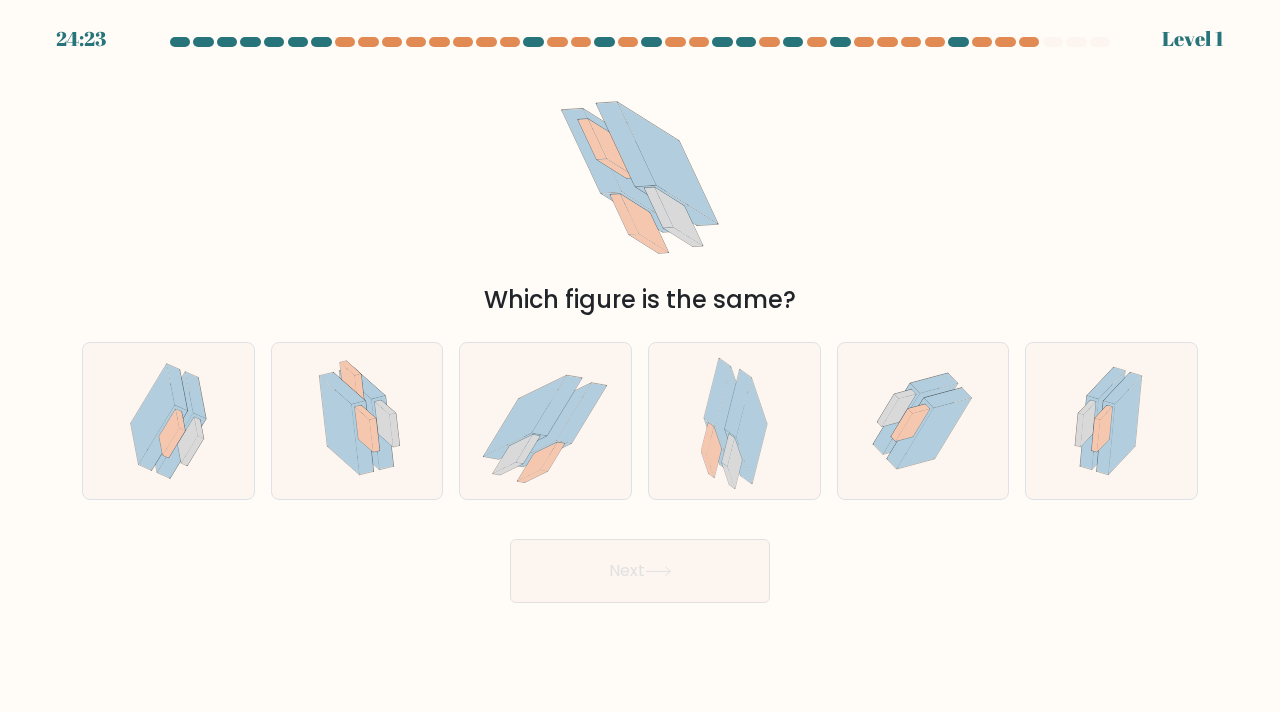 click 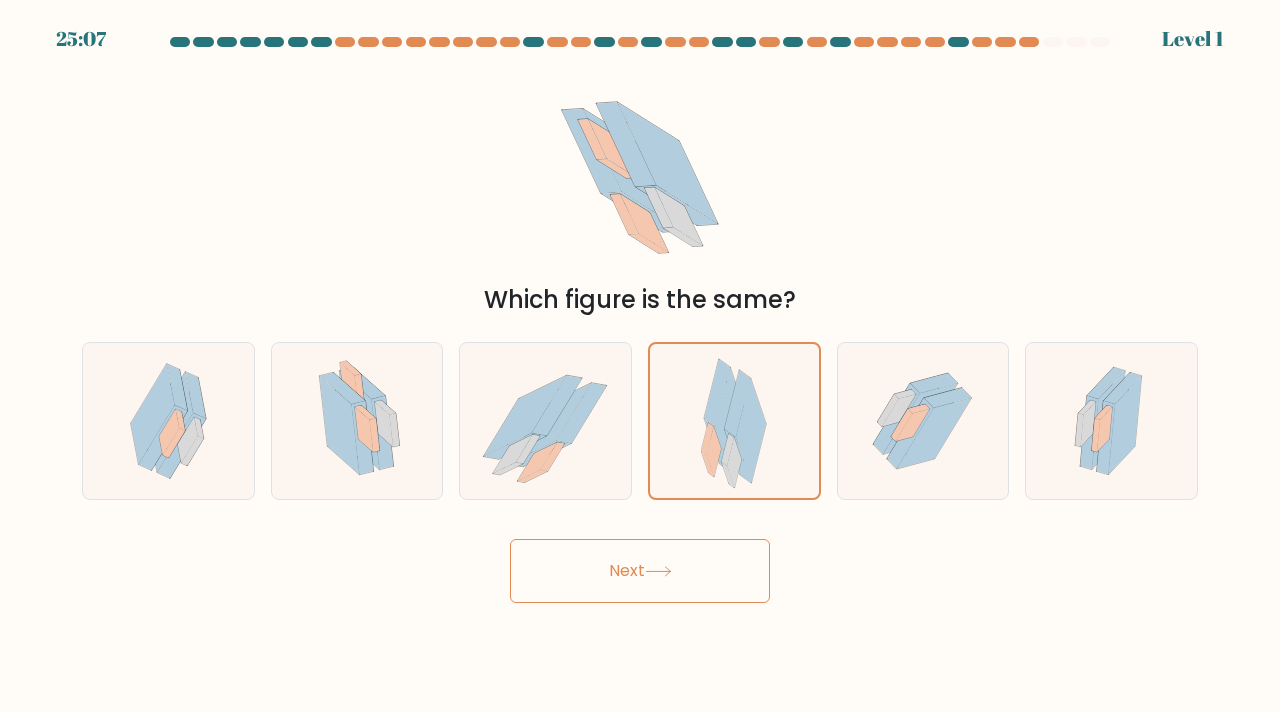 click on "Next" at bounding box center (640, 571) 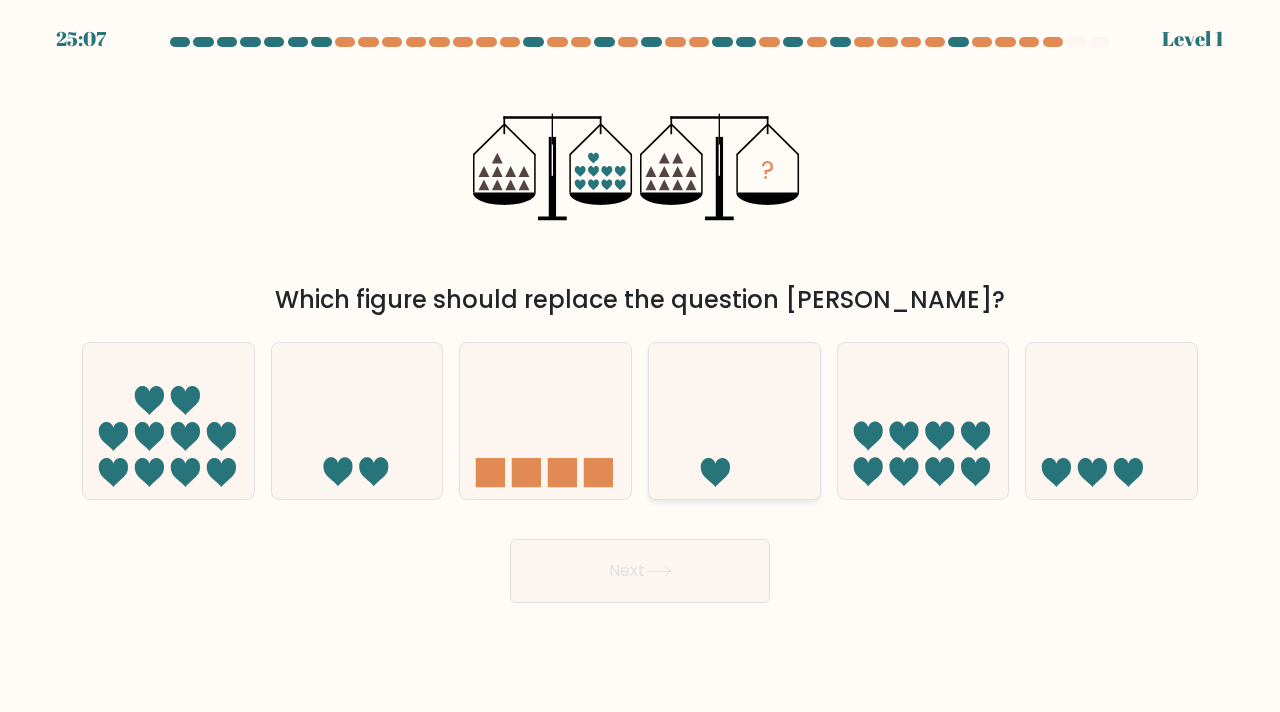 drag, startPoint x: 742, startPoint y: 373, endPoint x: 740, endPoint y: 388, distance: 15.132746 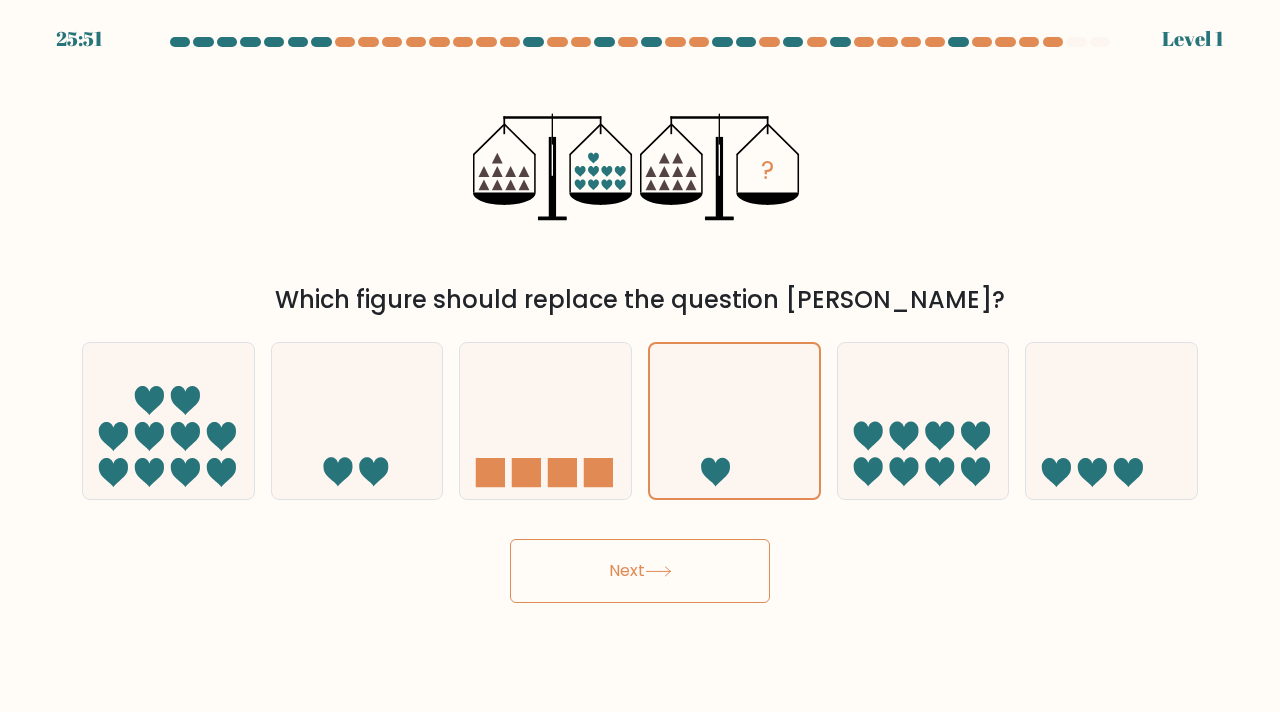 click on "Next" at bounding box center (640, 571) 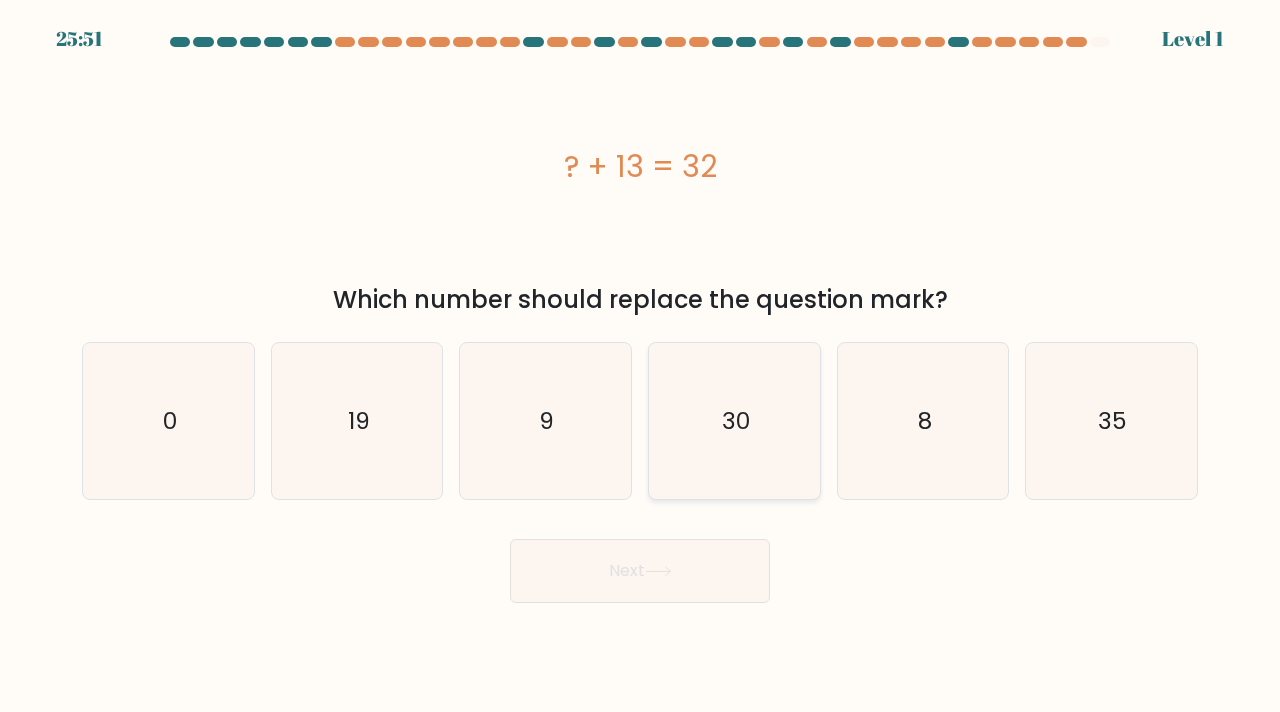 click on "30" 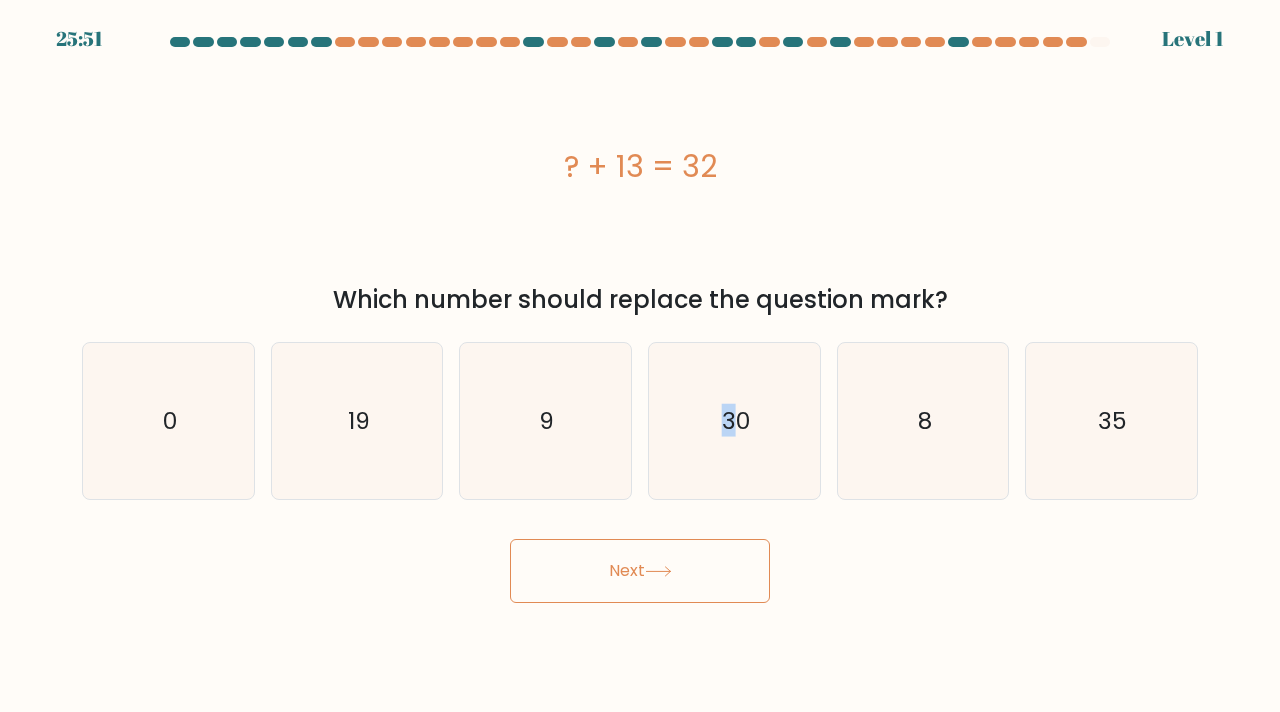 drag, startPoint x: 686, startPoint y: 577, endPoint x: 687, endPoint y: 537, distance: 40.012497 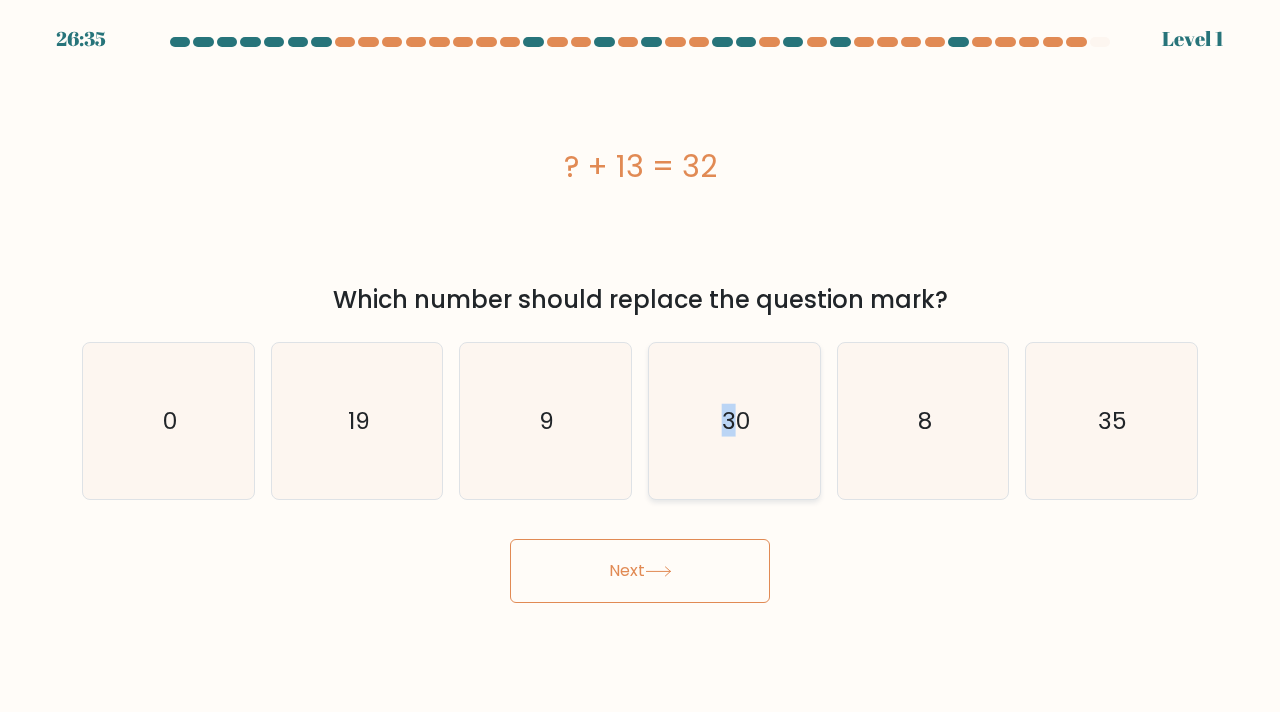 click on "30" 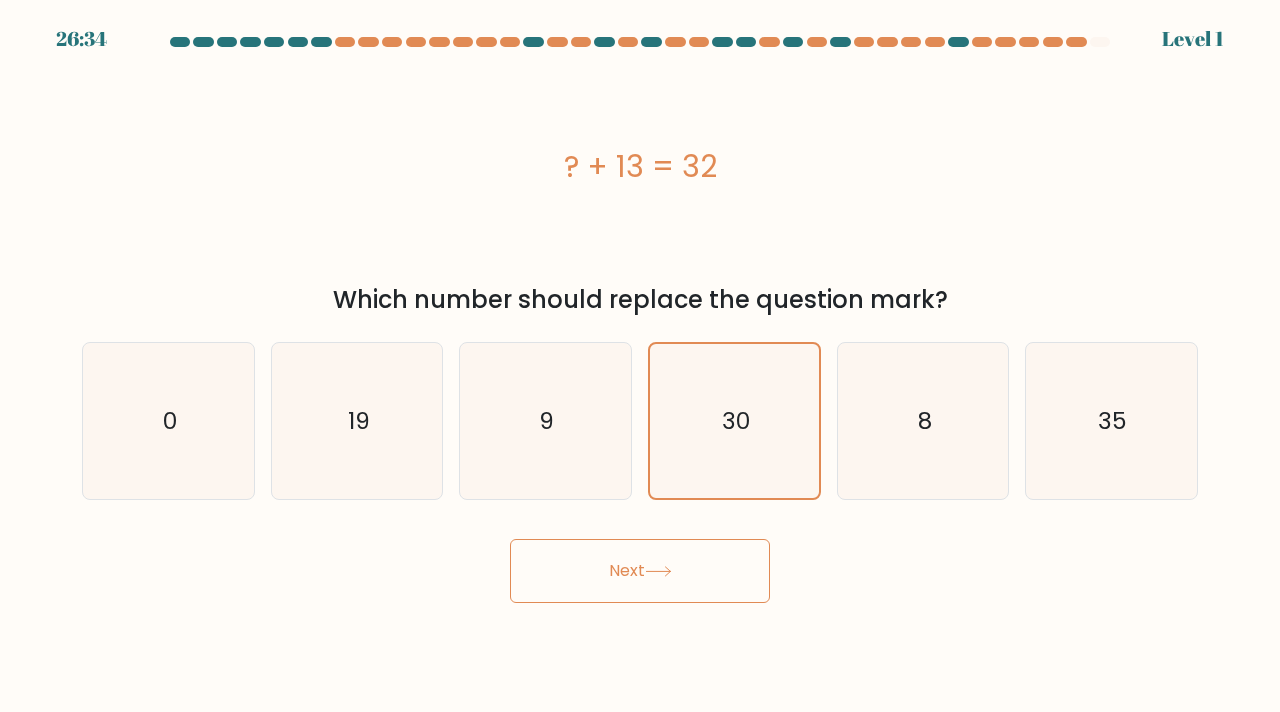 click on "a. 0" at bounding box center (640, 320) 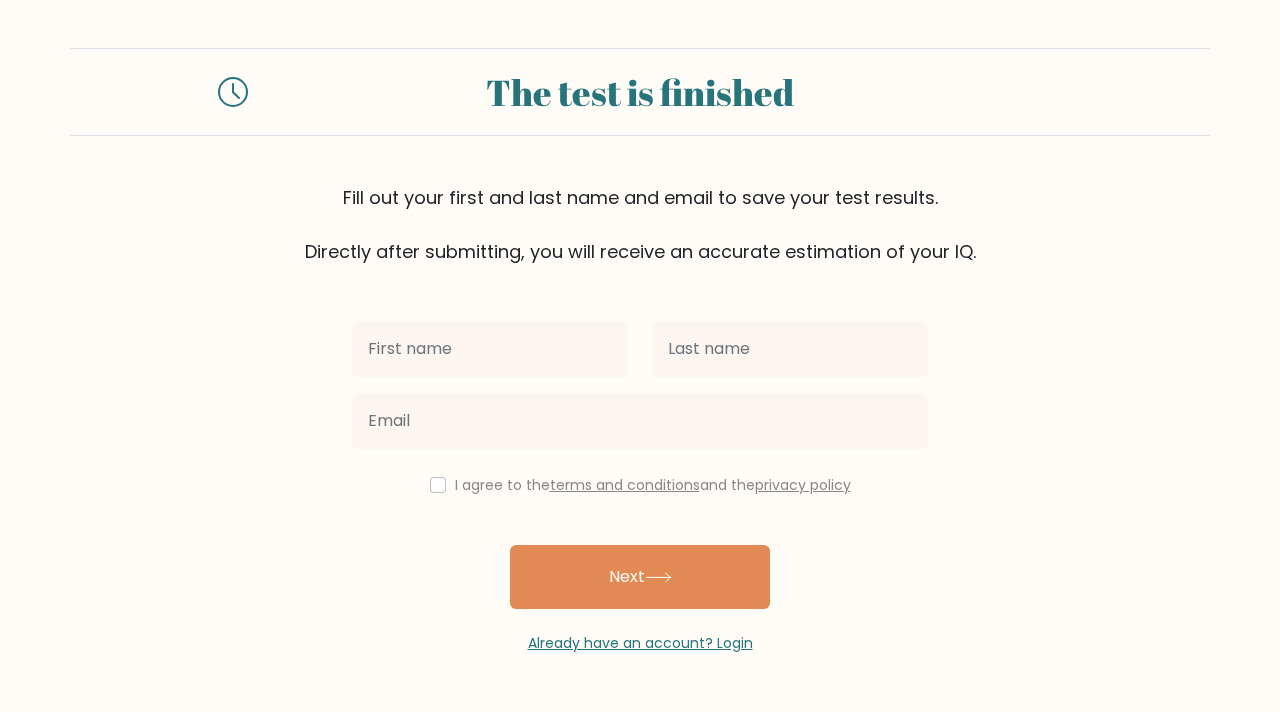 scroll, scrollTop: 0, scrollLeft: 0, axis: both 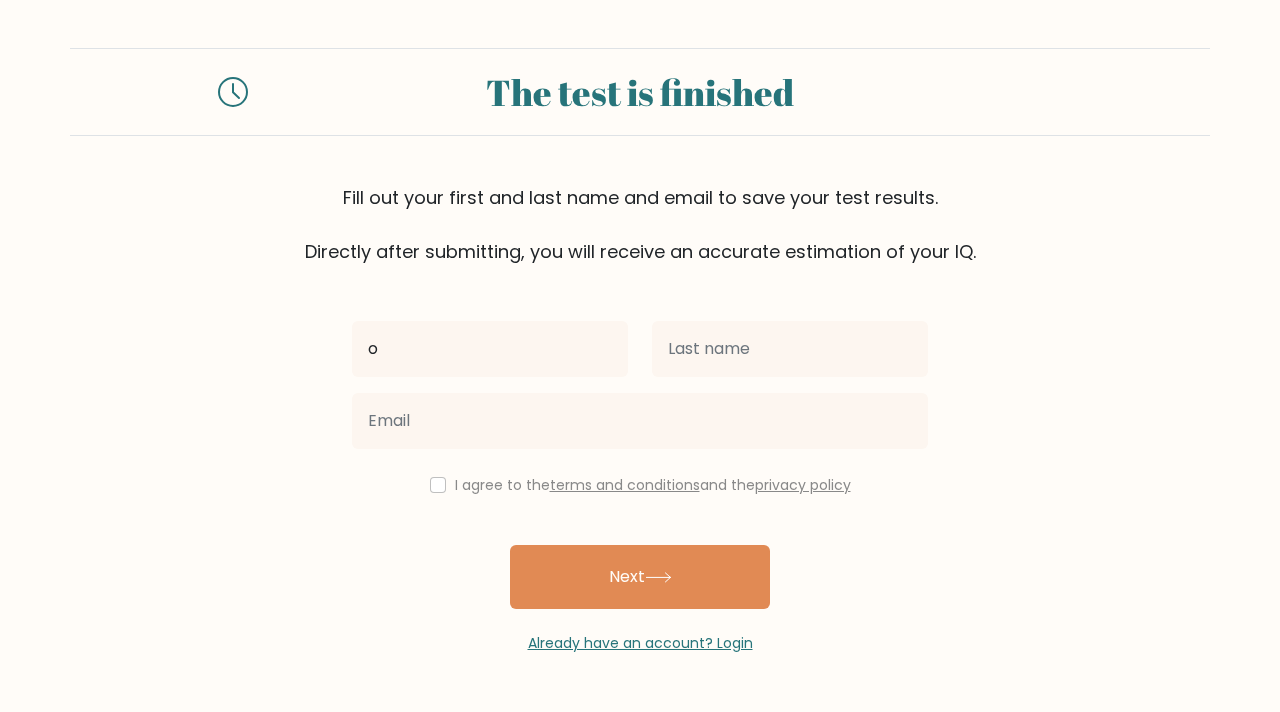 type on "o" 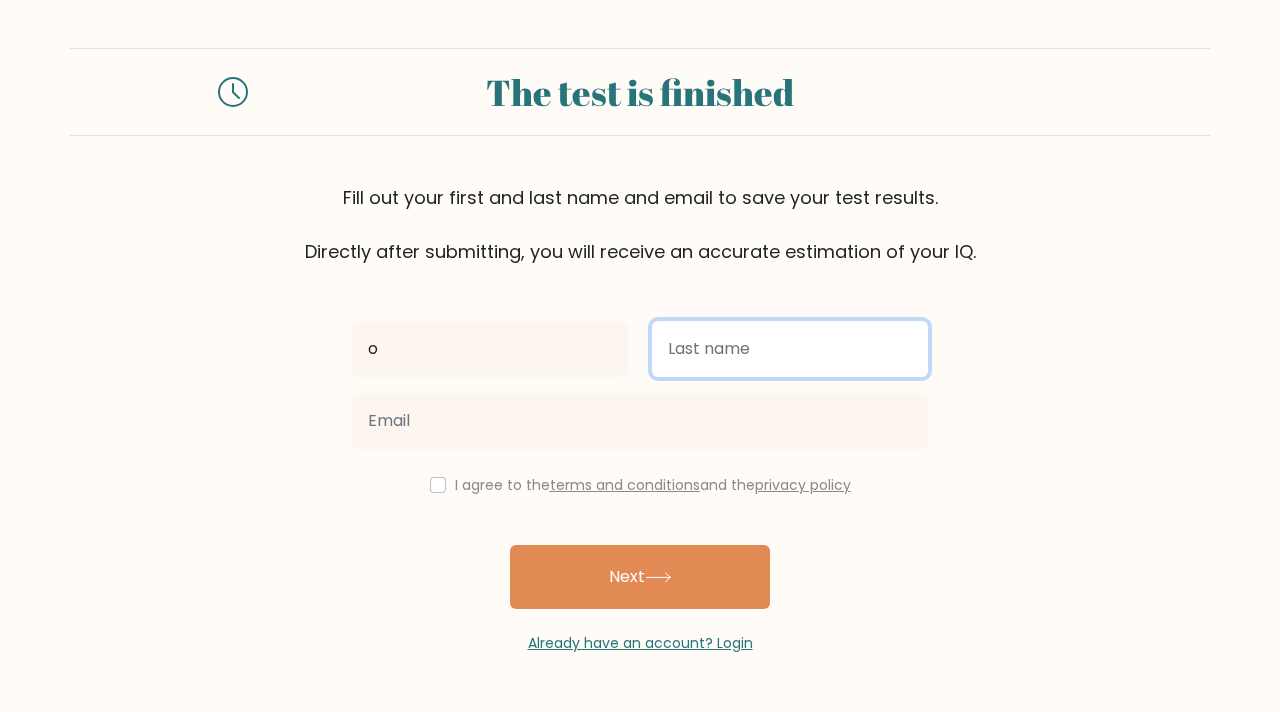 click at bounding box center [790, 349] 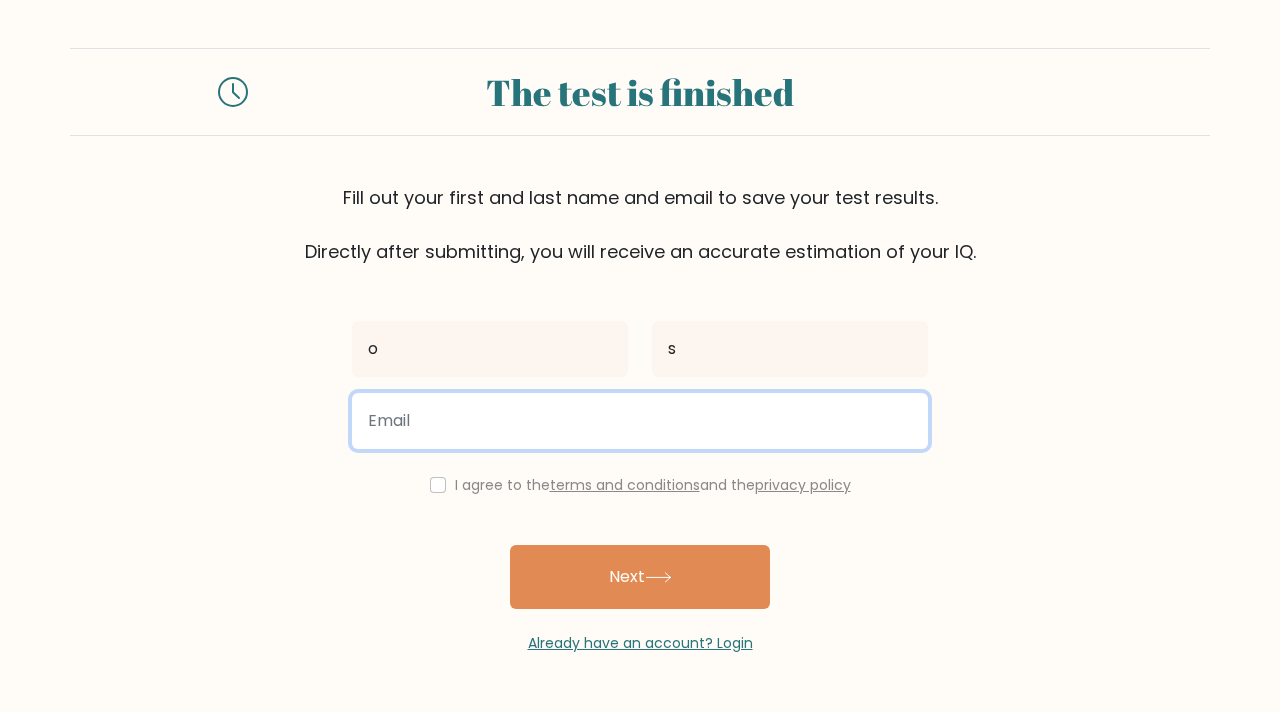 click at bounding box center [640, 421] 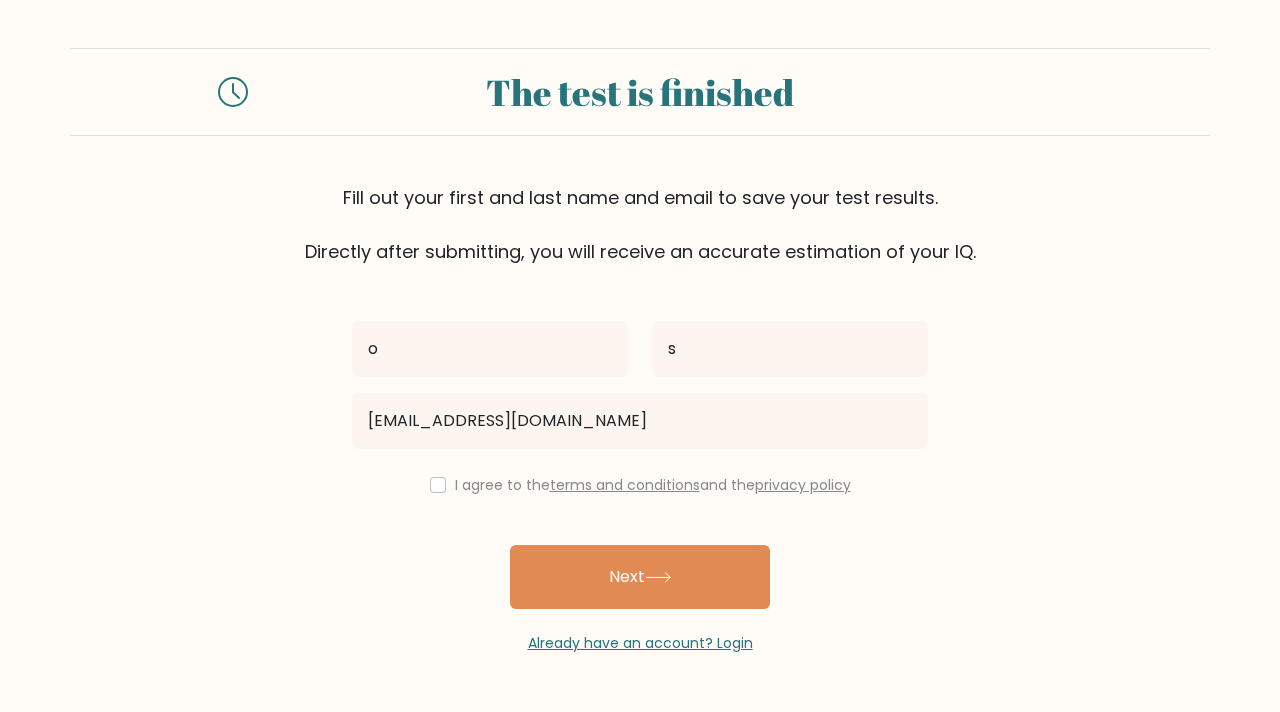 click on "o
s
onsku@yahoo.com
I agree to the  terms and conditions  and the  privacy policy
Next
Already have an account? Login" at bounding box center (640, 459) 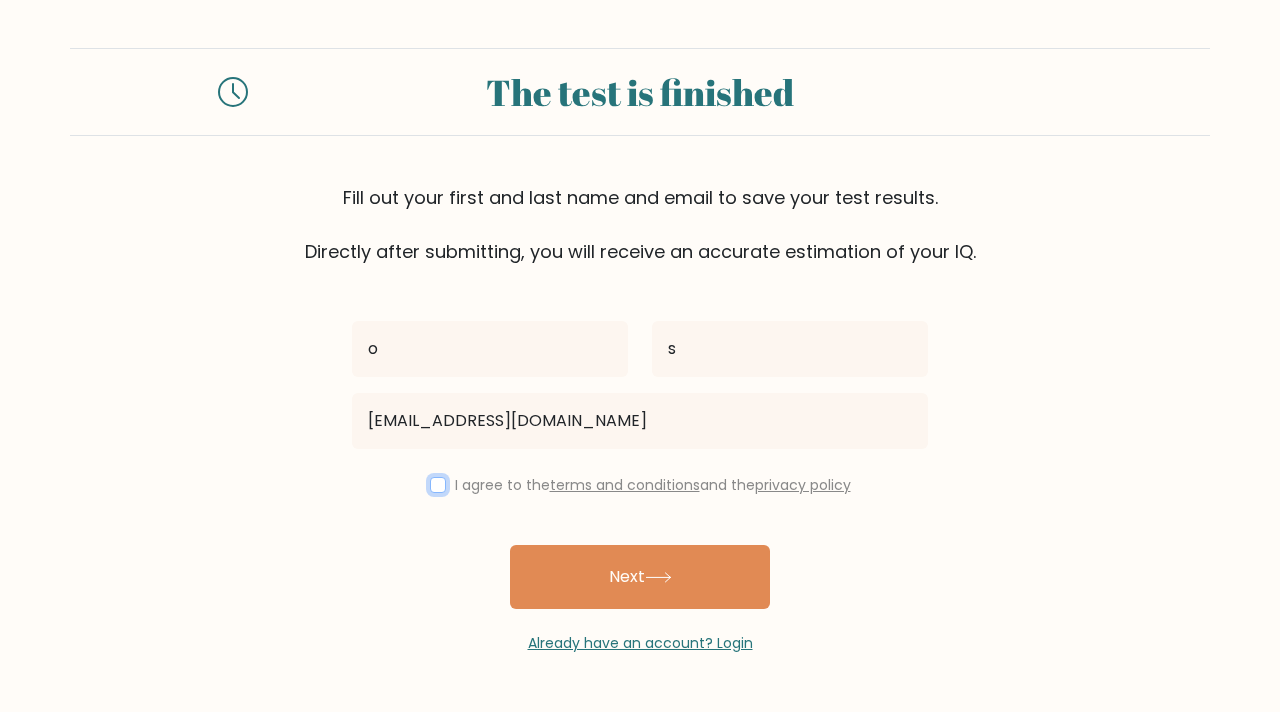 click at bounding box center (438, 485) 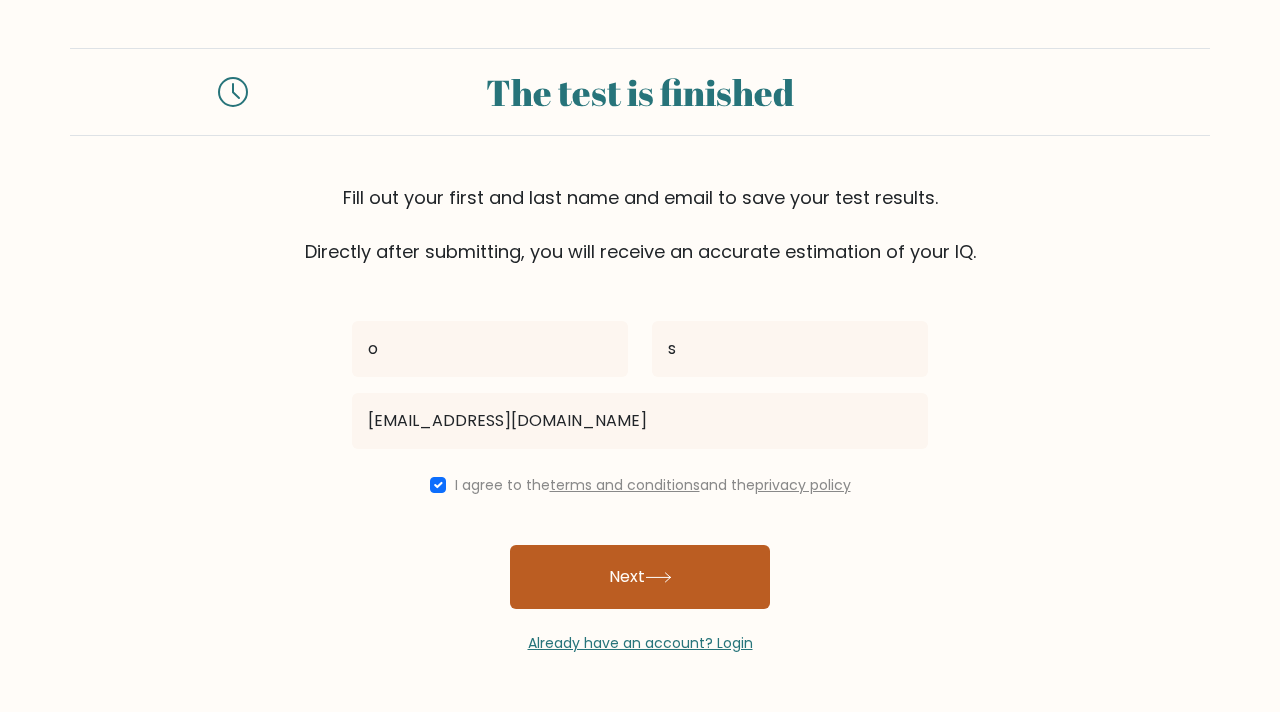 click on "Next" at bounding box center [640, 577] 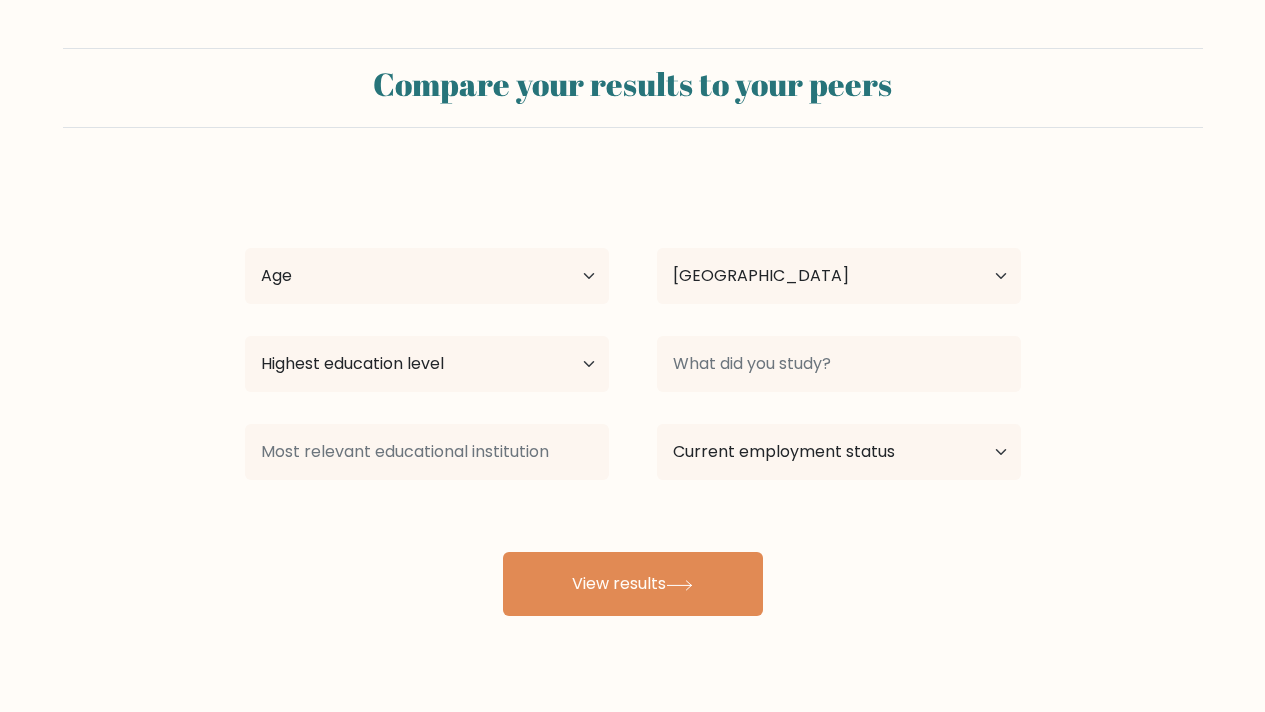 select on "FI" 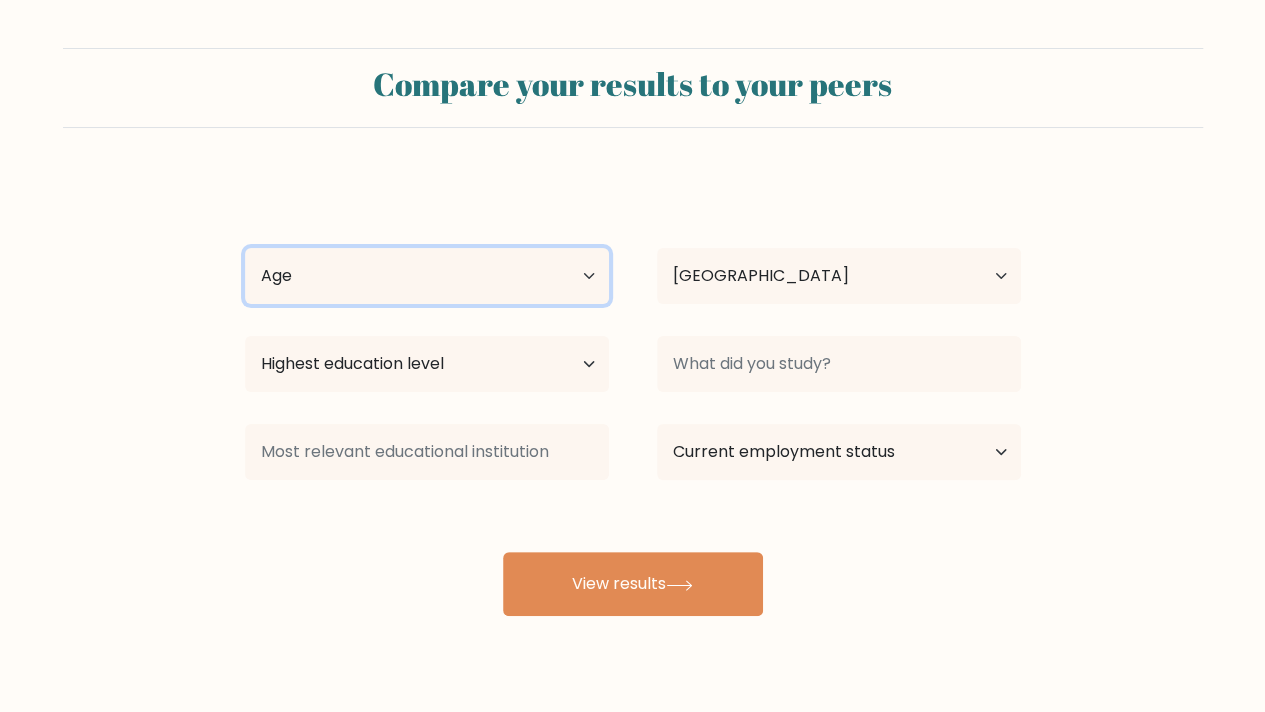 click on "Age
Under 18 years old
18-24 years old
25-34 years old
35-44 years old
45-54 years old
55-64 years old
65 years old and above" at bounding box center (427, 276) 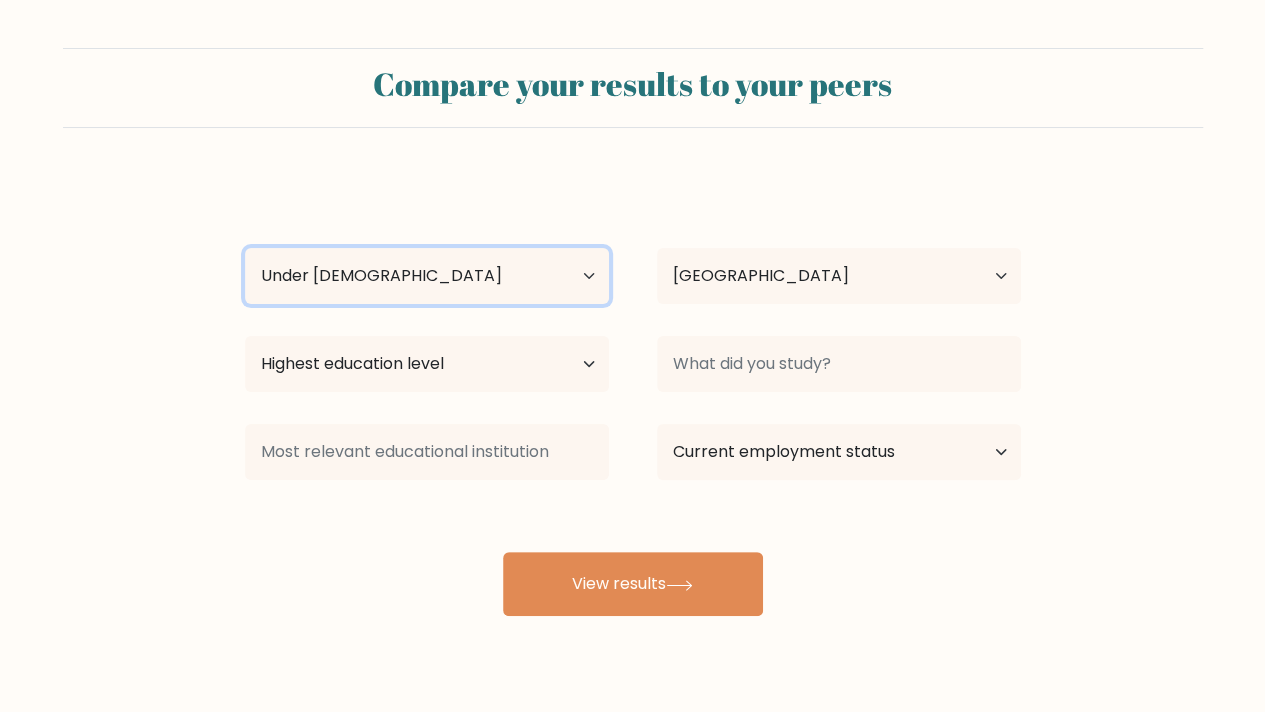 click on "Age
Under 18 years old
18-24 years old
25-34 years old
35-44 years old
45-54 years old
55-64 years old
65 years old and above" at bounding box center [427, 276] 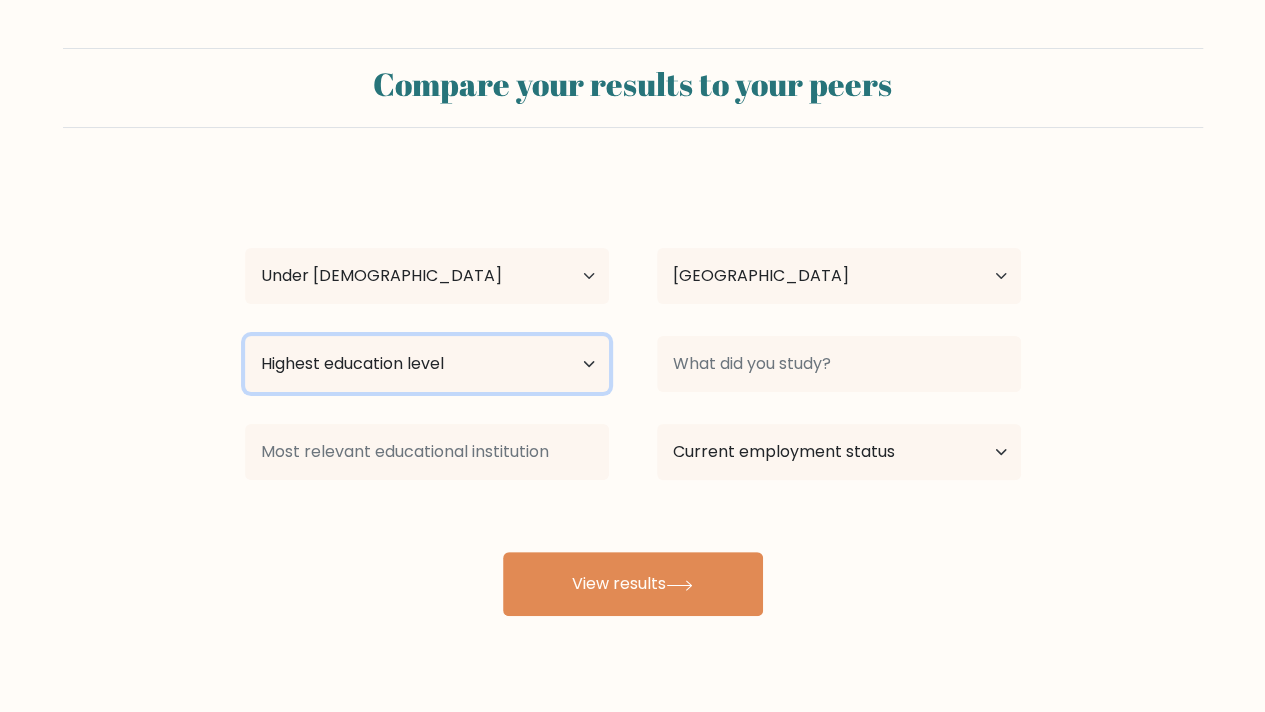 click on "Highest education level
No schooling
Primary
Lower Secondary
Upper Secondary
Occupation Specific
Bachelor's degree
Master's degree
Doctoral degree" at bounding box center [427, 364] 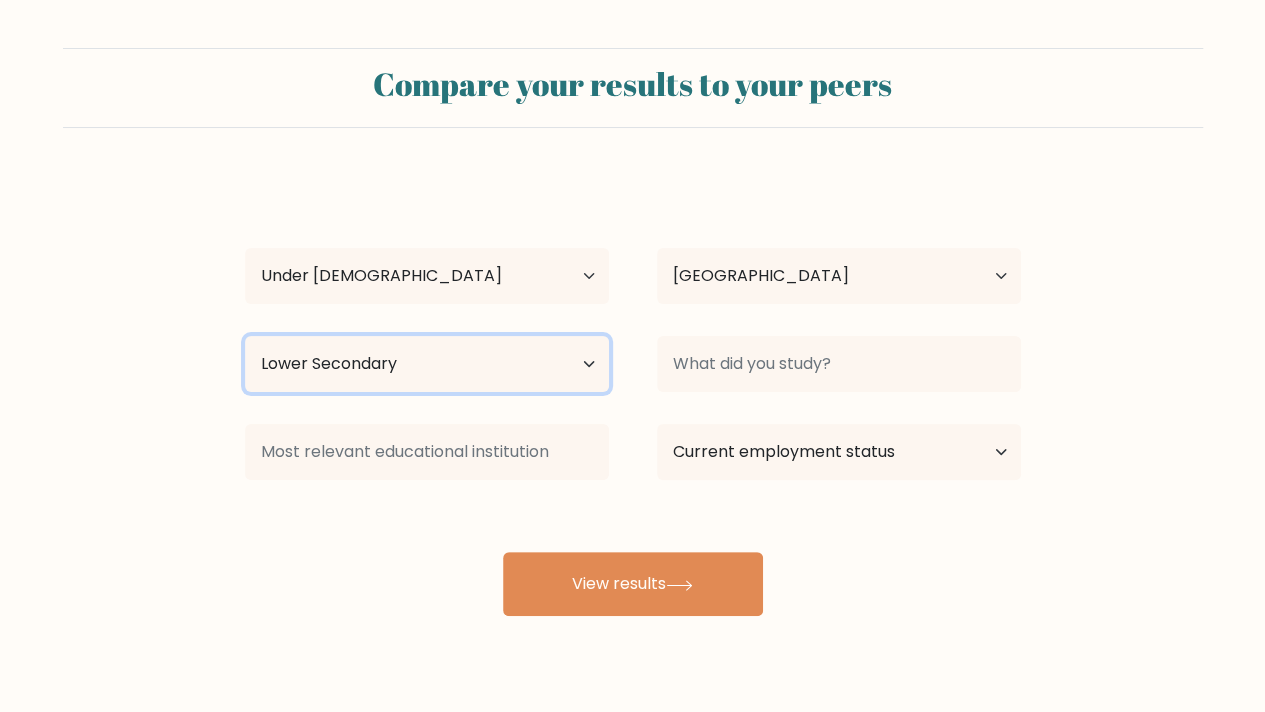 click on "Highest education level
No schooling
Primary
Lower Secondary
Upper Secondary
Occupation Specific
Bachelor's degree
Master's degree
Doctoral degree" at bounding box center [427, 364] 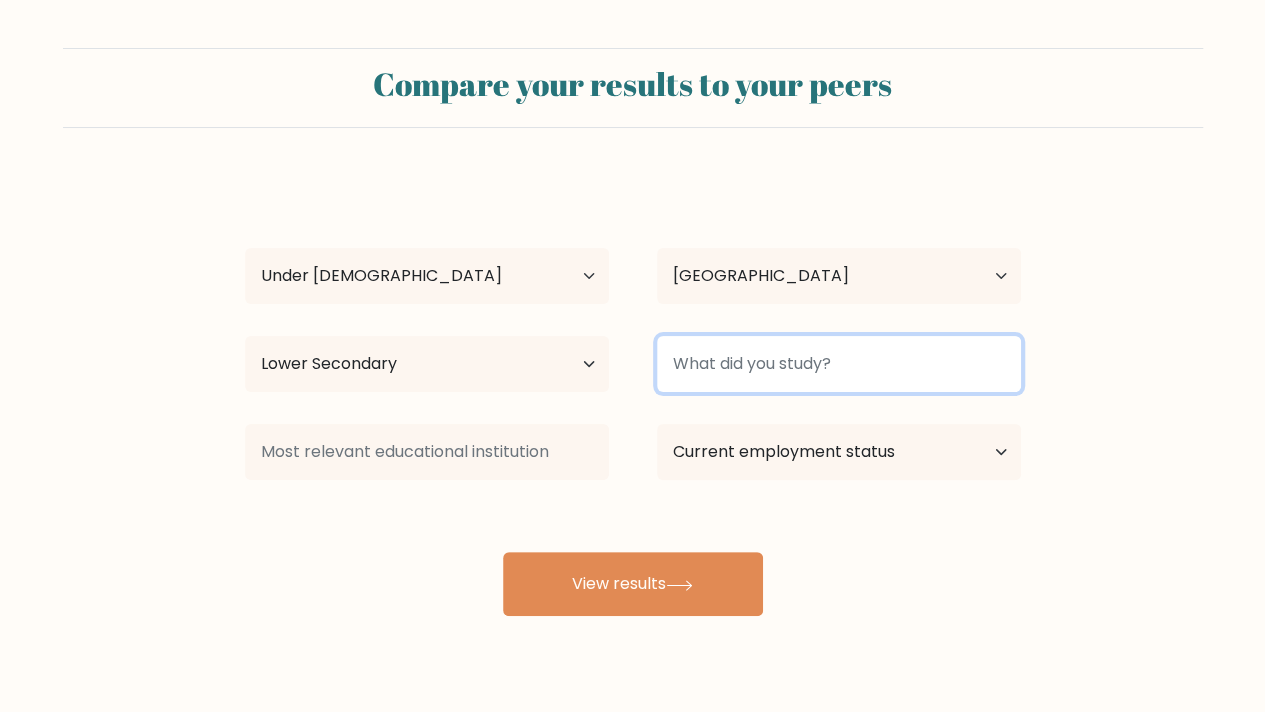 click at bounding box center (839, 364) 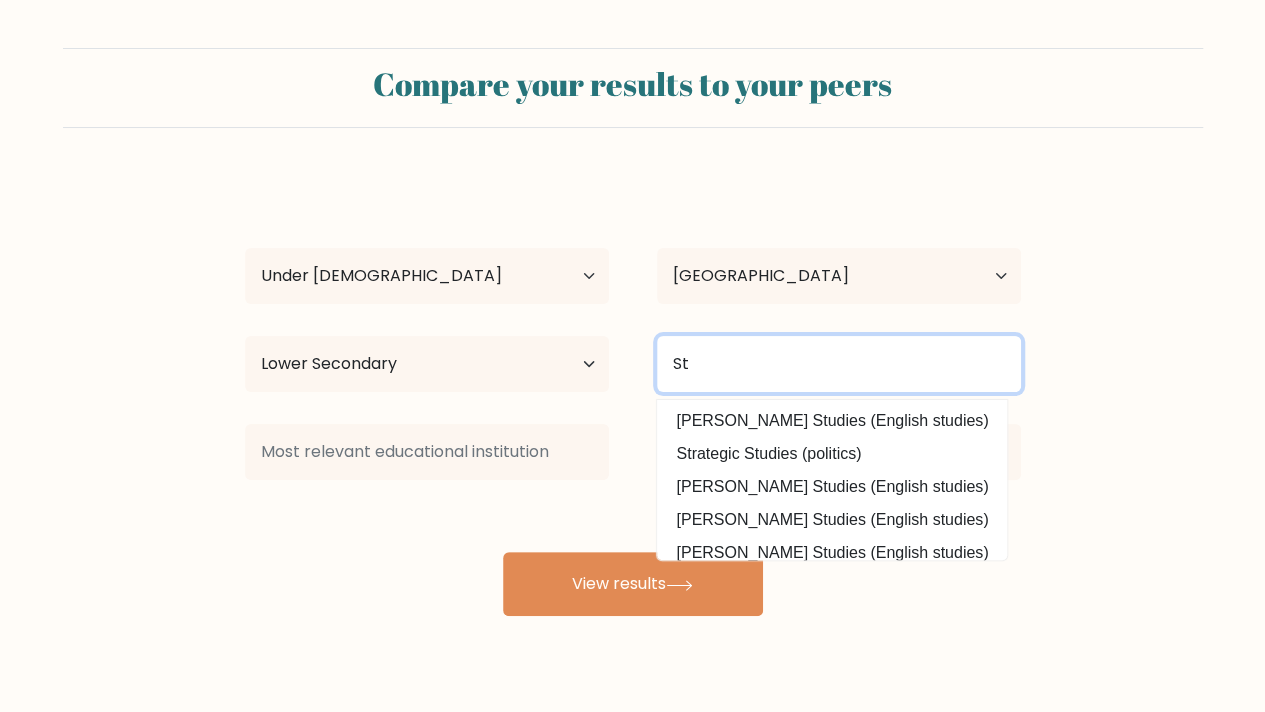 type on "S" 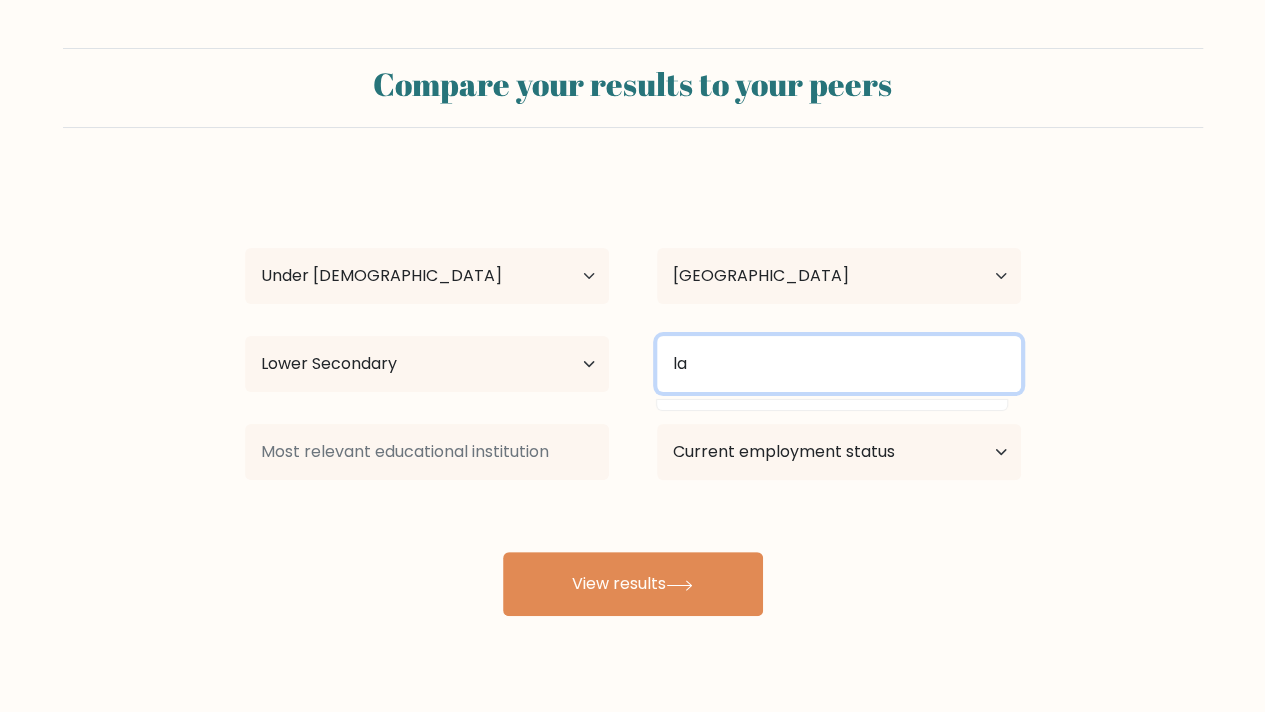 type on "l" 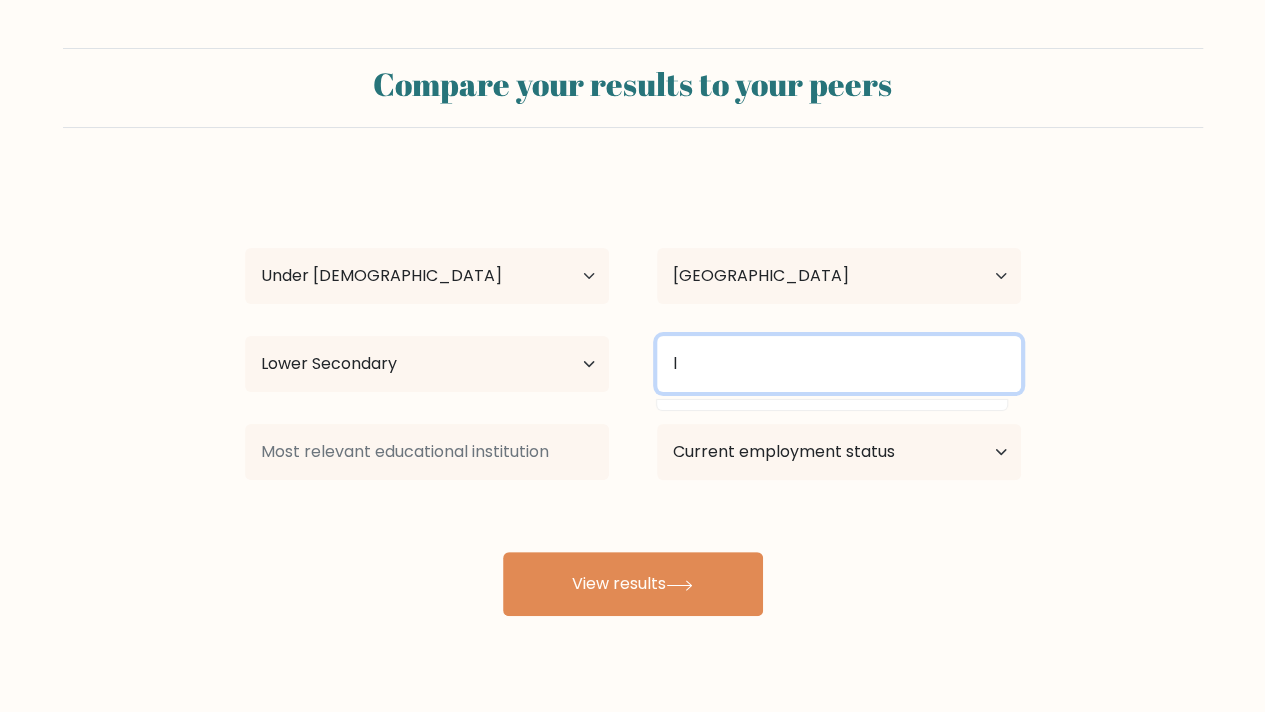 type 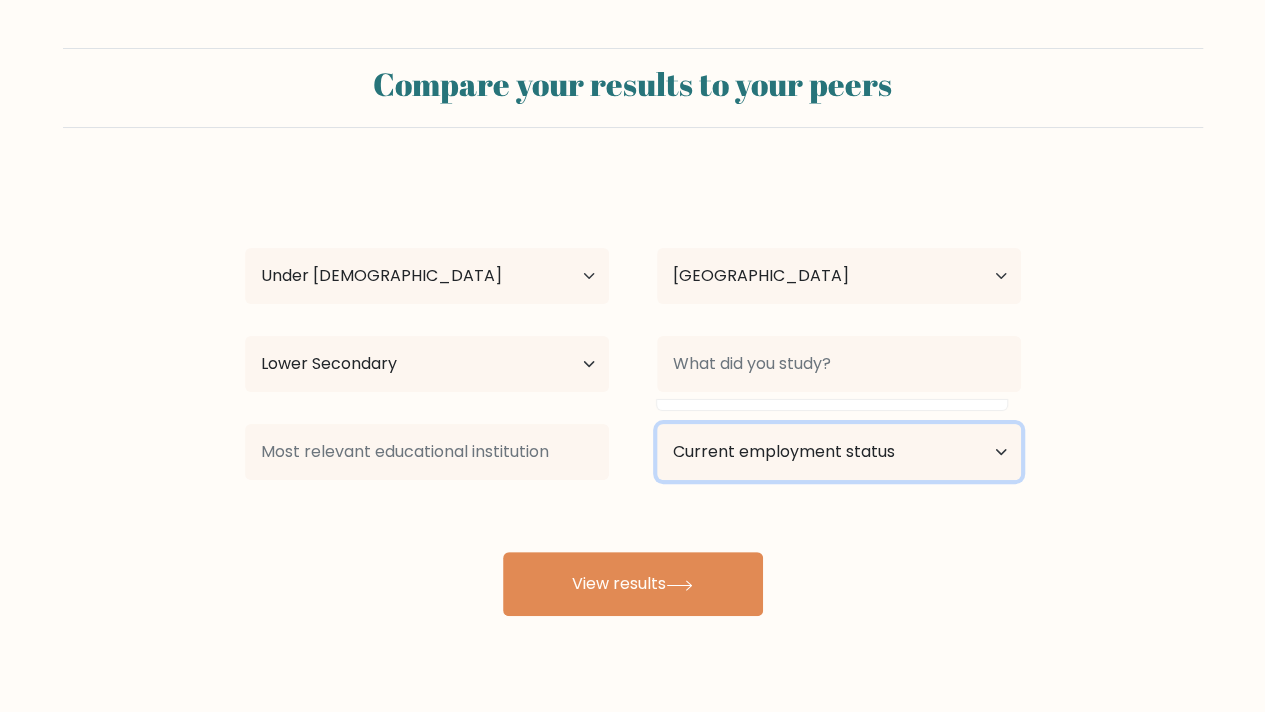 click on "Current employment status
Employed
Student
Retired
Other / prefer not to answer" at bounding box center [839, 452] 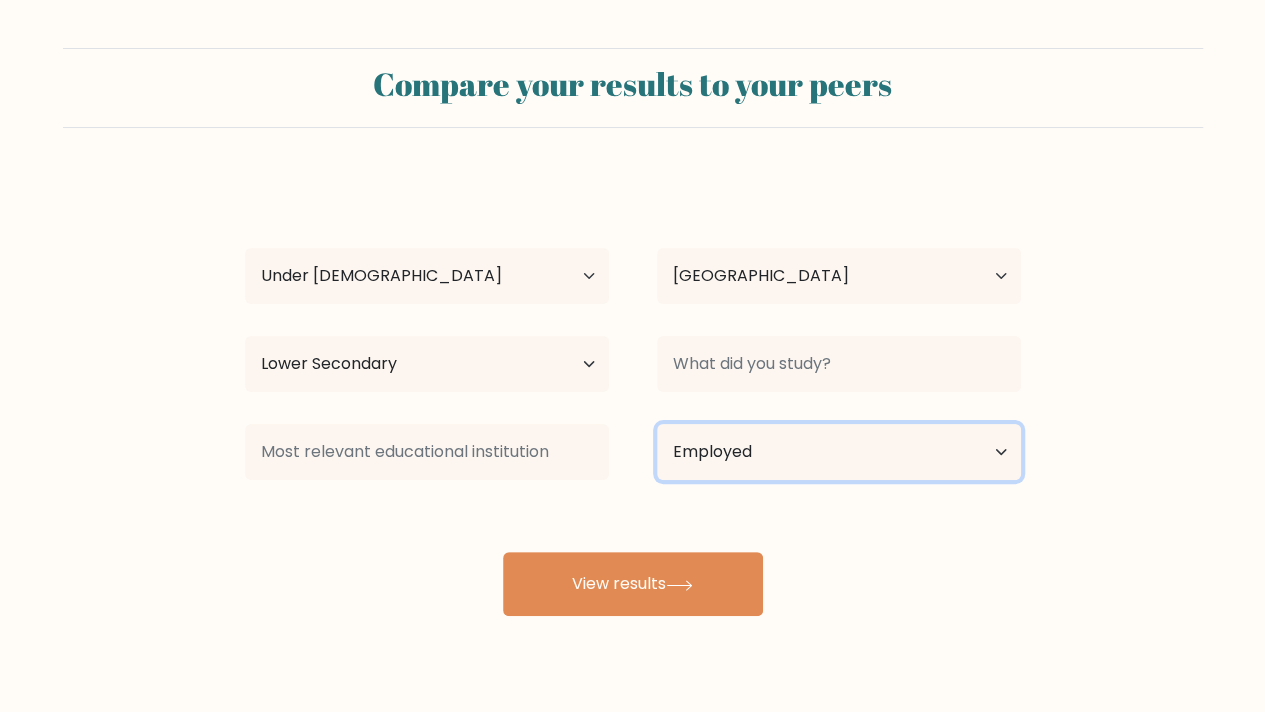 click on "Current employment status
Employed
Student
Retired
Other / prefer not to answer" at bounding box center [839, 452] 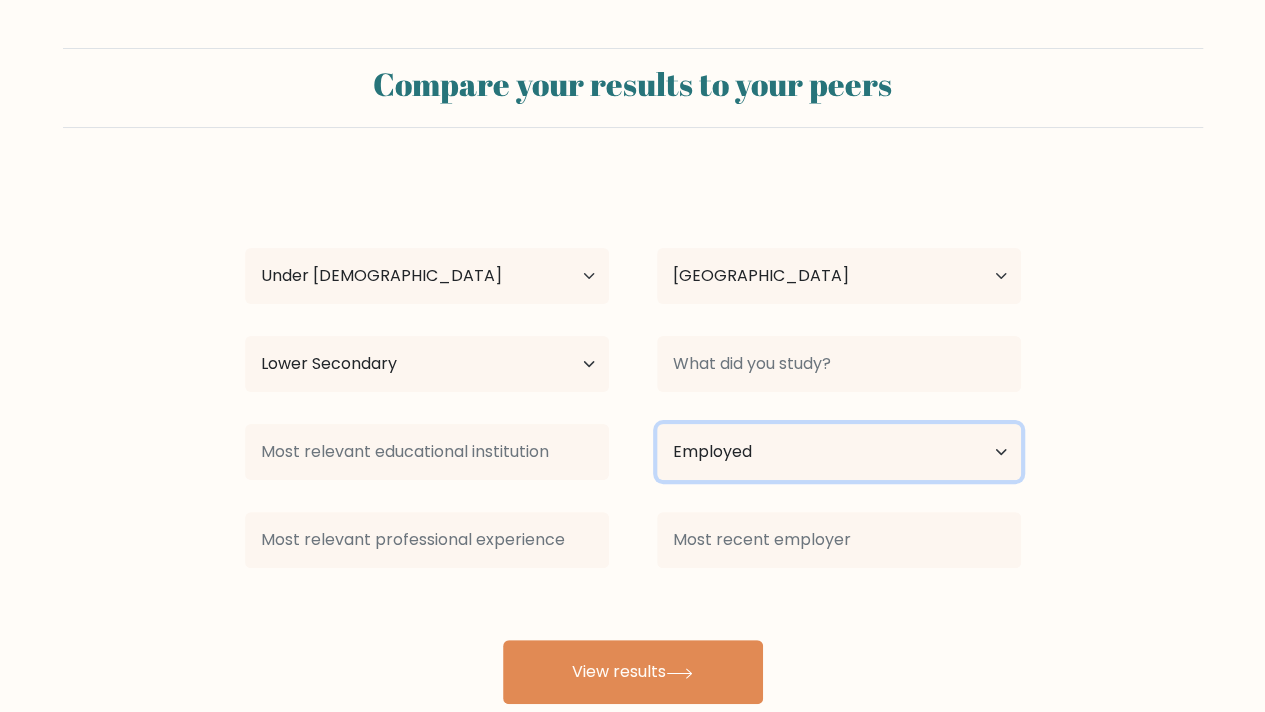 click on "Current employment status
Employed
Student
Retired
Other / prefer not to answer" at bounding box center (839, 452) 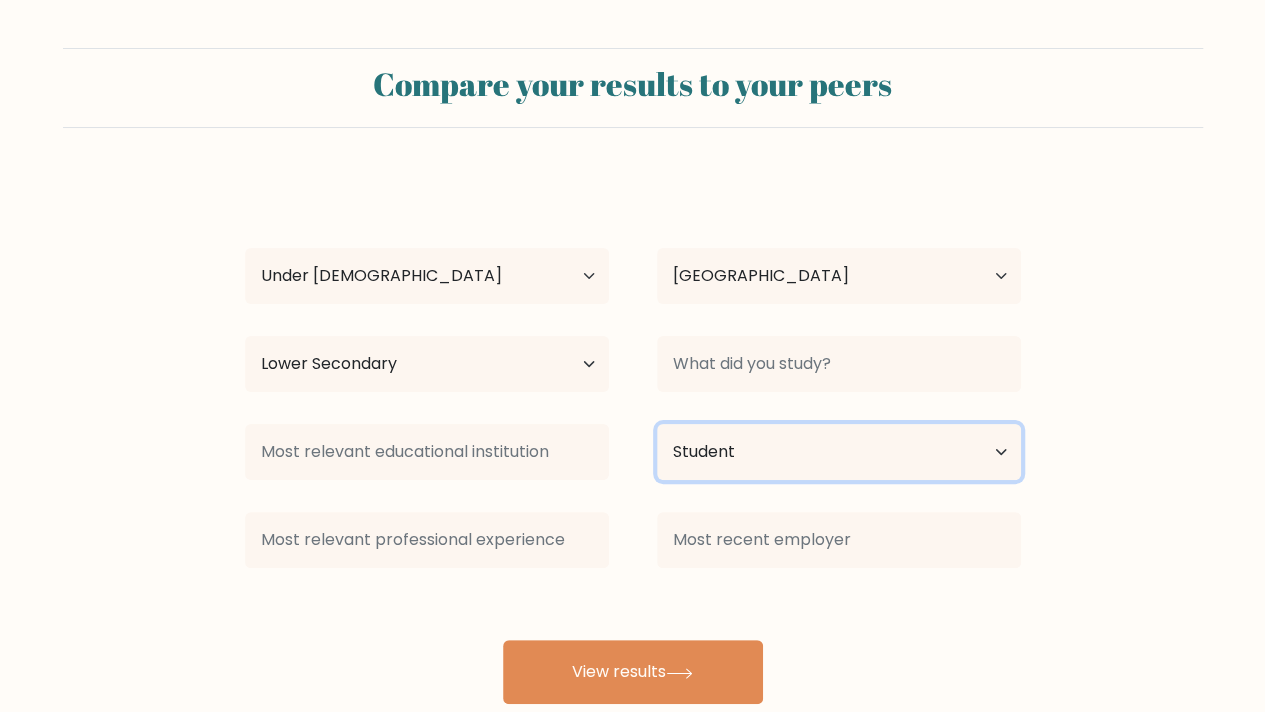 click on "Current employment status
Employed
Student
Retired
Other / prefer not to answer" at bounding box center (839, 452) 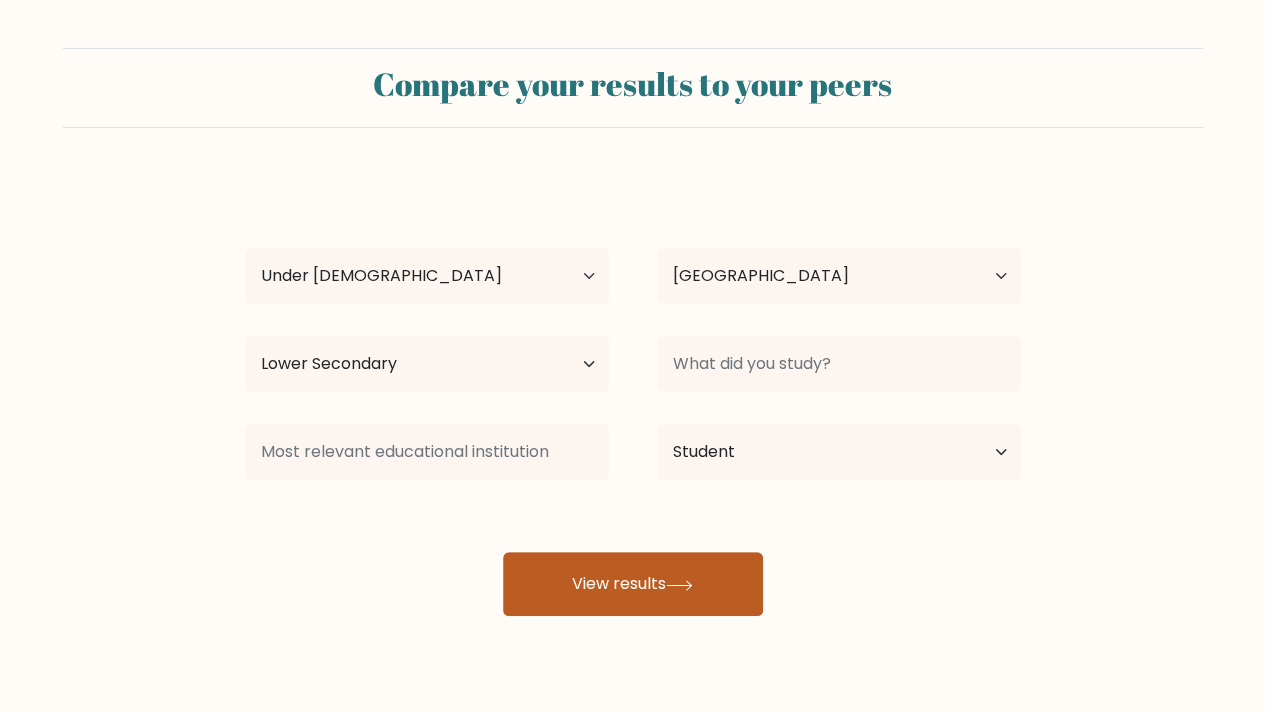 click on "View results" at bounding box center (633, 584) 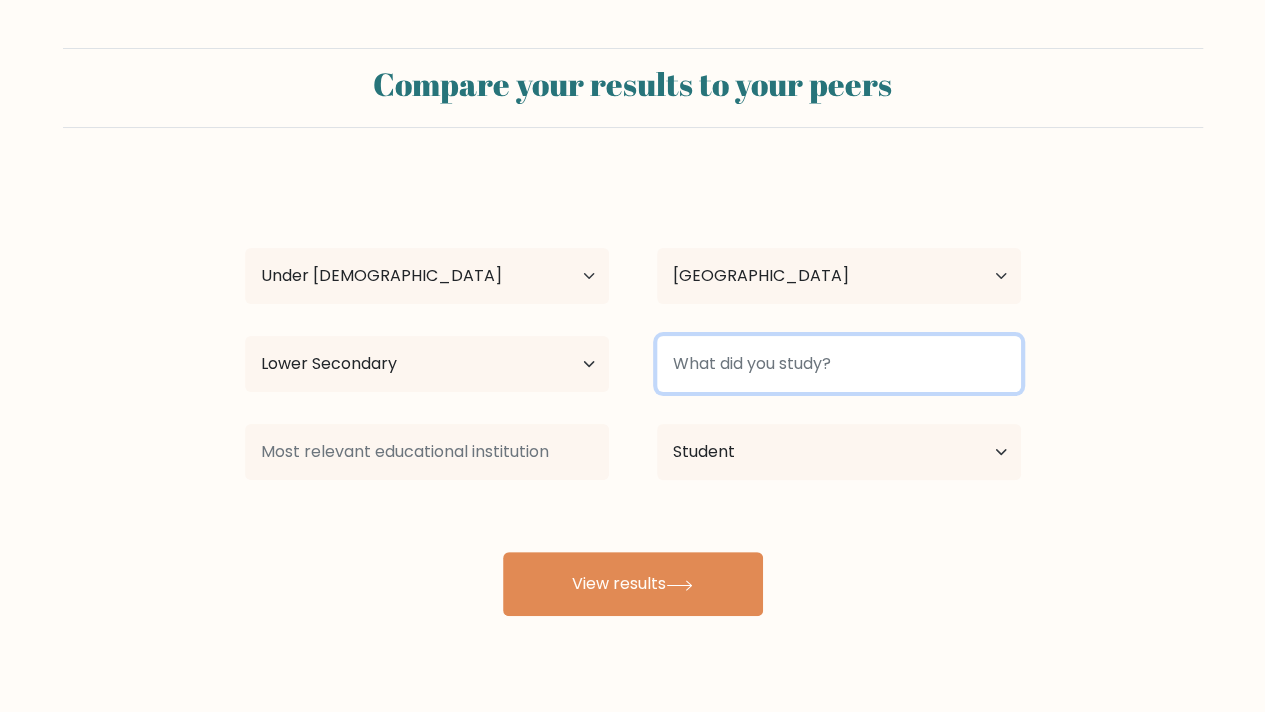 click at bounding box center [839, 364] 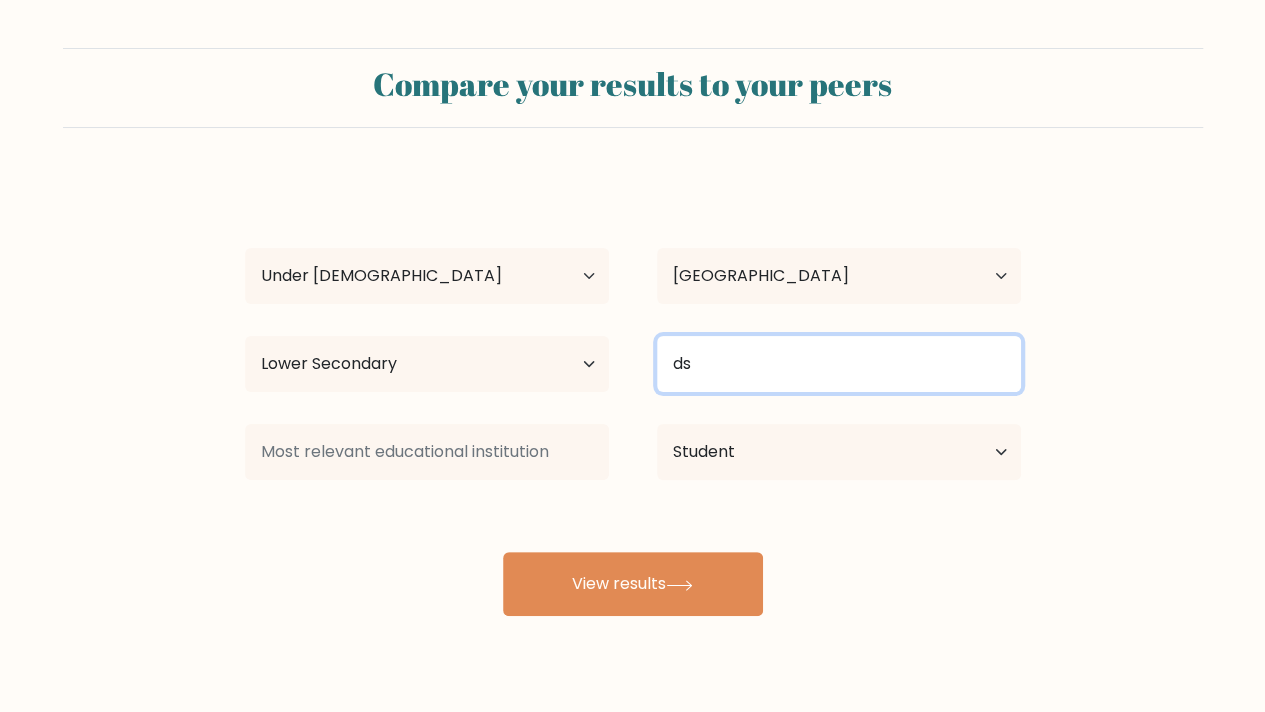 type on "d" 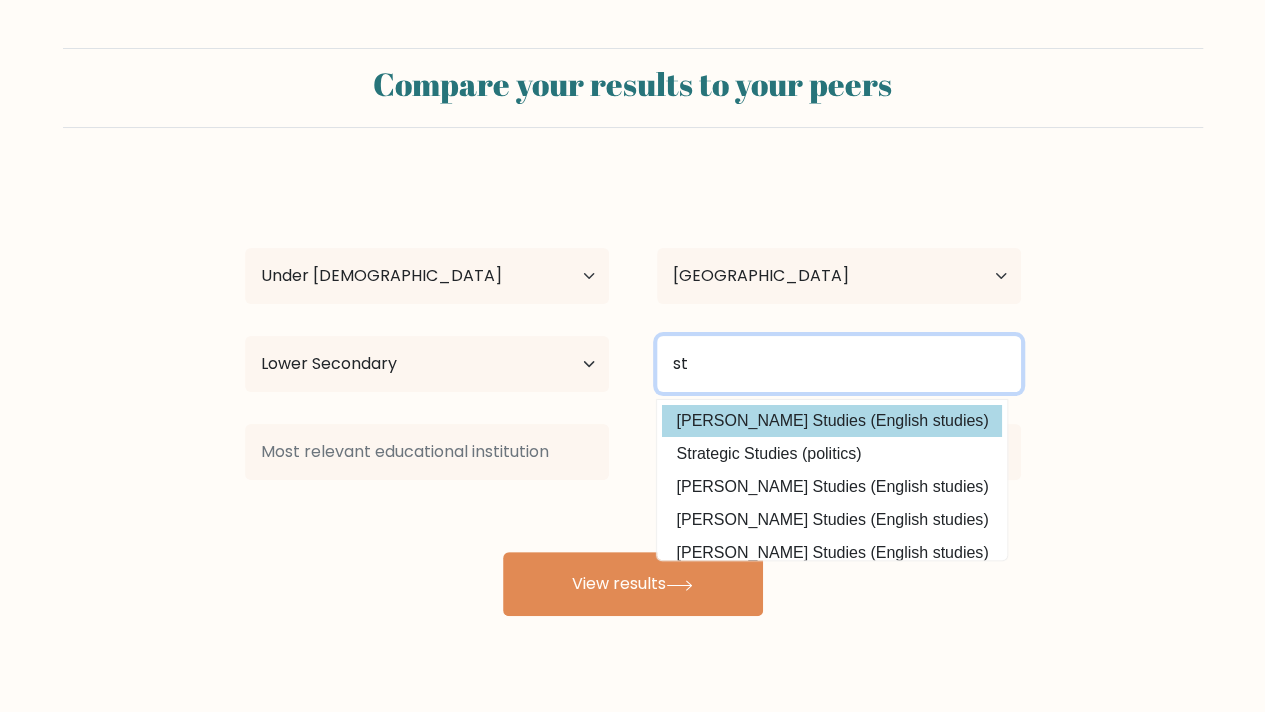 type on "st" 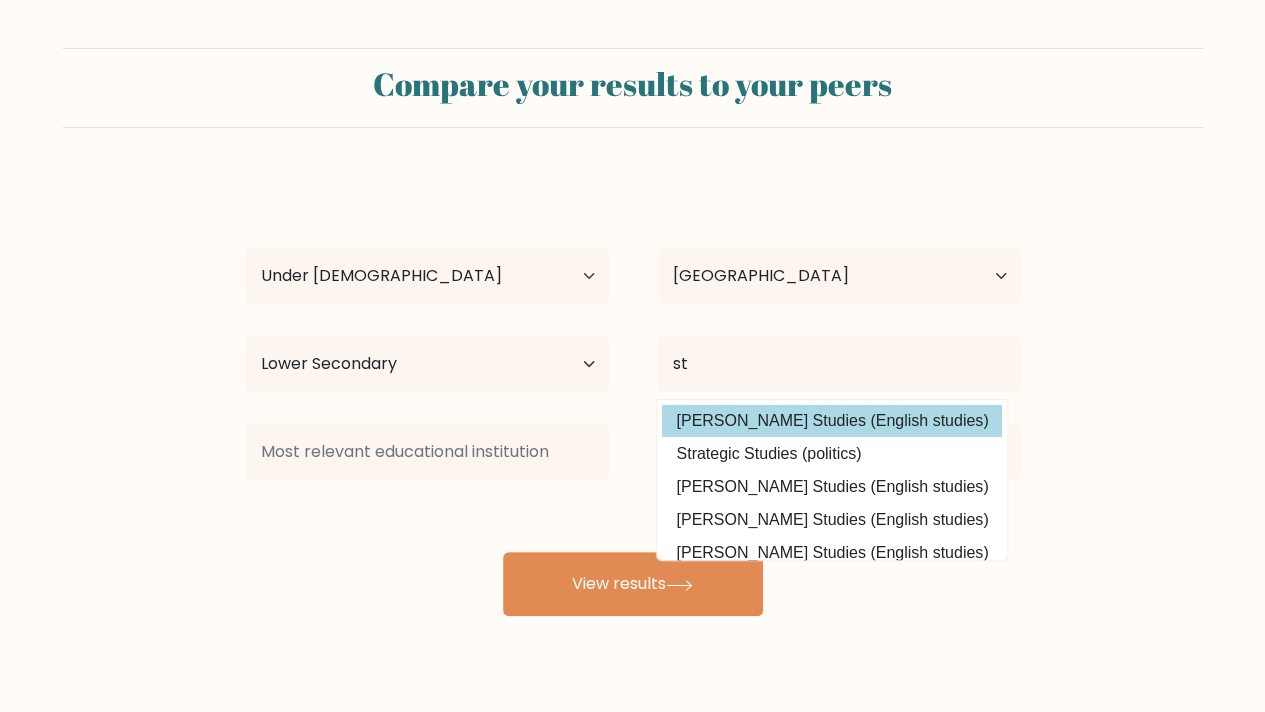 click on "o
s
Age
Under 18 years old
18-24 years old
25-34 years old
35-44 years old
45-54 years old
55-64 years old
65 years old and above
Country
Afghanistan
Albania
Algeria
American Samoa
Andorra
Angola
Anguilla
Antarctica
Antigua and Barbuda
Argentina
Armenia
Aruba
Australia
Austria
Azerbaijan
Bahamas
Bahrain
Bangladesh
Barbados
Belarus
Belgium
Belize
Benin
Bermuda
Bhutan
Bolivia
Bonaire, Sint Eustatius and Saba
Bosnia and Herzegovina
Botswana
Bouvet Island
Brazil
Brunei" at bounding box center (633, 396) 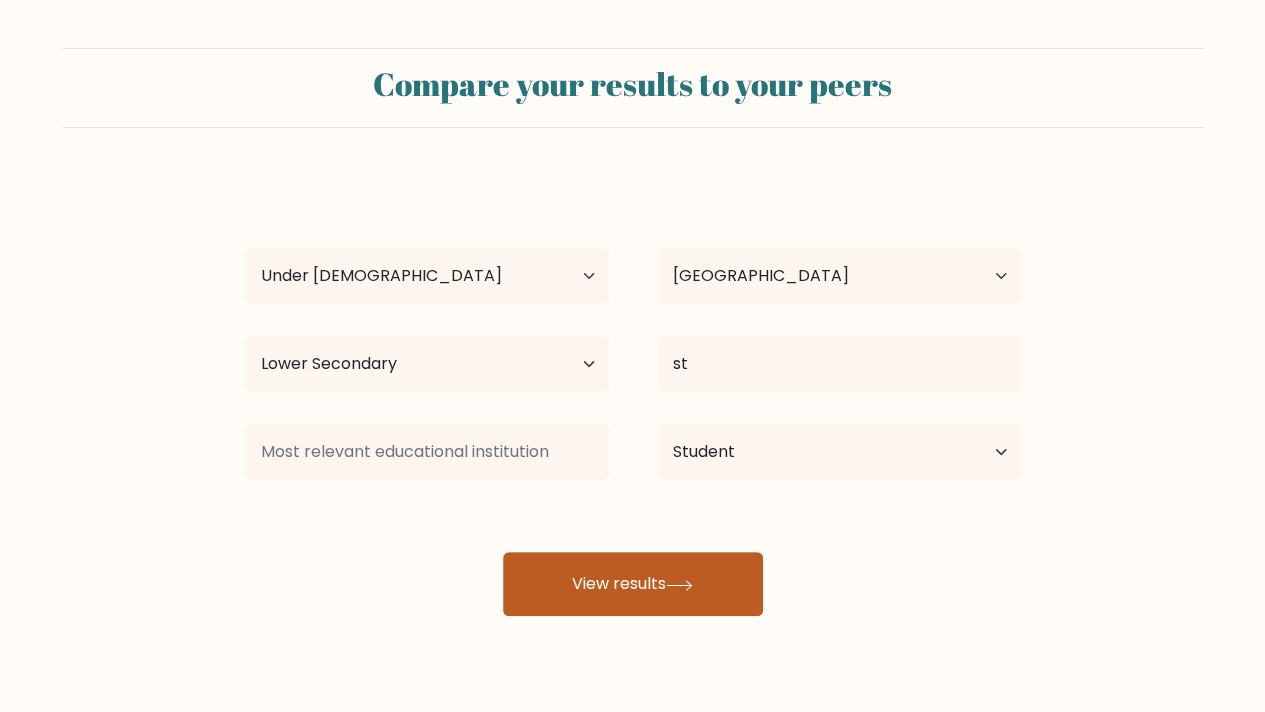 click on "View results" at bounding box center (633, 584) 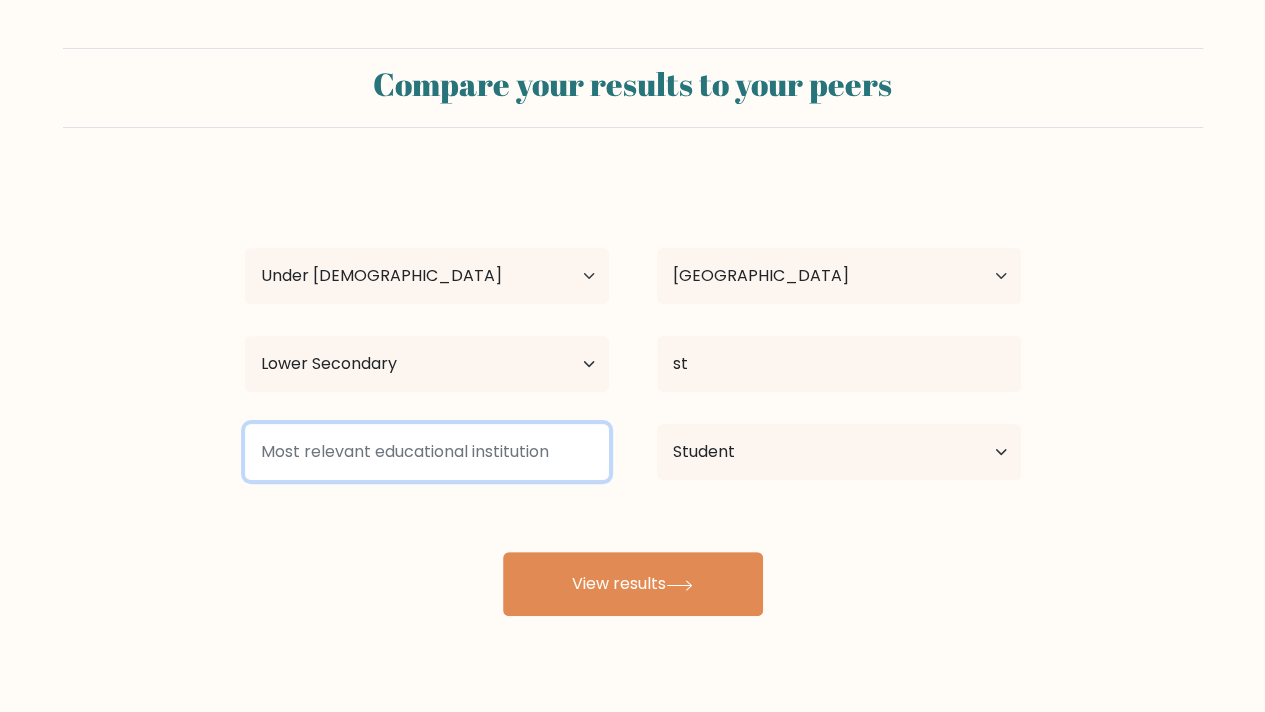click at bounding box center [427, 452] 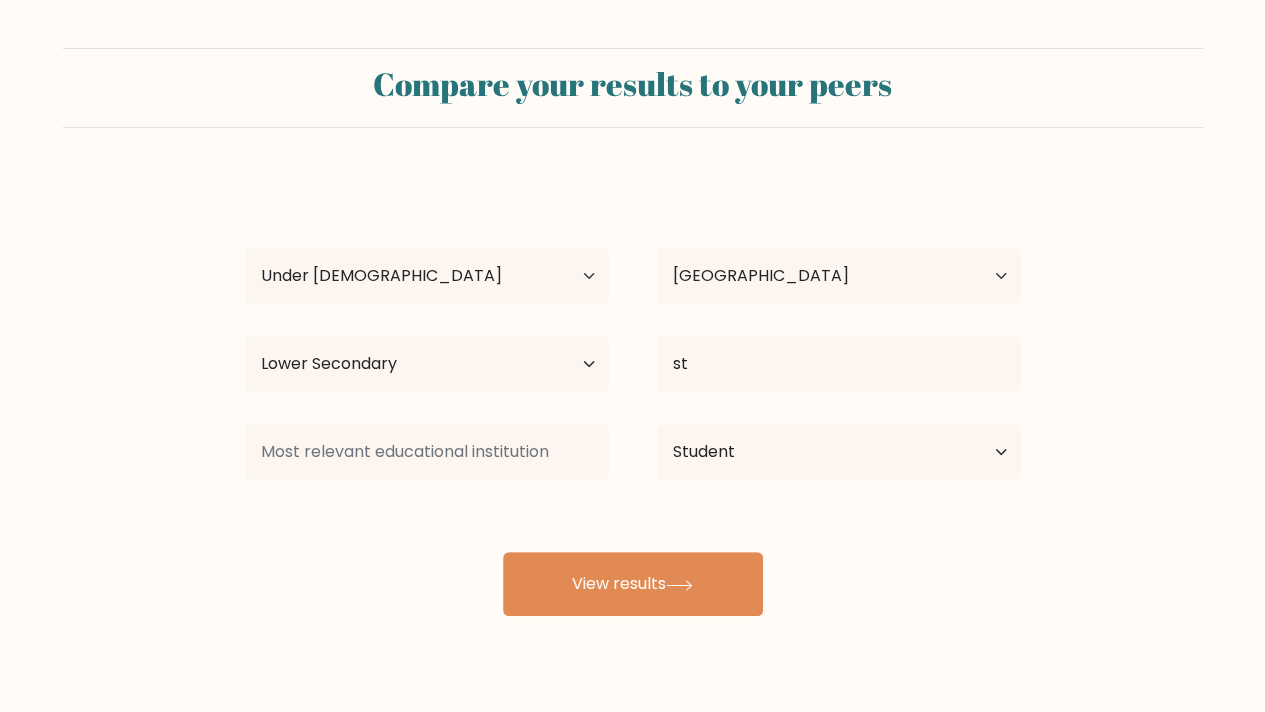 click on "o
s
Age
Under 18 years old
18-24 years old
25-34 years old
35-44 years old
45-54 years old
55-64 years old
65 years old and above
Country
Afghanistan
Albania
Algeria
American Samoa
Andorra
Angola
Anguilla
Antarctica
Antigua and Barbuda
Argentina
Armenia
Aruba
Australia
Austria
Azerbaijan
Bahamas
Bahrain
Bangladesh
Barbados
Belarus
Belgium
Belize
Benin
Bermuda
Bhutan
Bolivia
Bonaire, Sint Eustatius and Saba
Bosnia and Herzegovina
Botswana
Bouvet Island
Brazil
Brunei" at bounding box center [633, 396] 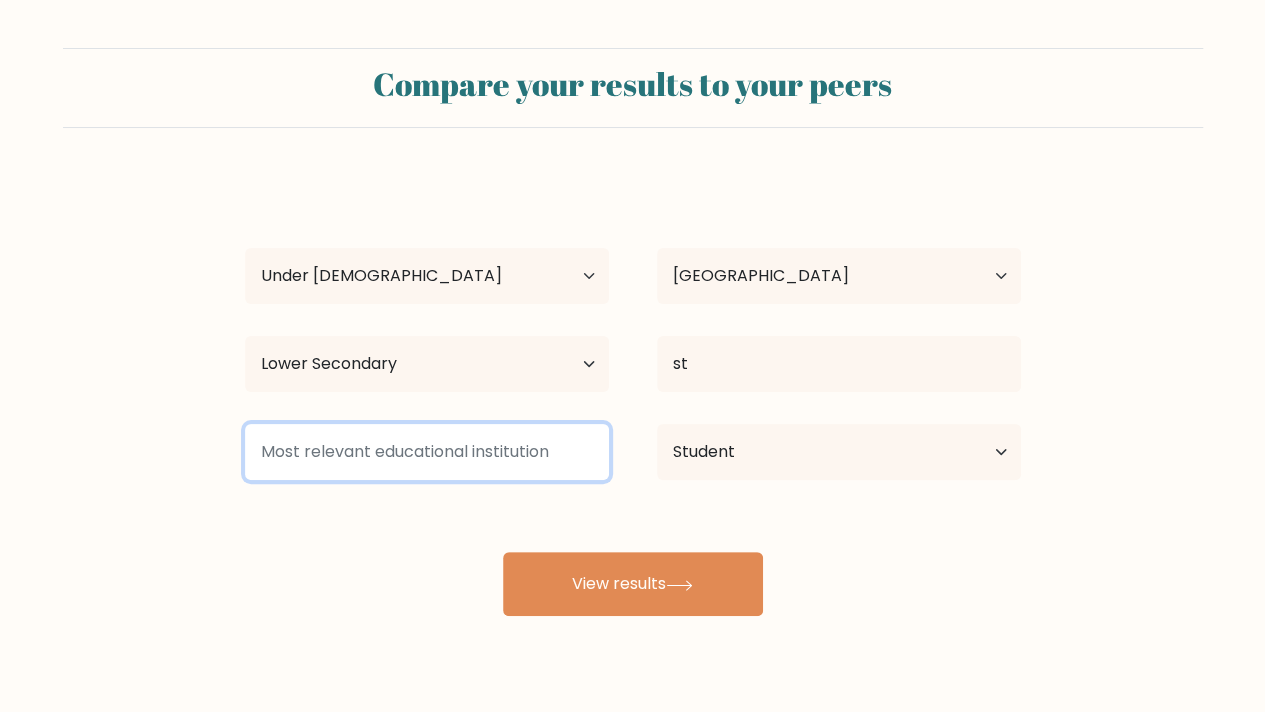click at bounding box center [427, 452] 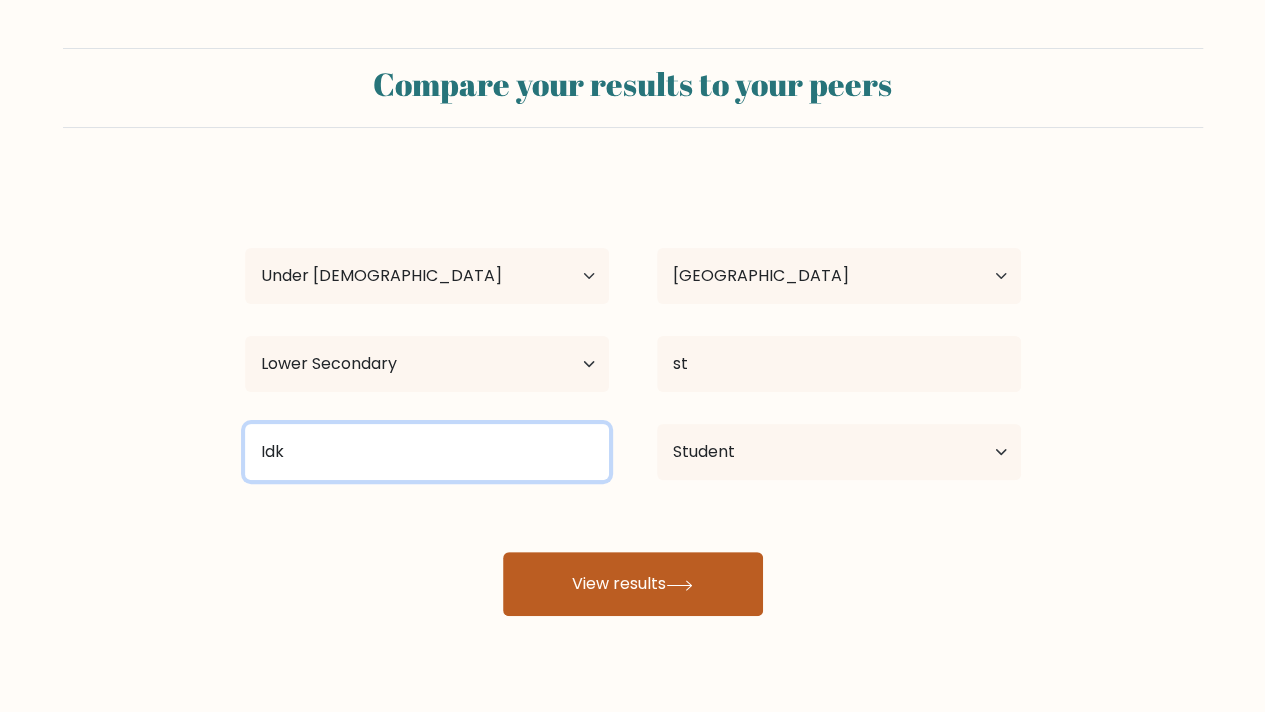 type on "Idk" 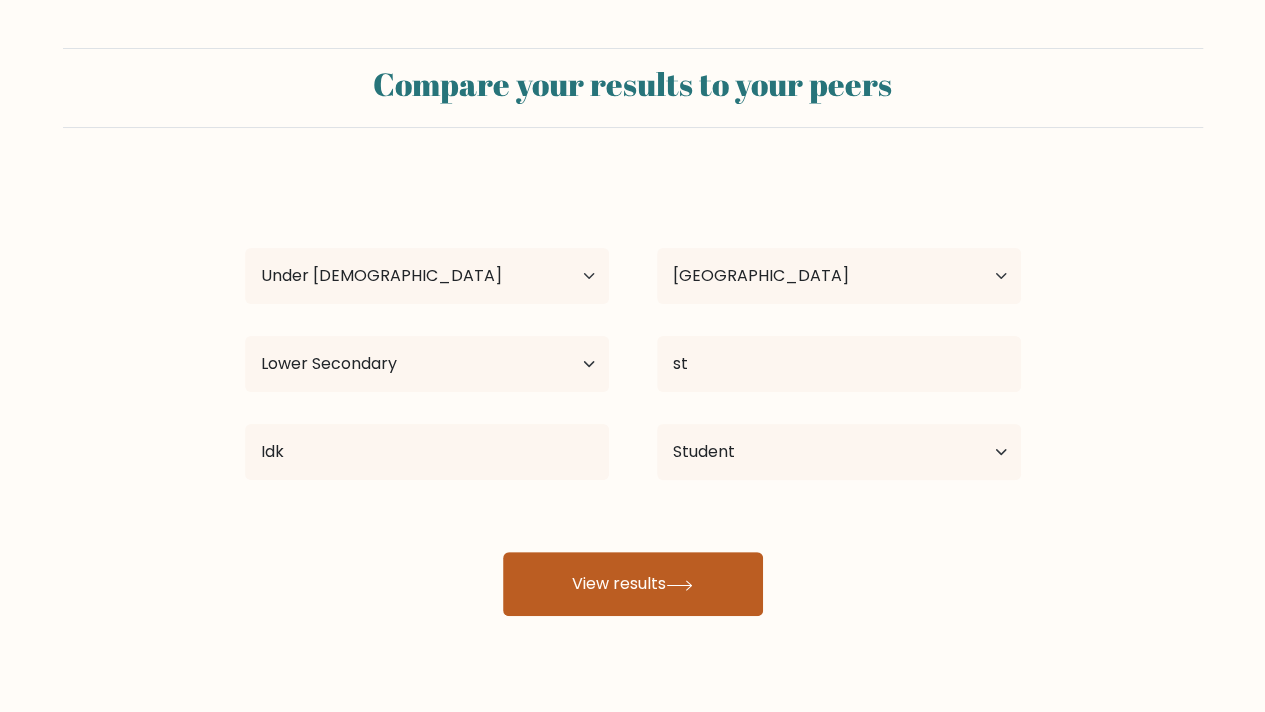 click on "View results" at bounding box center [633, 584] 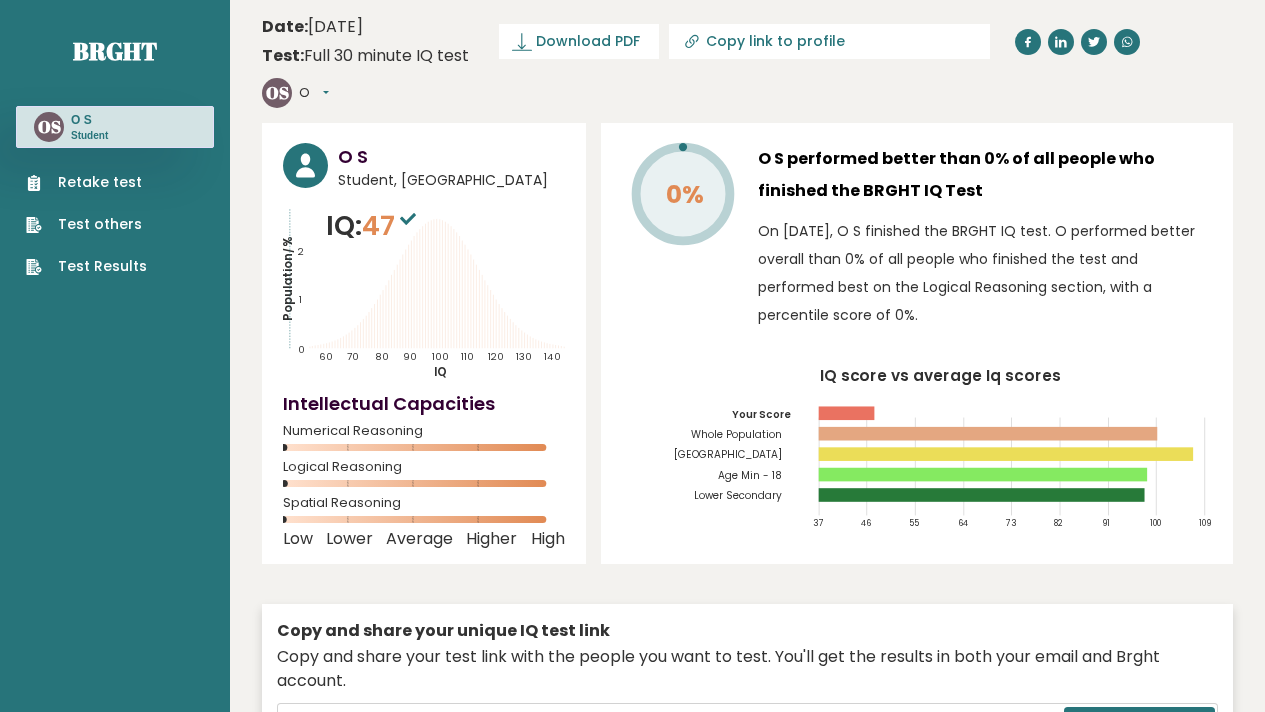 scroll, scrollTop: 0, scrollLeft: 0, axis: both 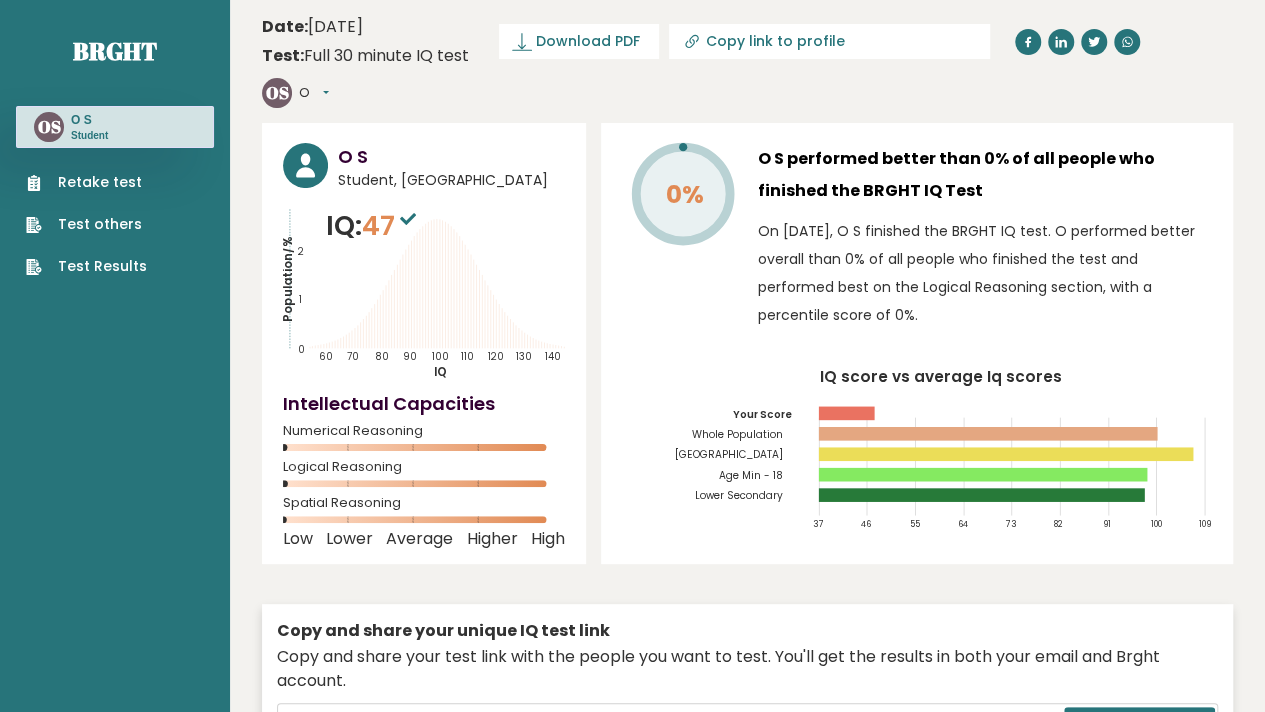 click 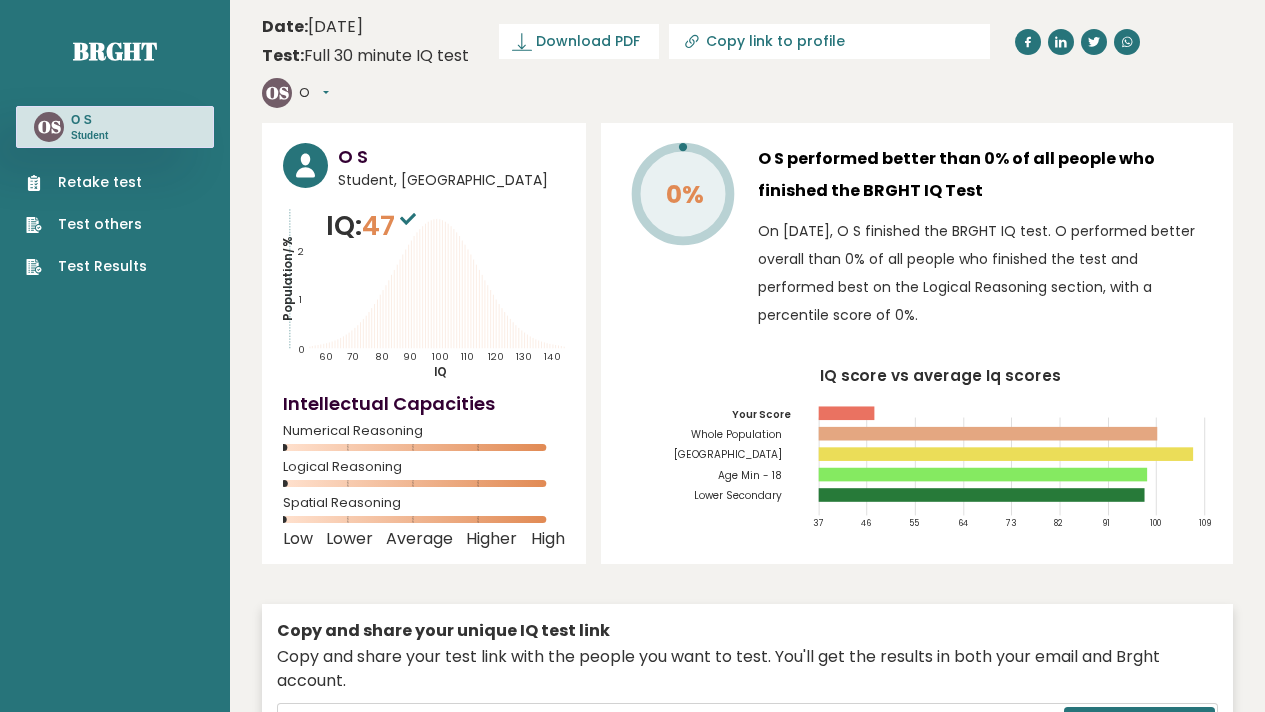 scroll, scrollTop: 0, scrollLeft: 0, axis: both 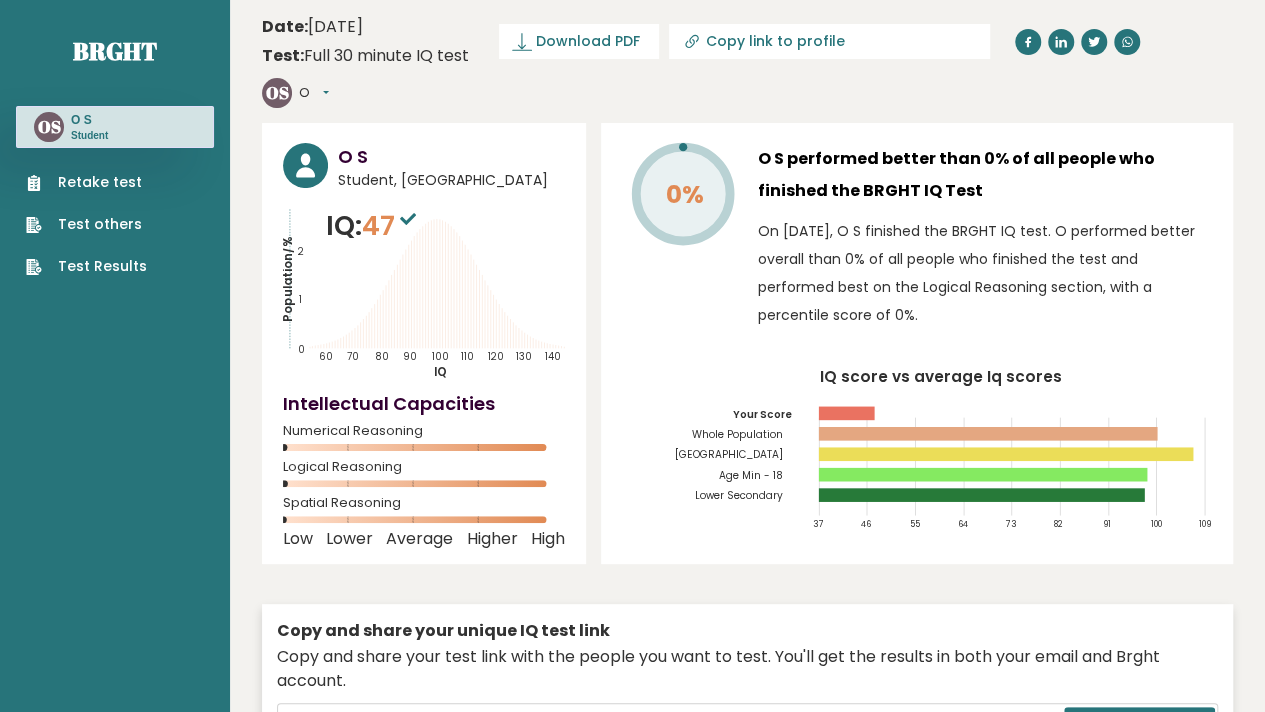 click on "Retake test" at bounding box center (86, 182) 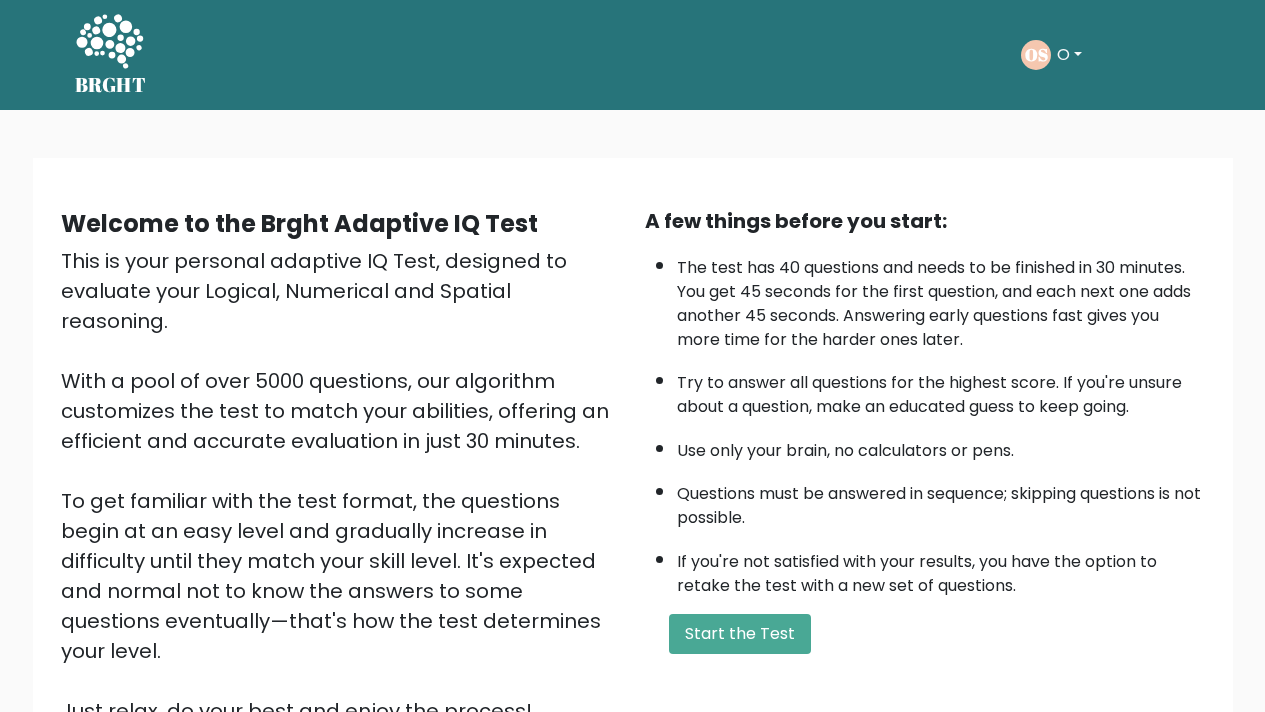 scroll, scrollTop: 0, scrollLeft: 0, axis: both 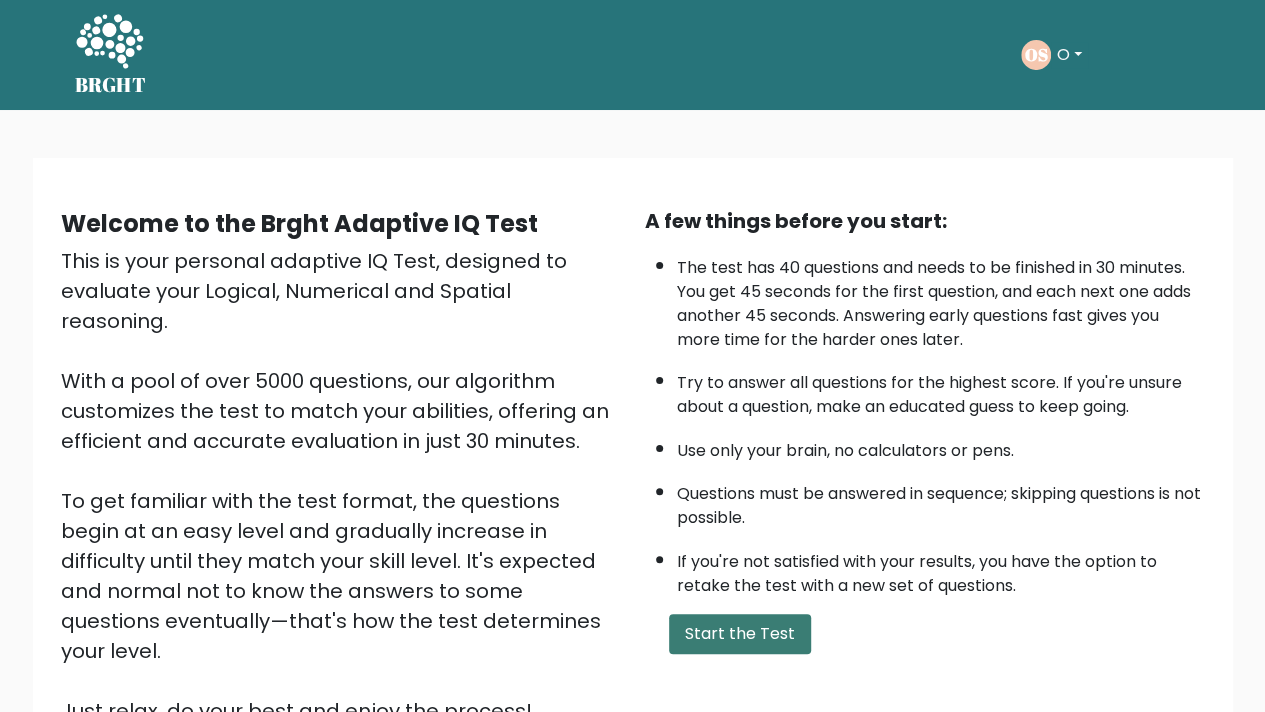 click on "Start the Test" at bounding box center (740, 634) 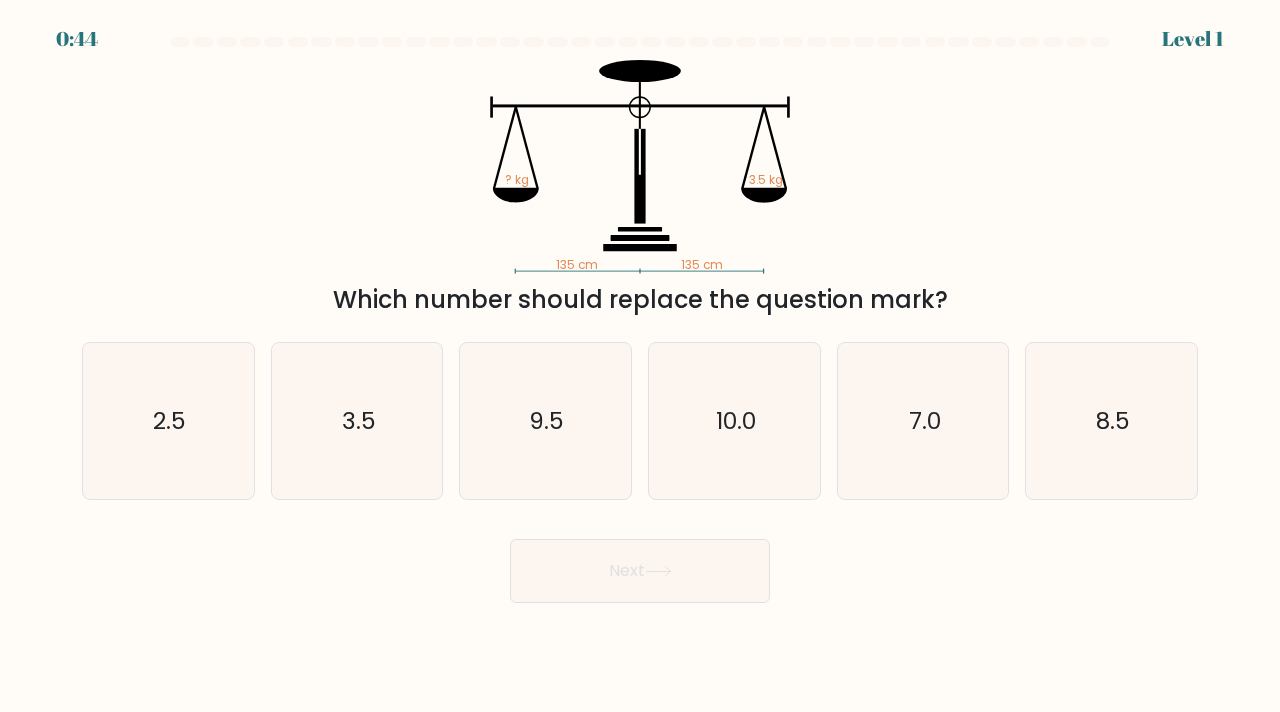 scroll, scrollTop: 0, scrollLeft: 0, axis: both 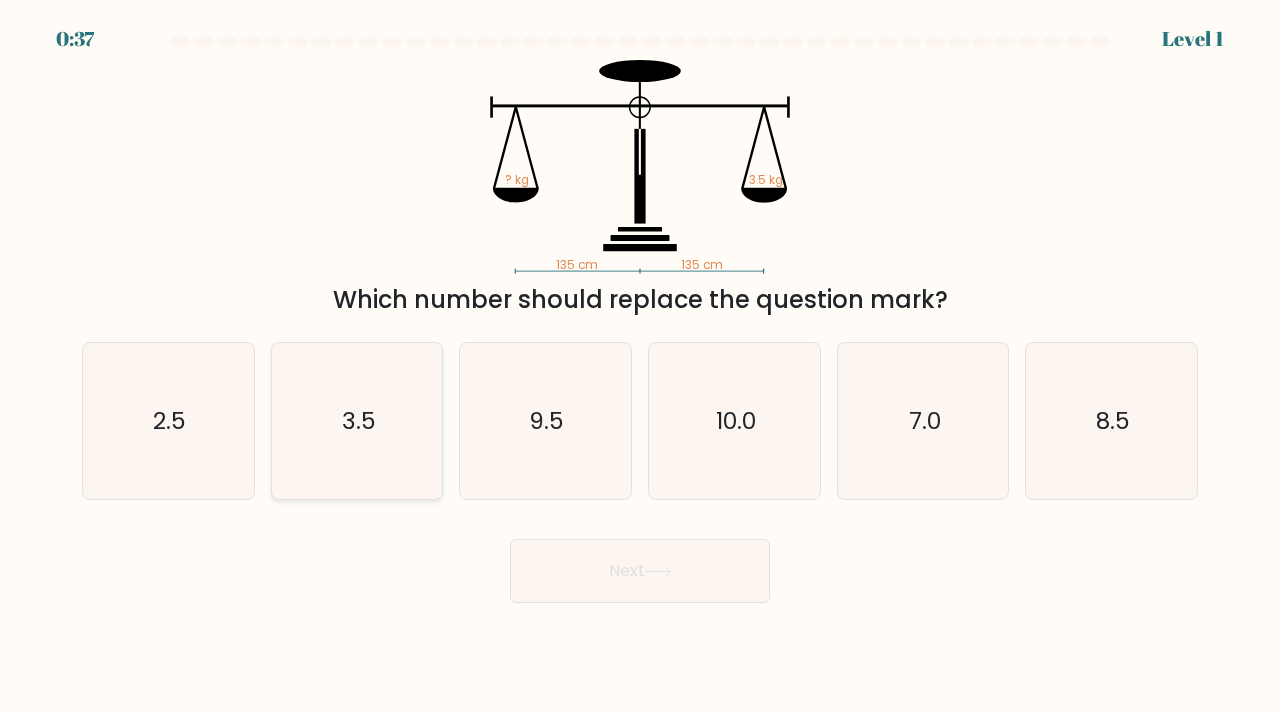 click on "3.5" 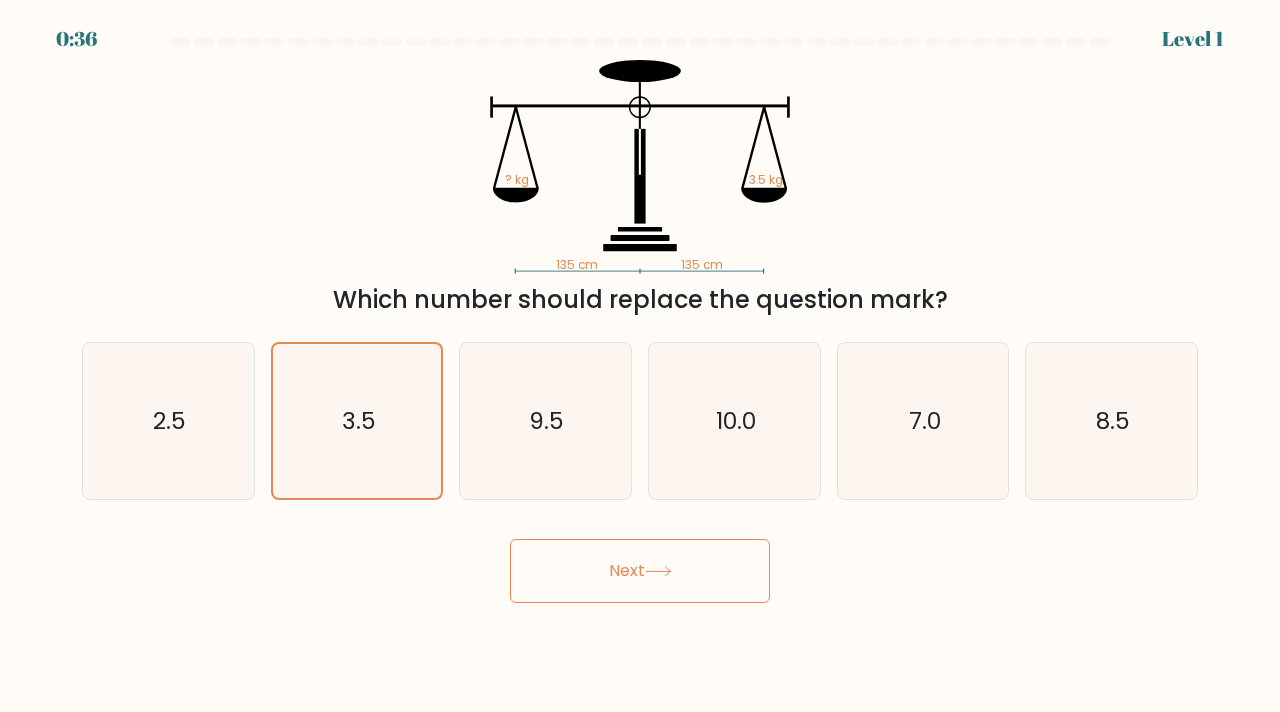 click on "Next" at bounding box center (640, 571) 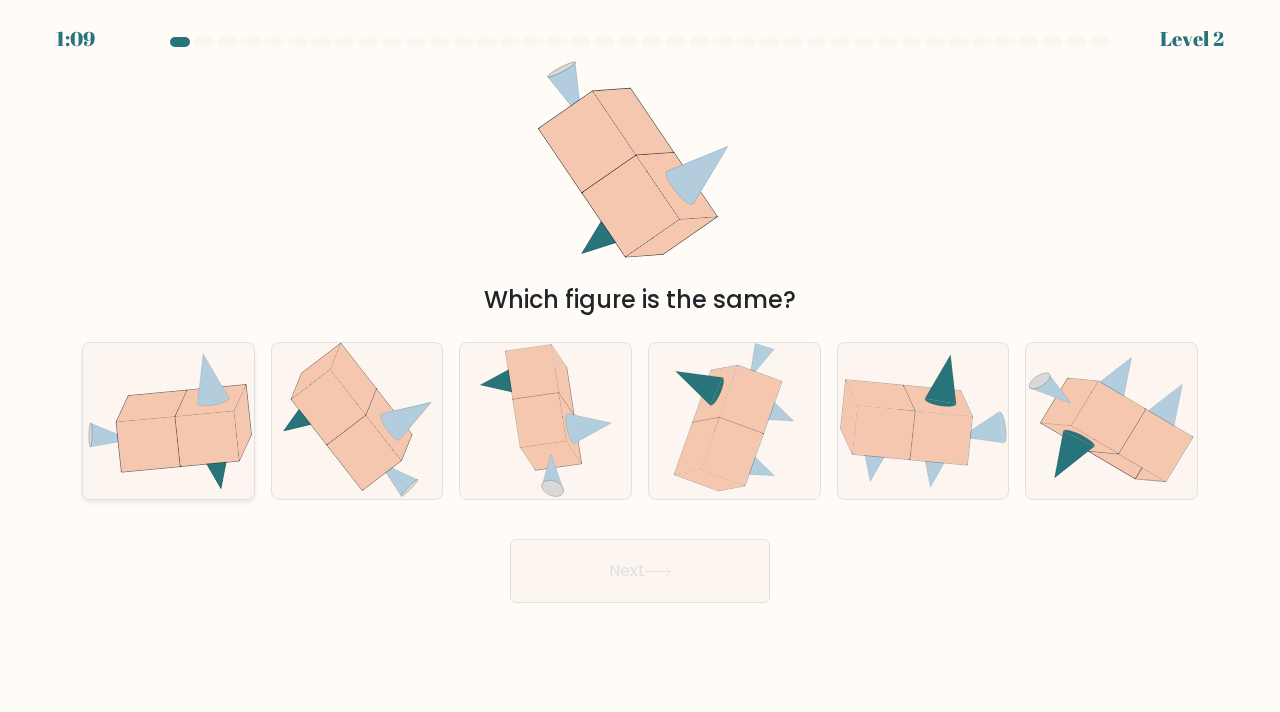 click 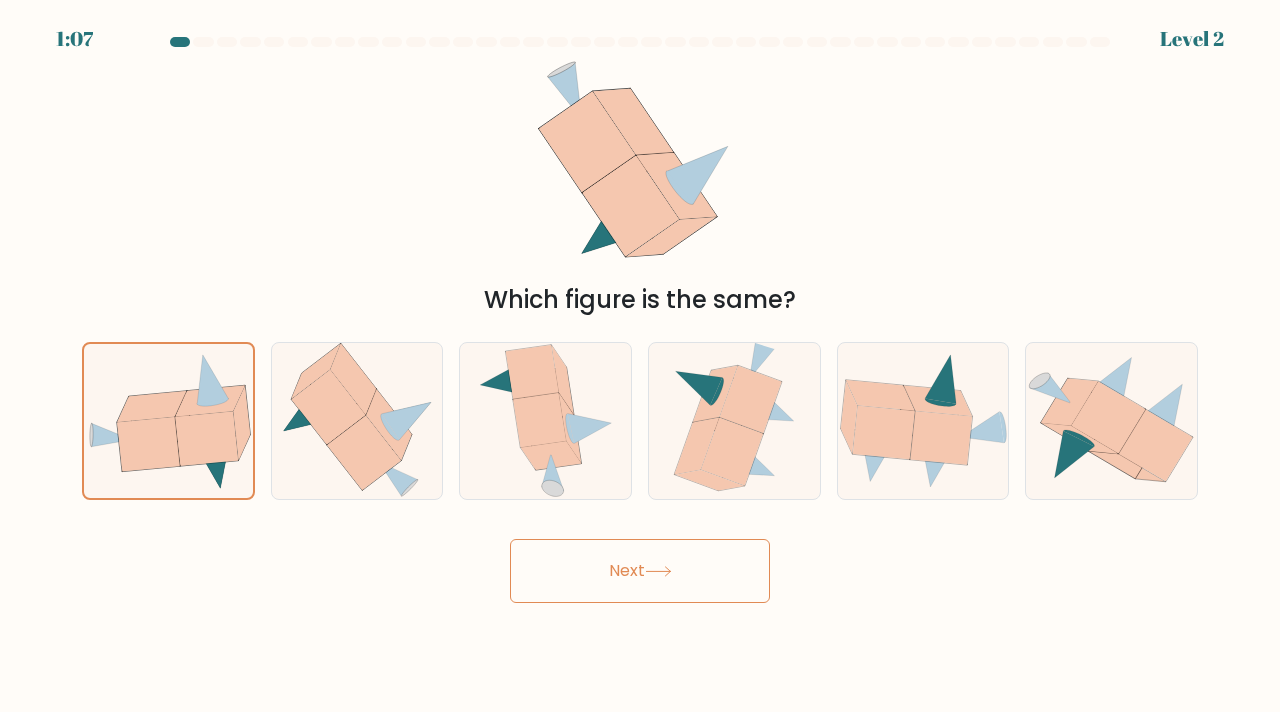click on "Next" at bounding box center [640, 571] 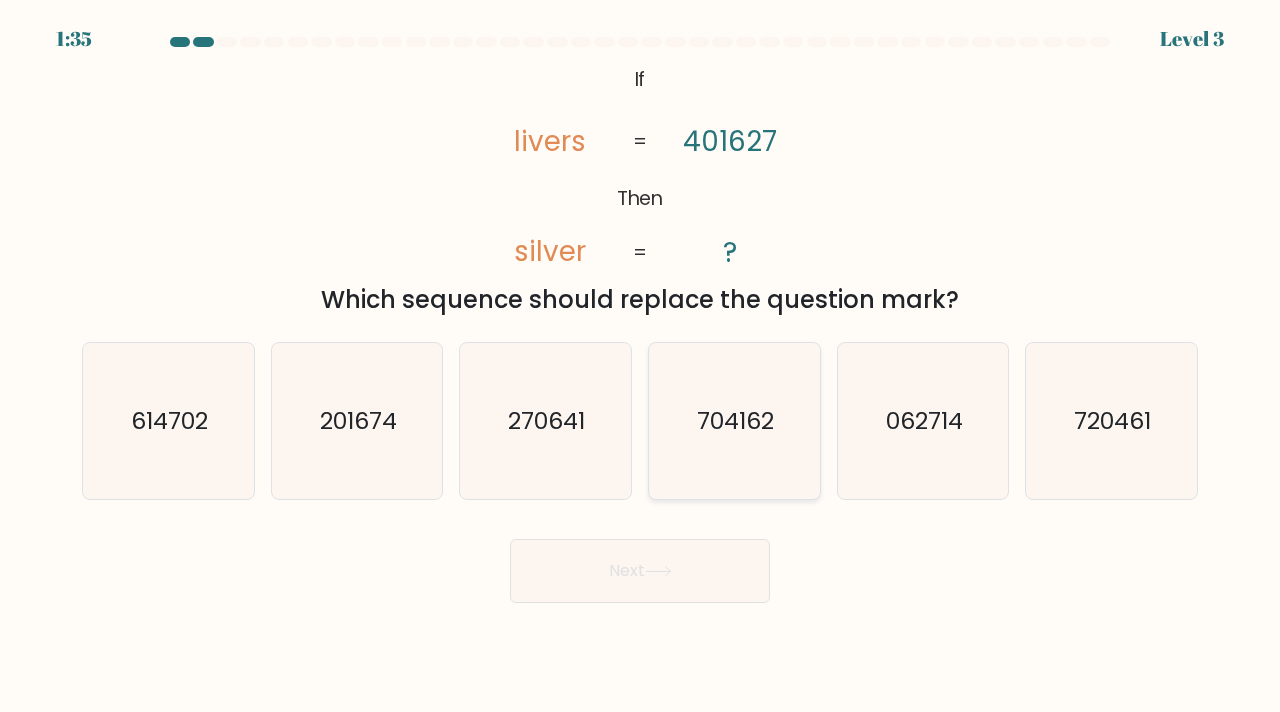 click on "704162" 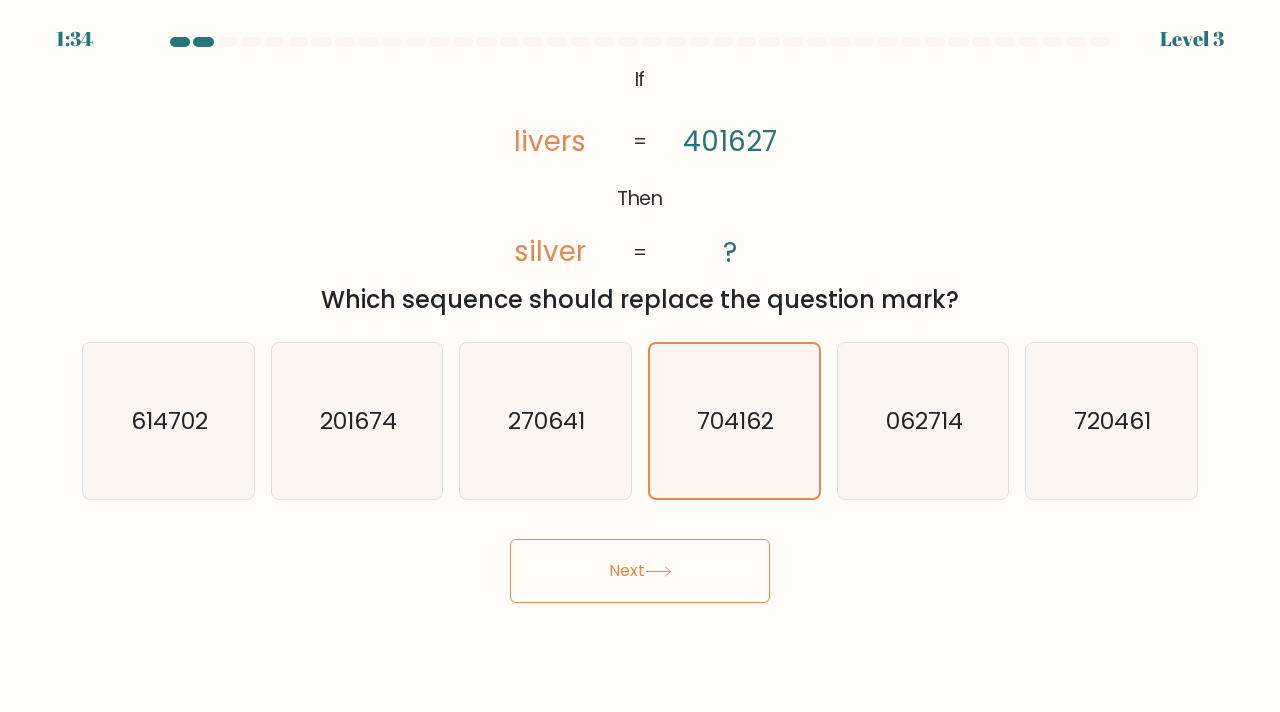 click on "Next" at bounding box center (640, 571) 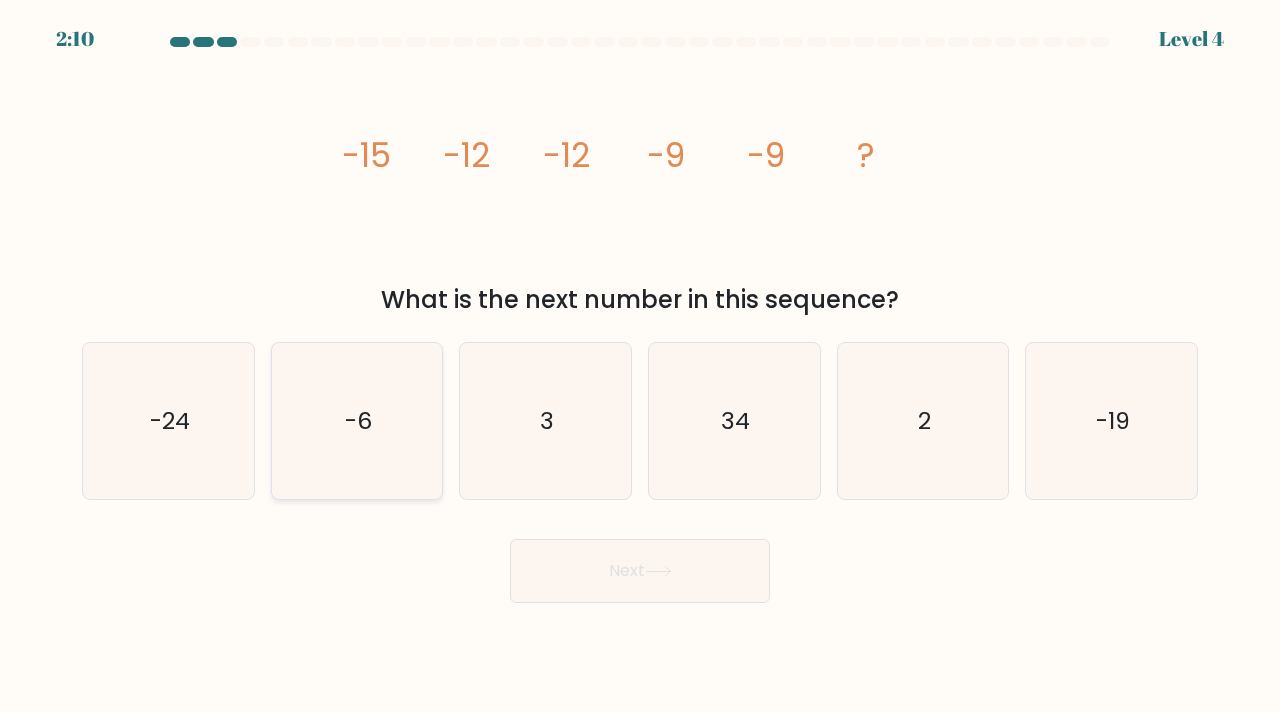 click on "-6" 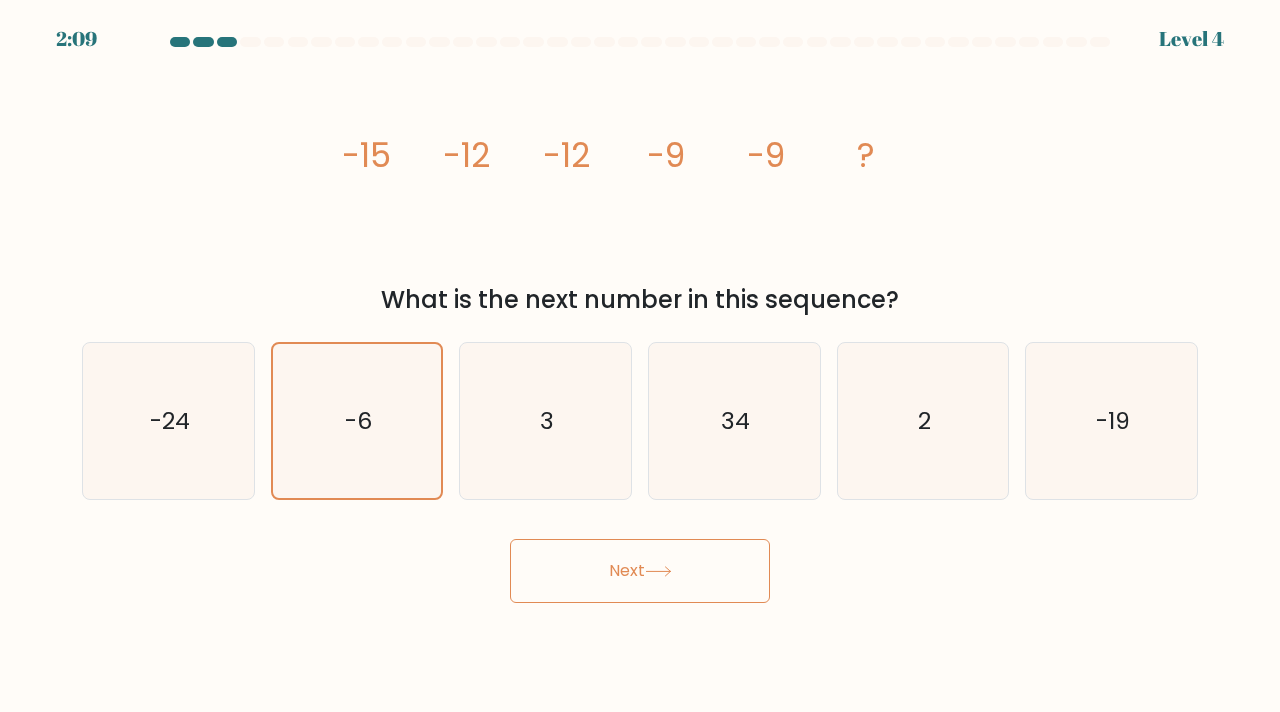 click 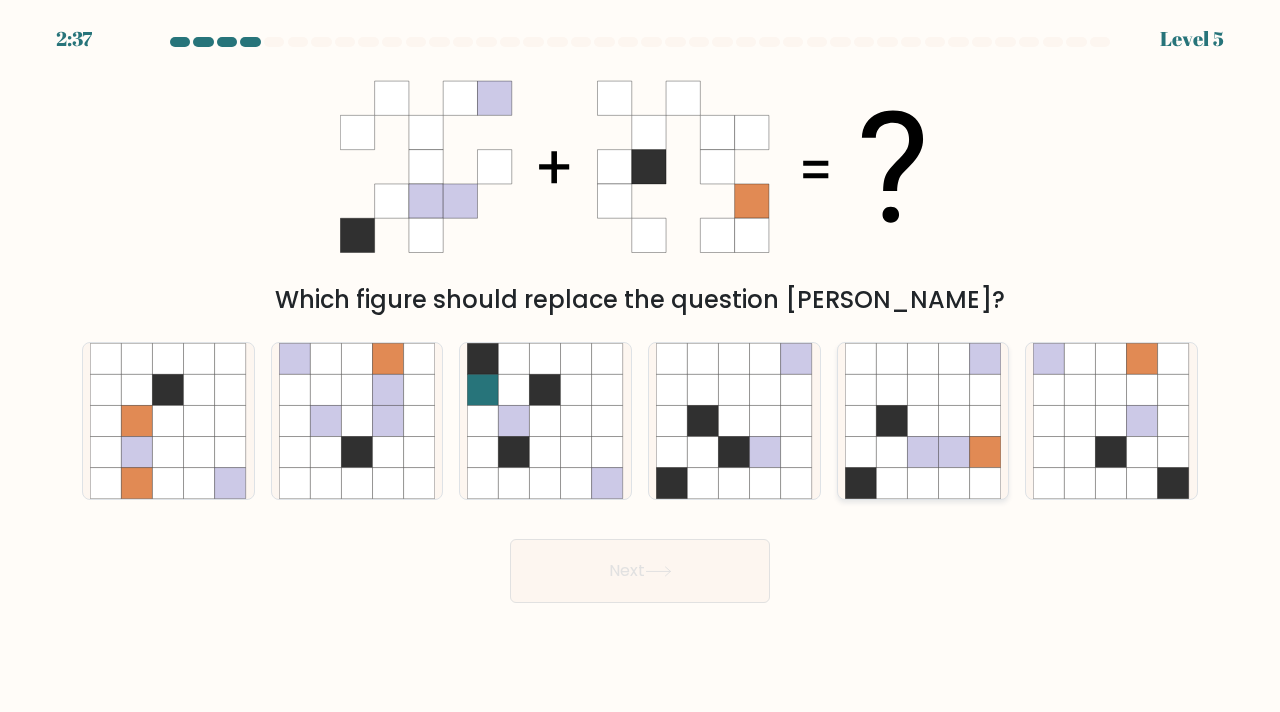 click 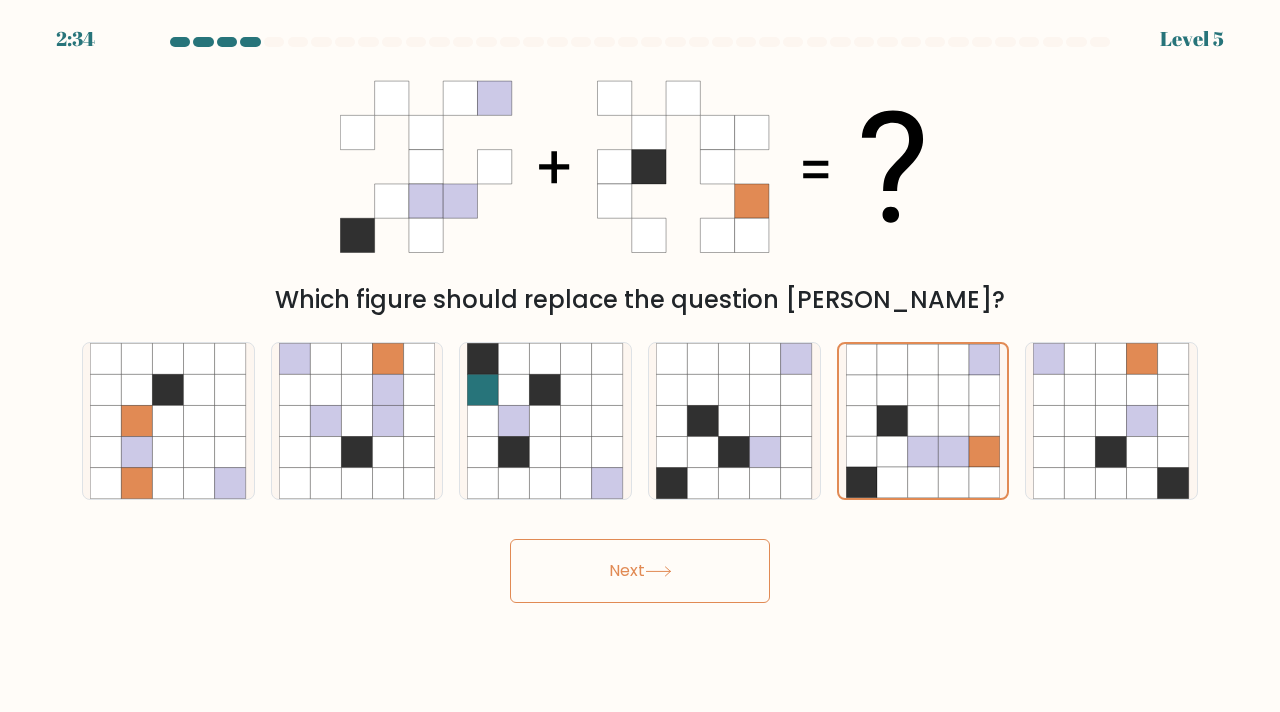 click on "Next" at bounding box center (640, 571) 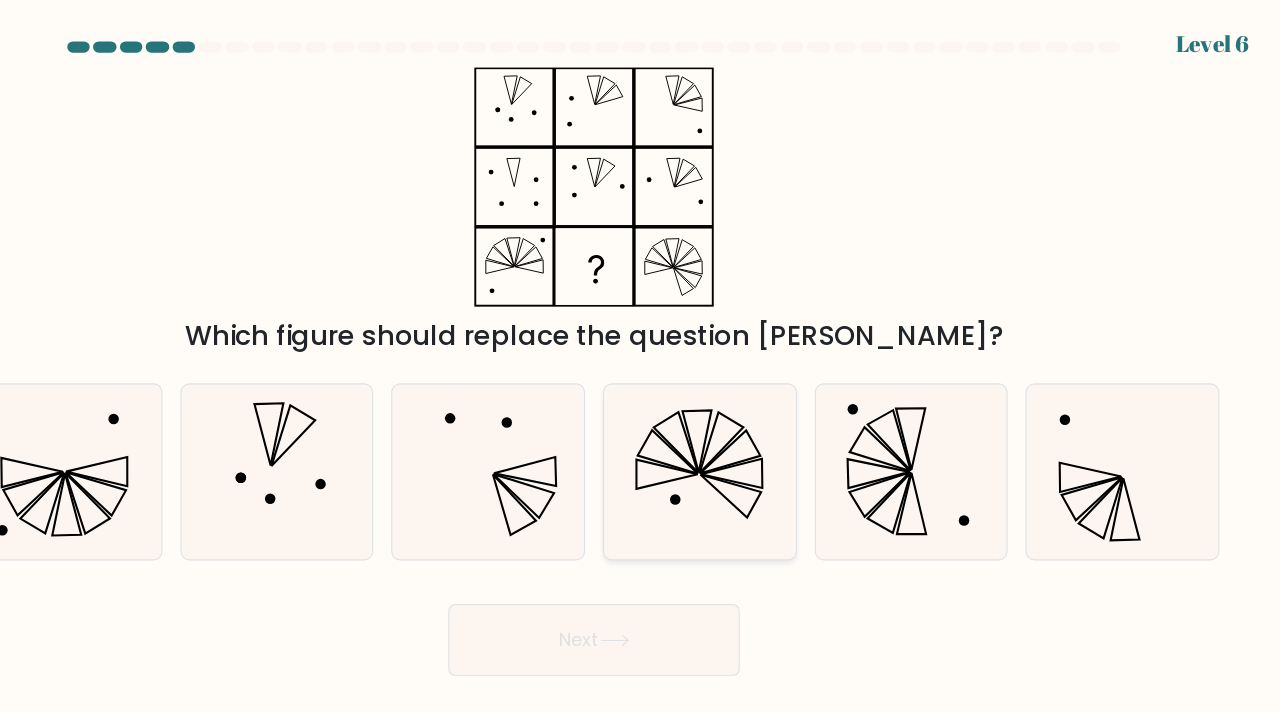 click 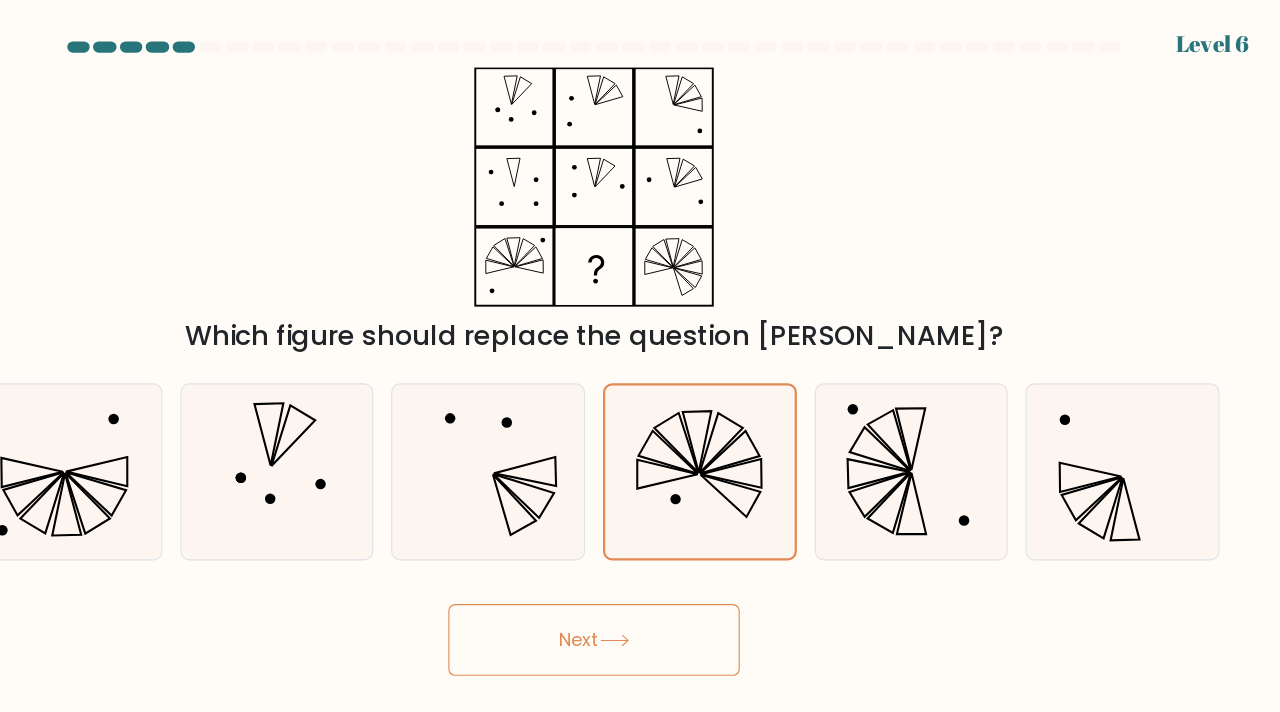 click on "Next" at bounding box center [640, 571] 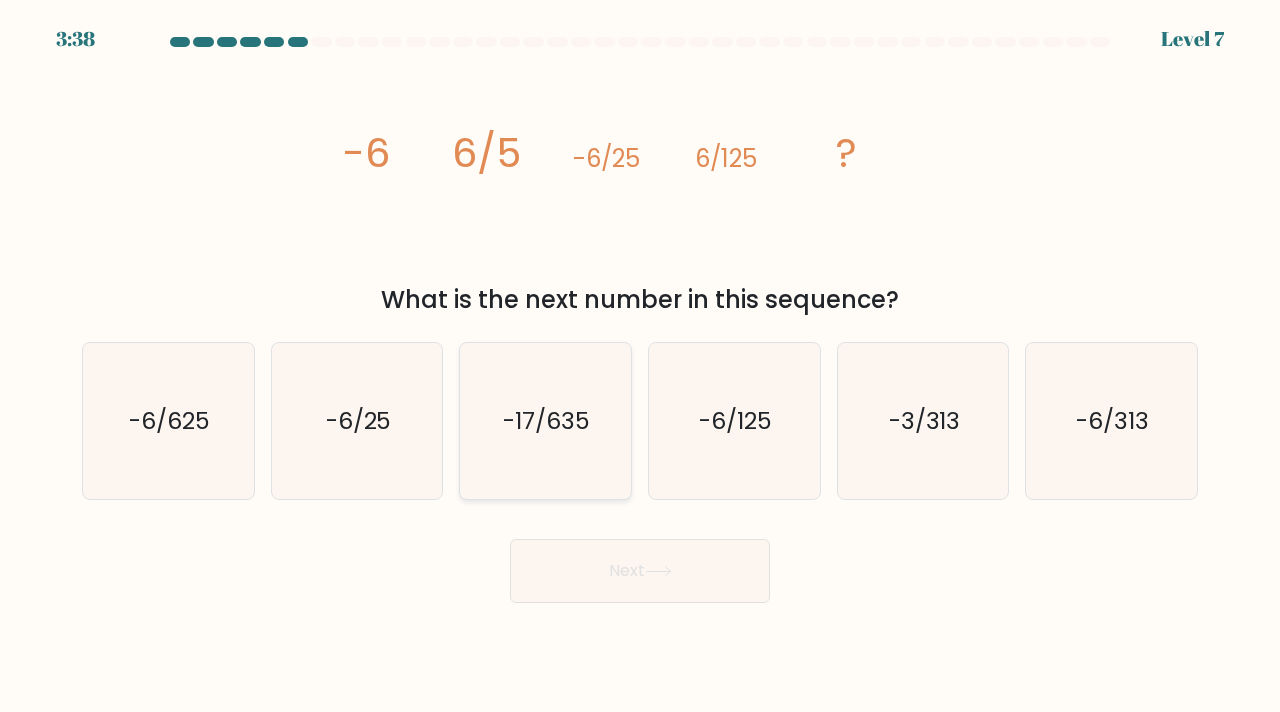 click on "-17/635" 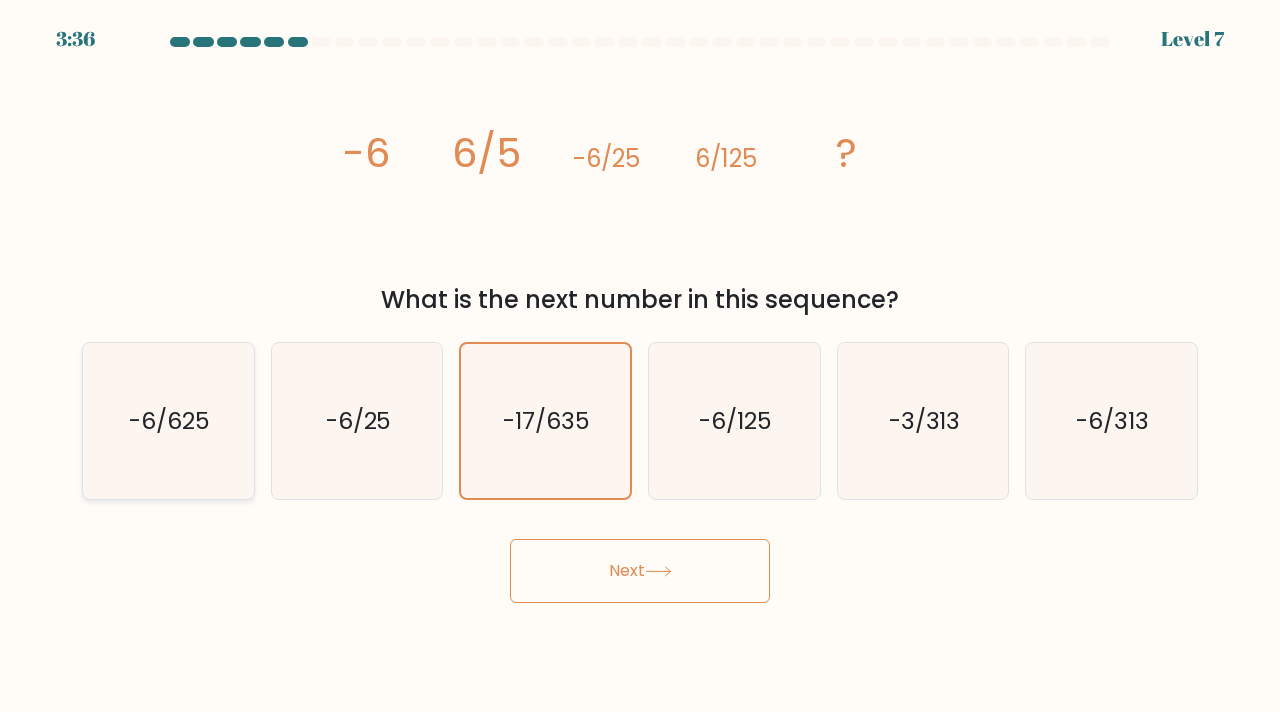 click on "-6/625" 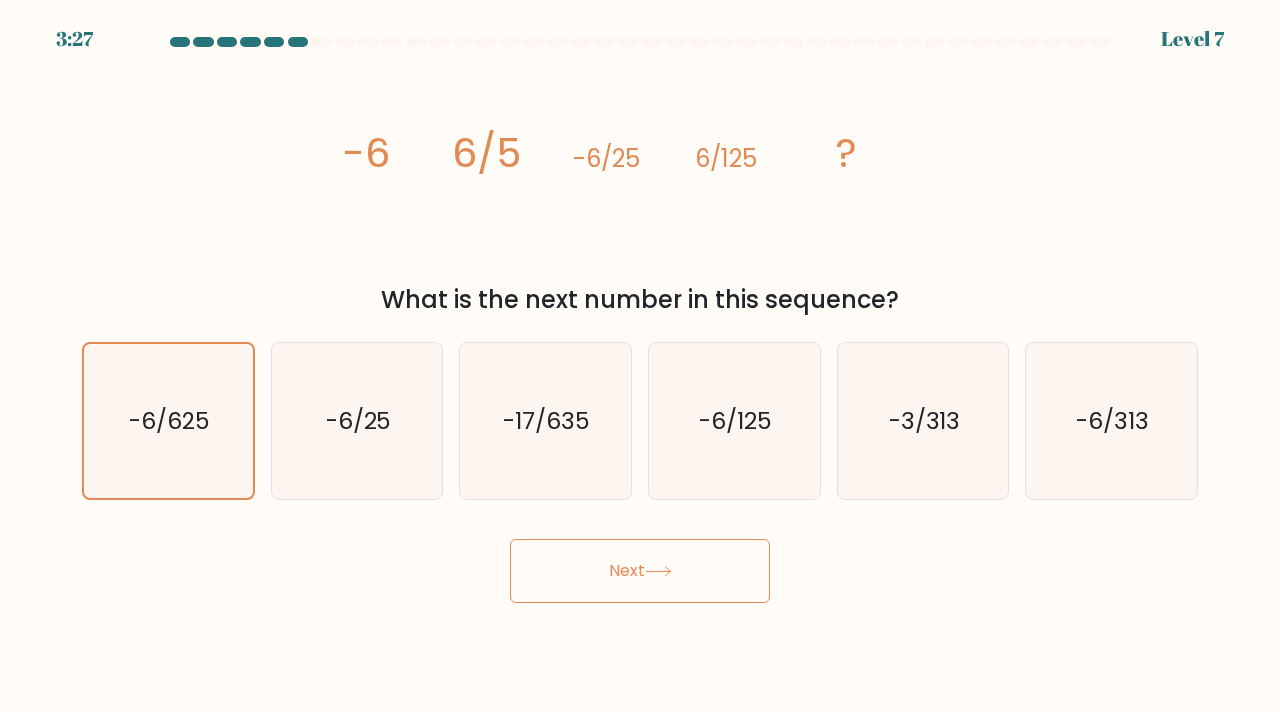 click on "image/svg+xml
-6
6/5
-6/25
6/125
?
What is the next number in this sequence?" at bounding box center [640, 189] 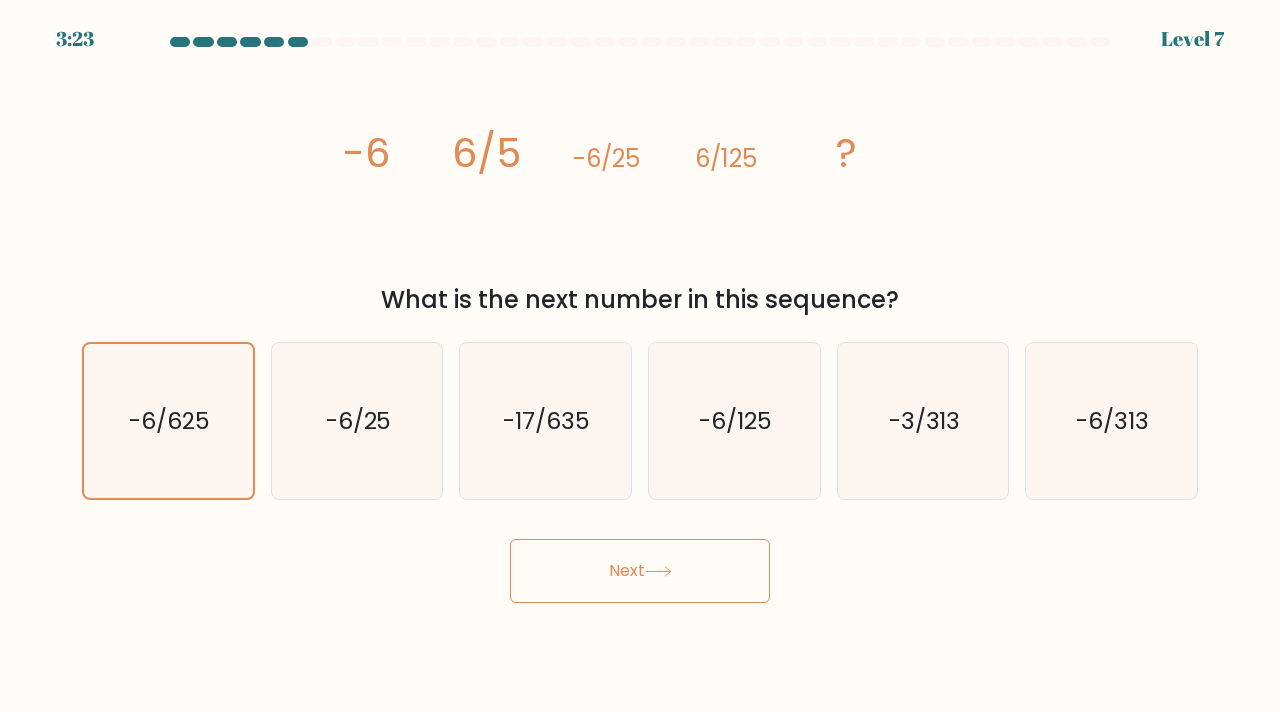 click on "Next" at bounding box center [640, 571] 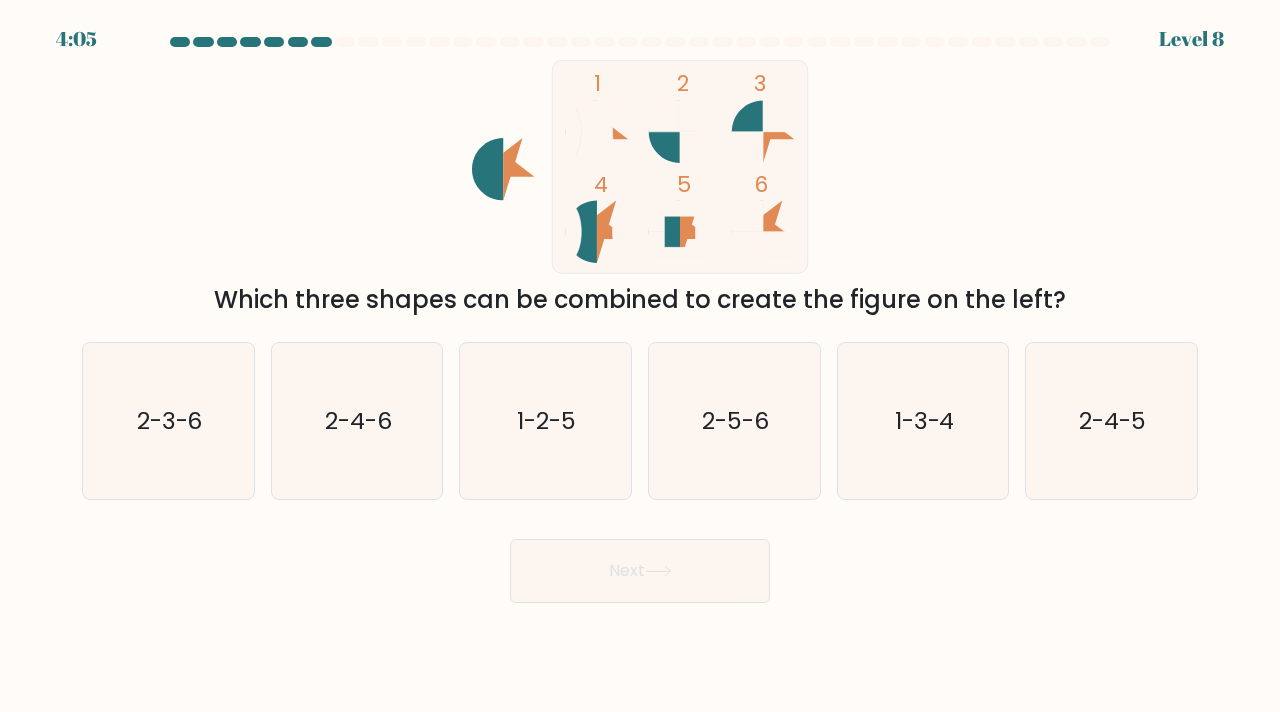 click on "Which three shapes can be combined to create the figure on the left?" at bounding box center (640, 300) 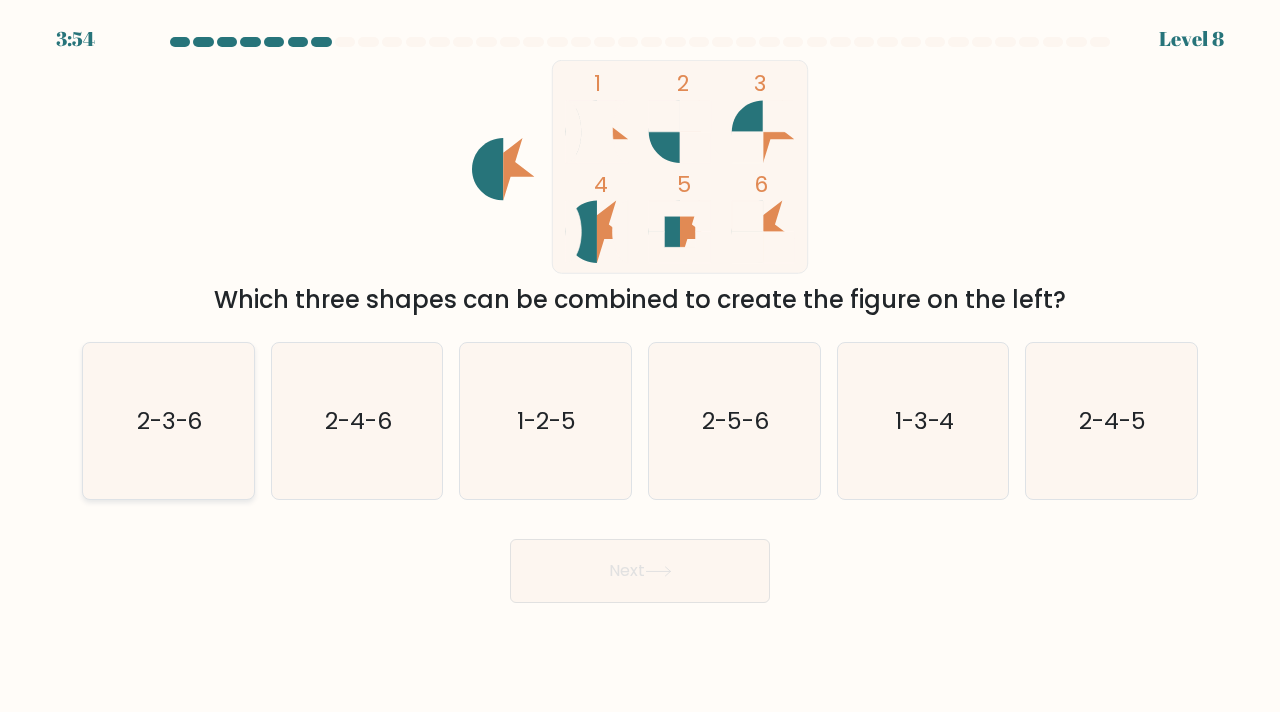 click on "2-3-6" 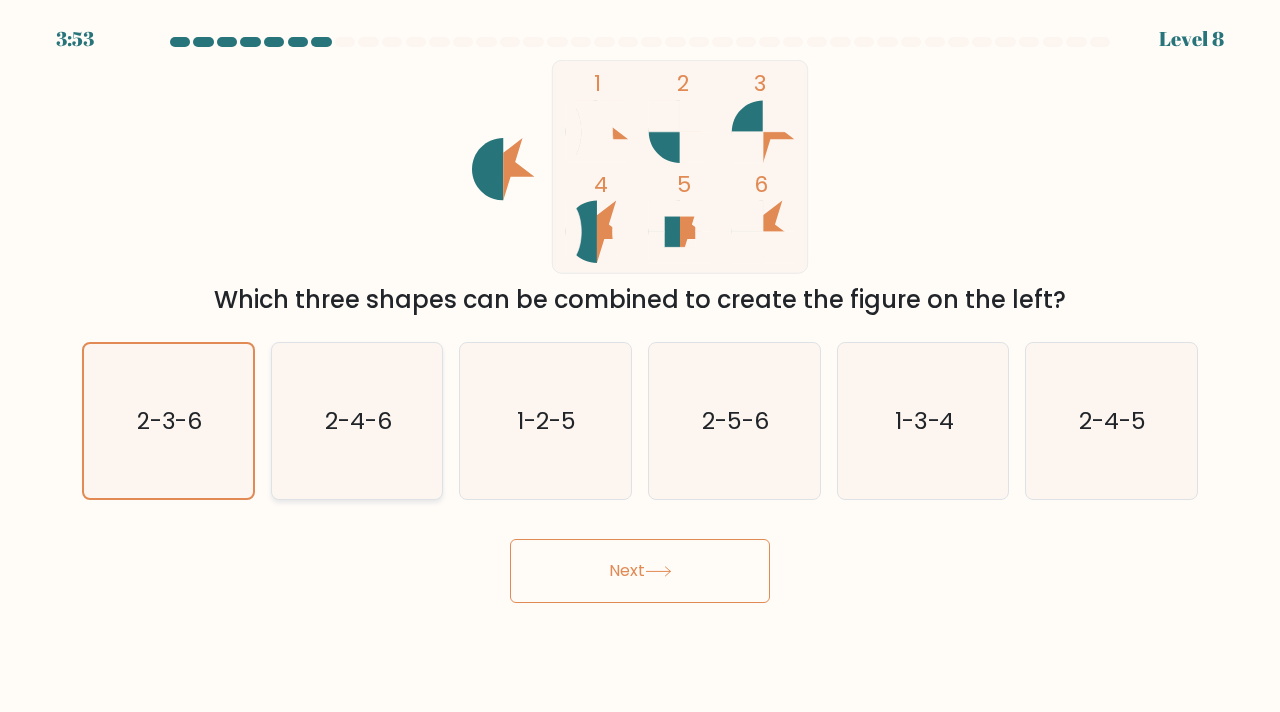click on "2-4-6" 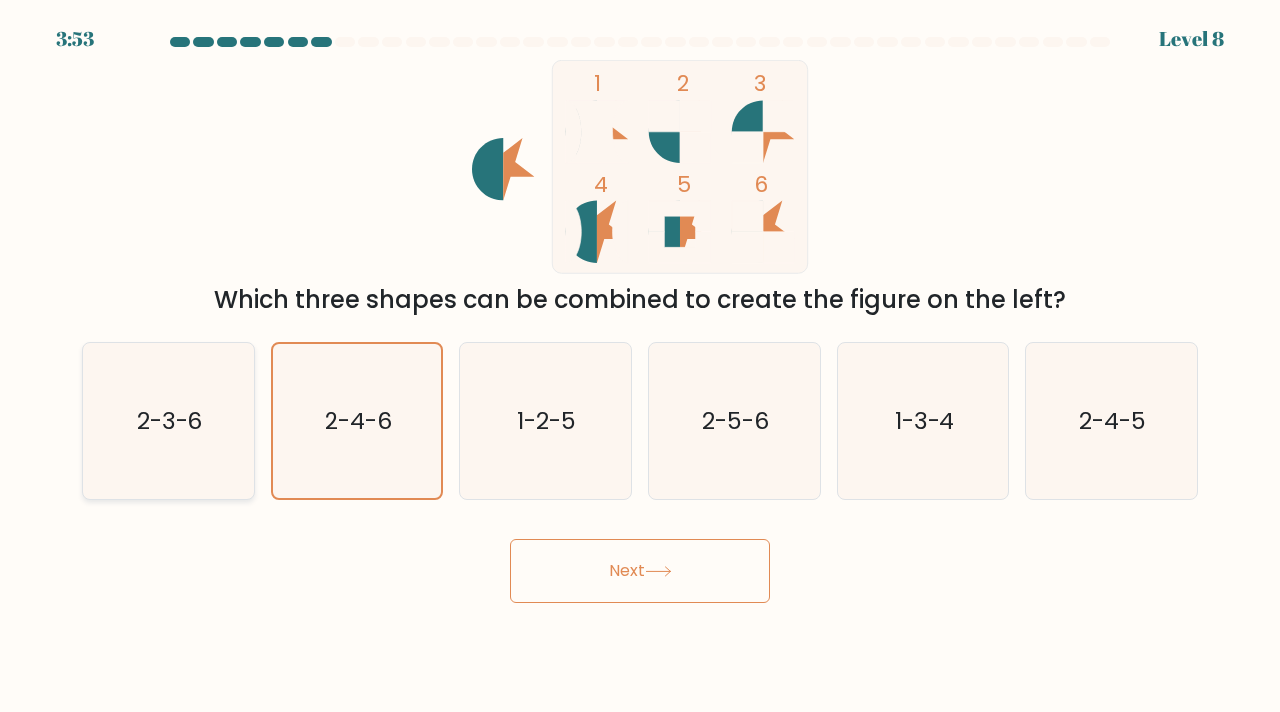 click on "2-3-6" 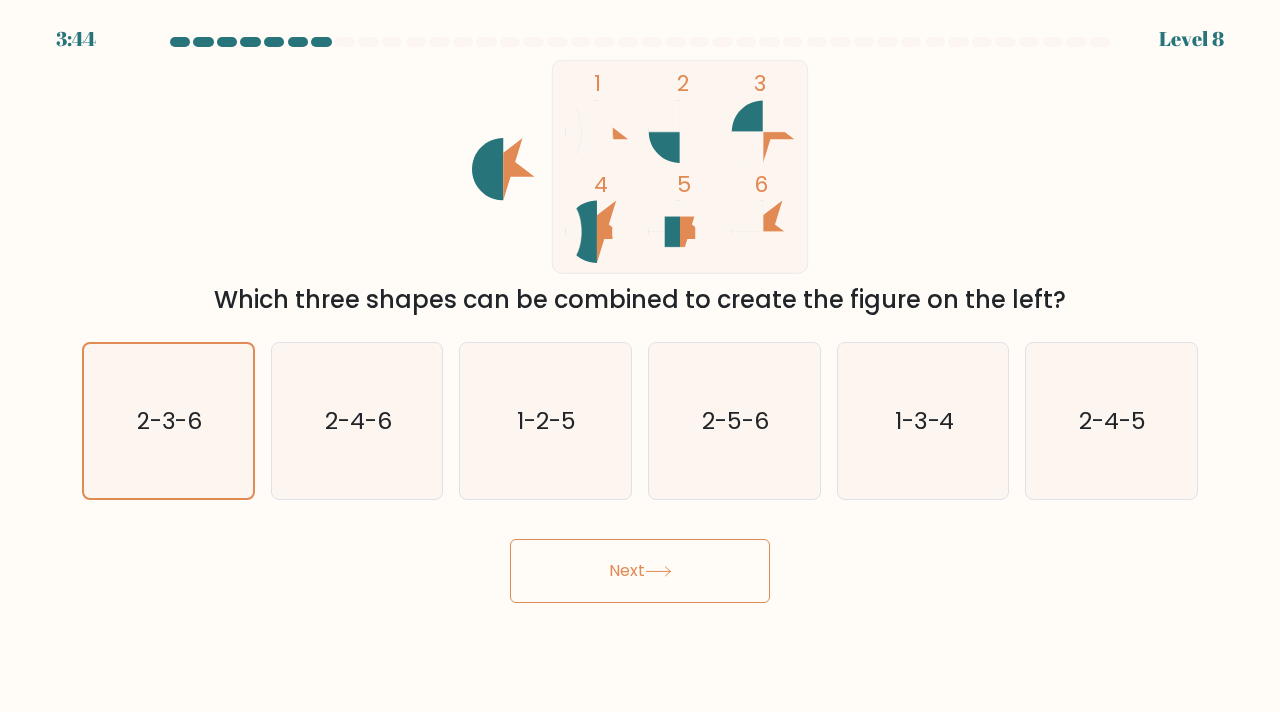 click on "Next" at bounding box center [640, 571] 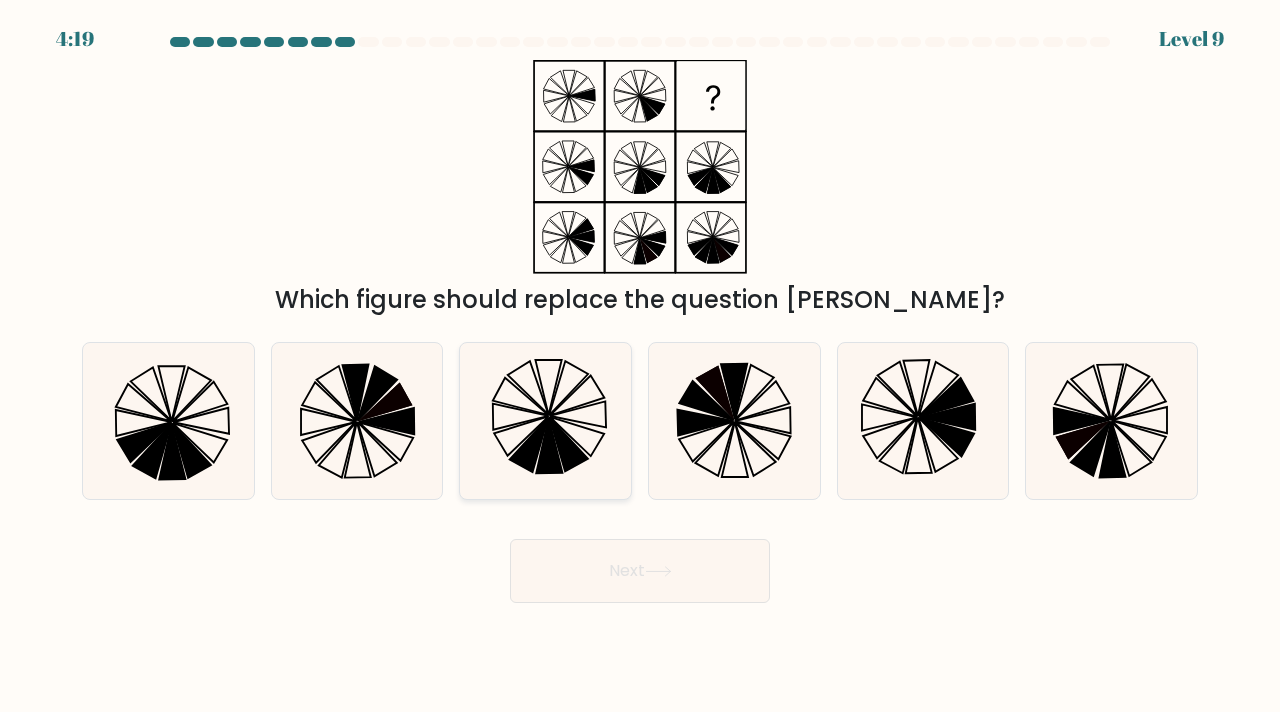 click 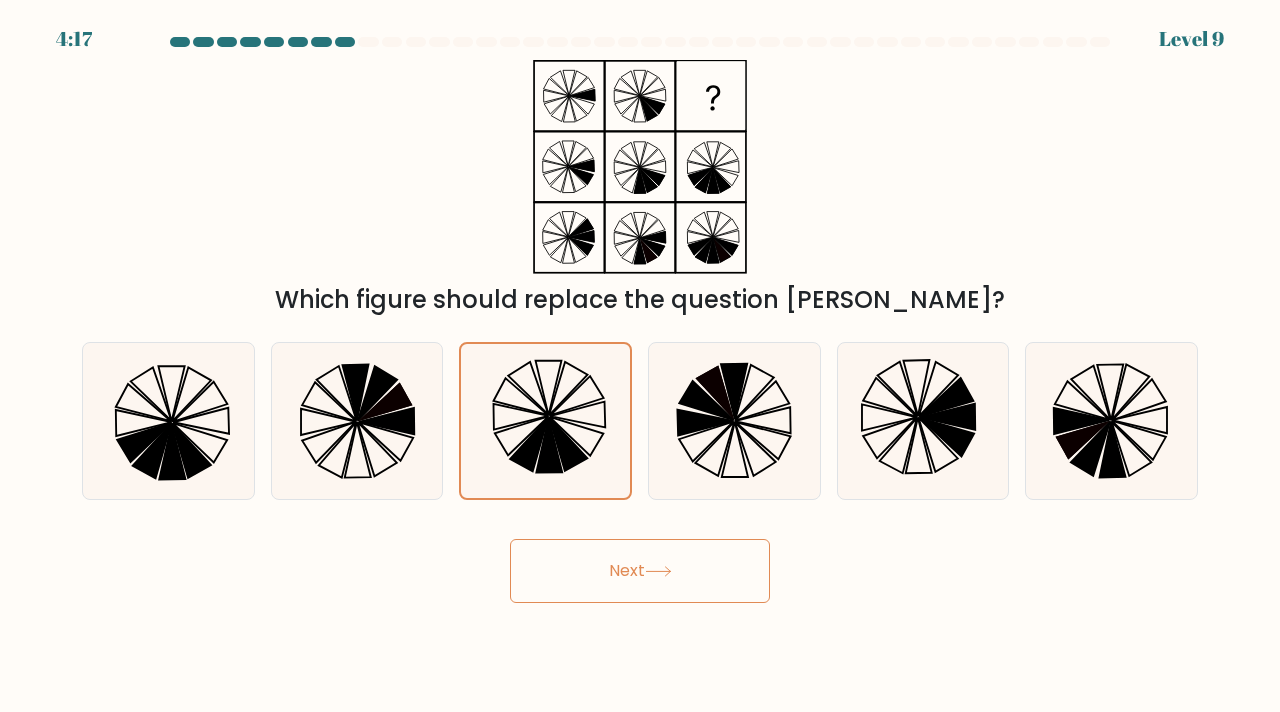 click on "Next" at bounding box center (640, 571) 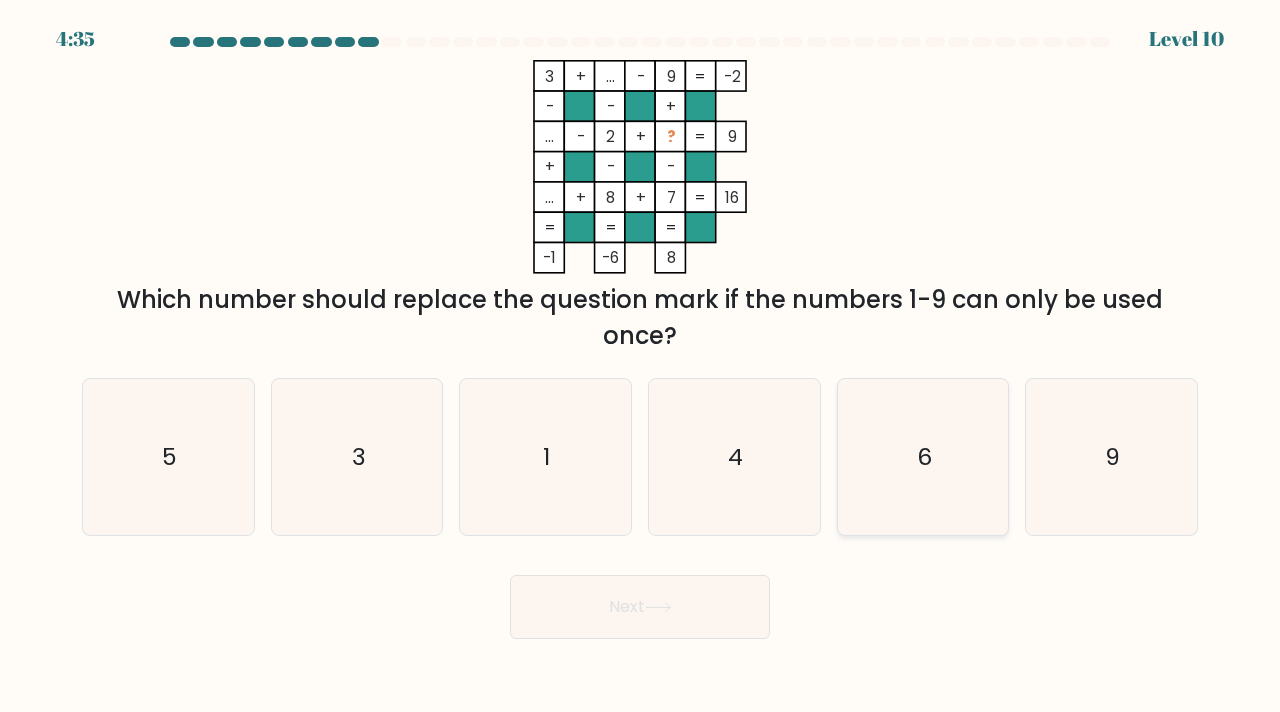 click on "6" 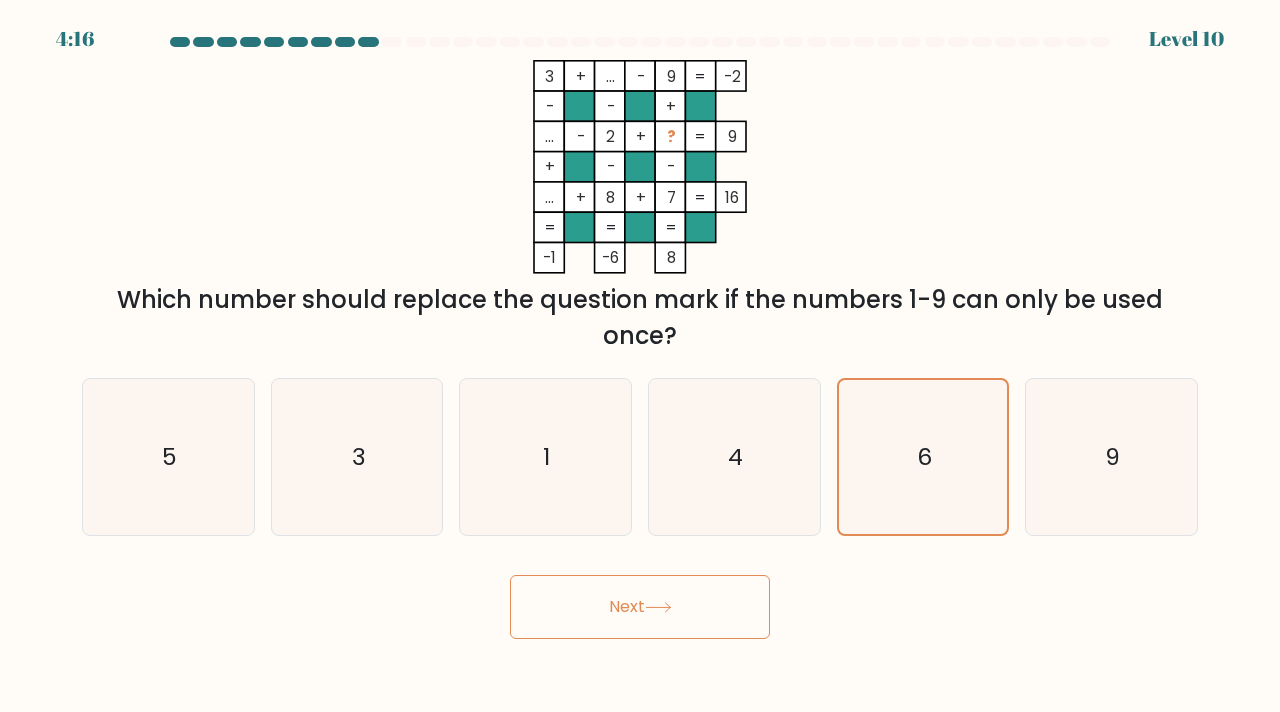 click on "Next" at bounding box center [640, 607] 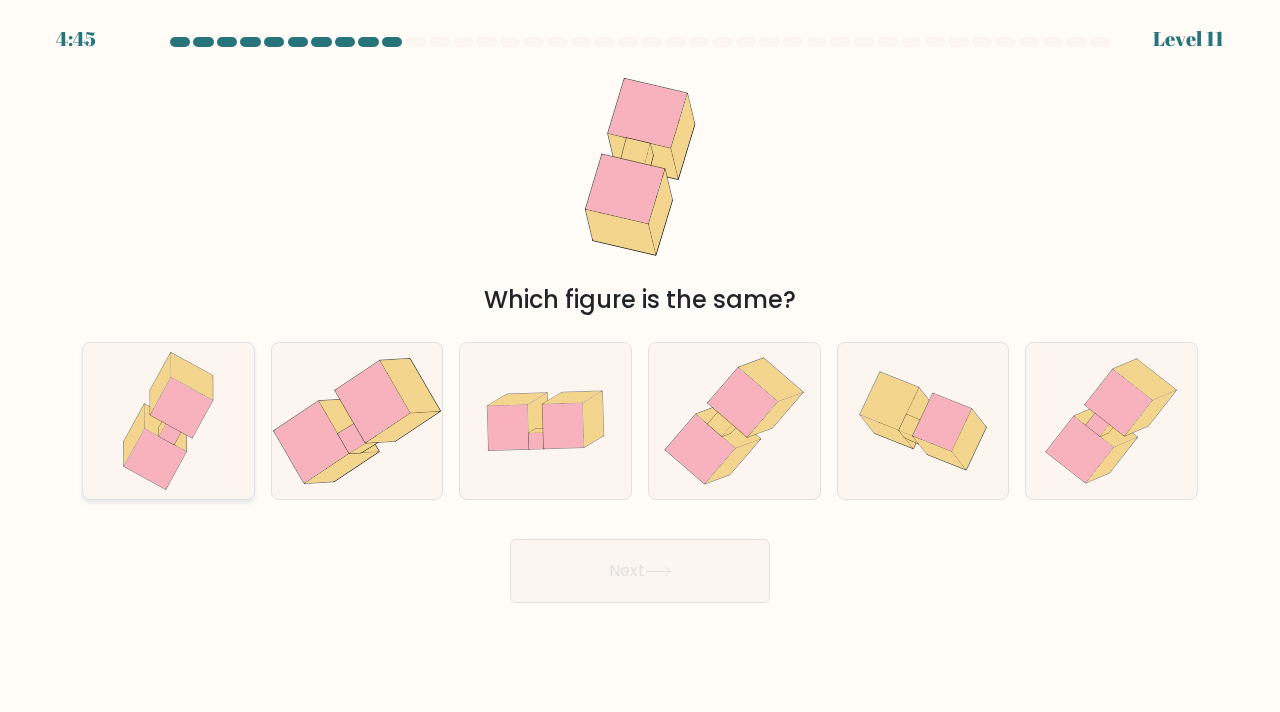 click 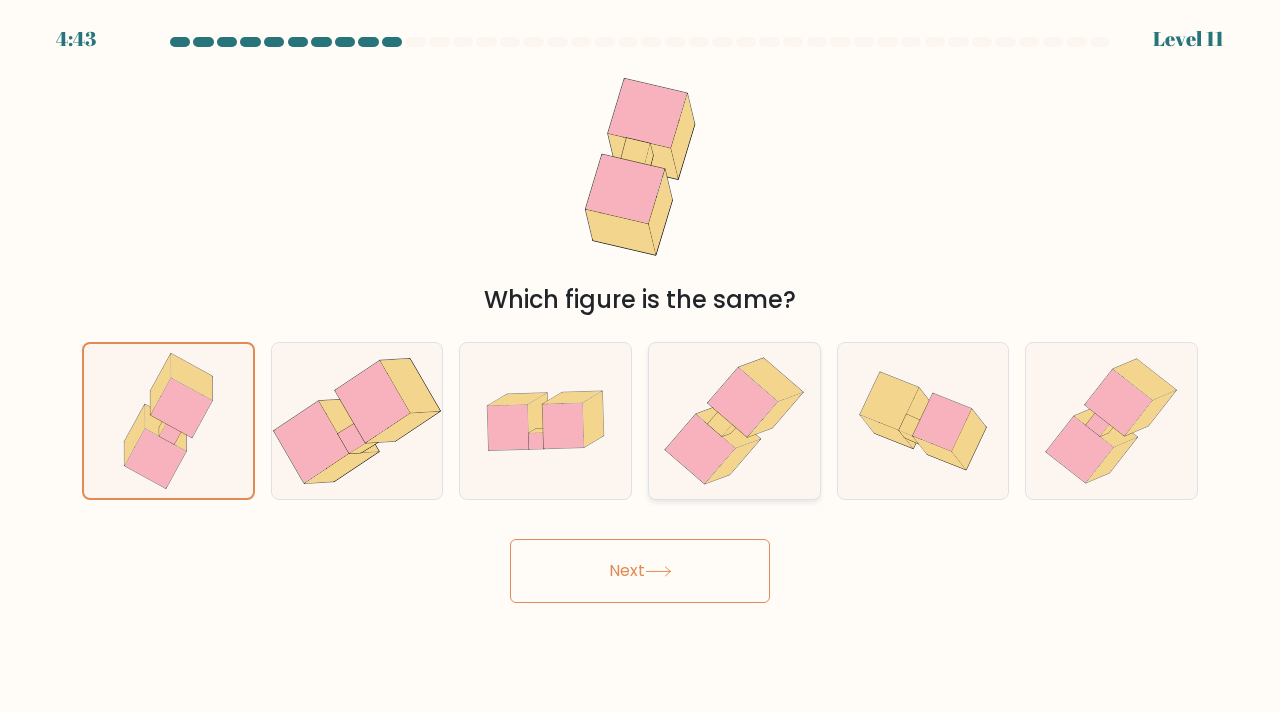 click 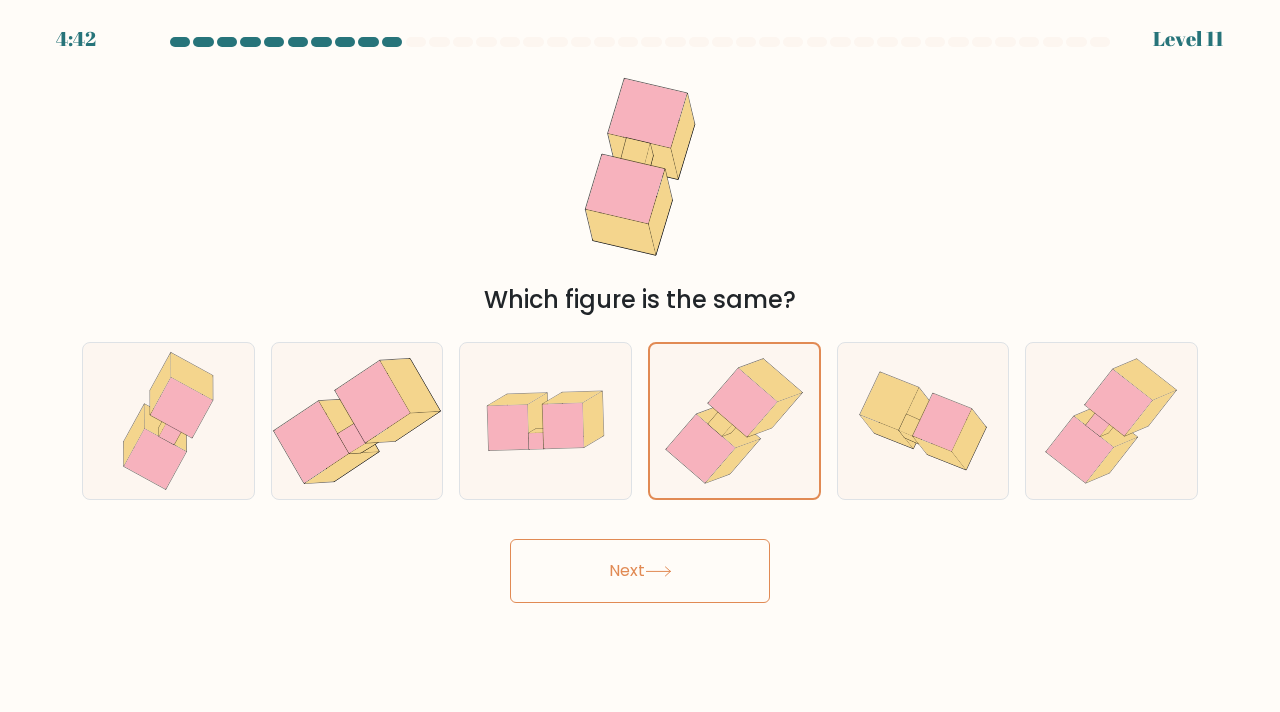 click on "Next" at bounding box center (640, 571) 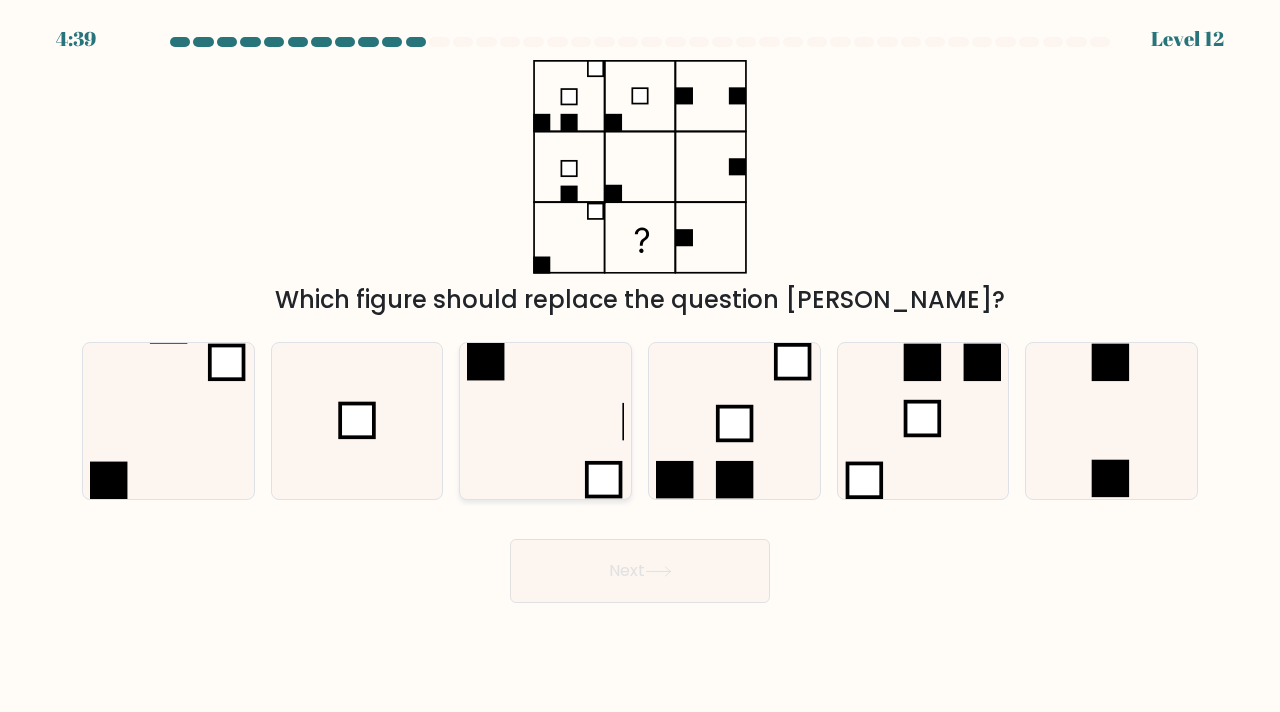 click 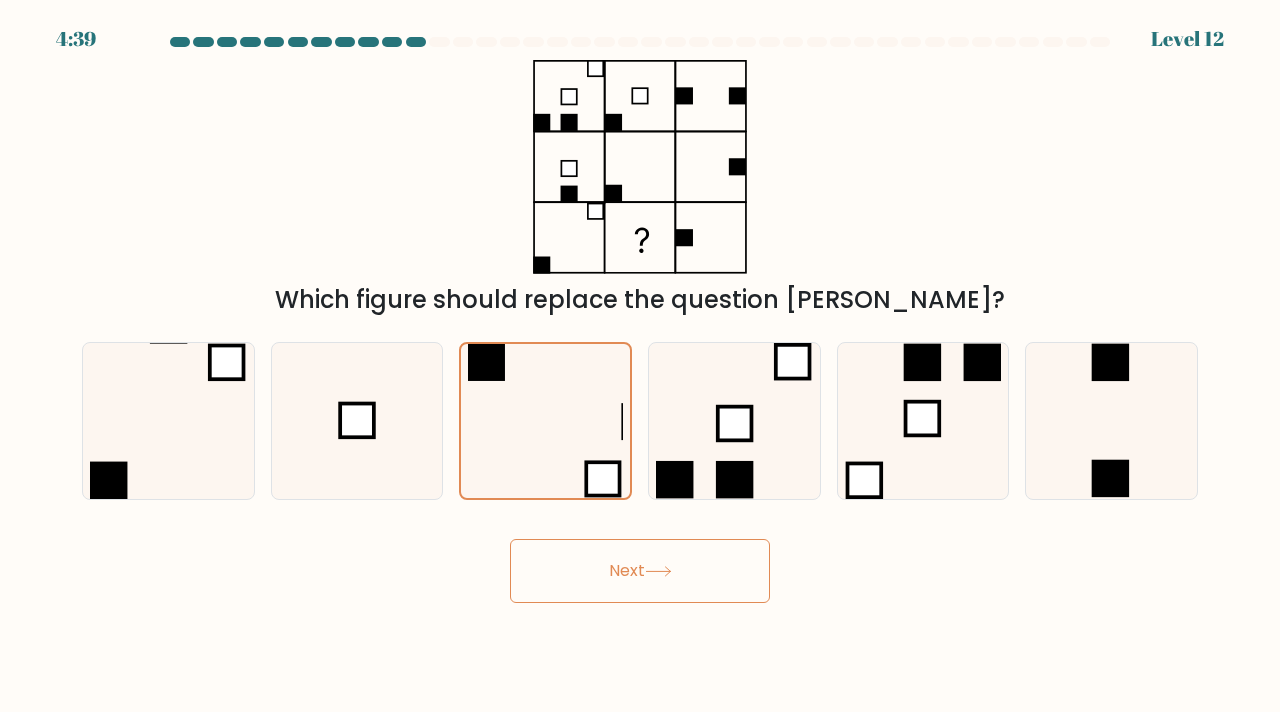 click on "Next" at bounding box center (640, 571) 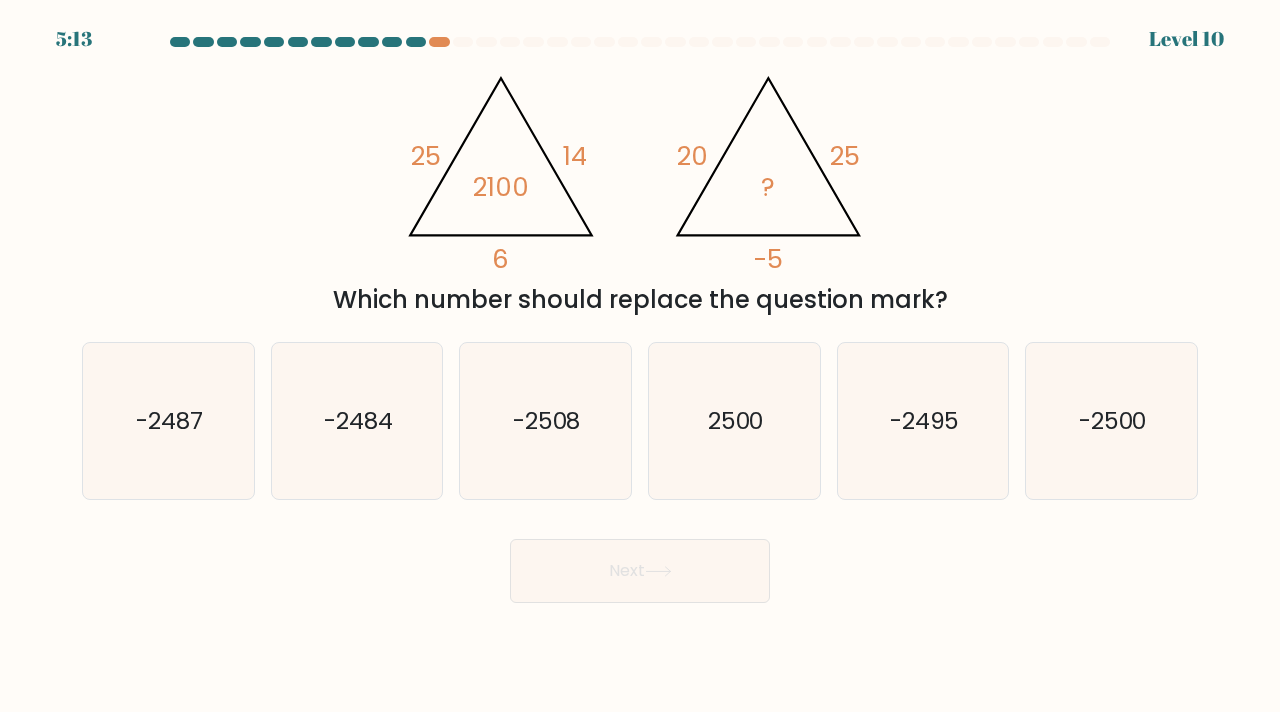 scroll, scrollTop: 0, scrollLeft: 0, axis: both 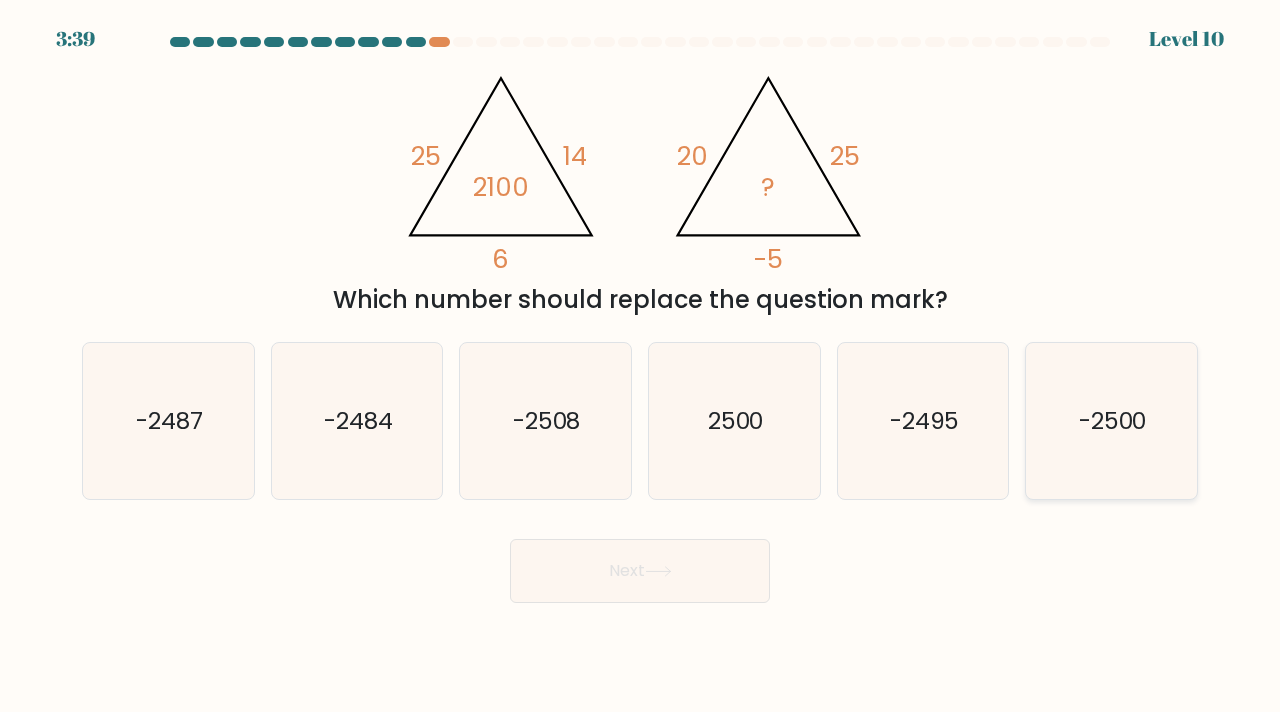 click on "-2500" 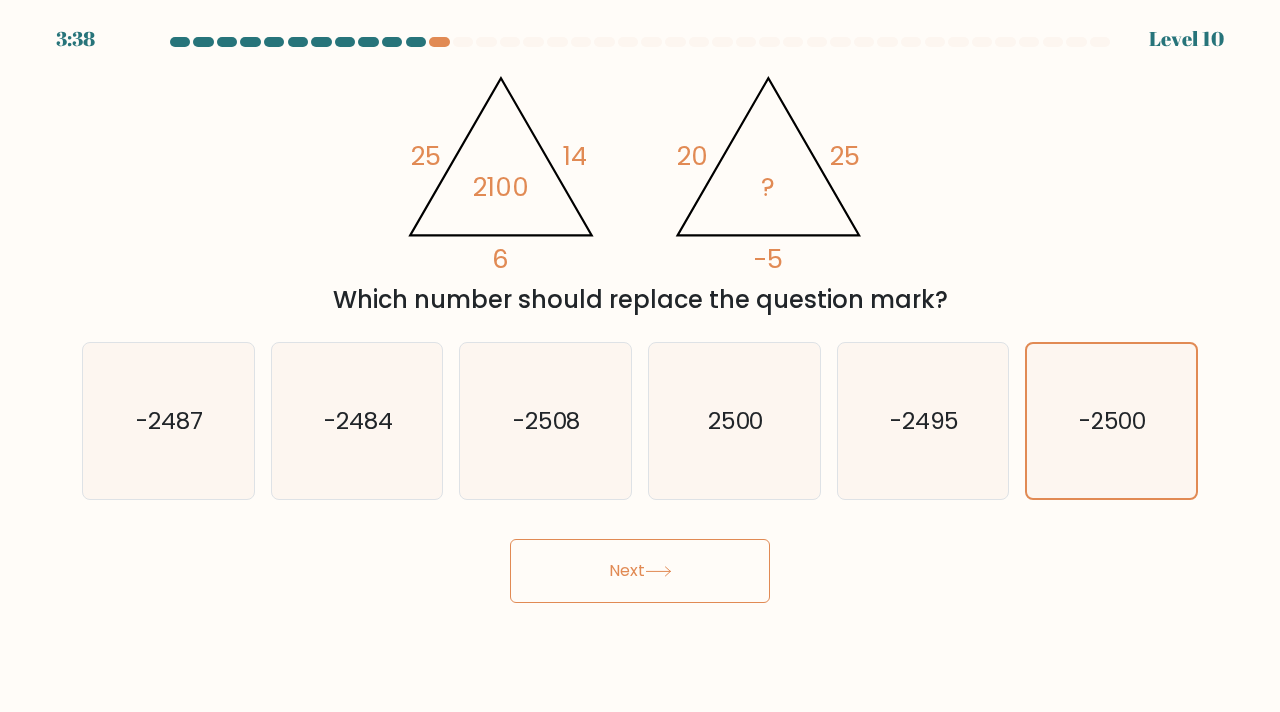 click on "Next" at bounding box center [640, 571] 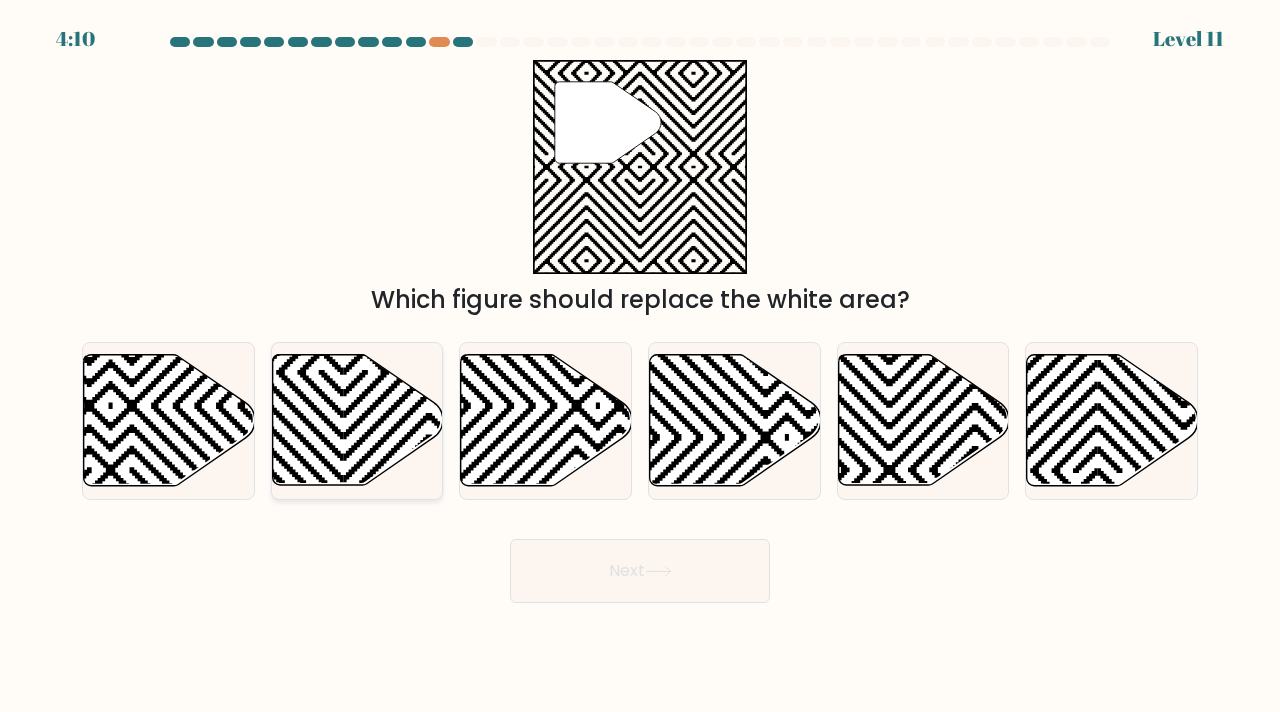 click 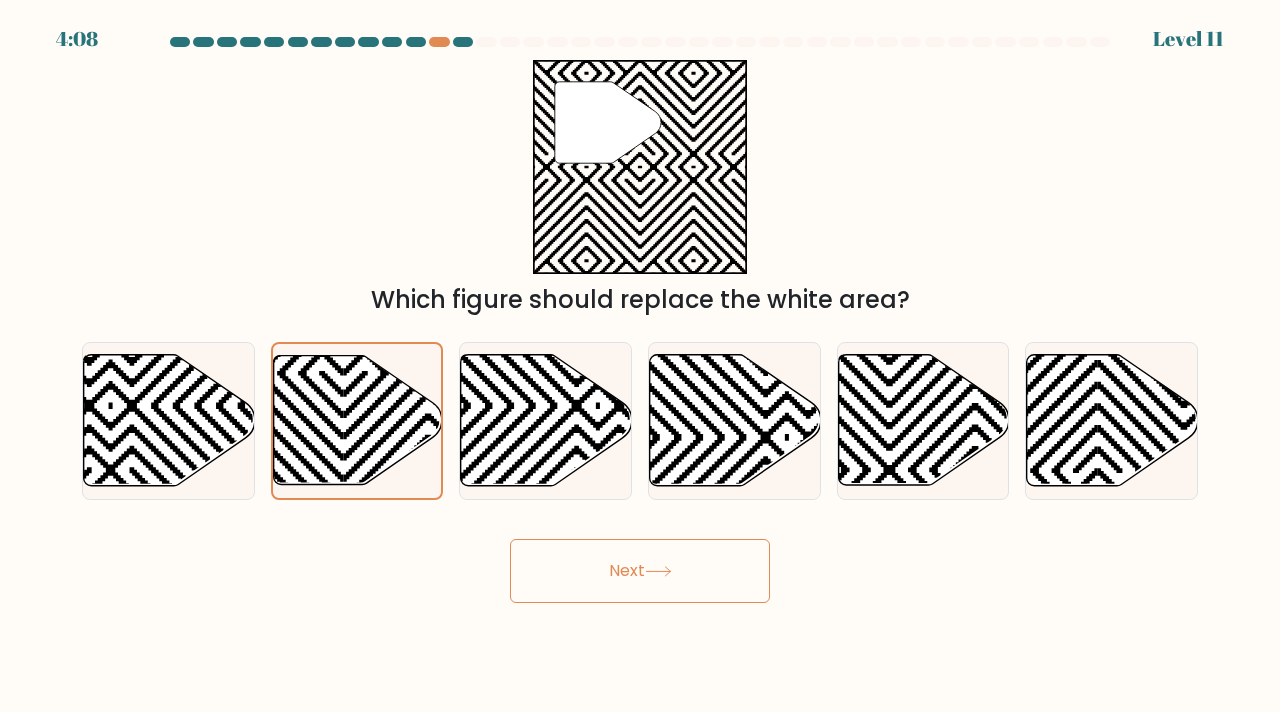 click on "Next" at bounding box center [640, 571] 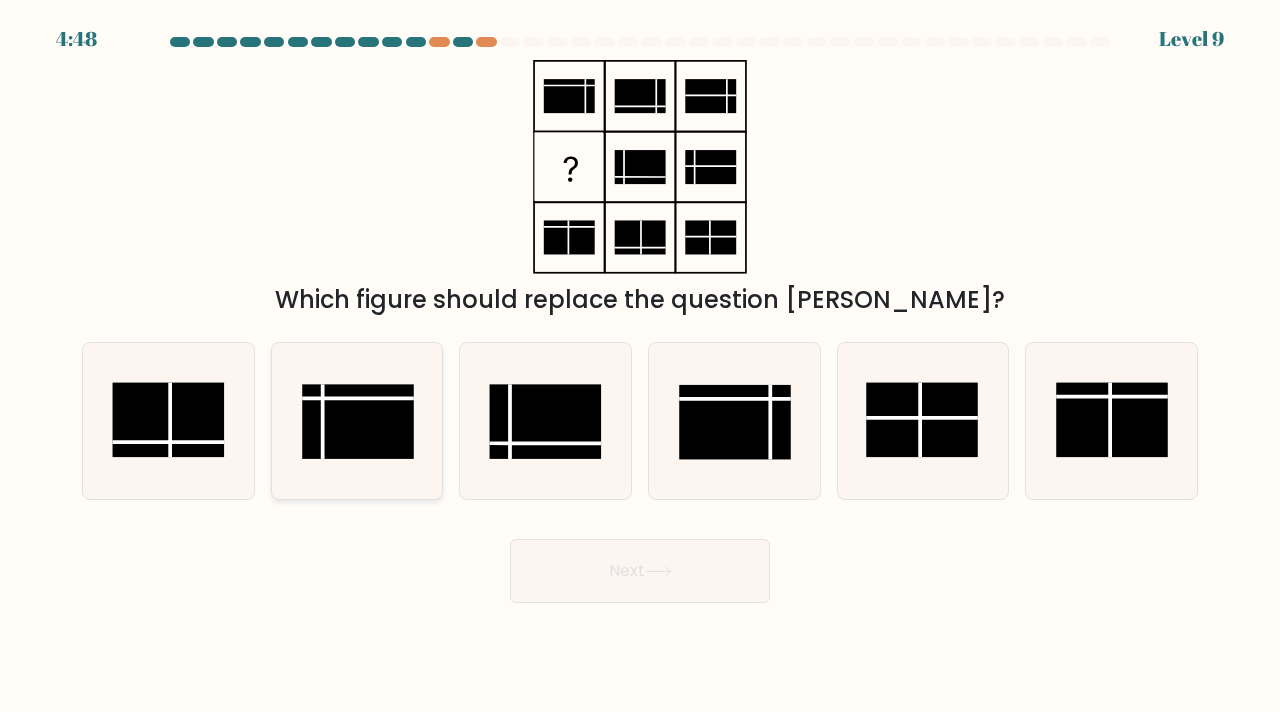 click 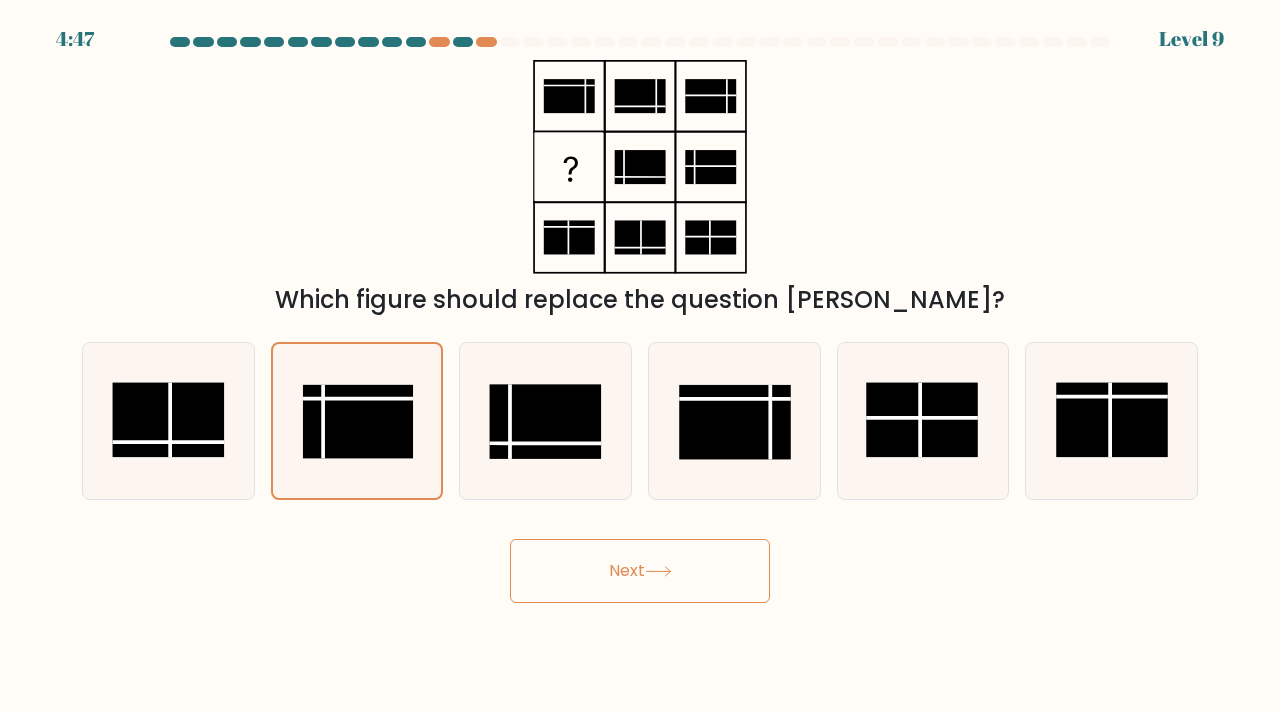 click on "Next" at bounding box center [640, 571] 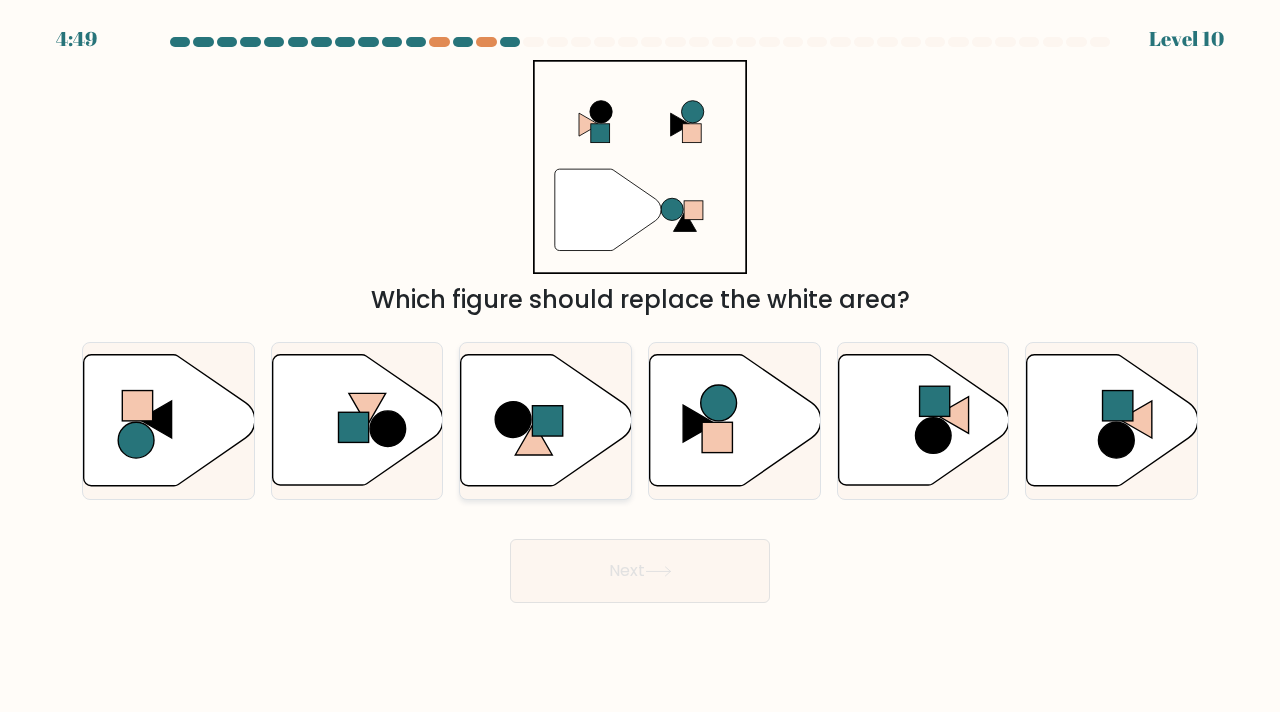 click 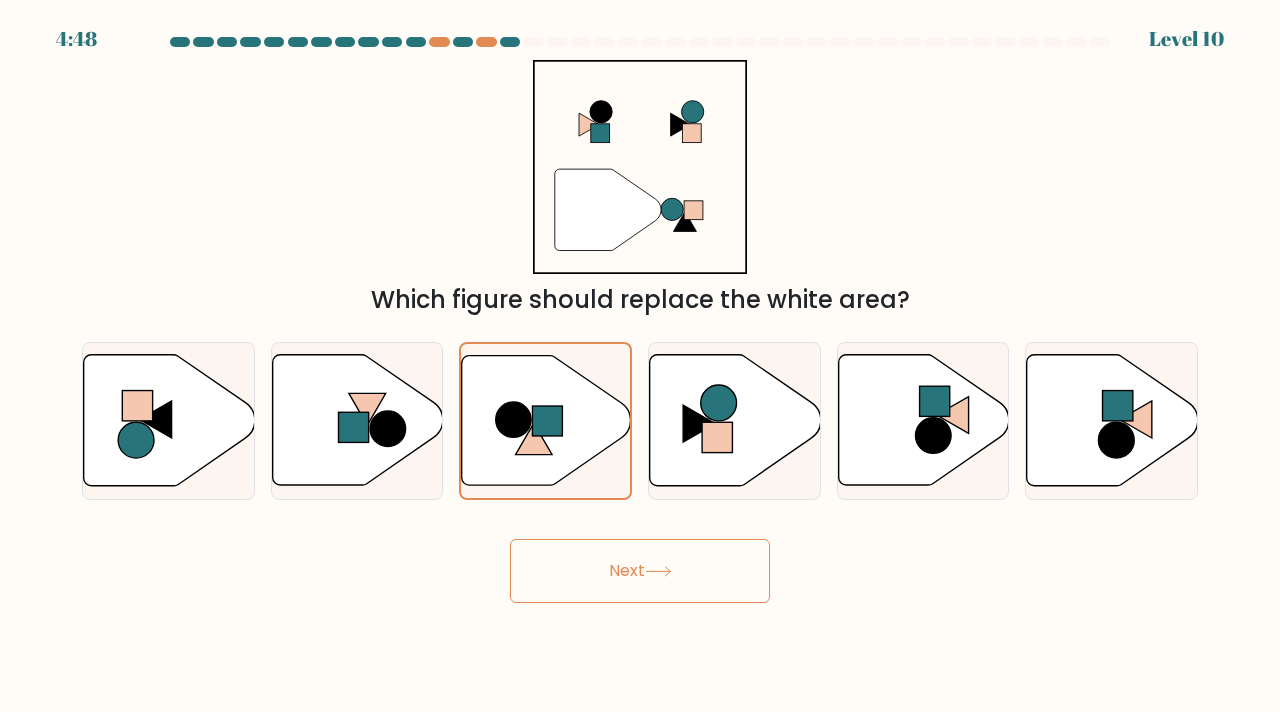 click on "Next" at bounding box center [640, 571] 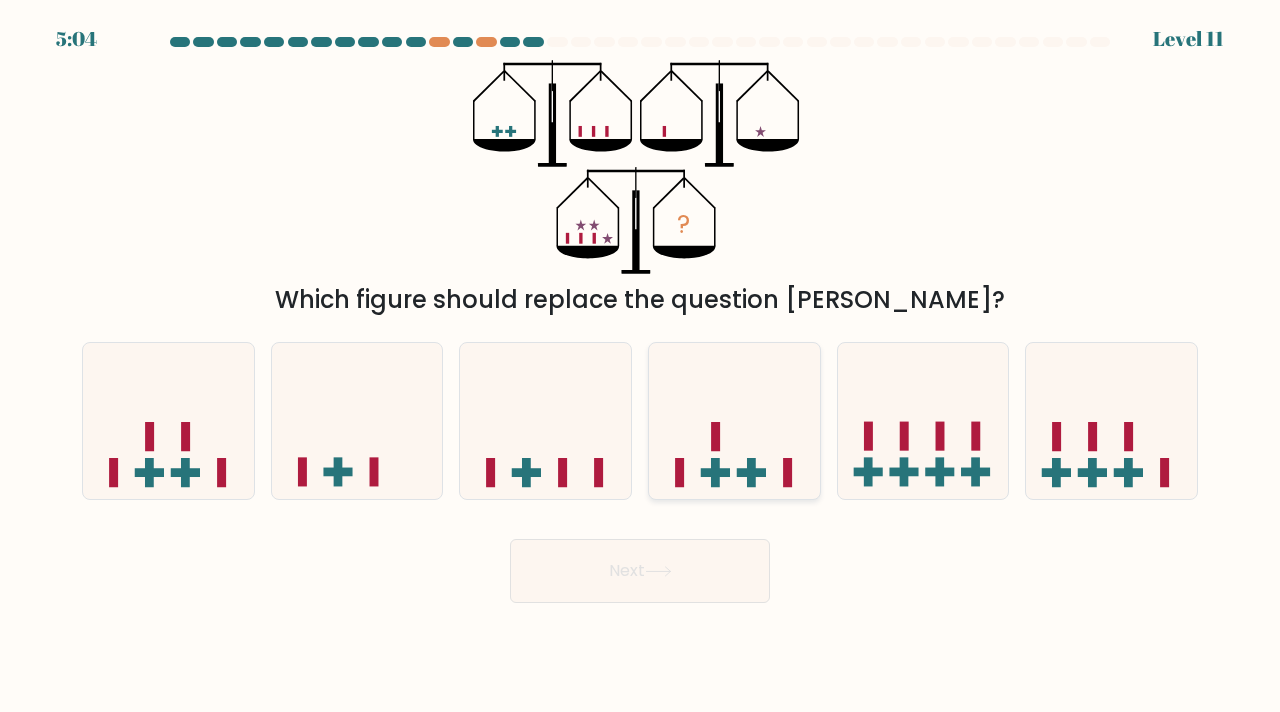 click 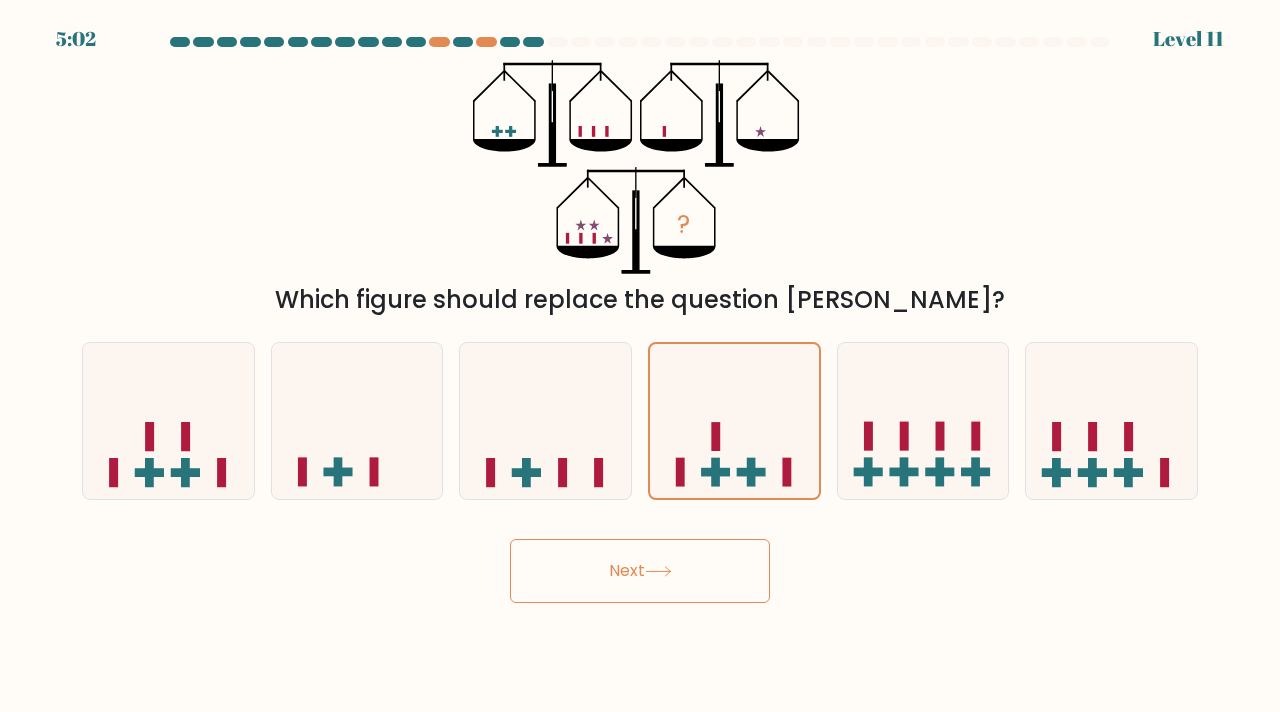 click on "Next" at bounding box center (640, 571) 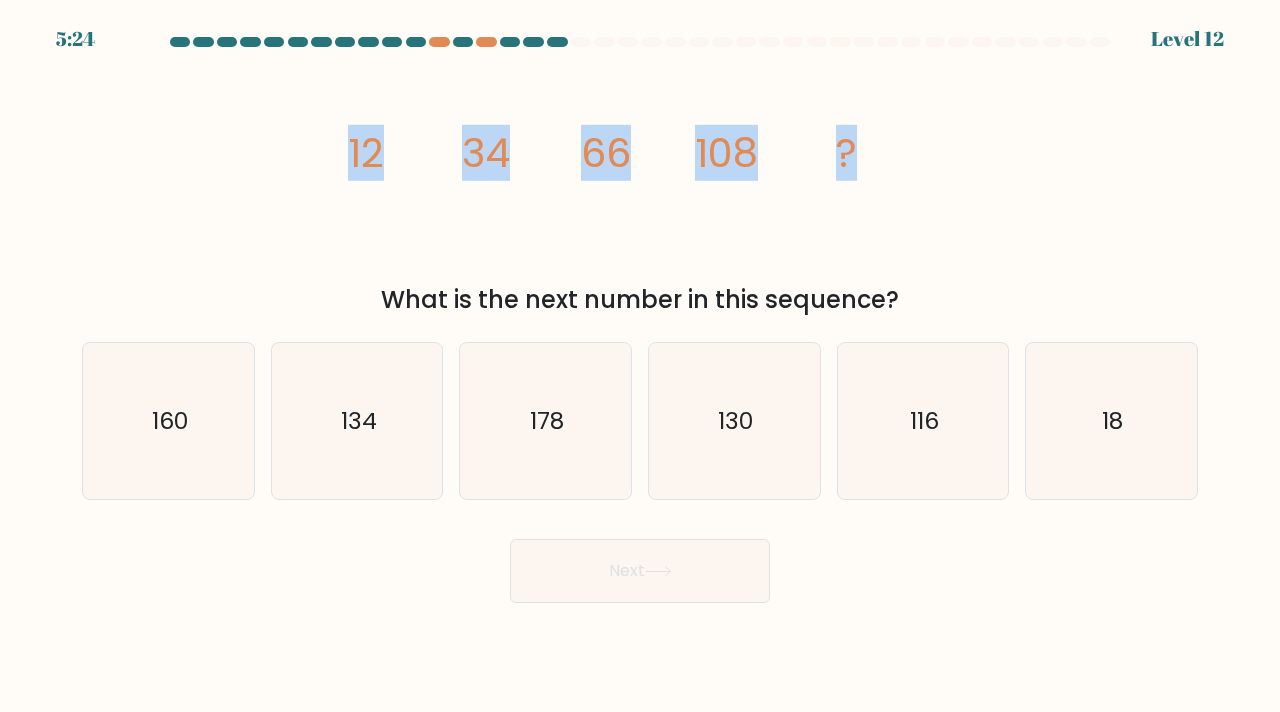 drag, startPoint x: 336, startPoint y: 159, endPoint x: 905, endPoint y: 187, distance: 569.68854 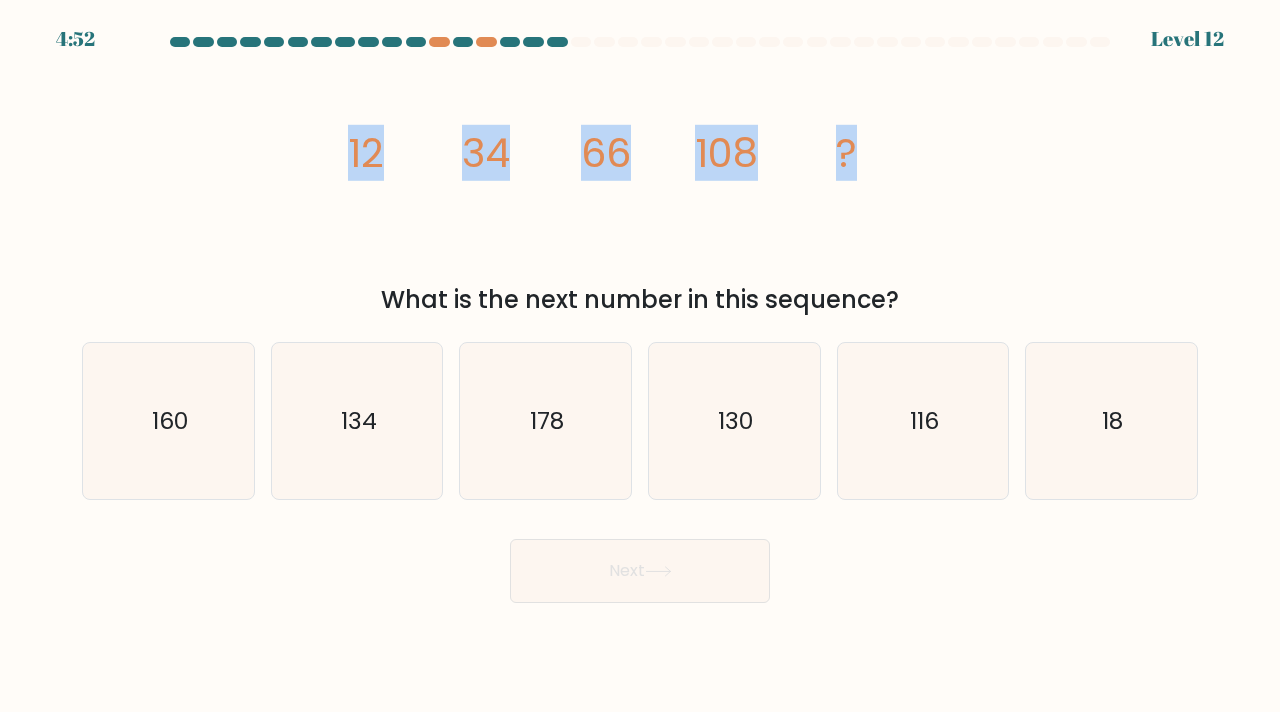 click on "image/svg+xml
12
34
66
108
?
What is the next number in this sequence?" at bounding box center [640, 189] 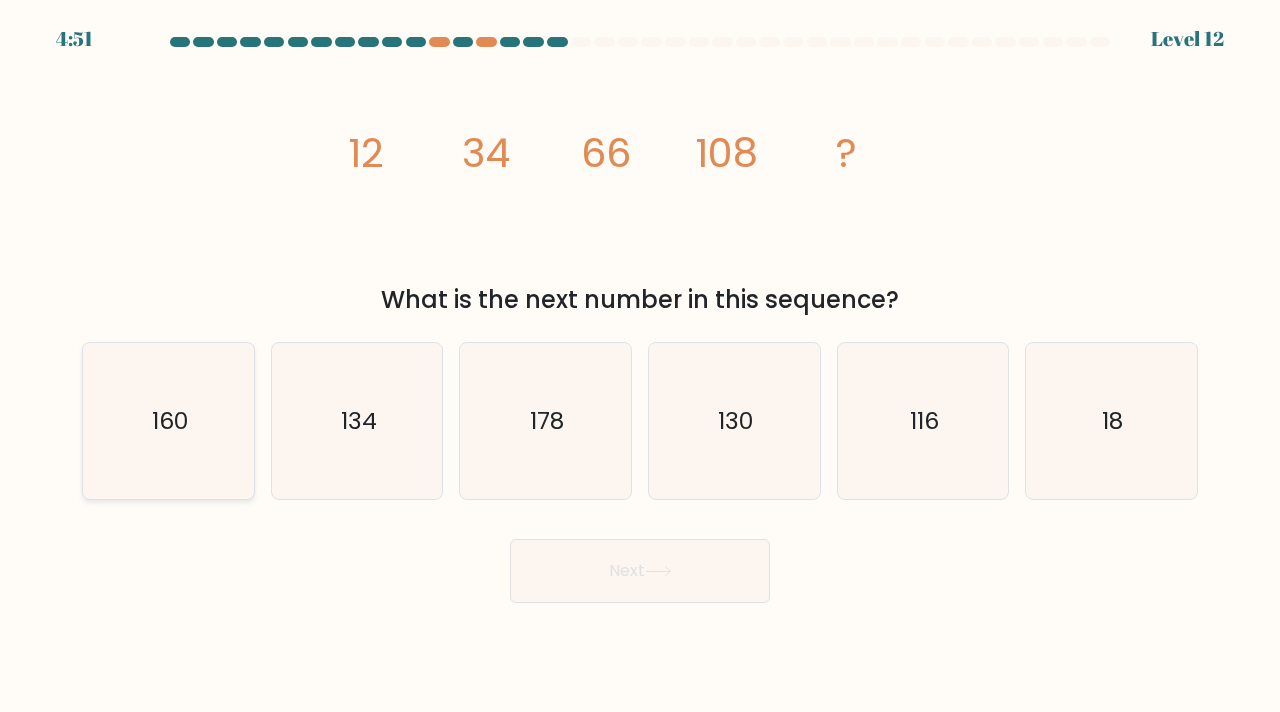 click on "160" 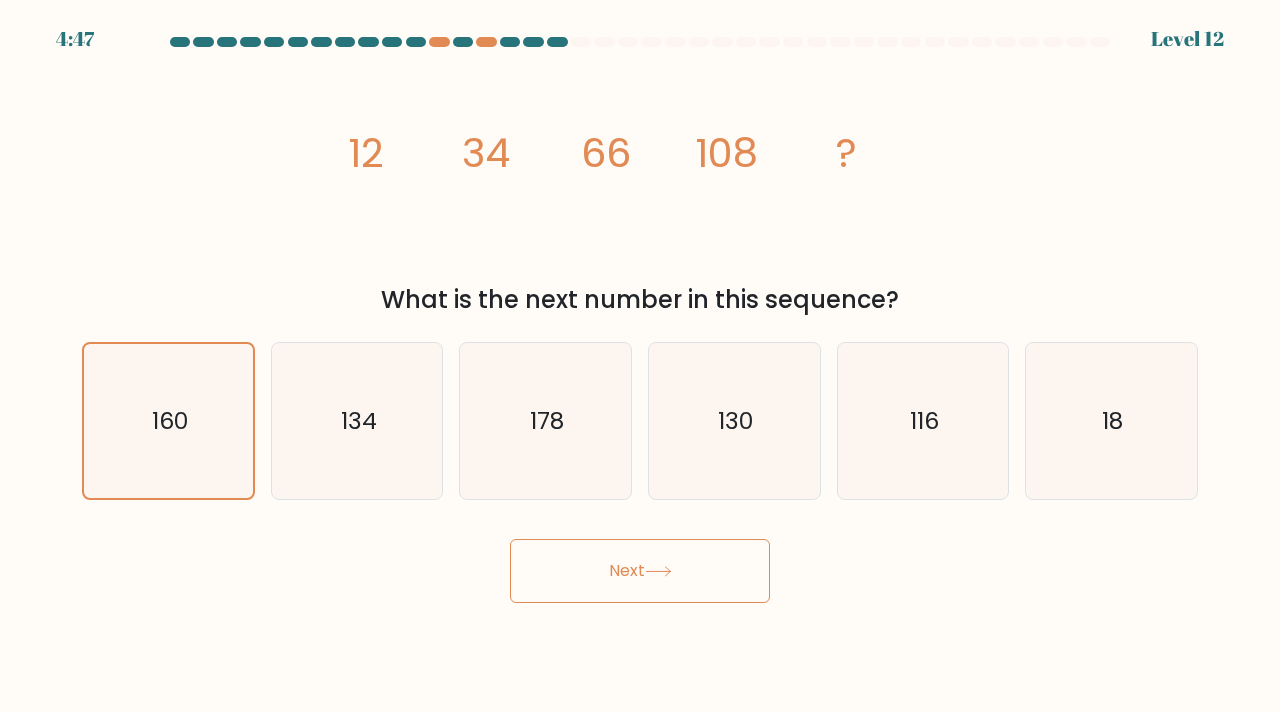 click on "Next" at bounding box center (640, 571) 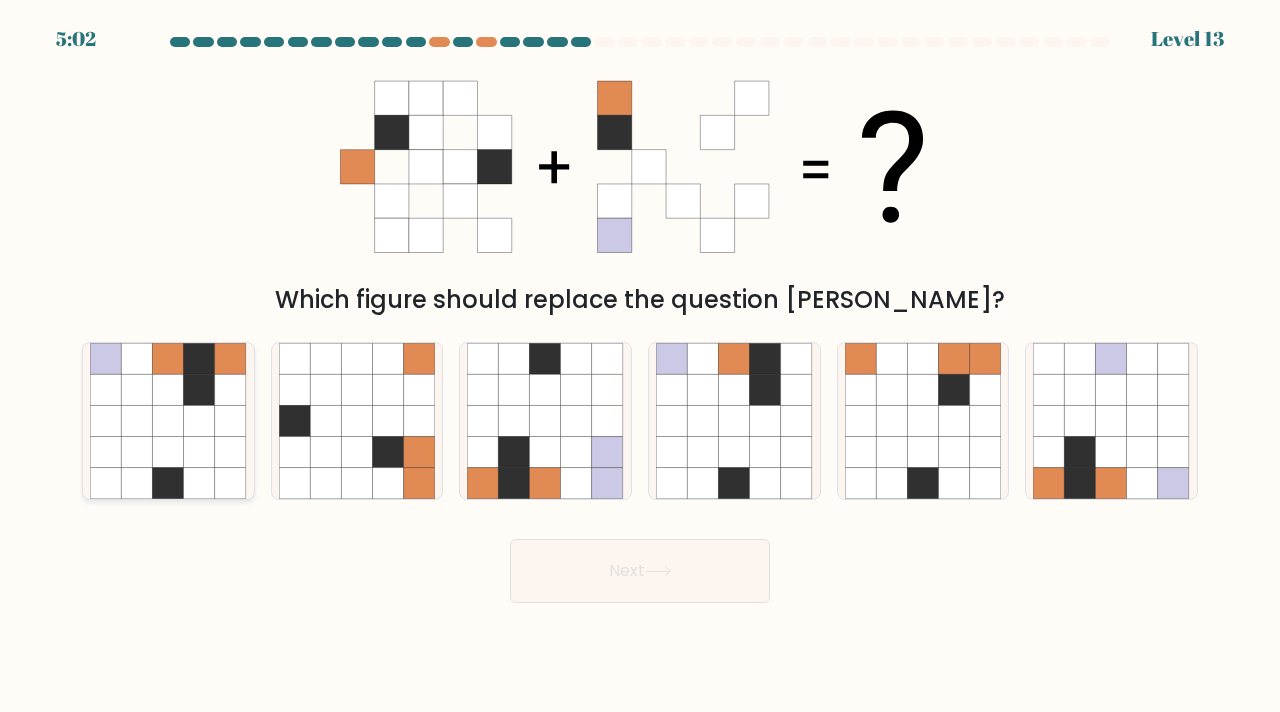 click 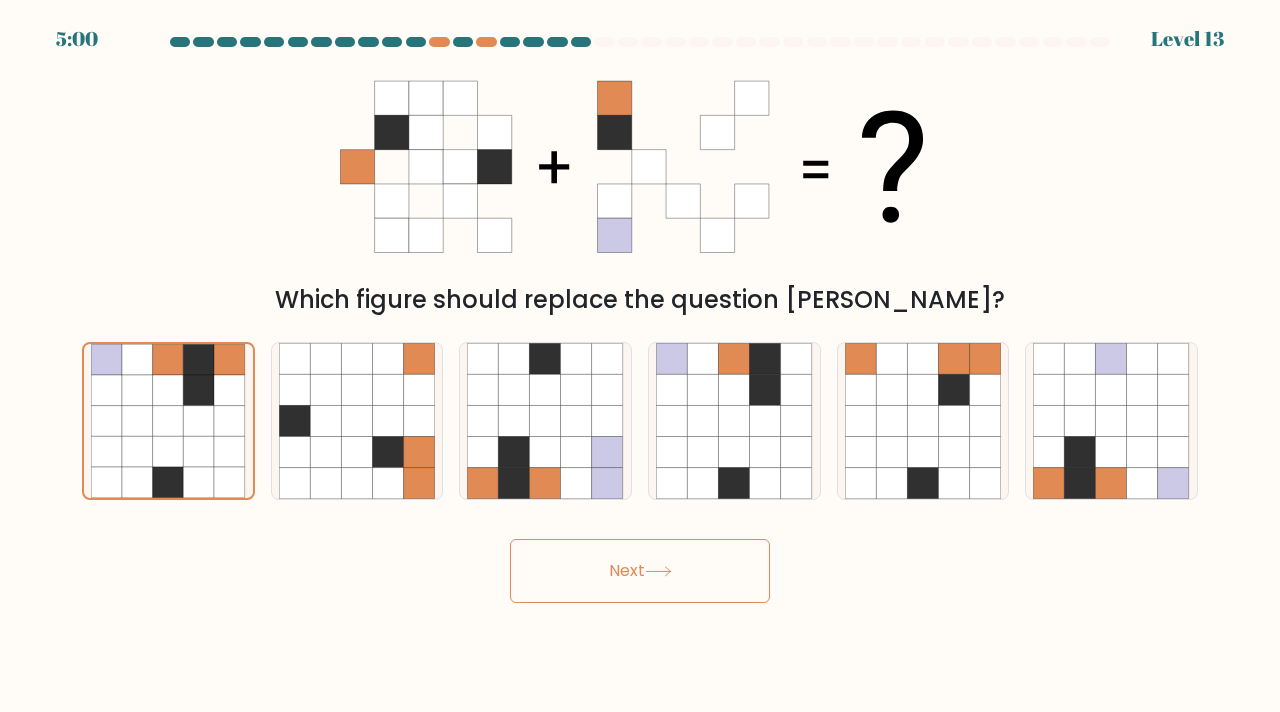 click on "Next" at bounding box center (640, 571) 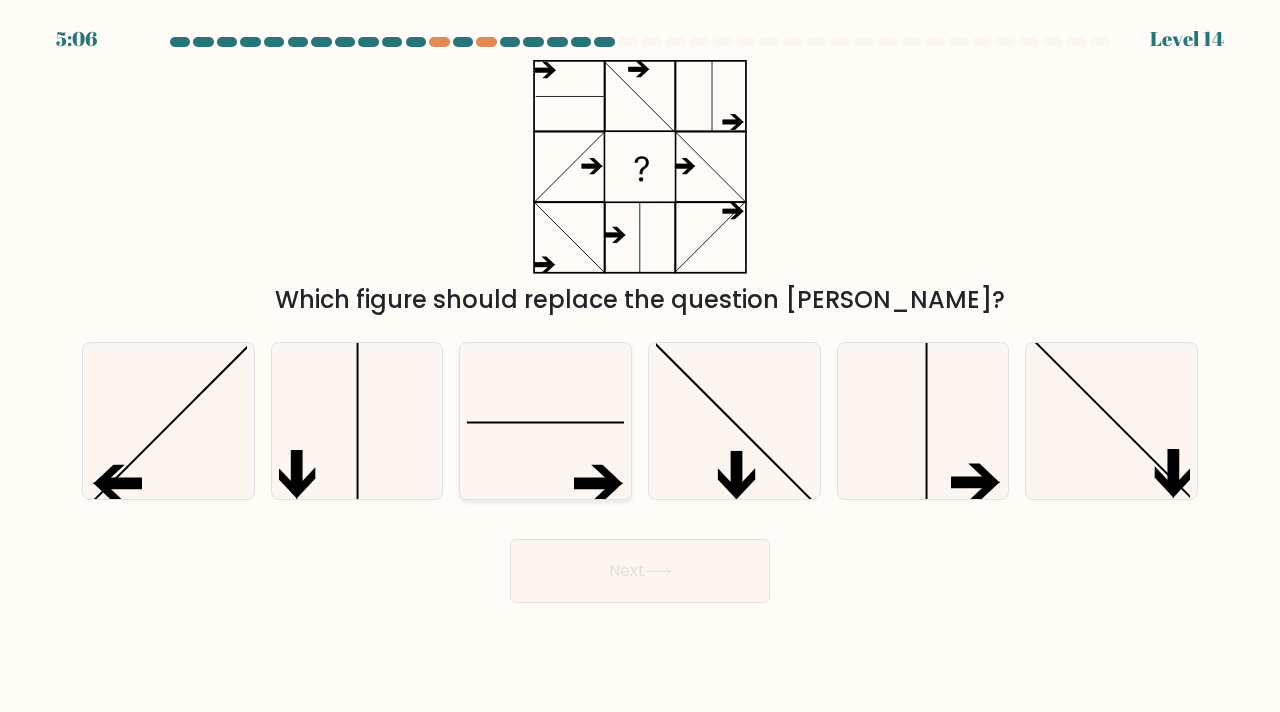 click 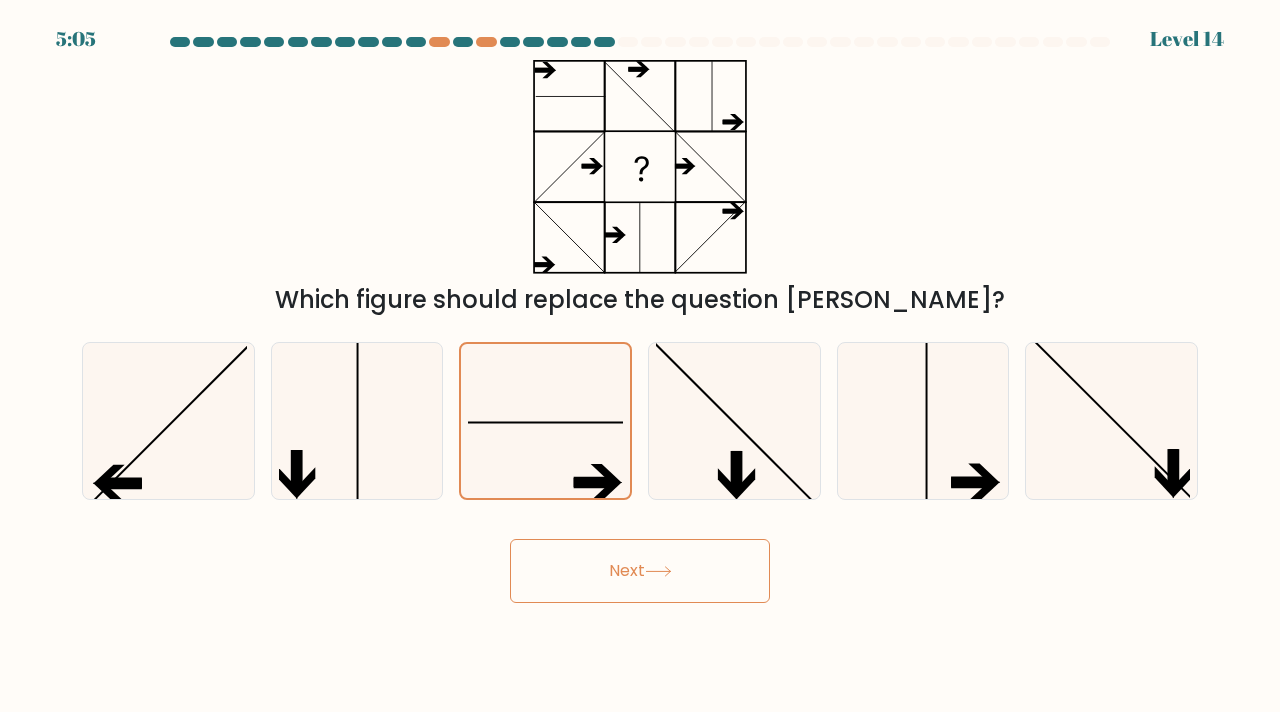 click on "Next" at bounding box center [640, 571] 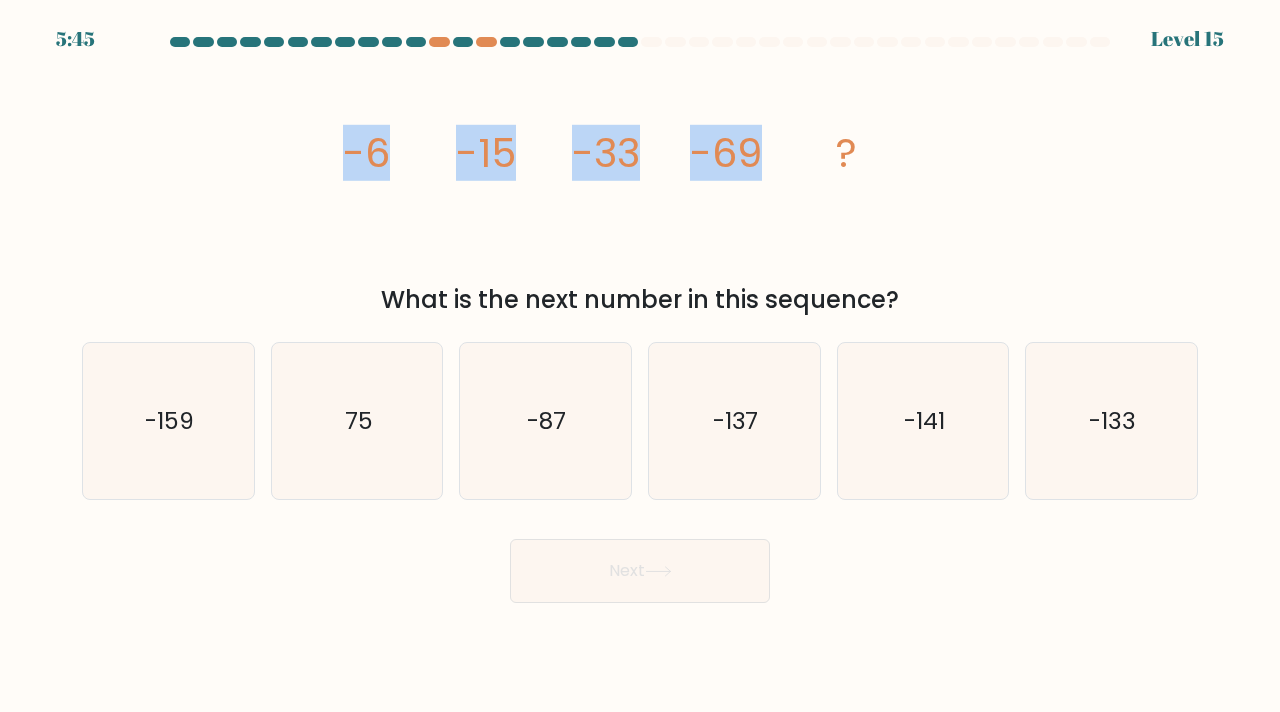 drag, startPoint x: 346, startPoint y: 156, endPoint x: 834, endPoint y: 173, distance: 488.29602 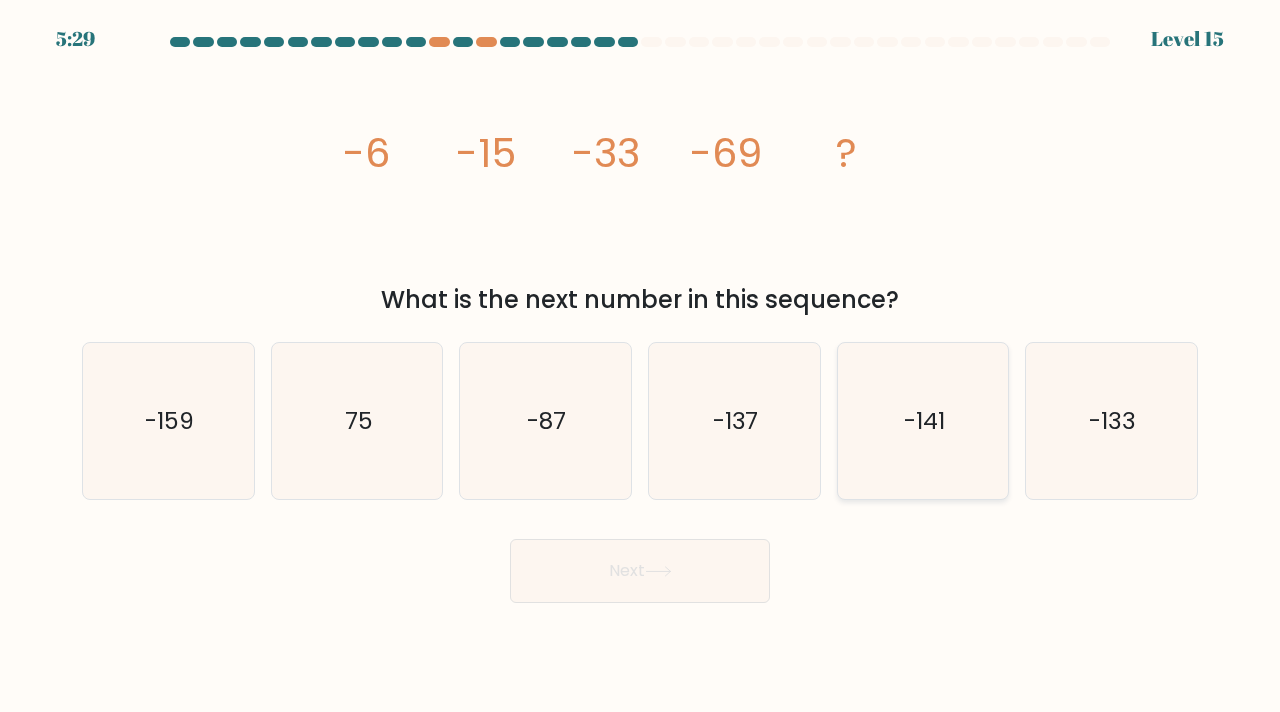 click on "-141" 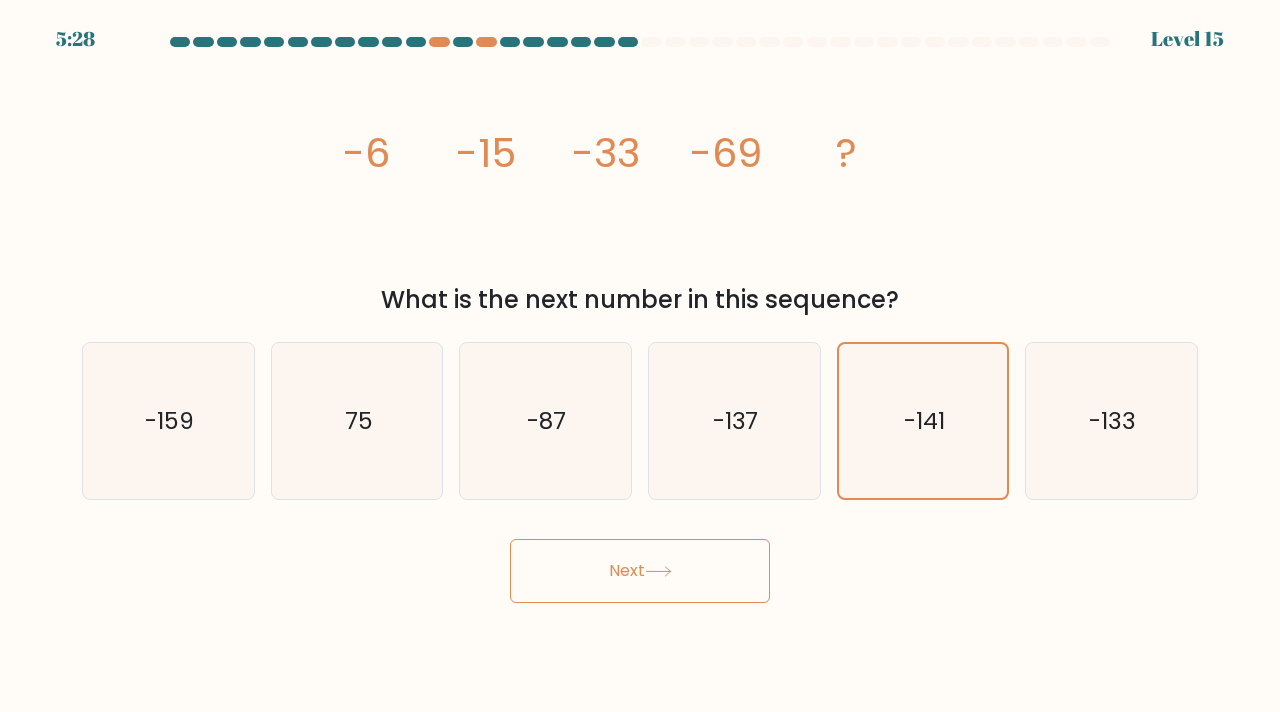 click on "Next" at bounding box center (640, 571) 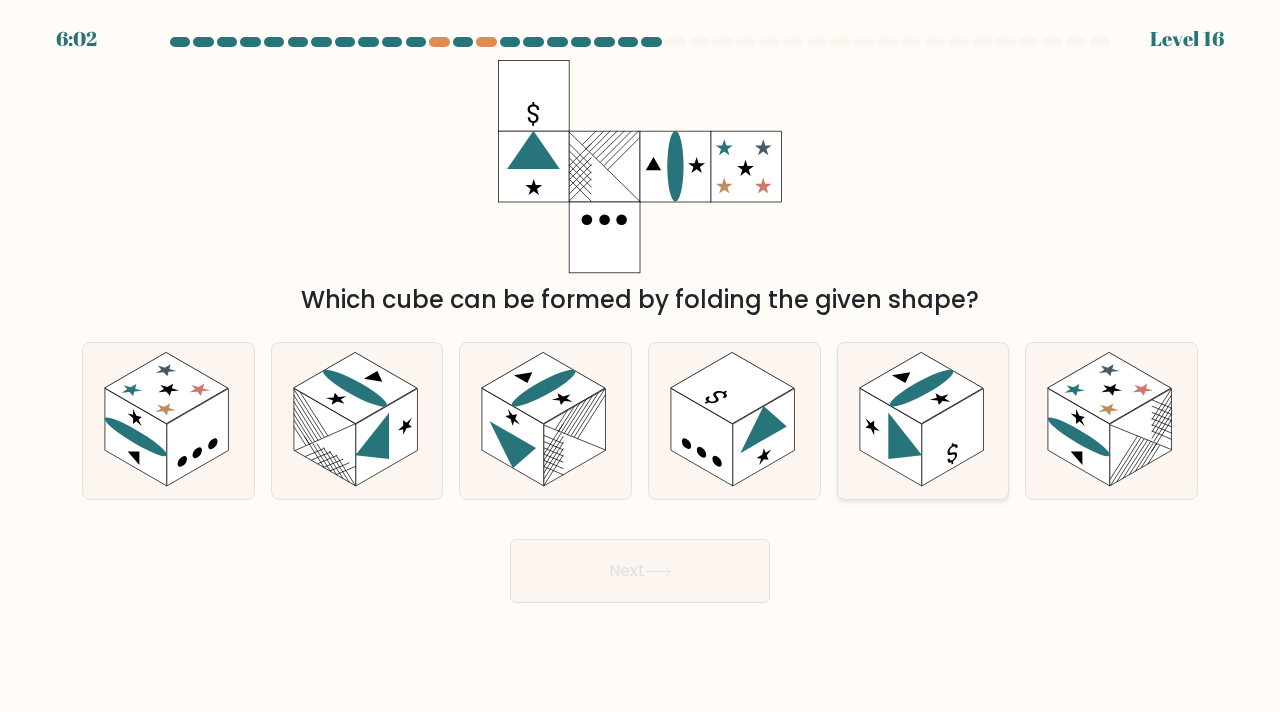 click 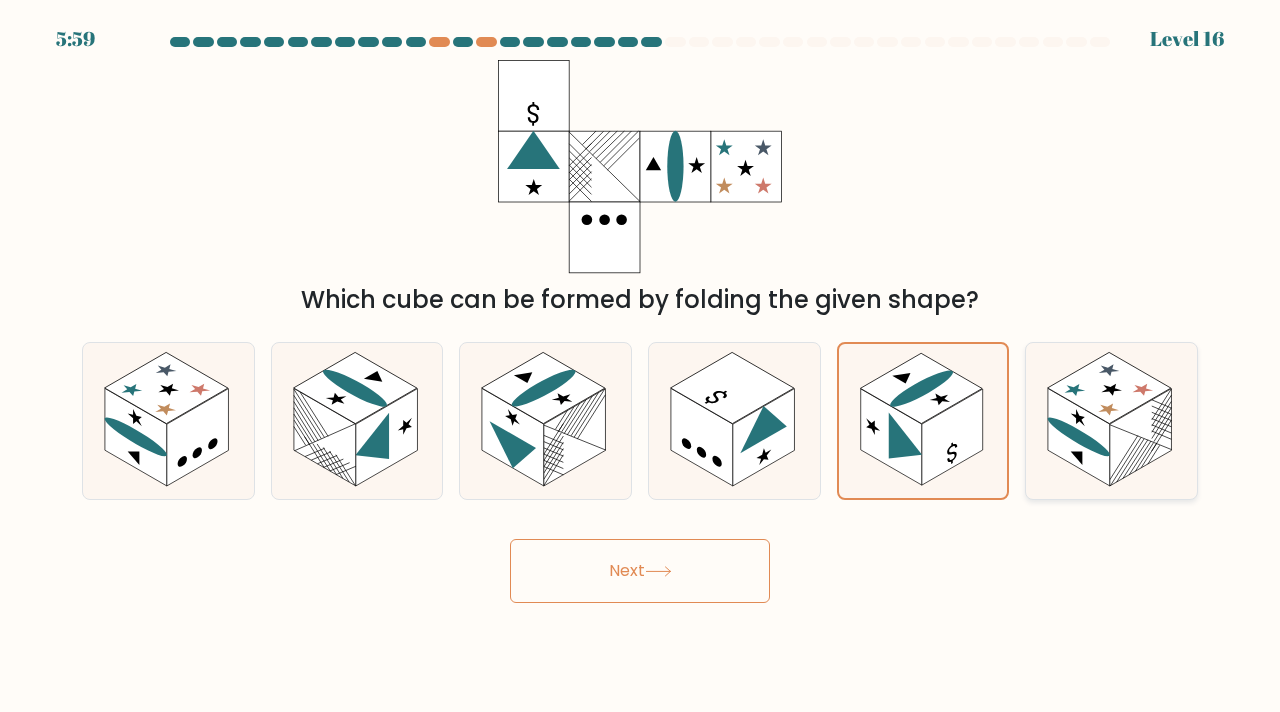 click 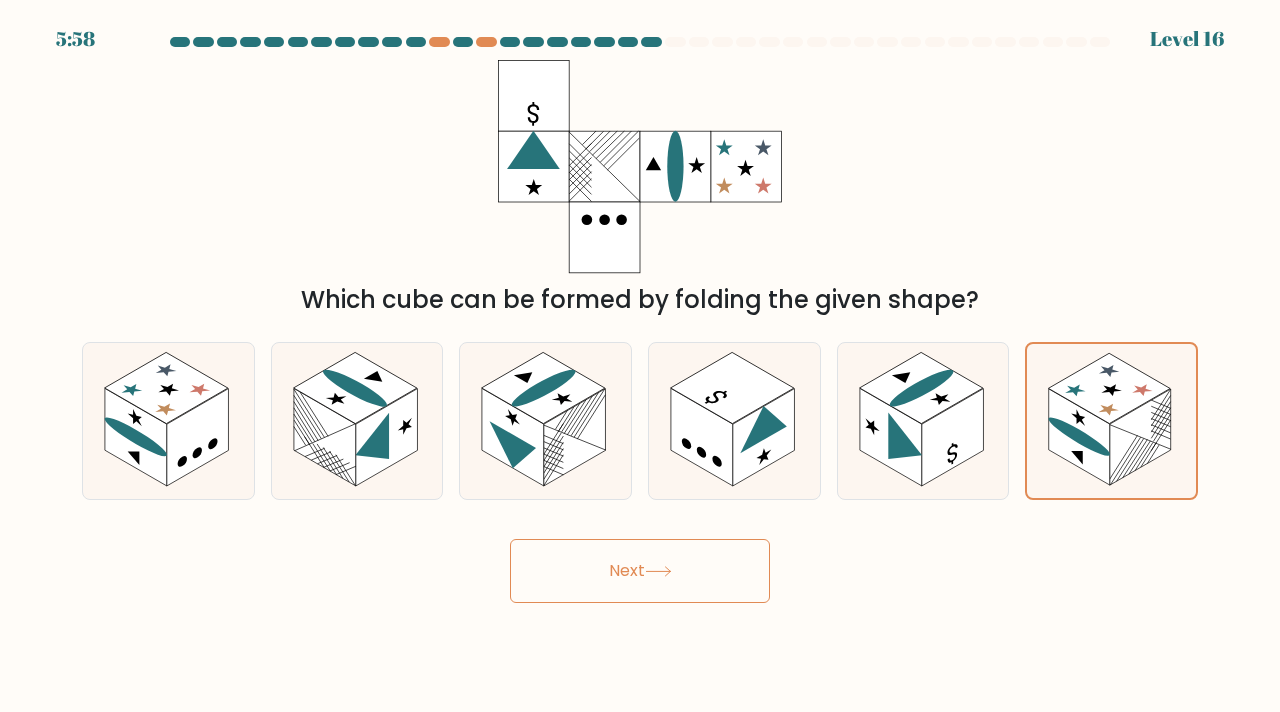 click on "Next" at bounding box center (640, 571) 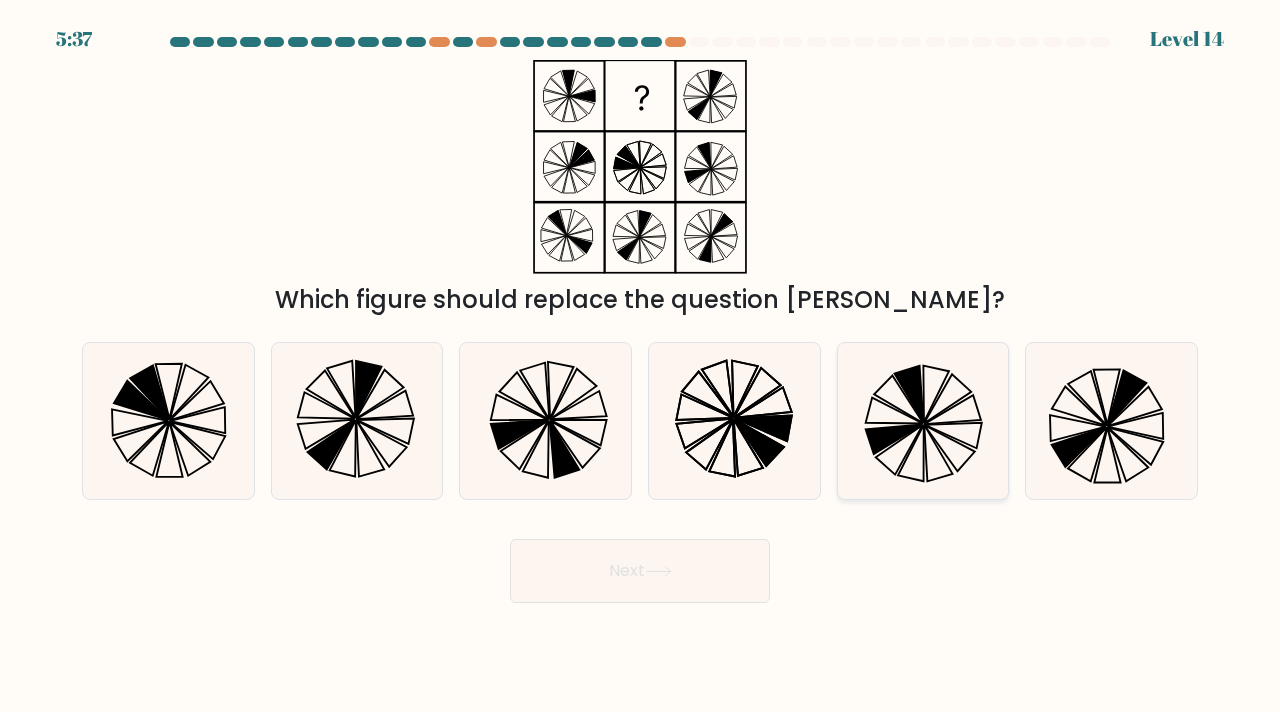click 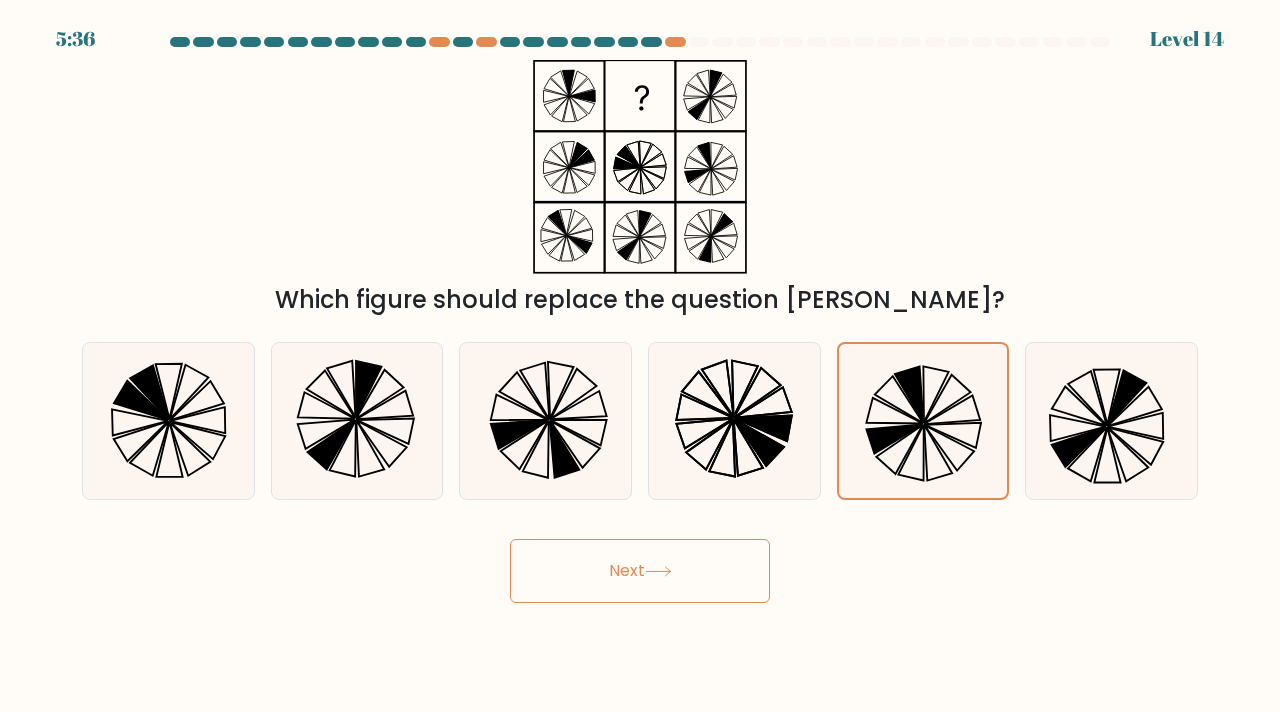click on "Next" at bounding box center [640, 571] 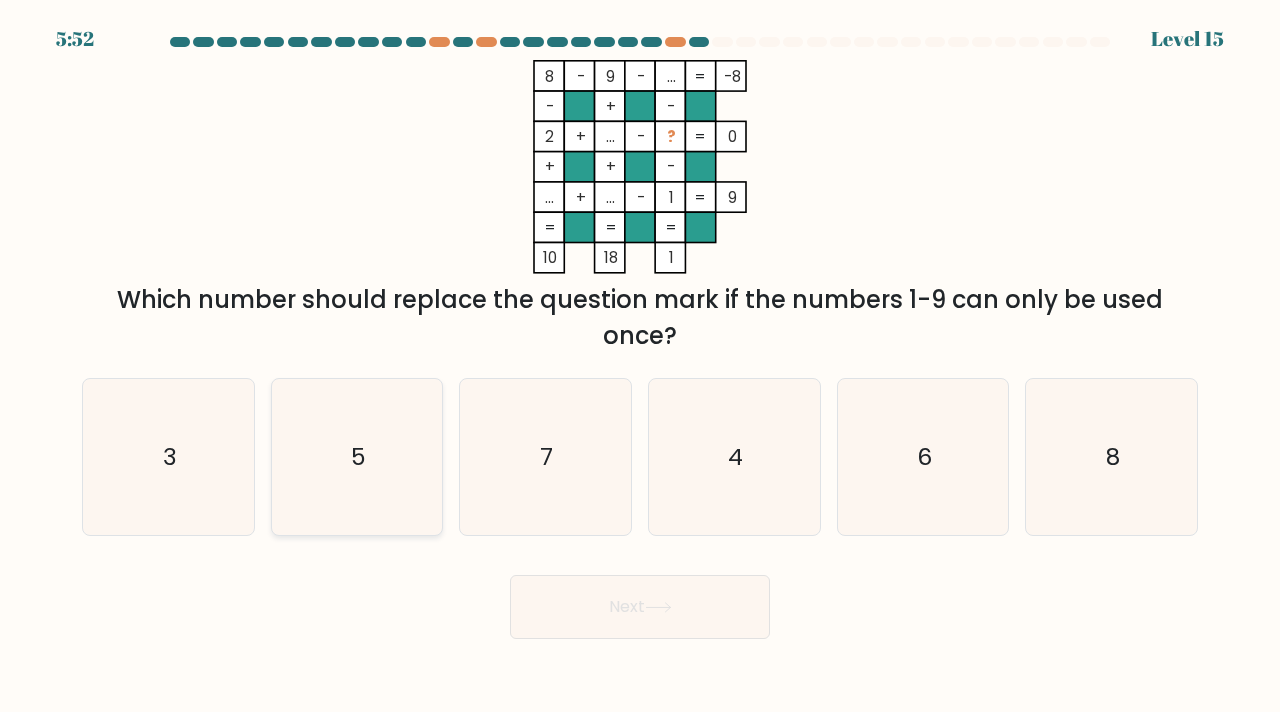 click on "5" 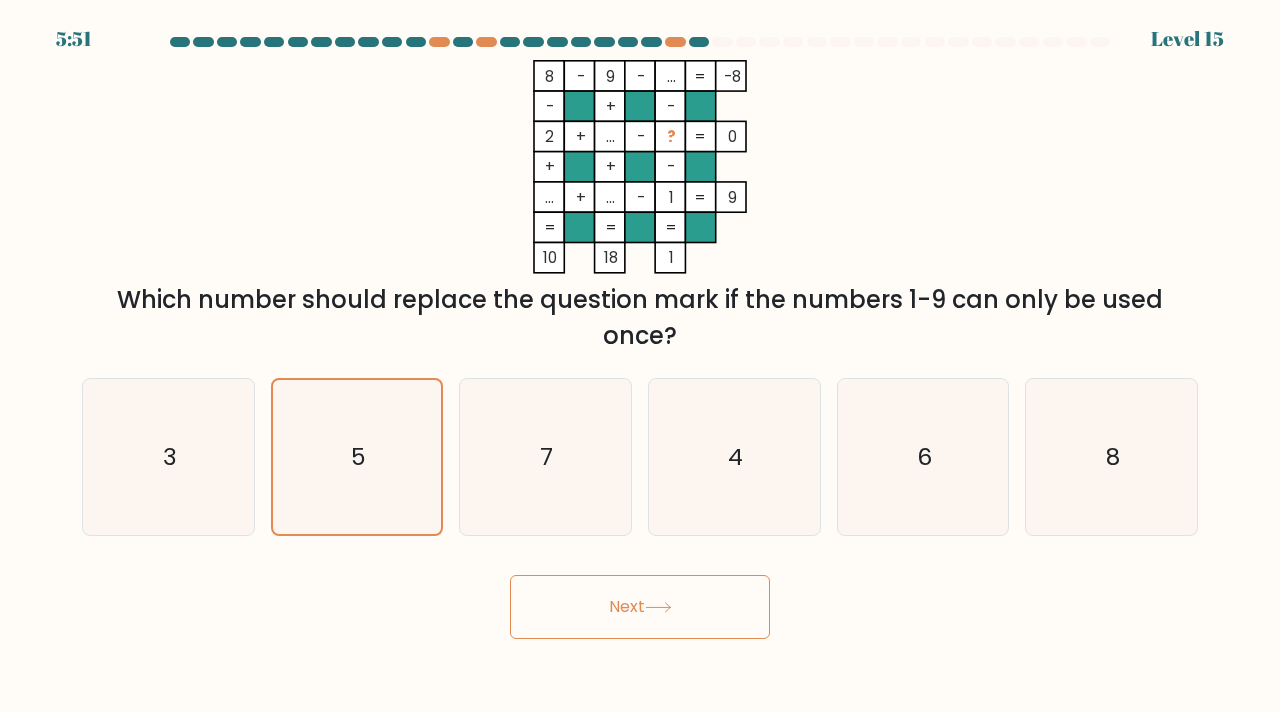 click on "Next" at bounding box center (640, 607) 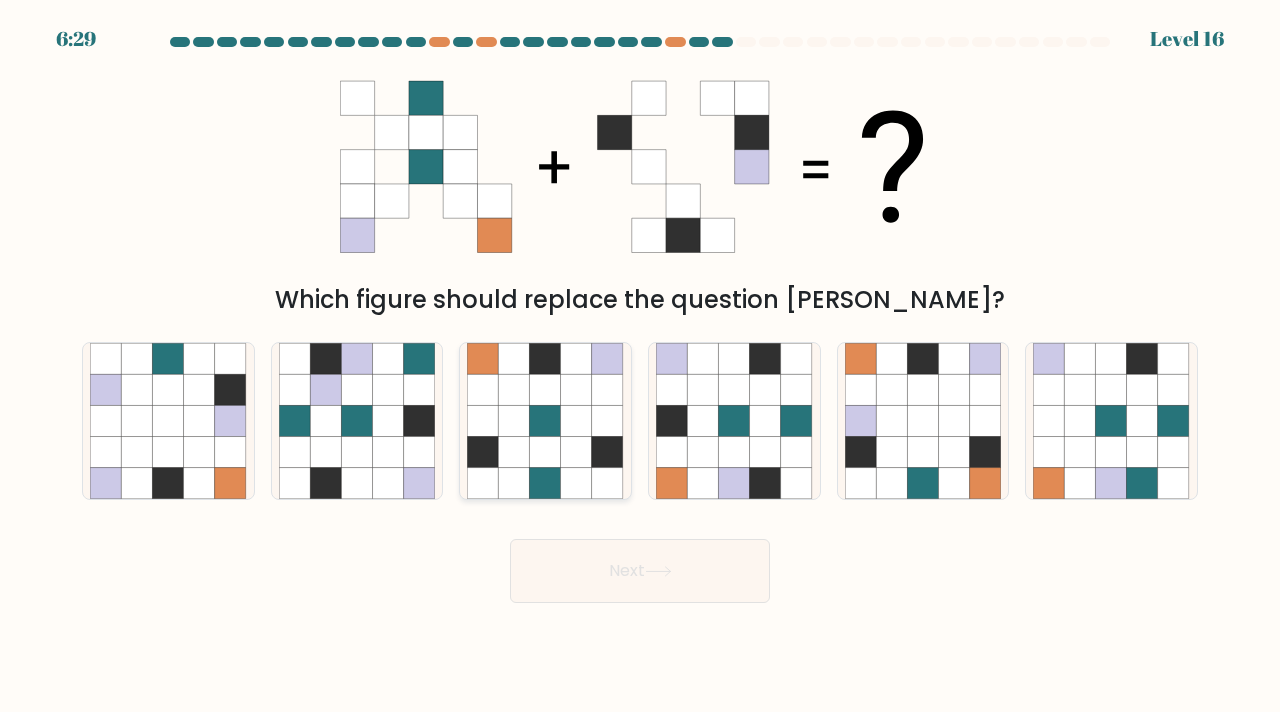 click 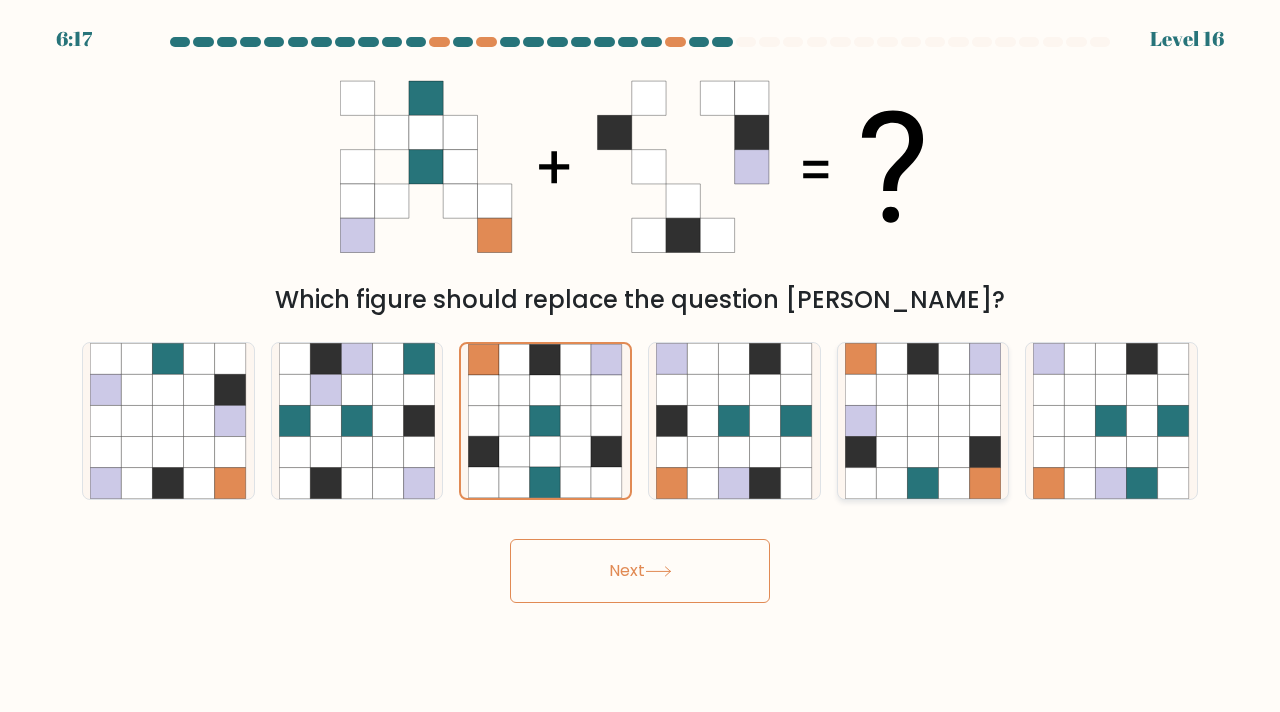 click 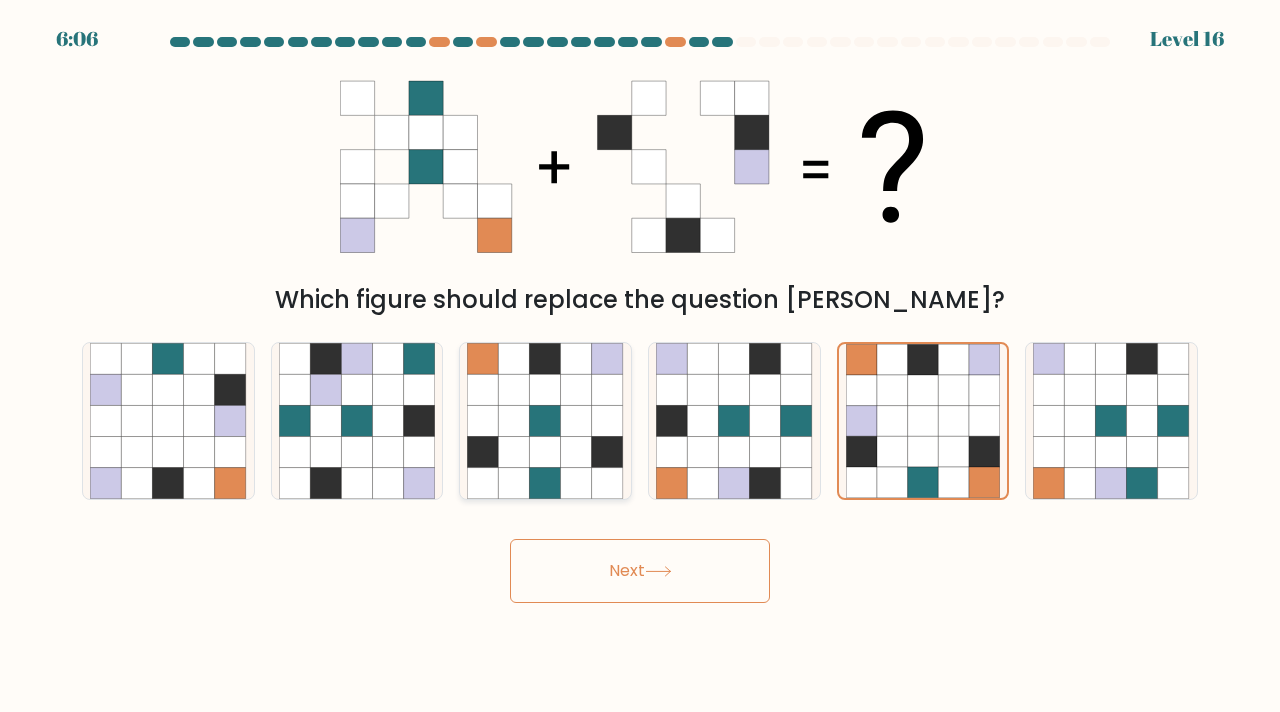 click 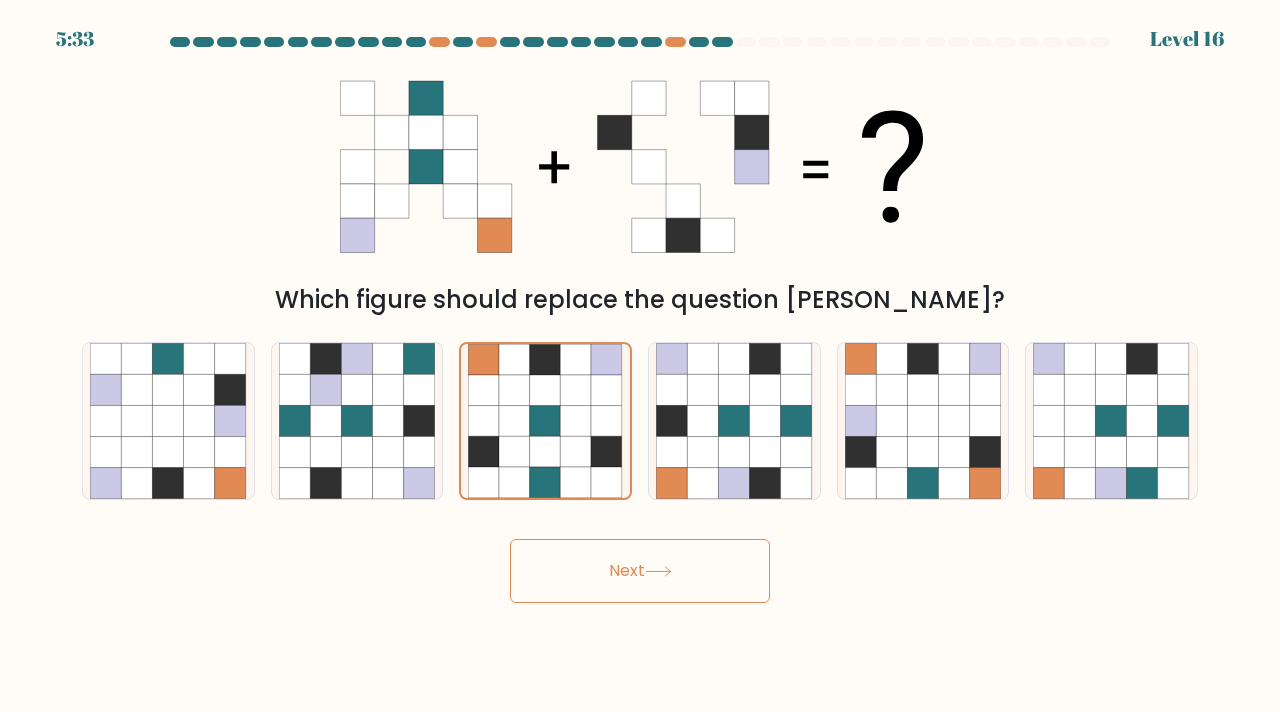 click on "Next" at bounding box center (640, 571) 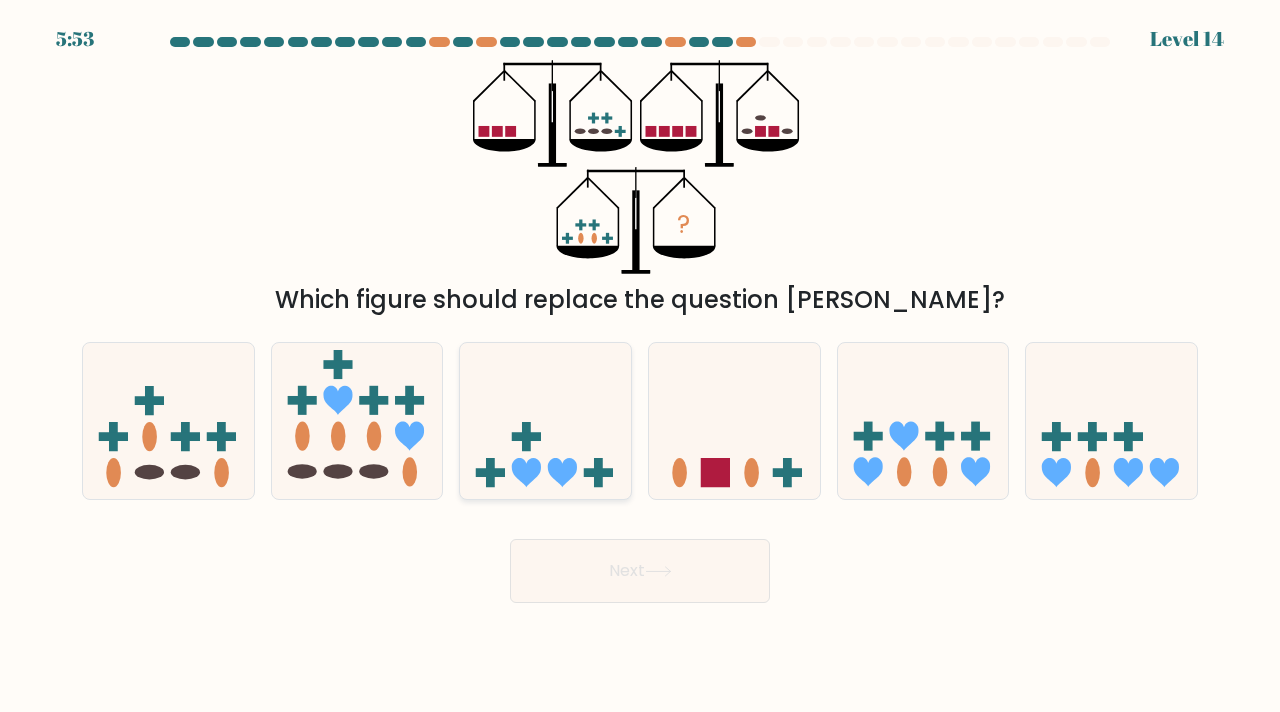 click 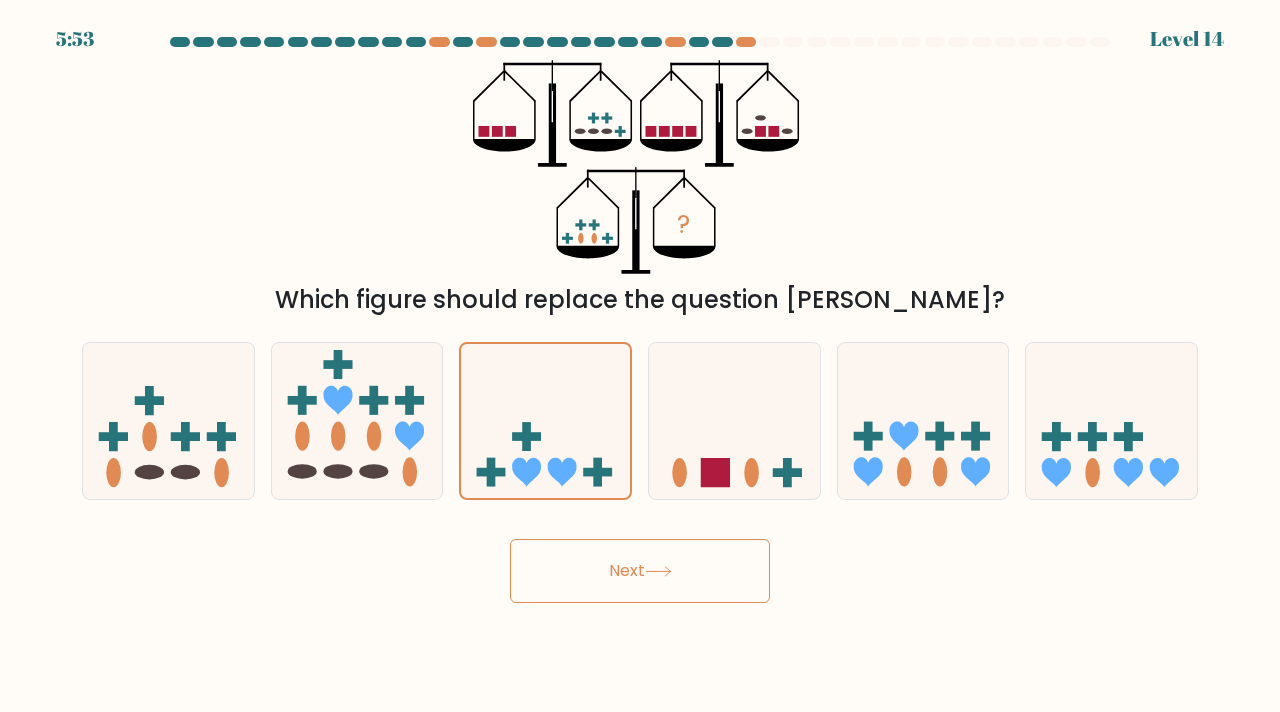 click on "Next" at bounding box center (640, 571) 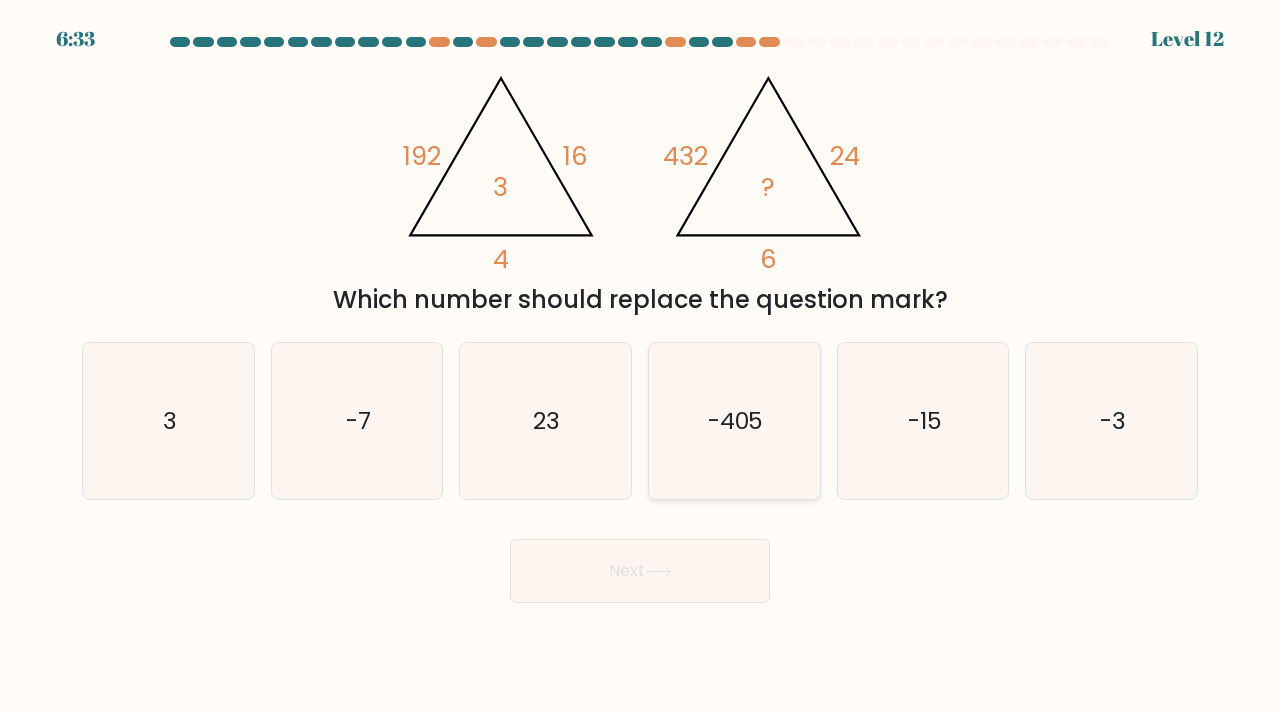 click on "-405" 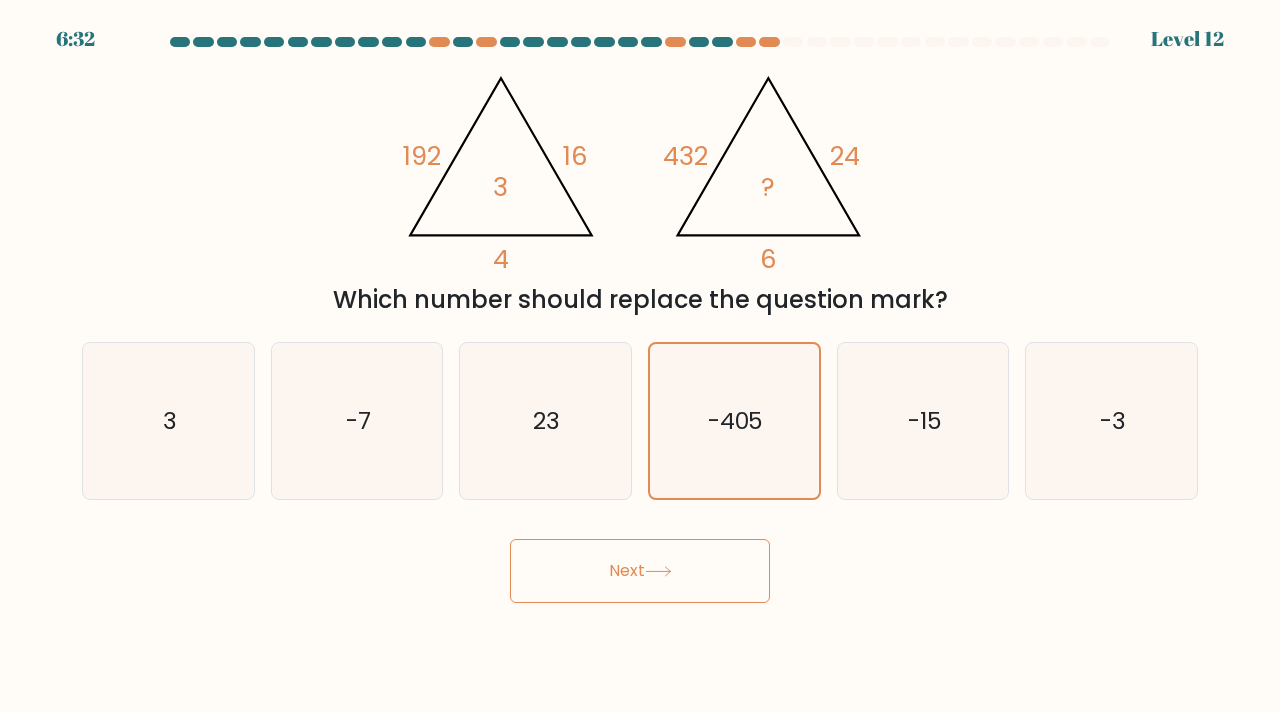 click on "Next" at bounding box center [640, 571] 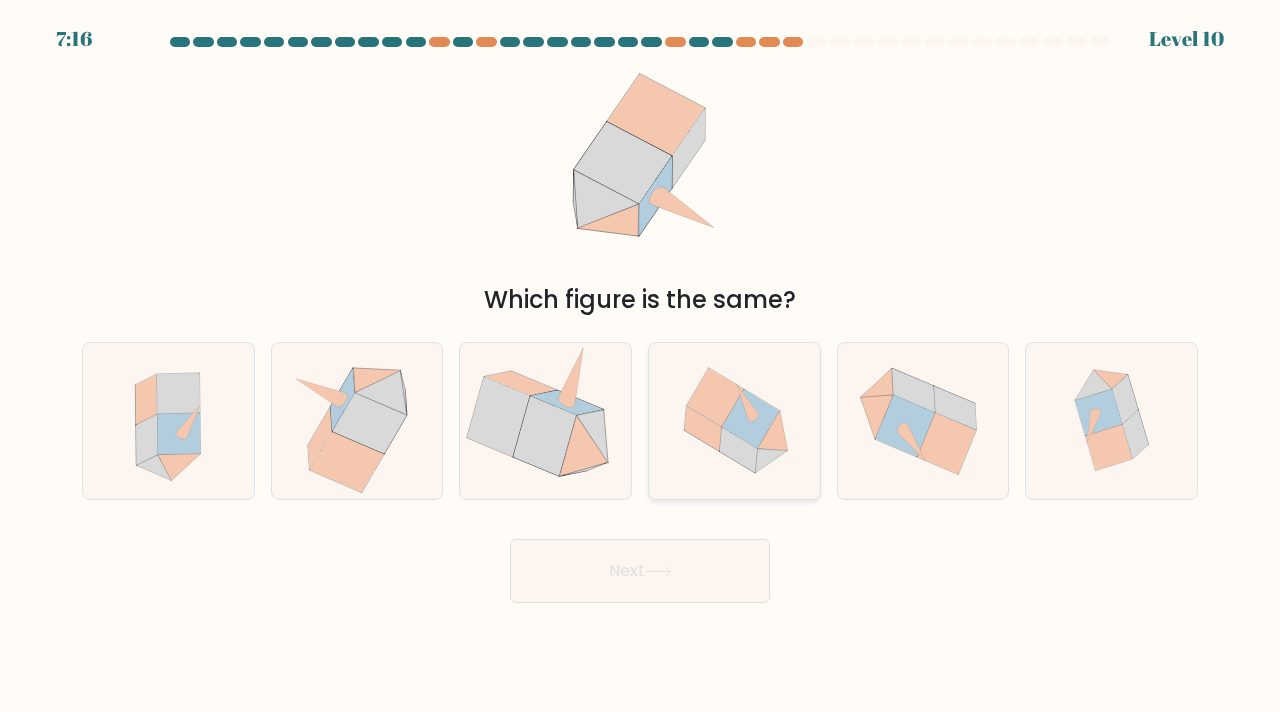 click 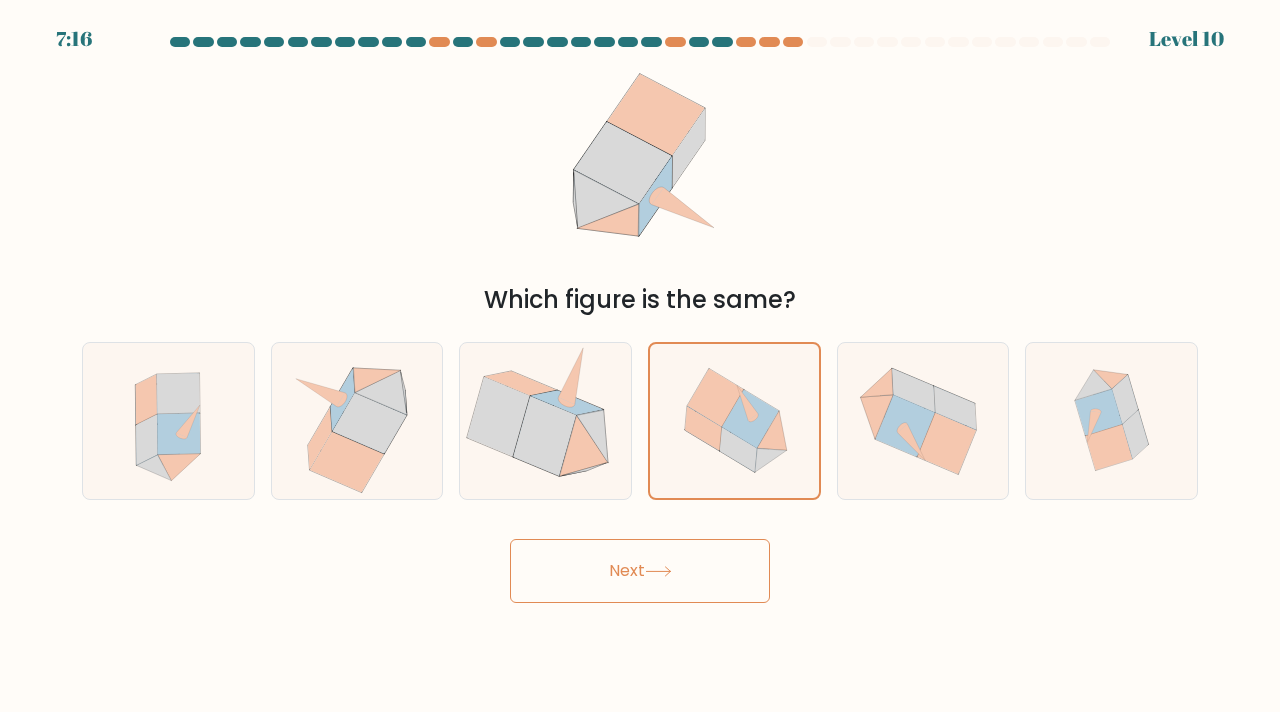 click 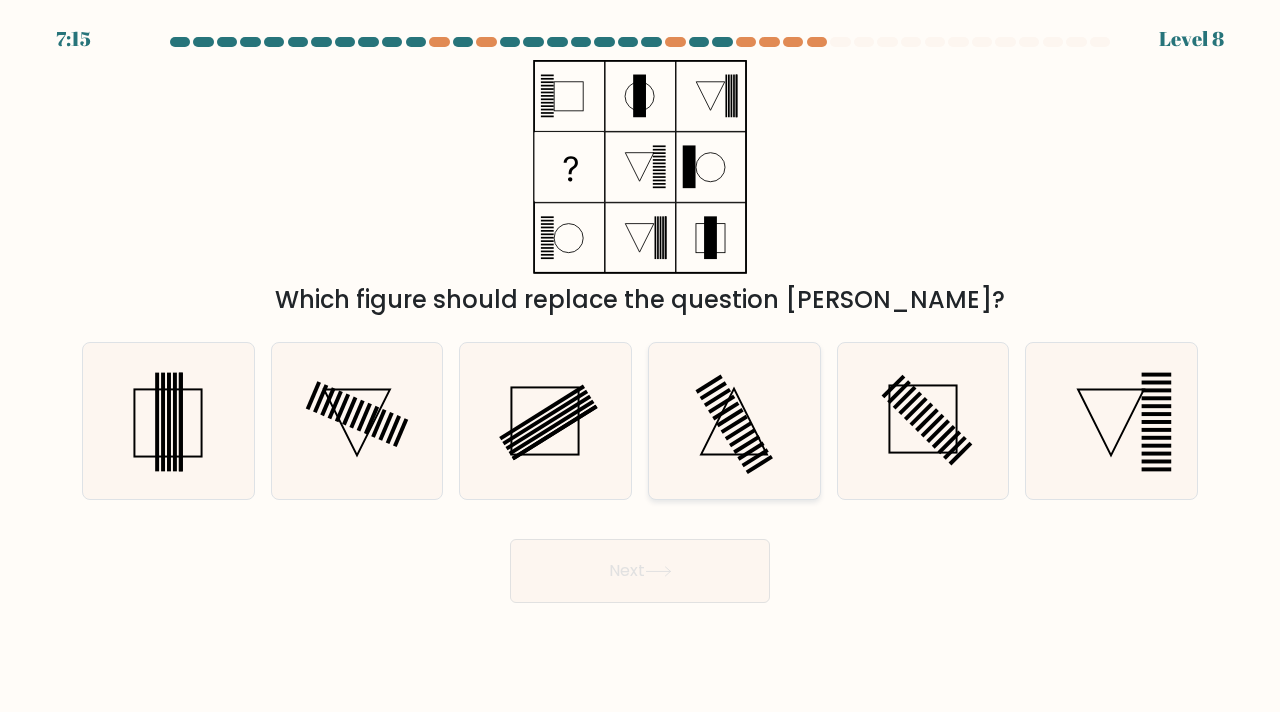 click 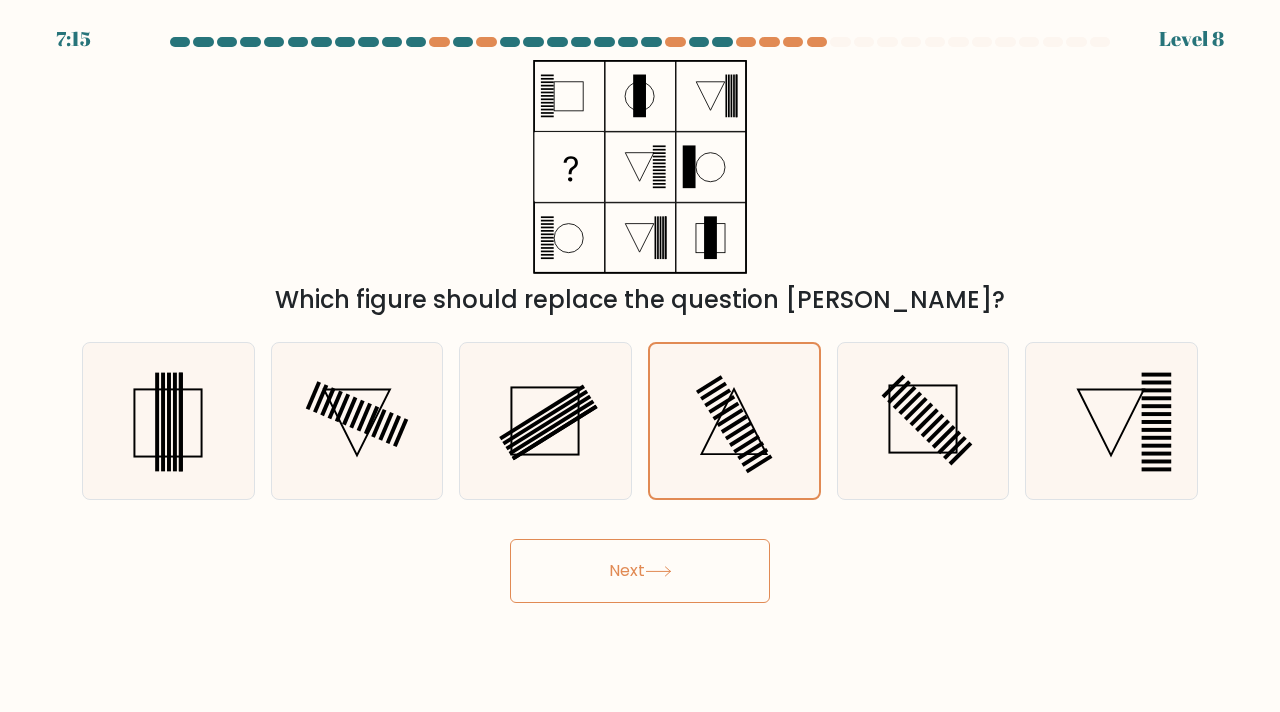 click on "Next" at bounding box center [640, 571] 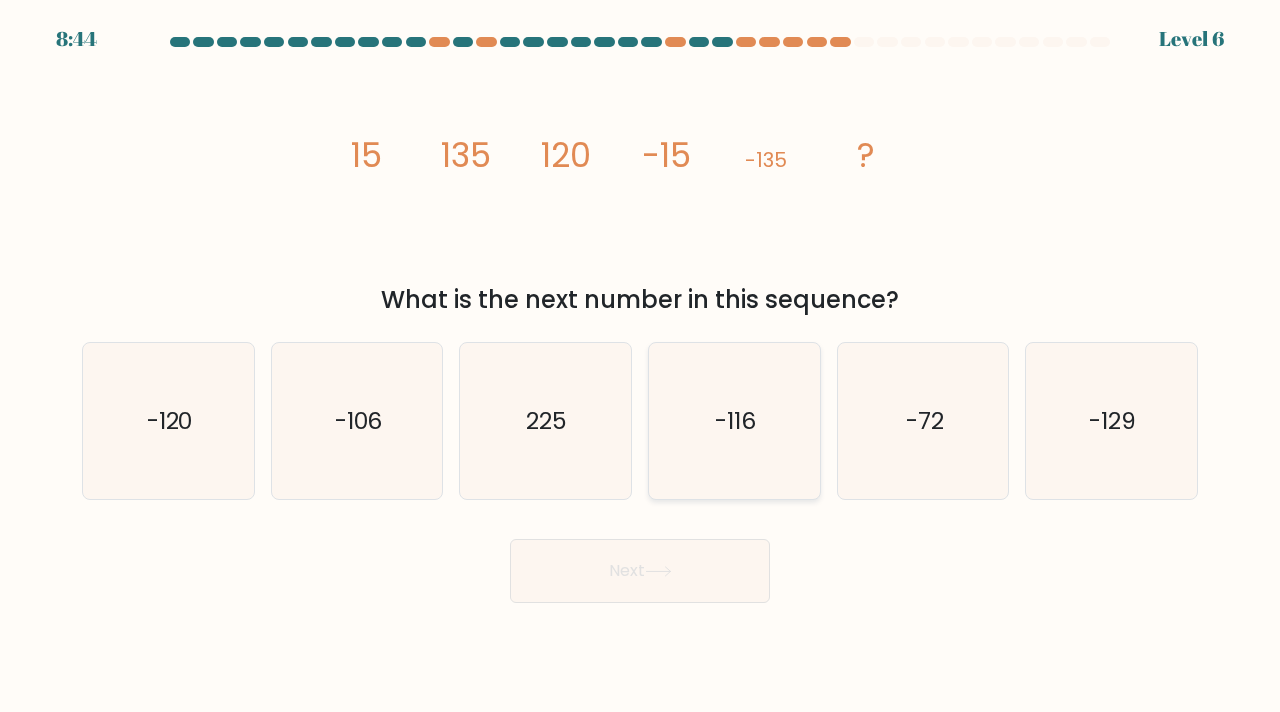 click on "-116" 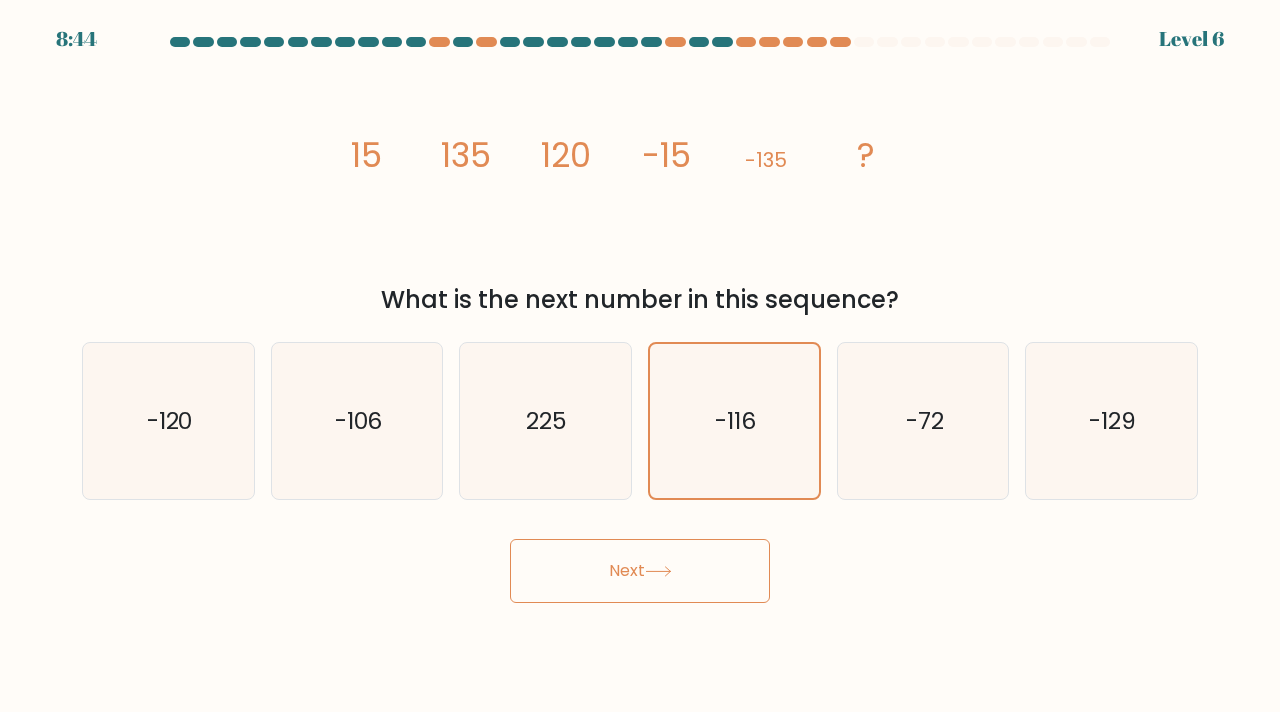 click on "Next" at bounding box center (640, 571) 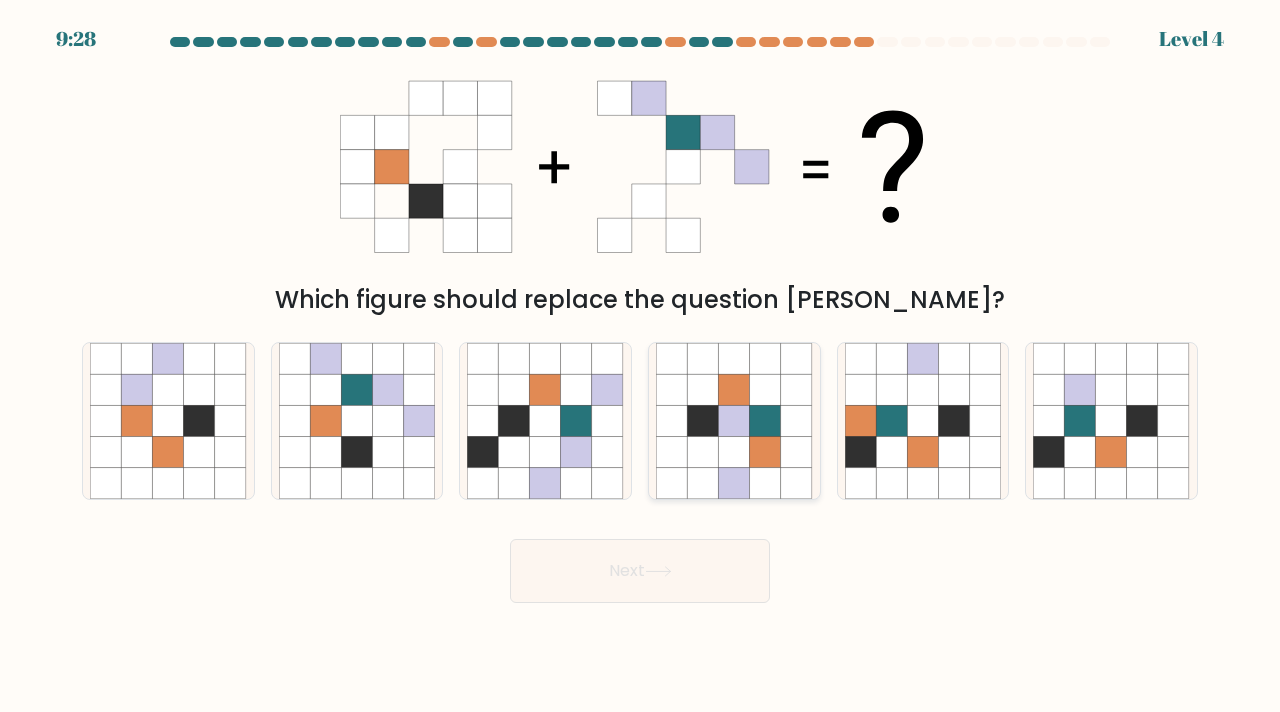 click 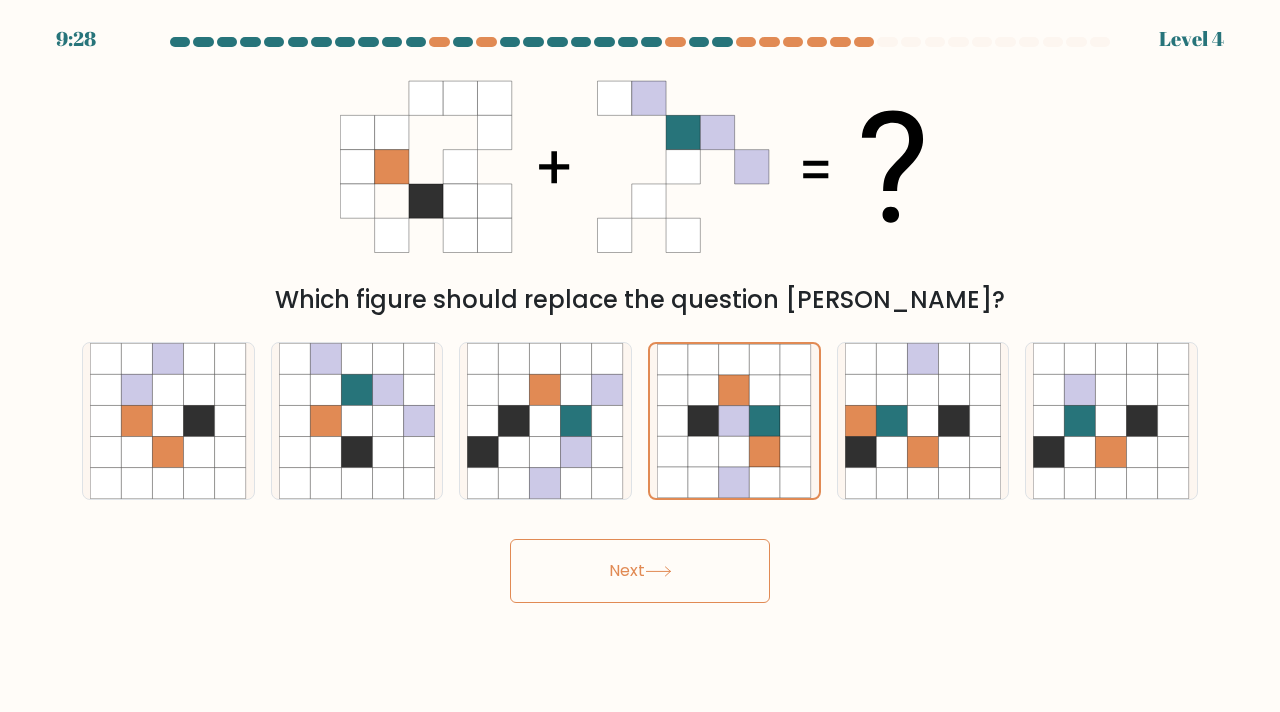 click on "Next" at bounding box center (640, 571) 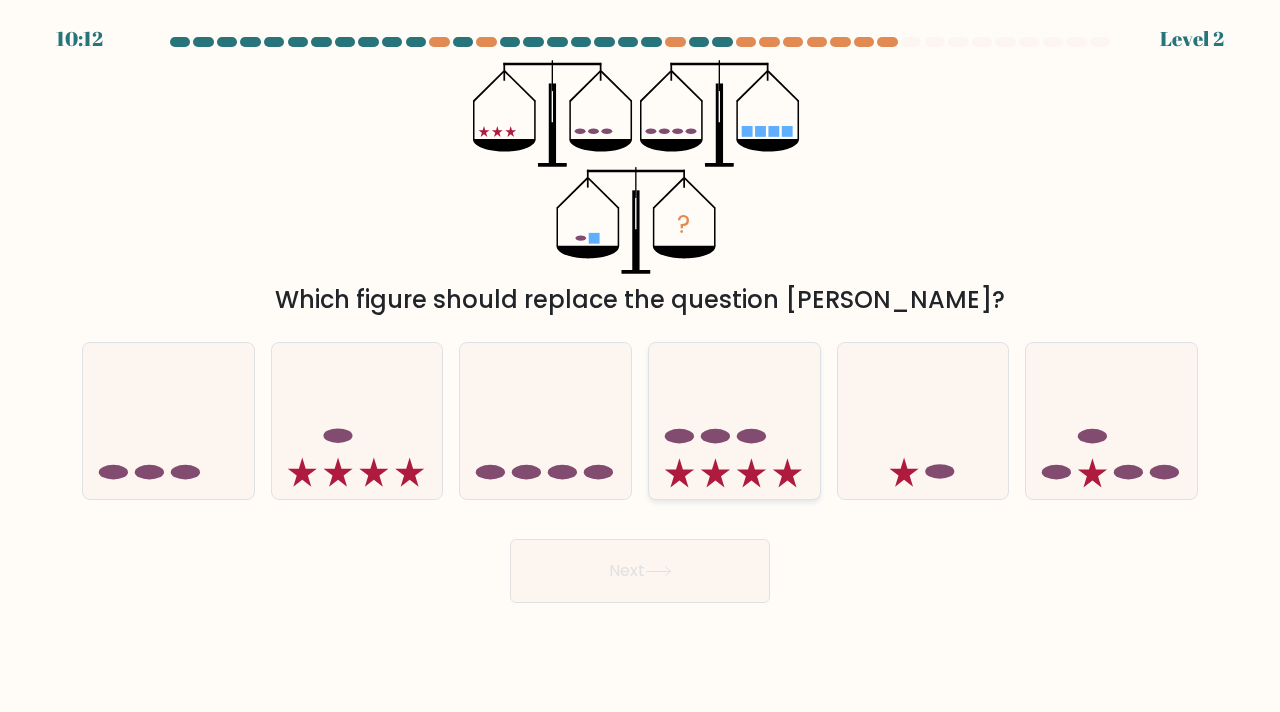 click 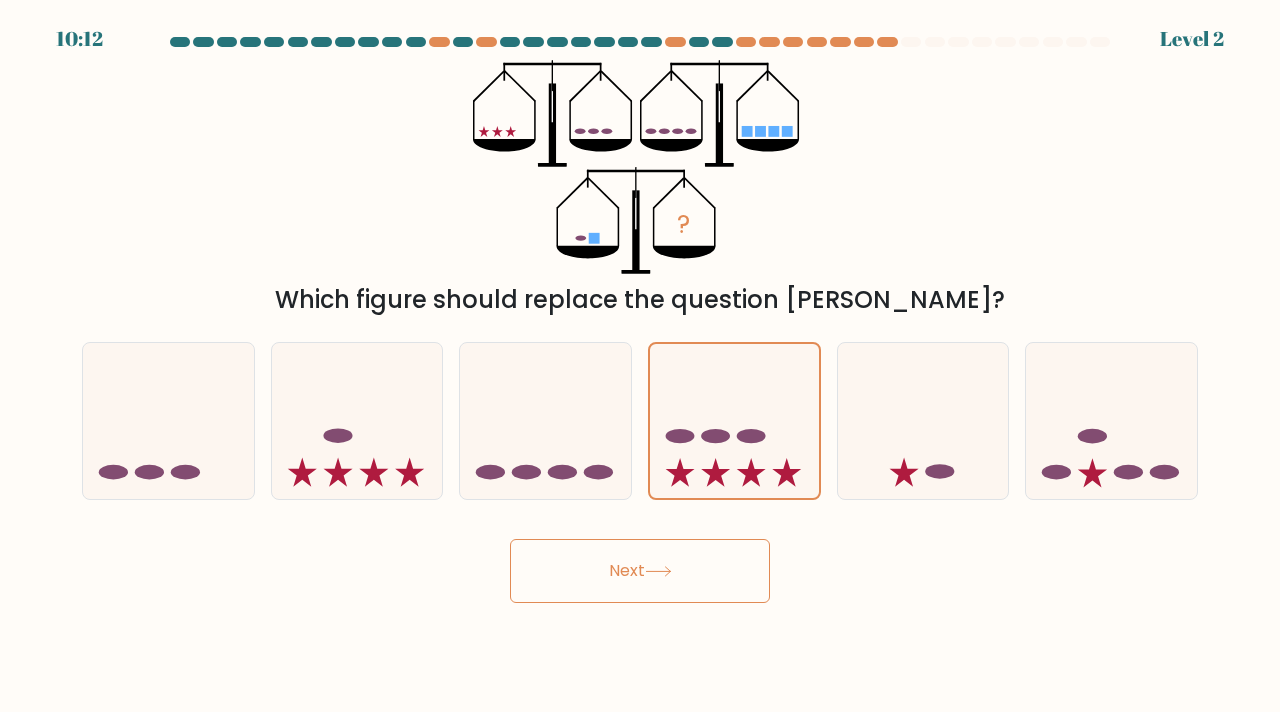 click on "Next" at bounding box center (640, 563) 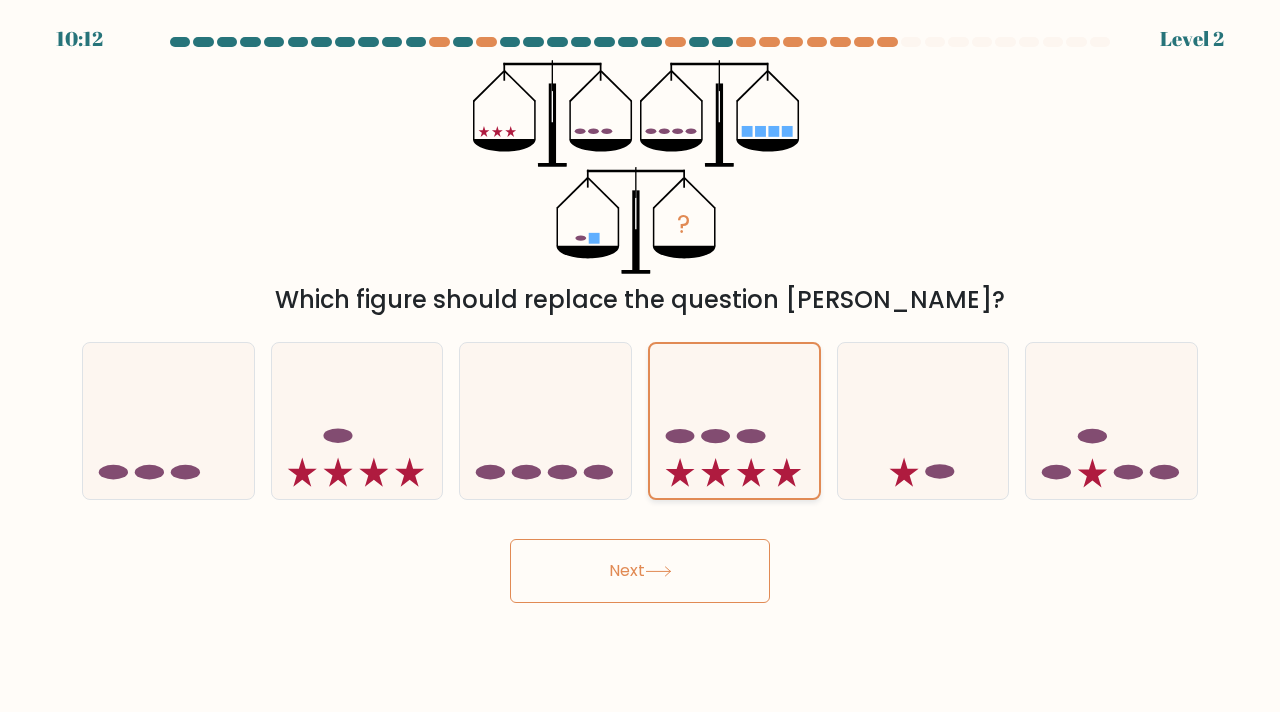 click 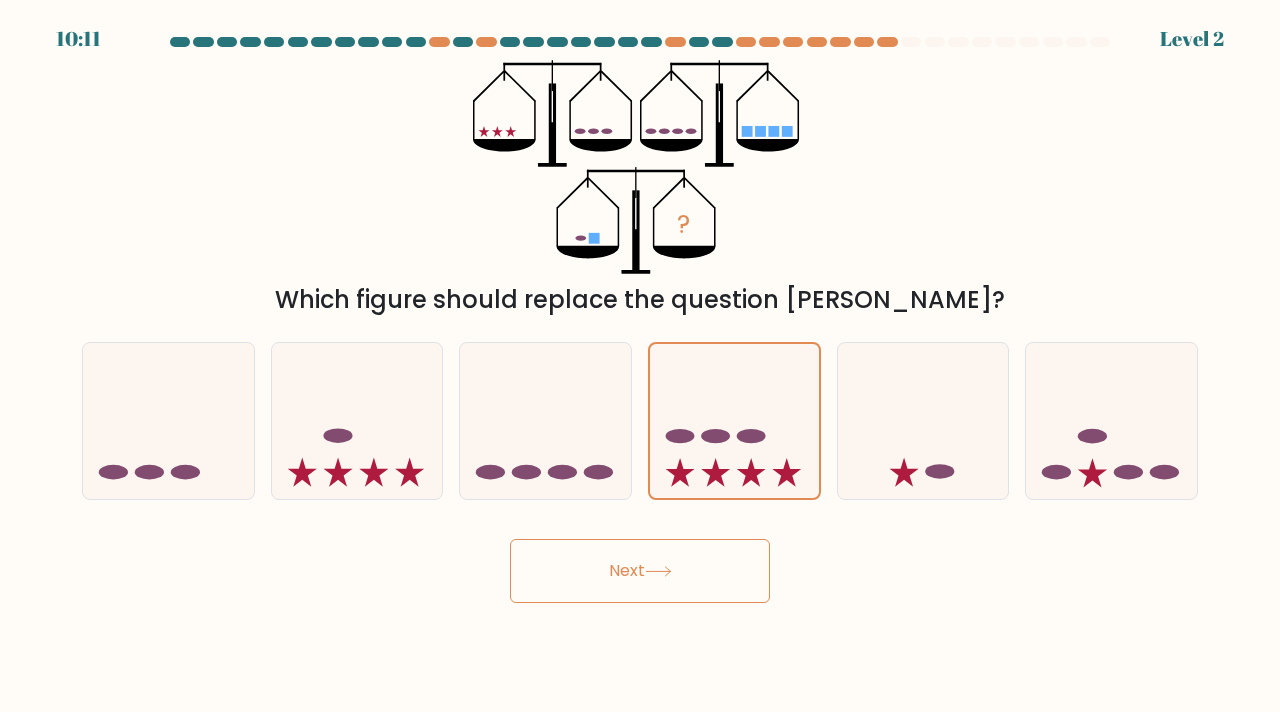 click on "Next" at bounding box center (640, 571) 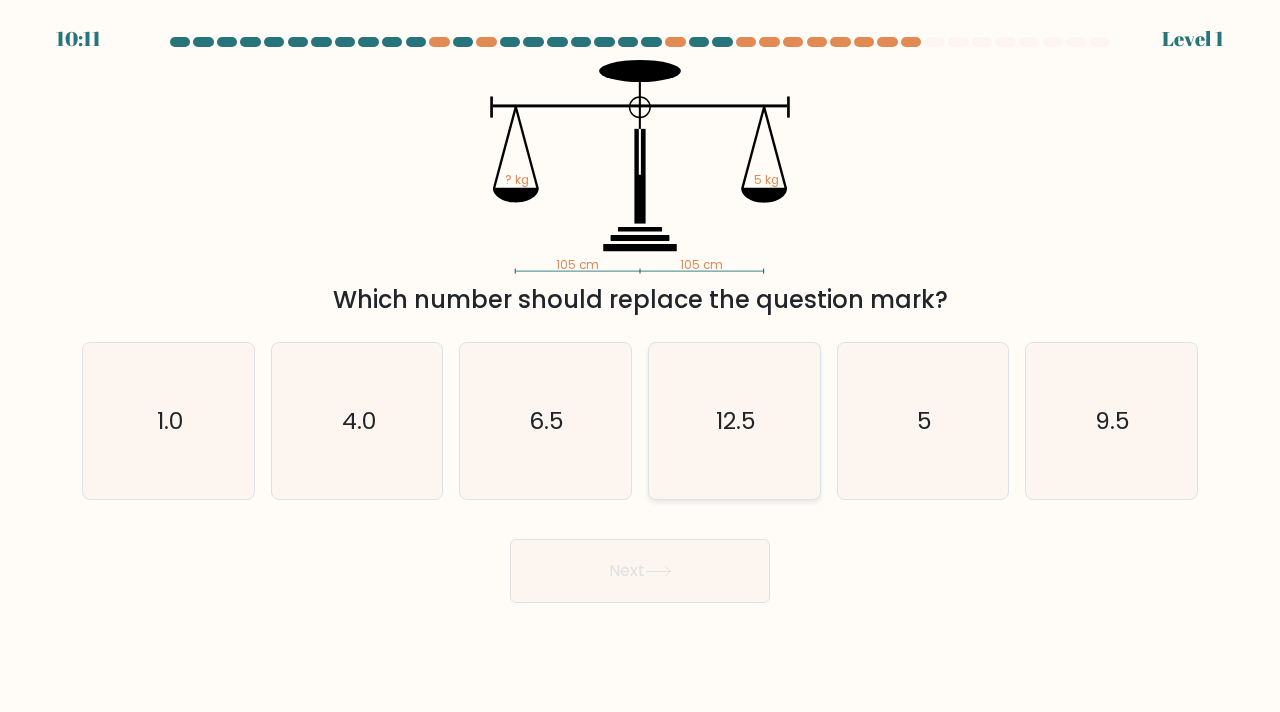 click on "12.5" 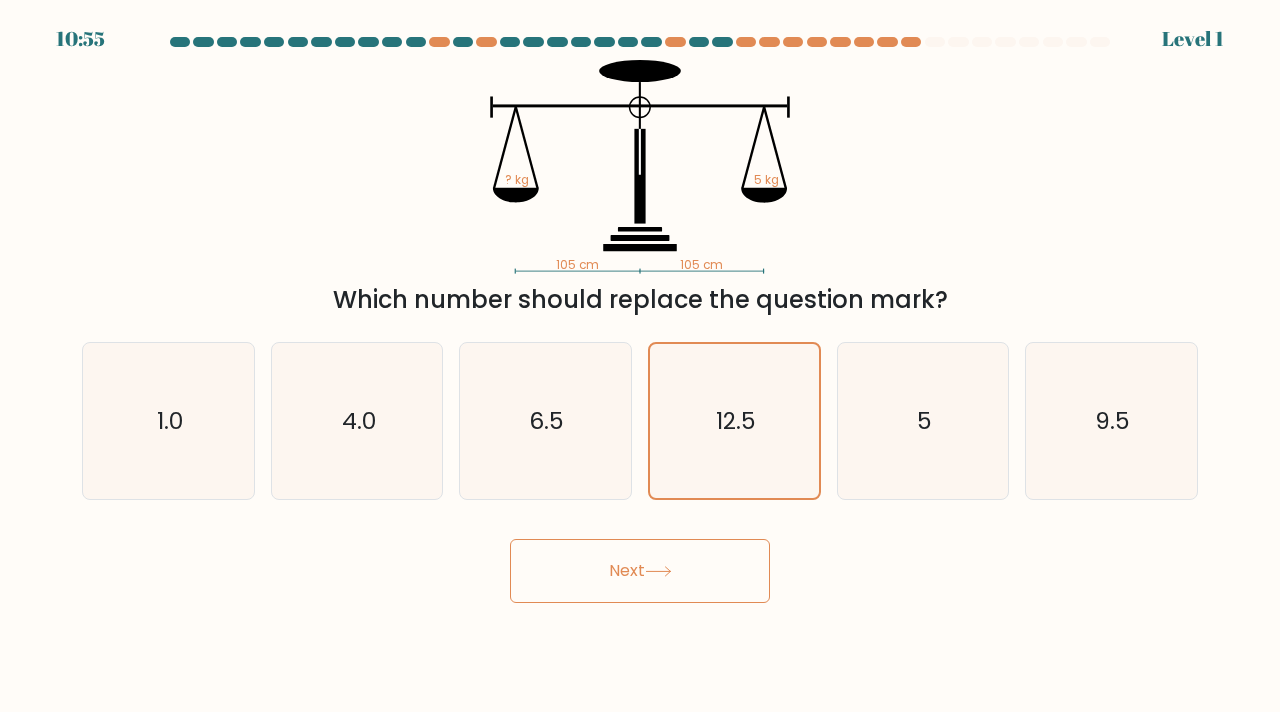 click on "Next" at bounding box center (640, 563) 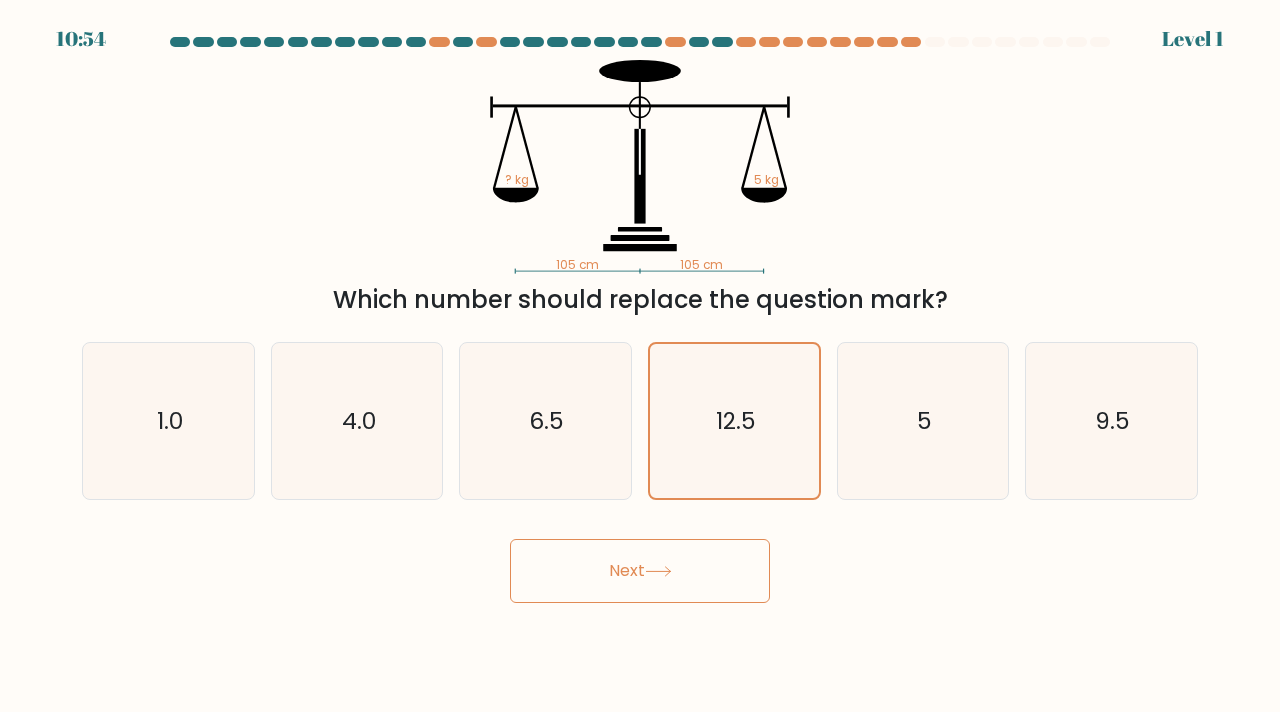 click on "Next" at bounding box center [640, 571] 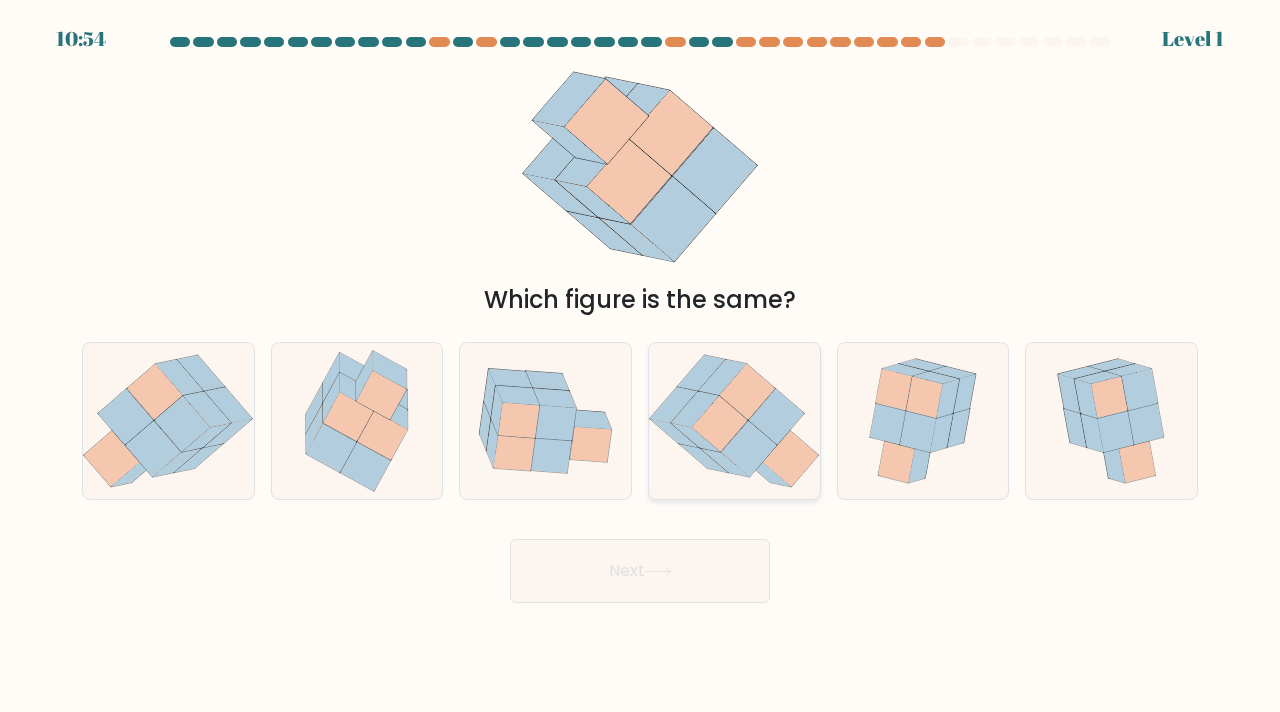 click 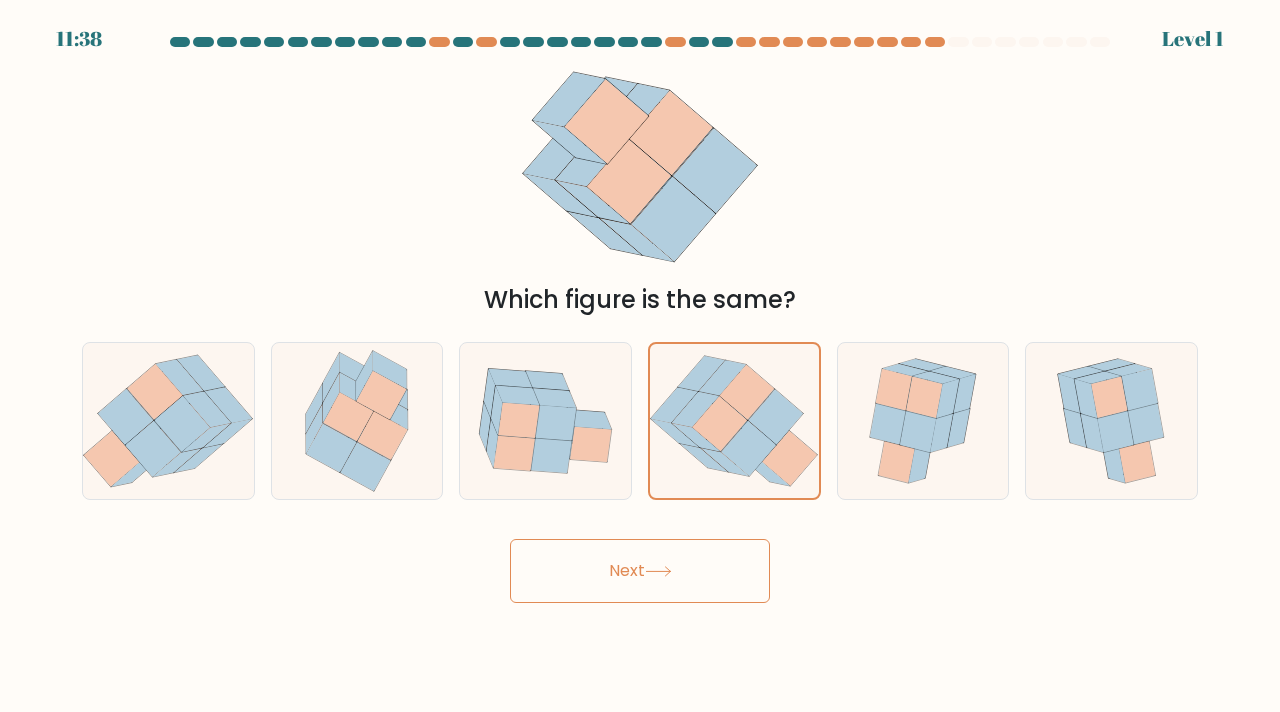 click on "Next" at bounding box center (640, 571) 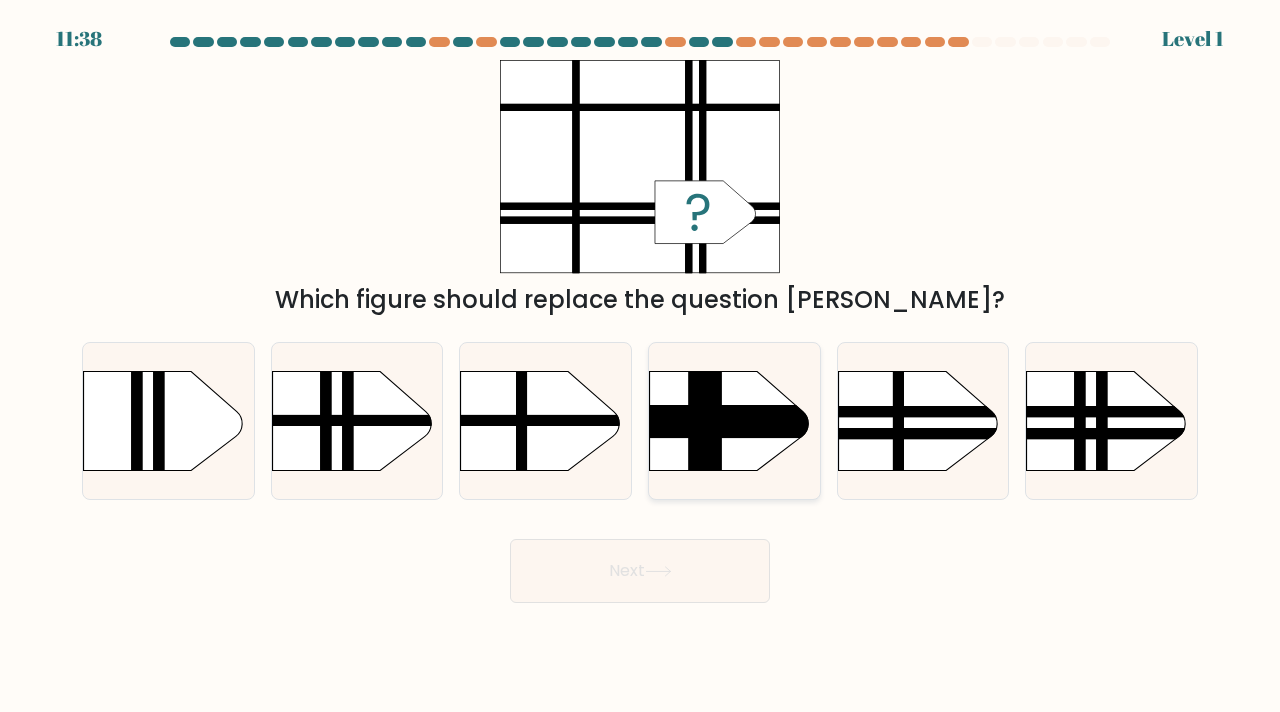 click 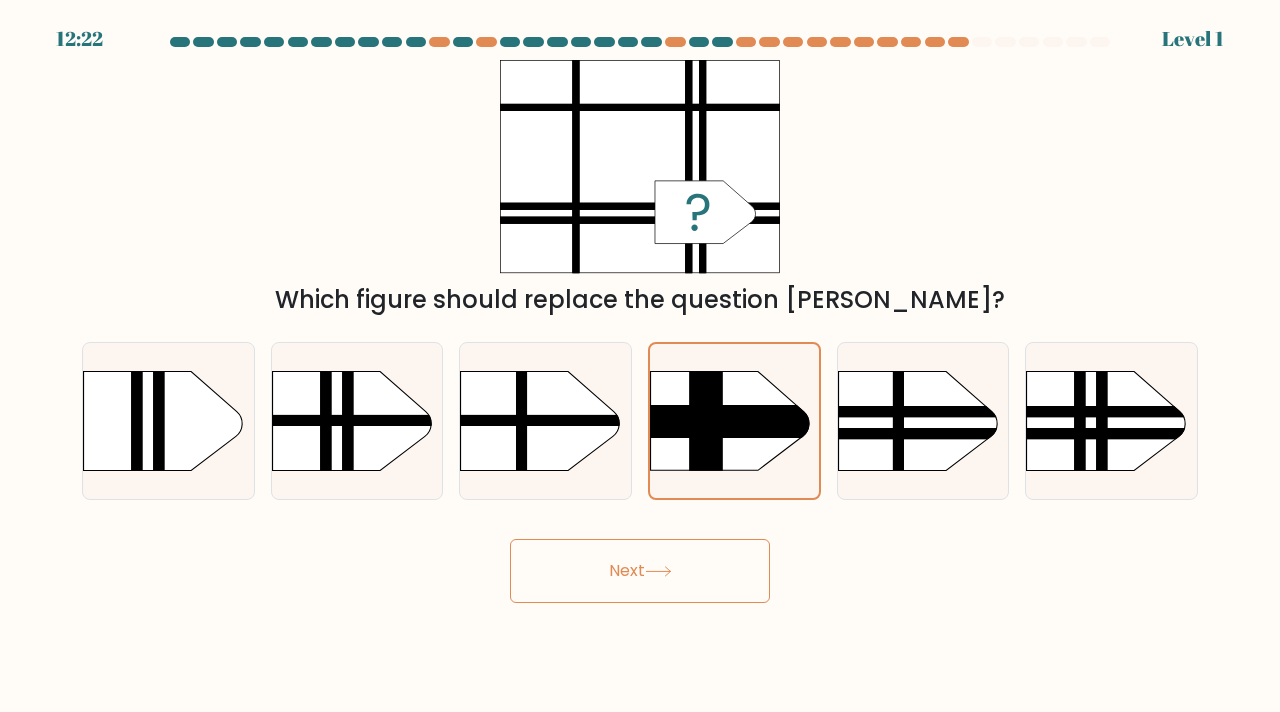 click on "Next" at bounding box center (640, 571) 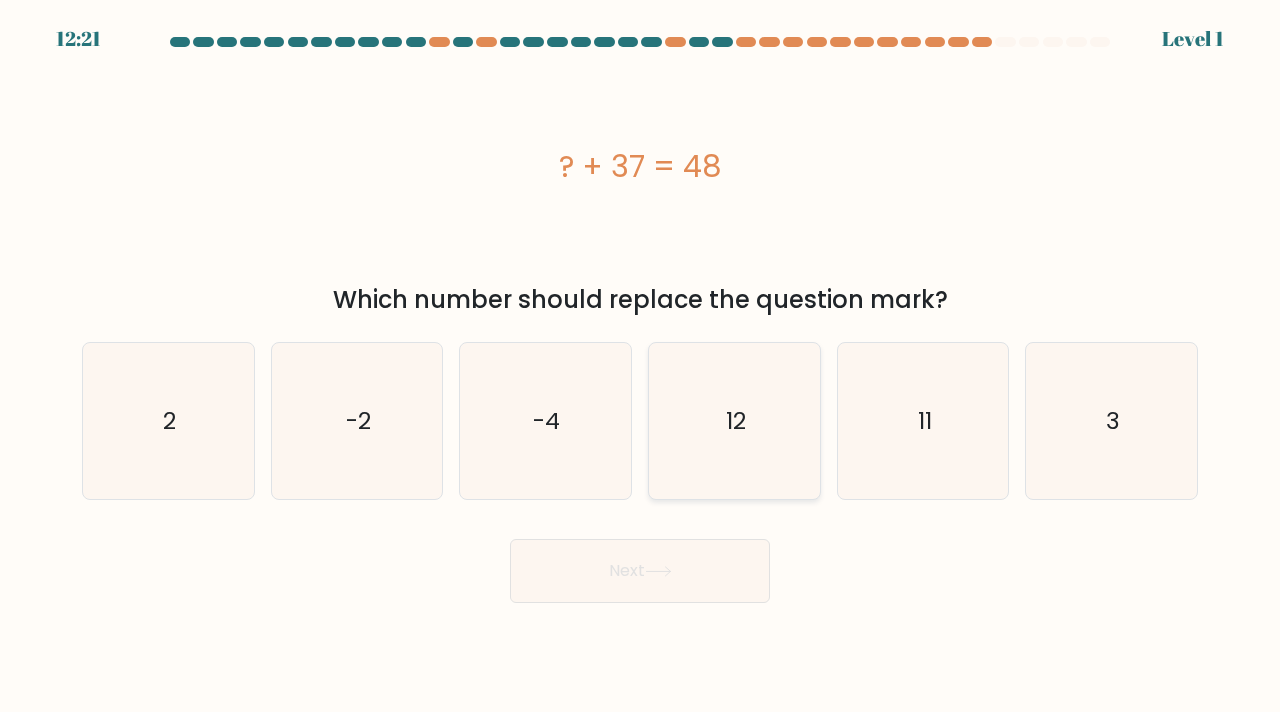 click on "12" 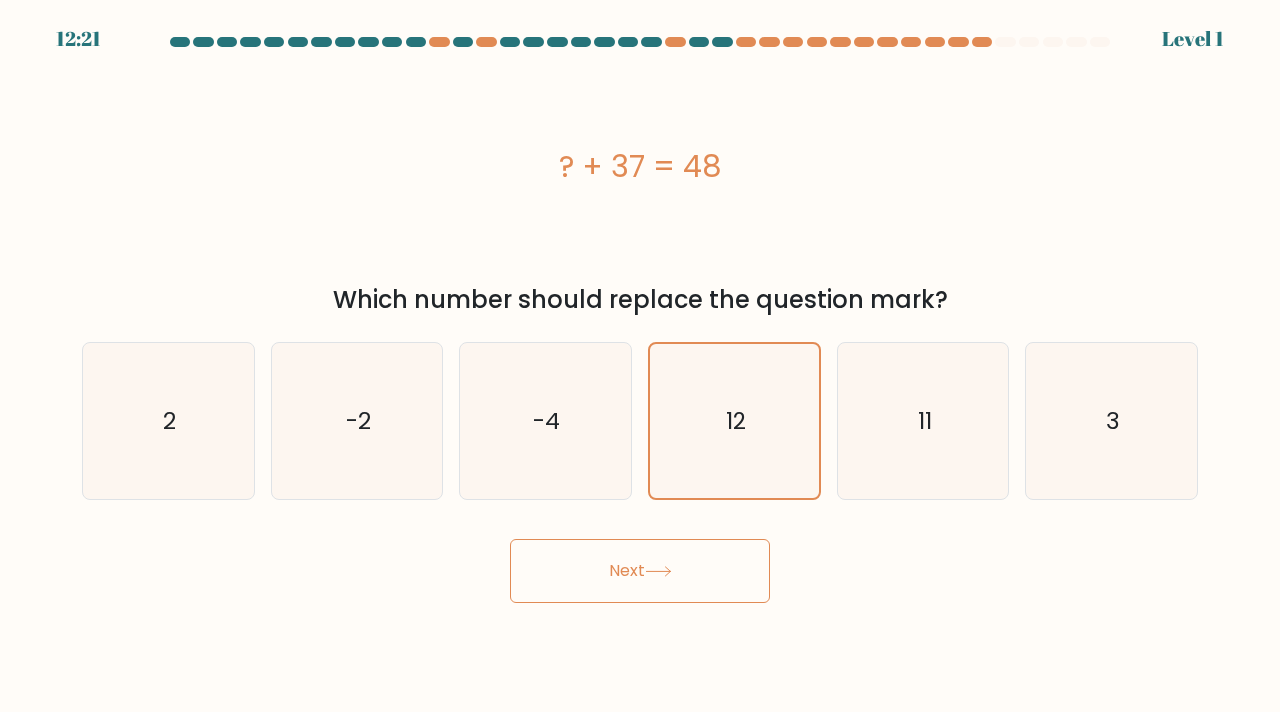 click on "a. 2" at bounding box center [640, 320] 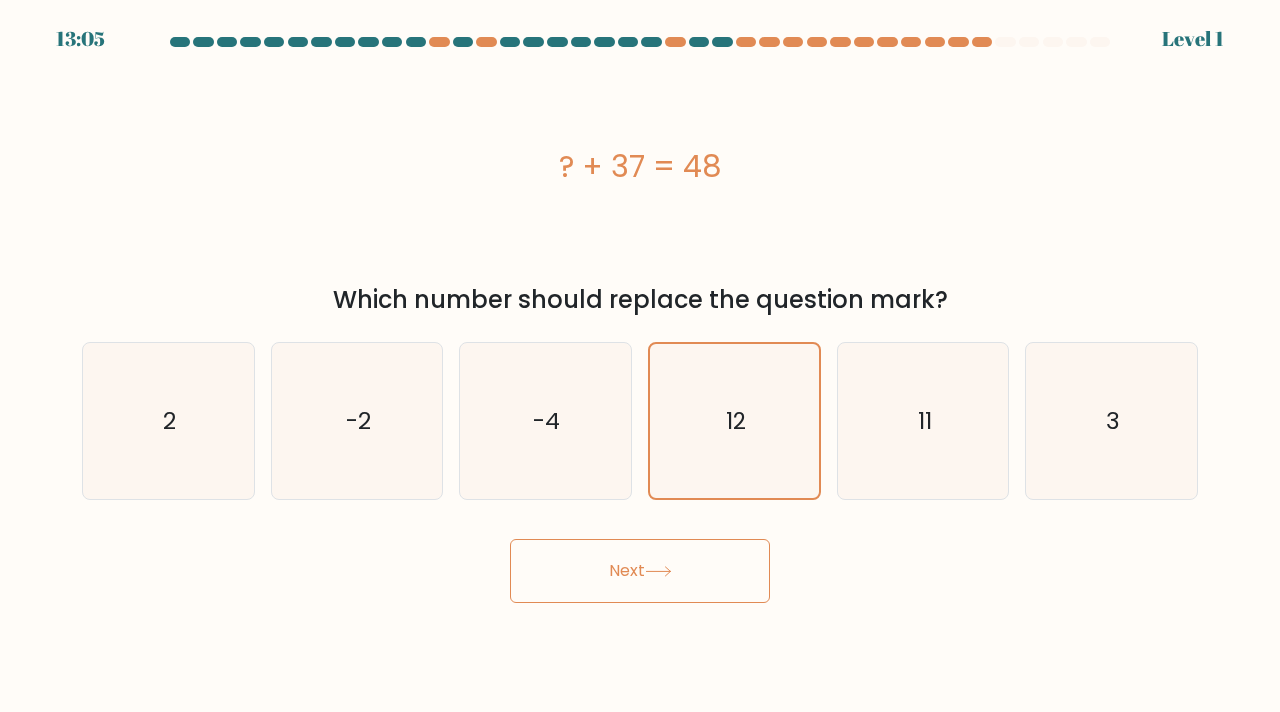click on "Next" at bounding box center [640, 571] 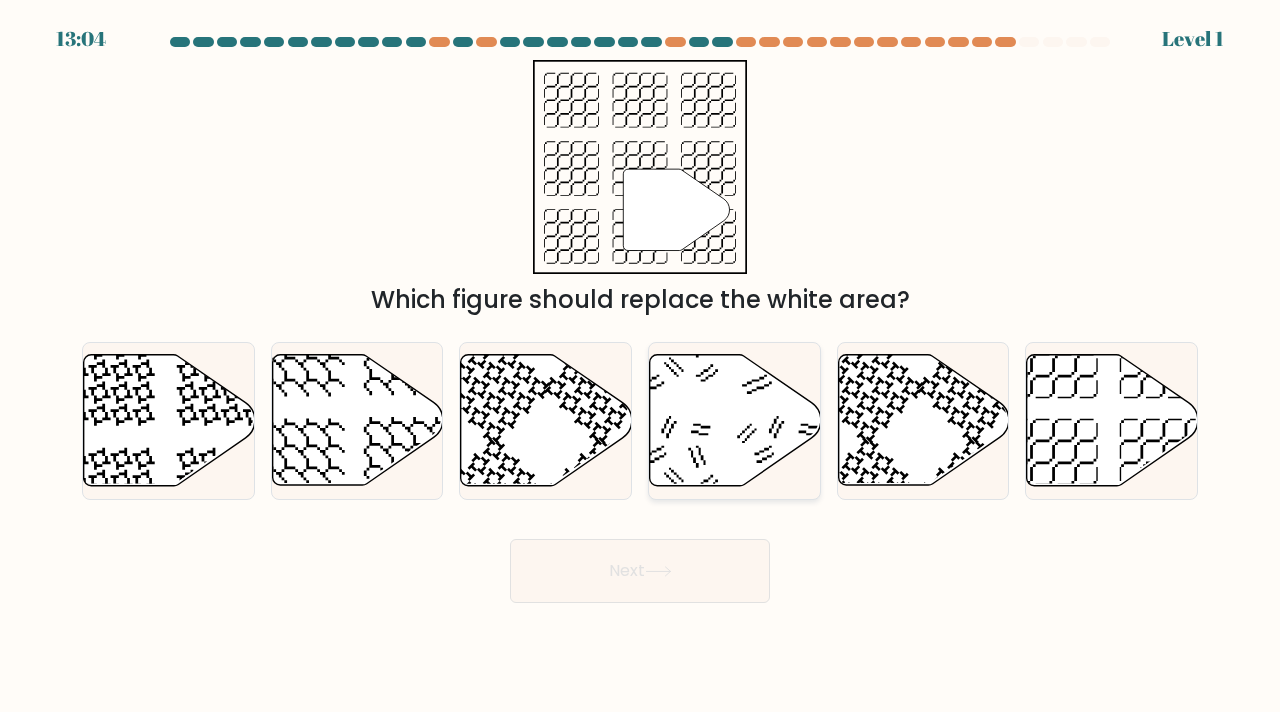click 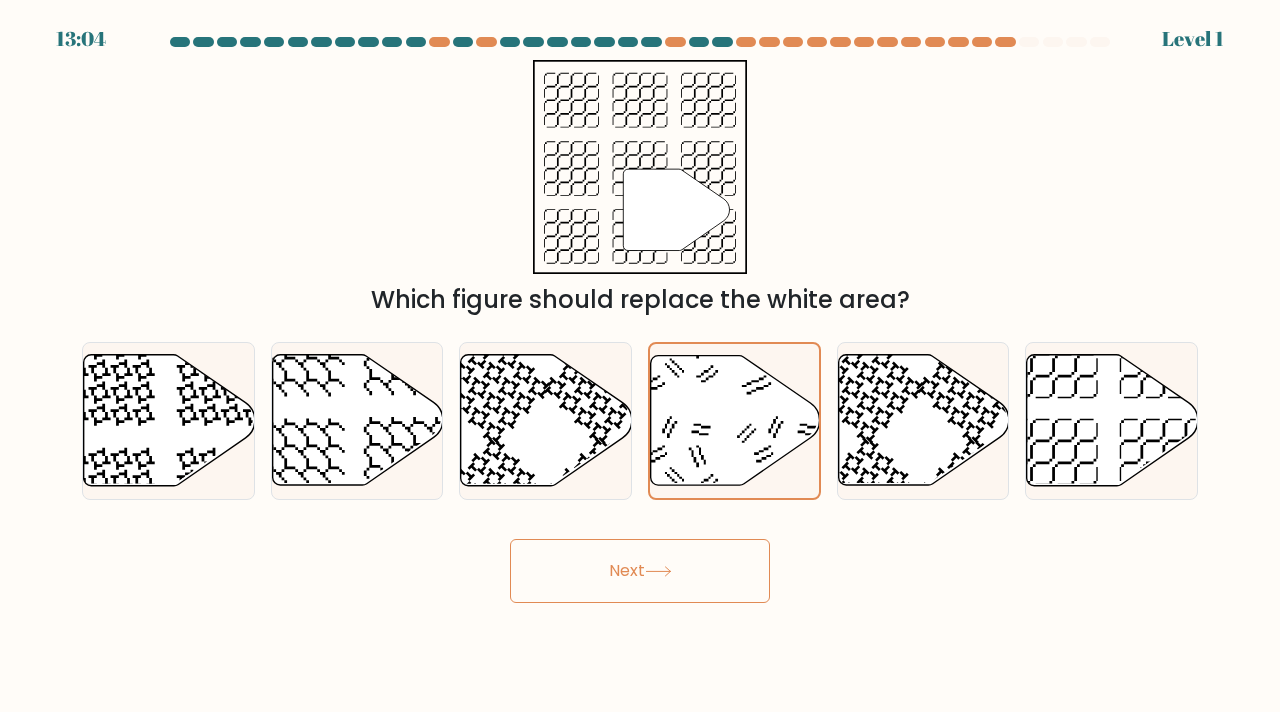 click on "Next" at bounding box center (640, 571) 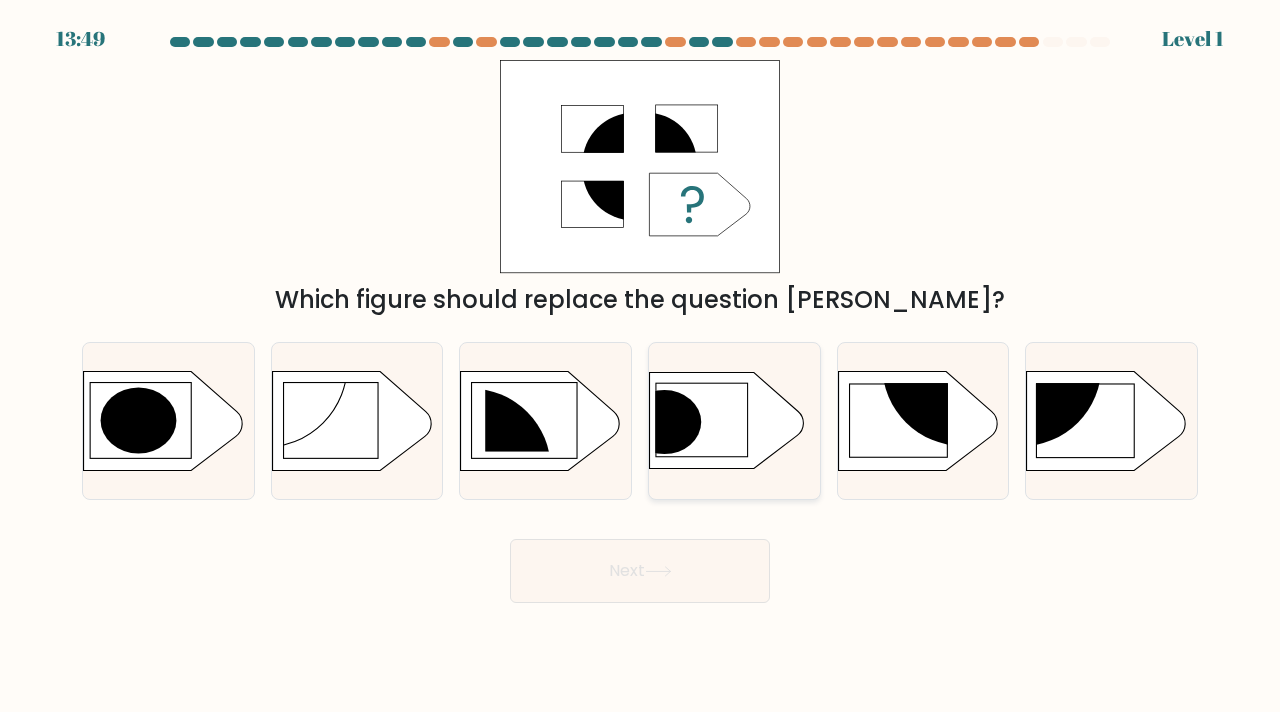 click 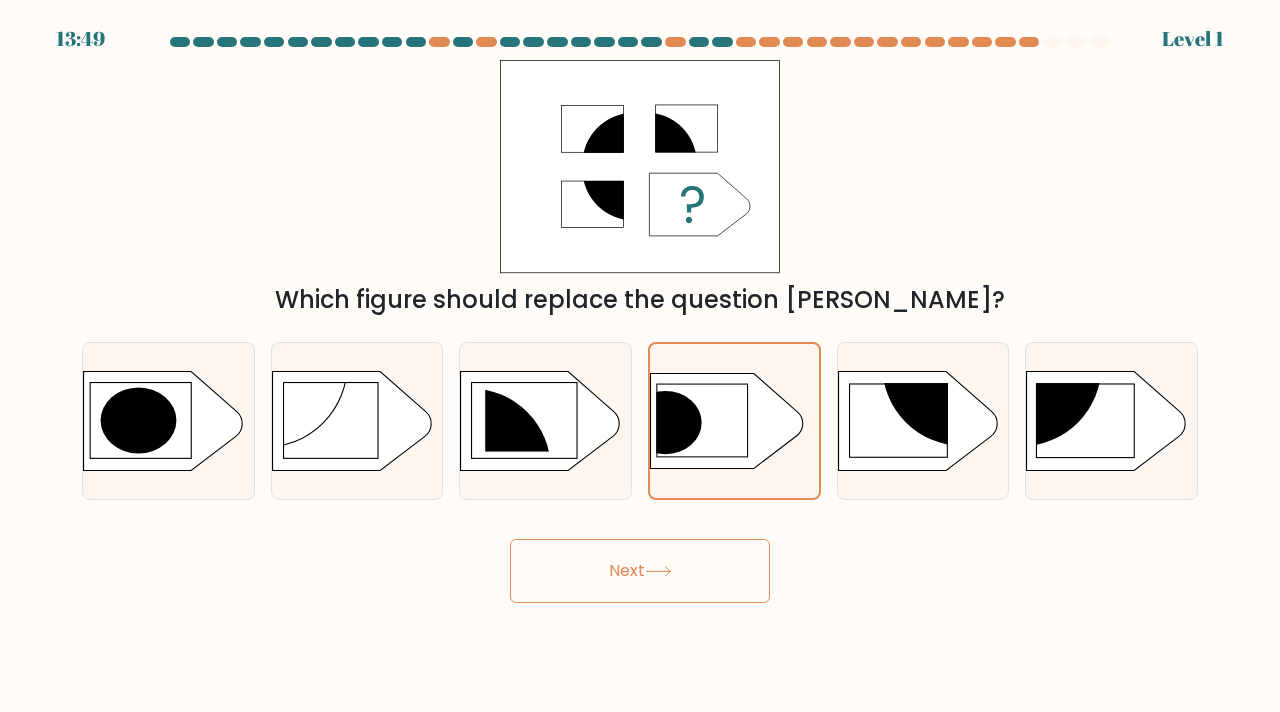 click on "Next" at bounding box center (640, 571) 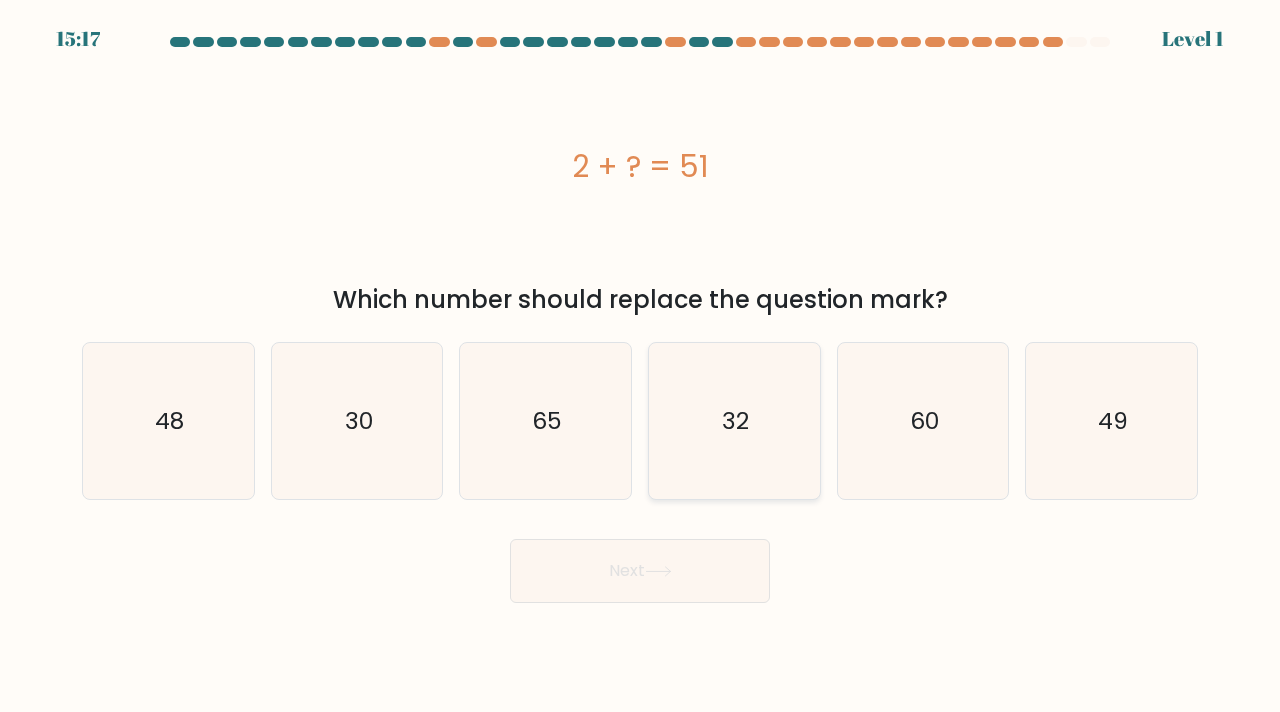 click on "32" 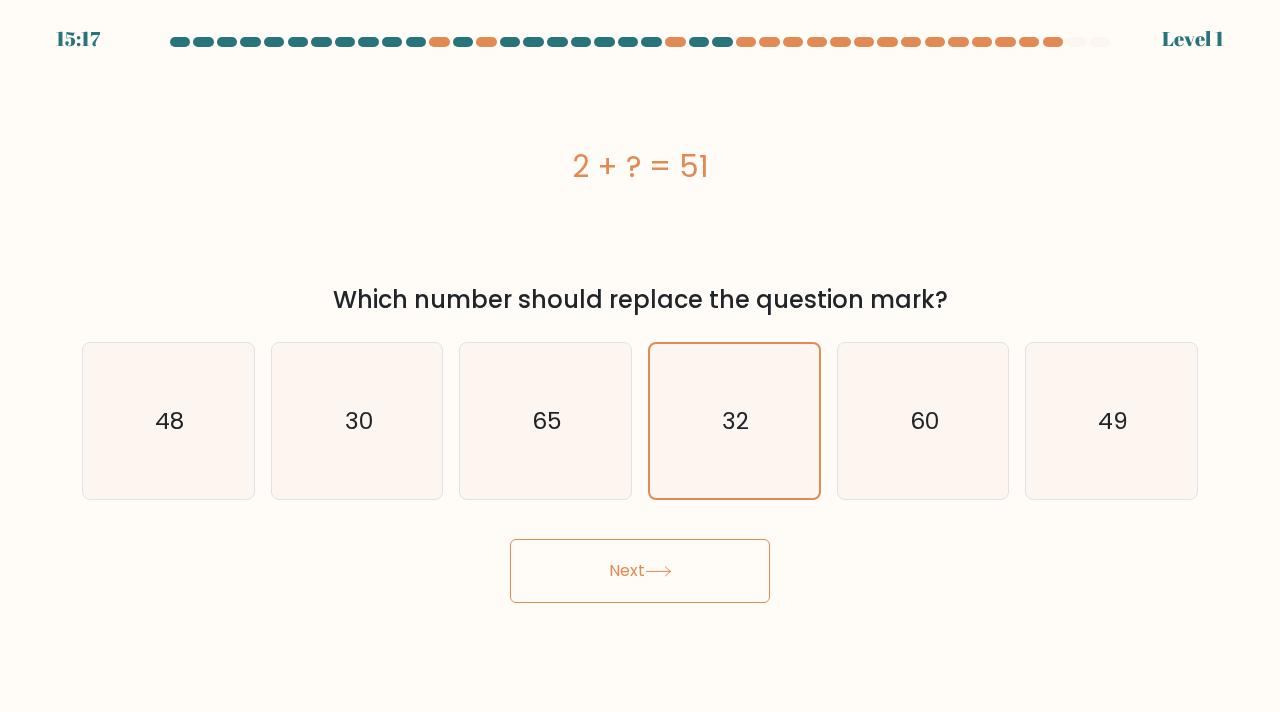 click on "Next" at bounding box center [640, 571] 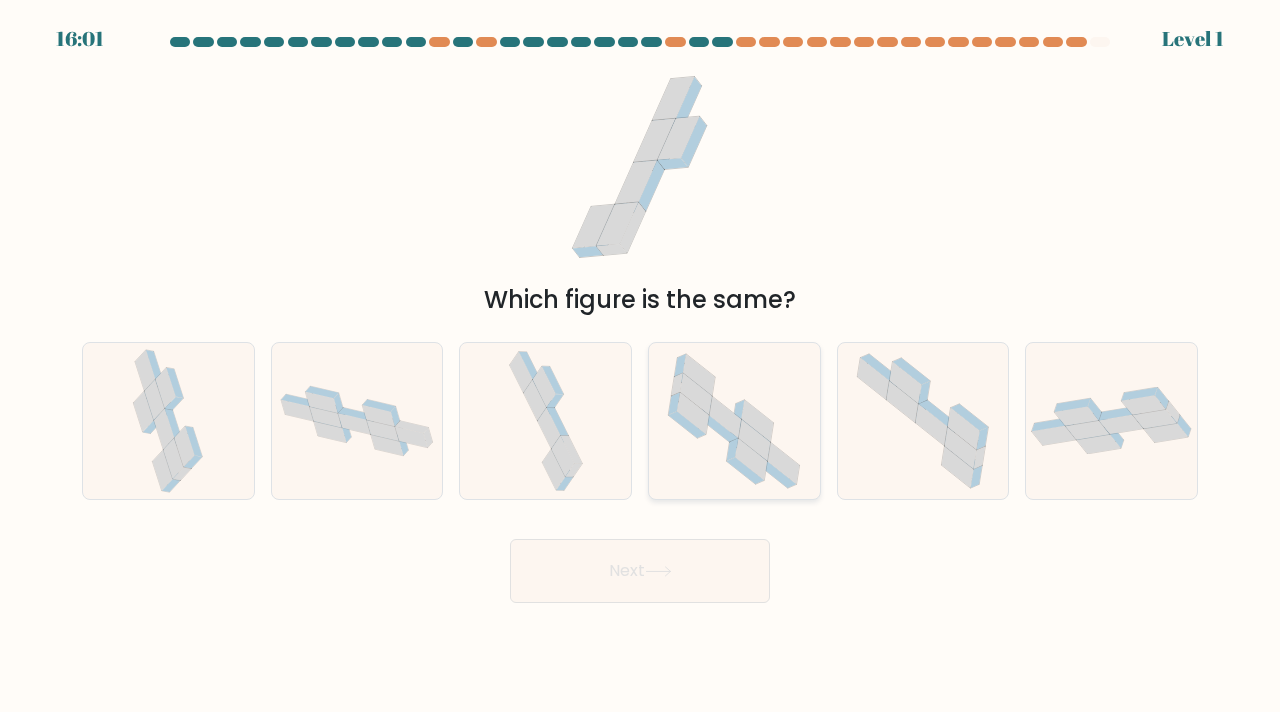 click 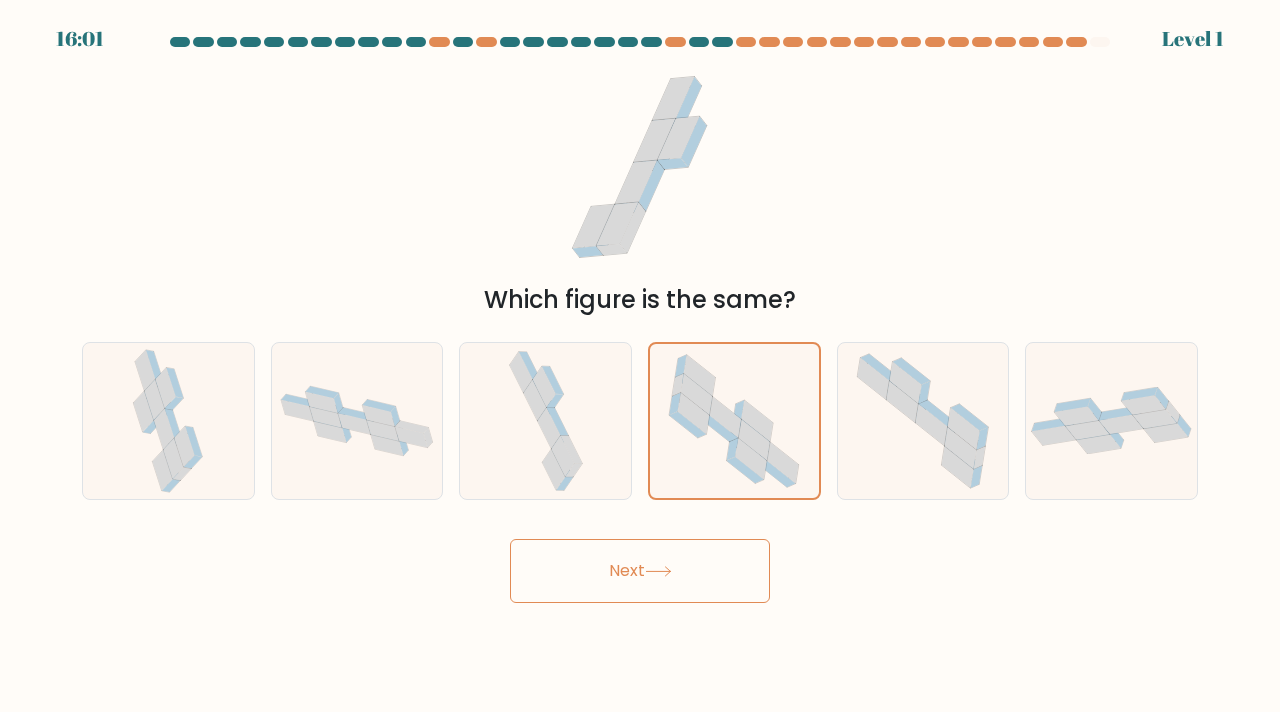 click 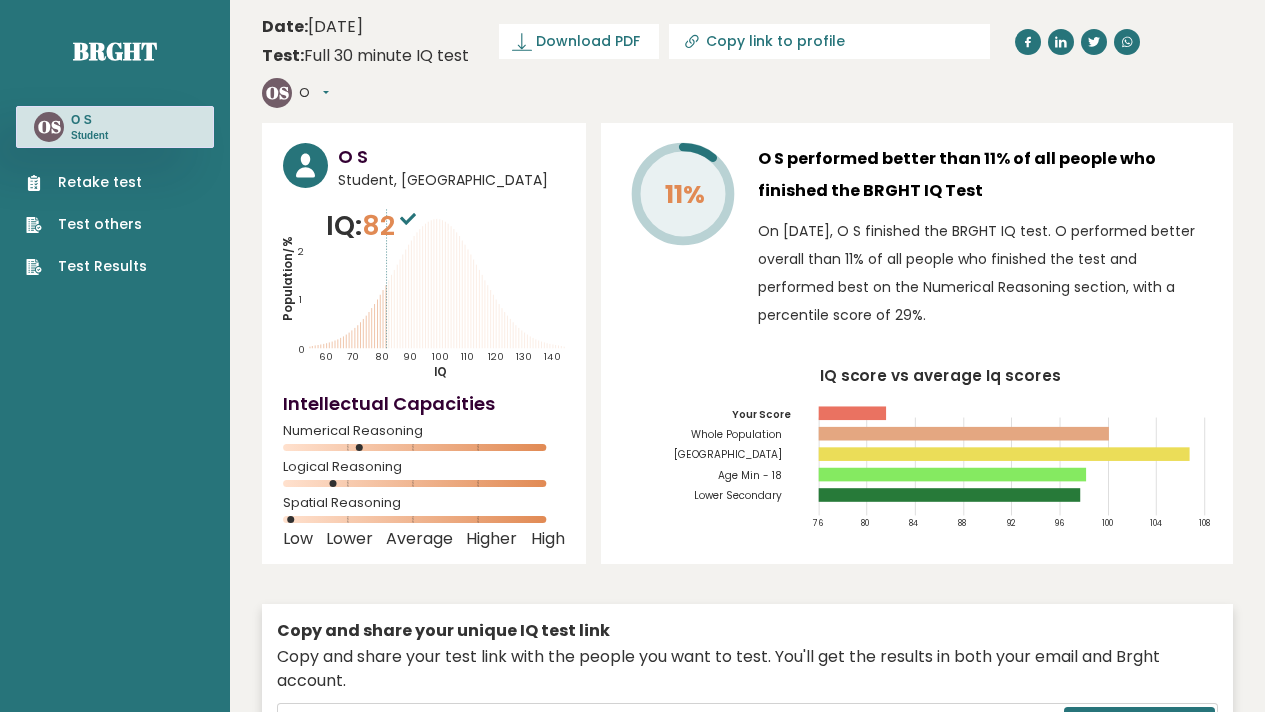 scroll, scrollTop: 0, scrollLeft: 0, axis: both 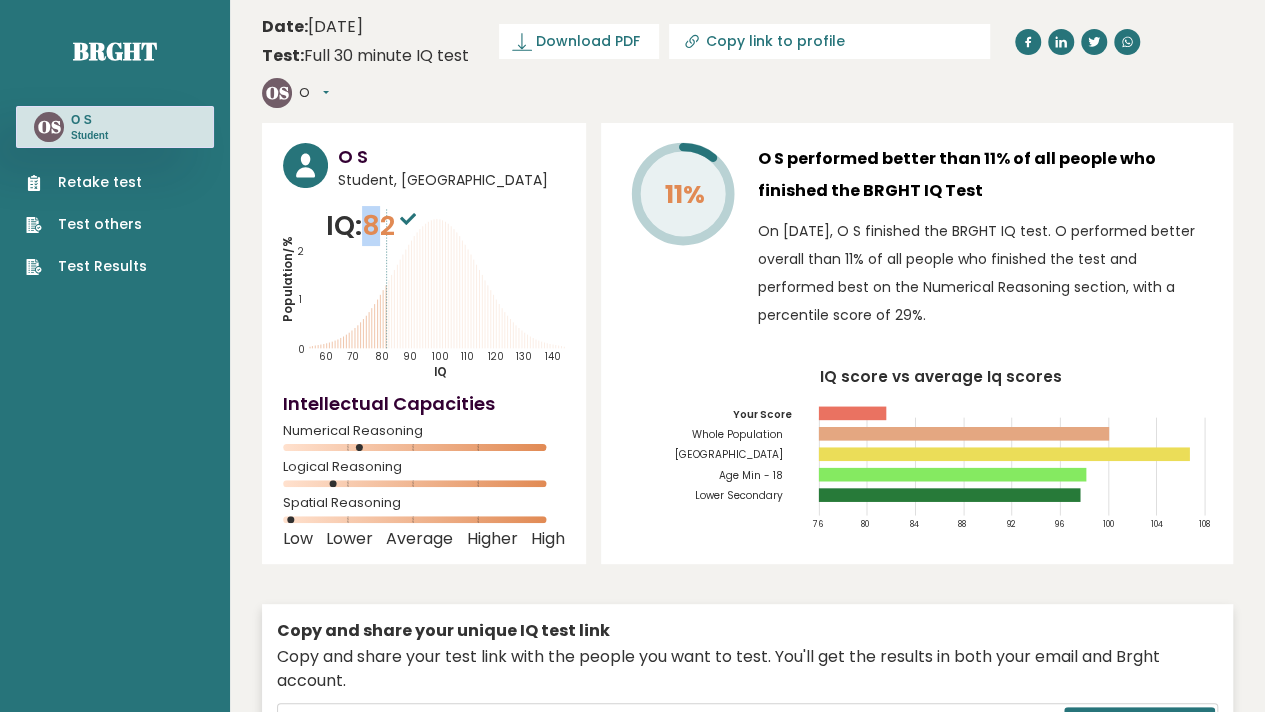 drag, startPoint x: 366, startPoint y: 188, endPoint x: 385, endPoint y: 186, distance: 19.104973 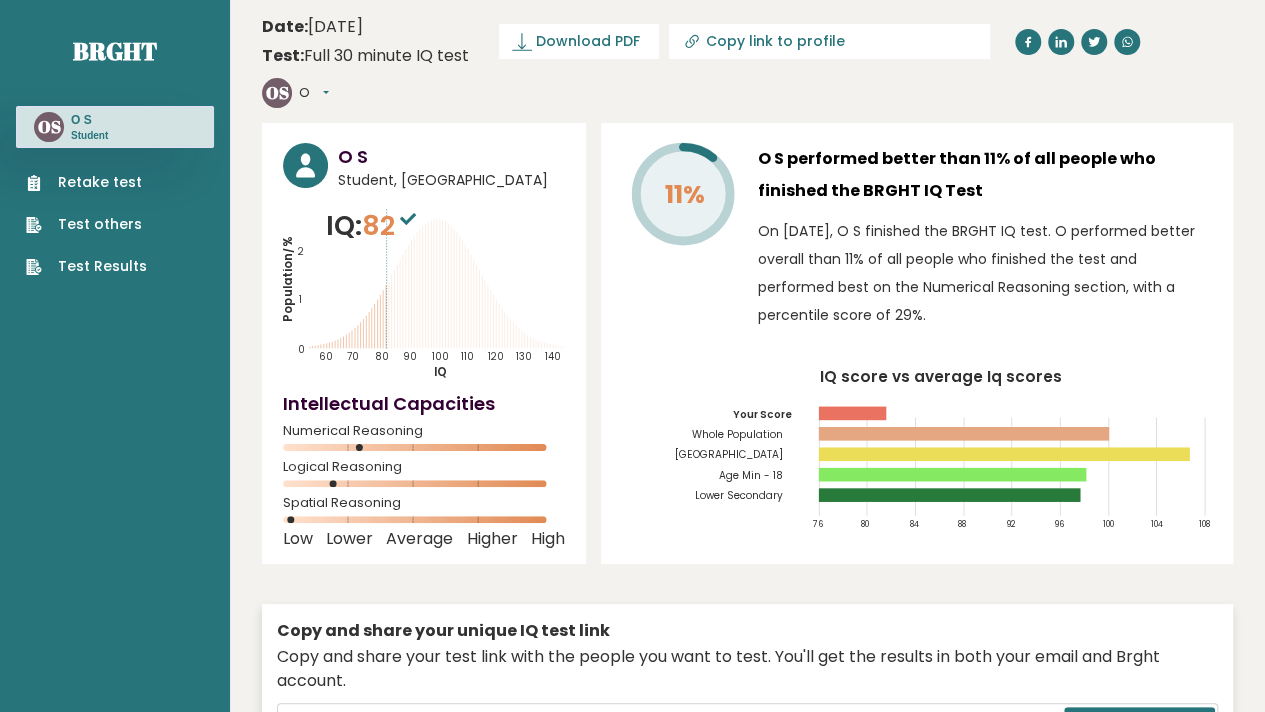 click 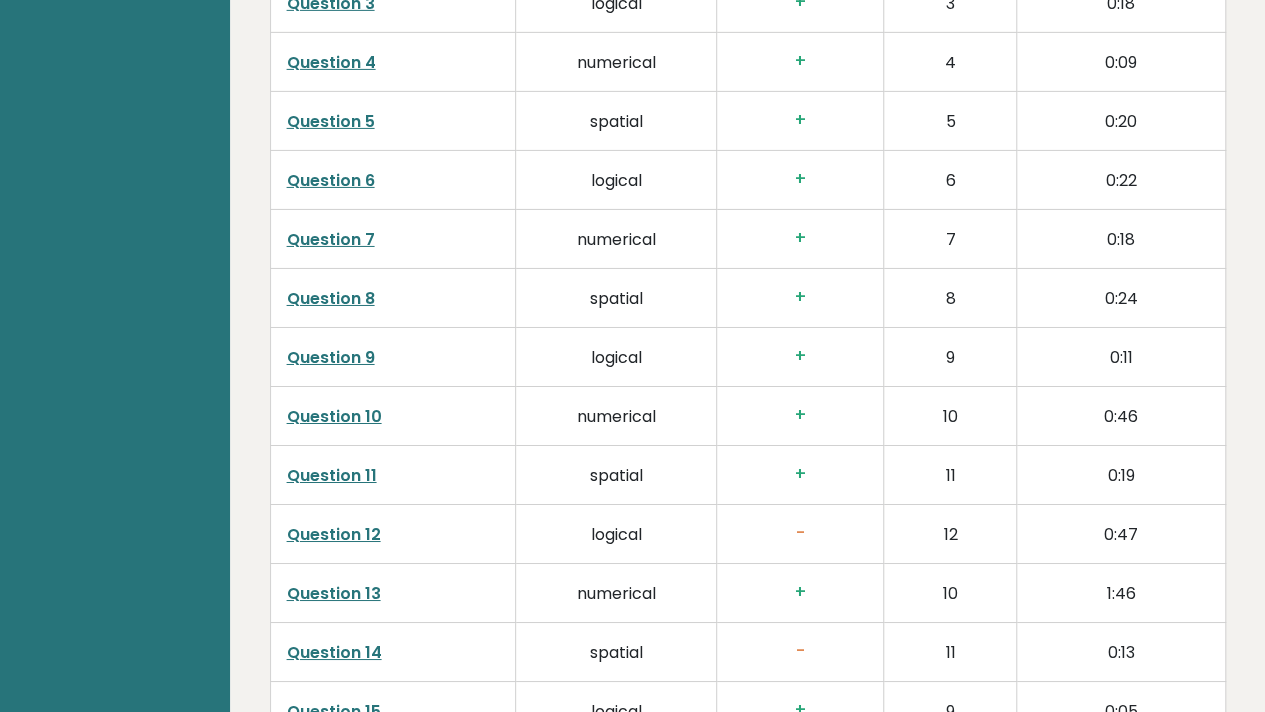 scroll, scrollTop: 3343, scrollLeft: 0, axis: vertical 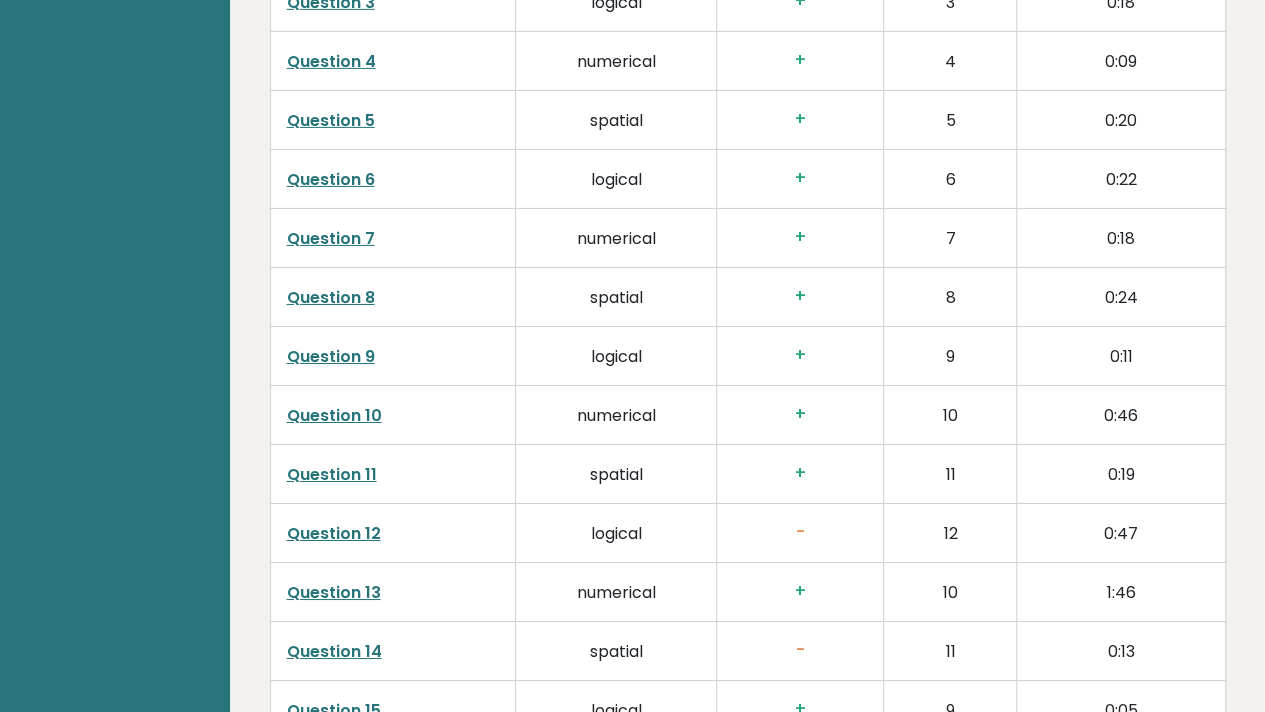click on "Question
12" at bounding box center [334, 533] 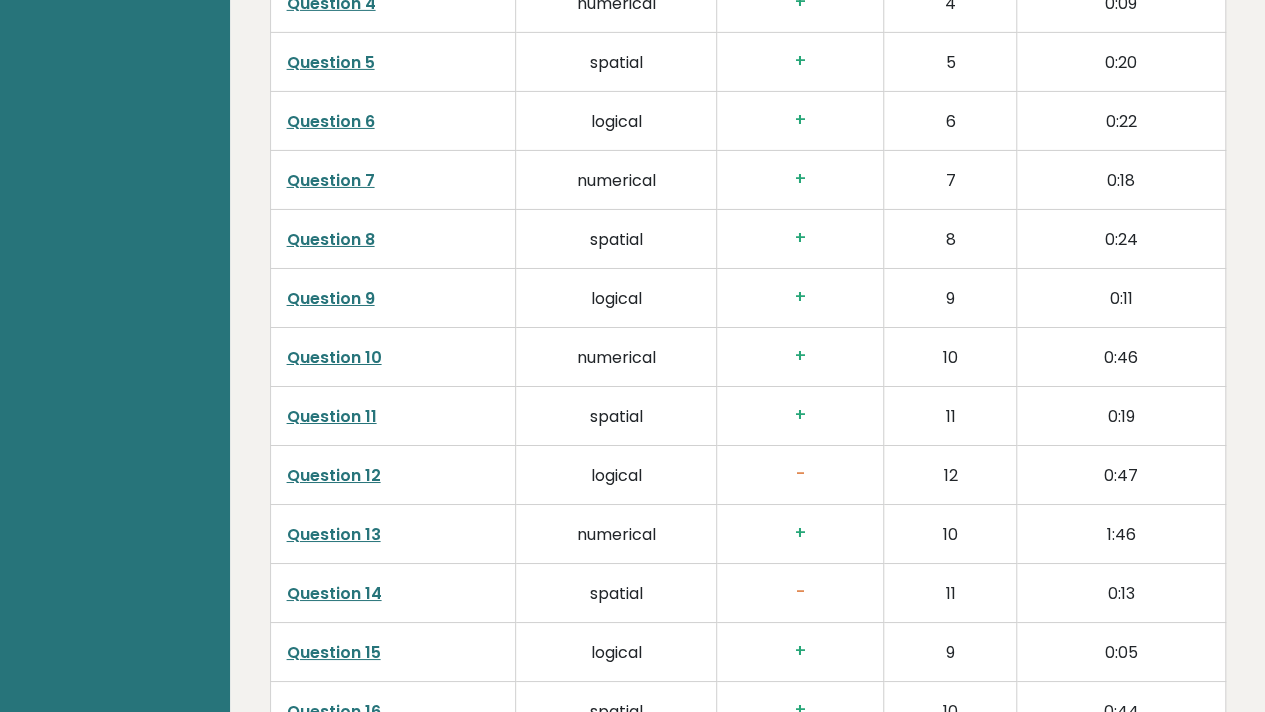 click on "Question
14" at bounding box center (334, 593) 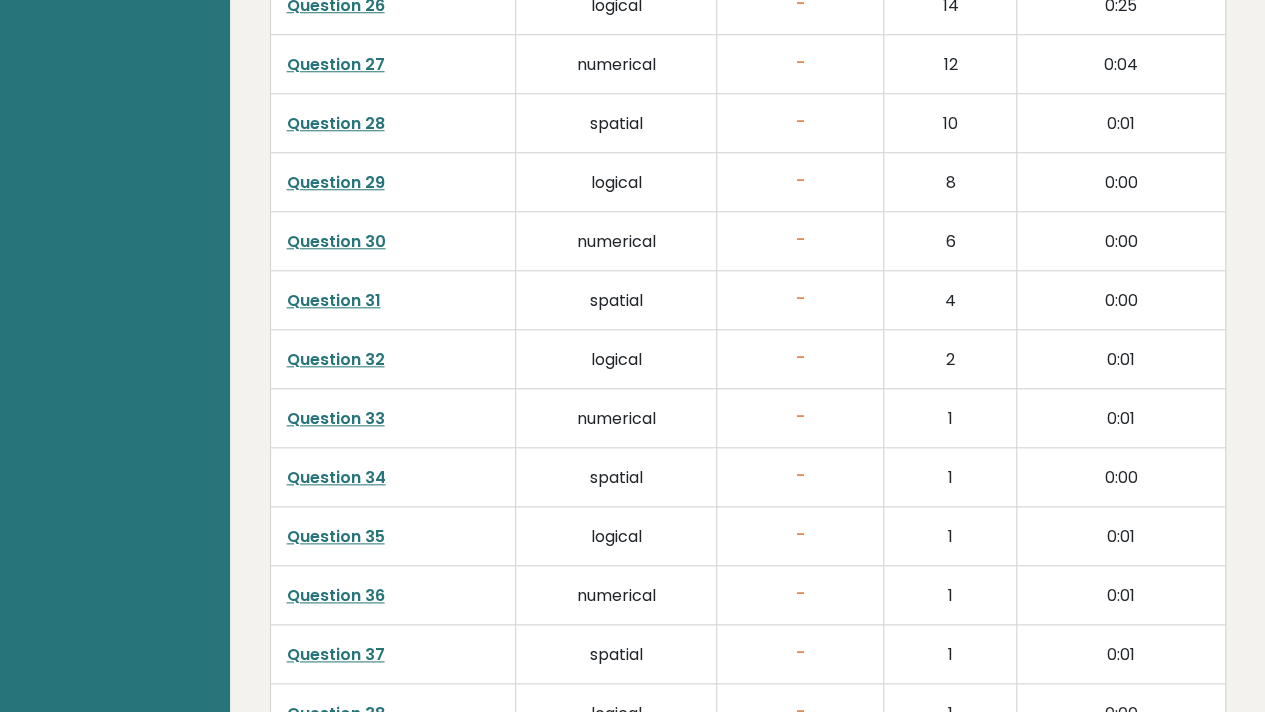 scroll, scrollTop: 5178, scrollLeft: 0, axis: vertical 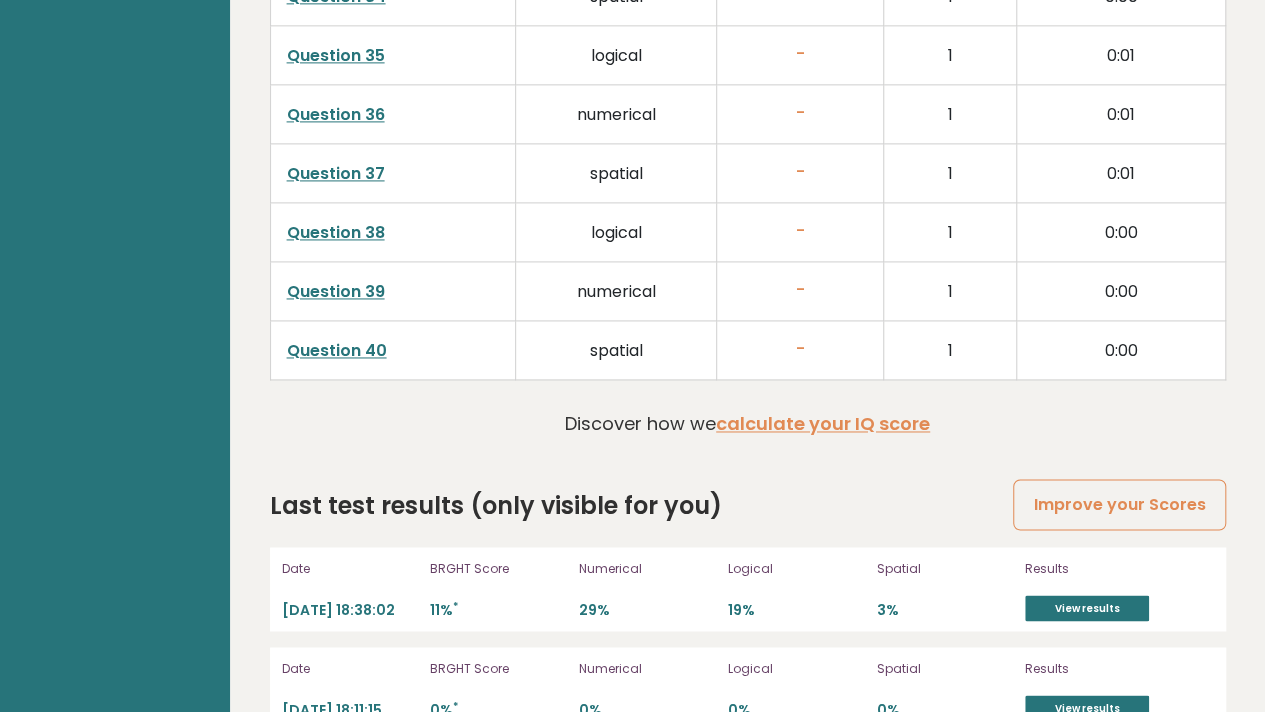 click on "Question
40" at bounding box center (337, 350) 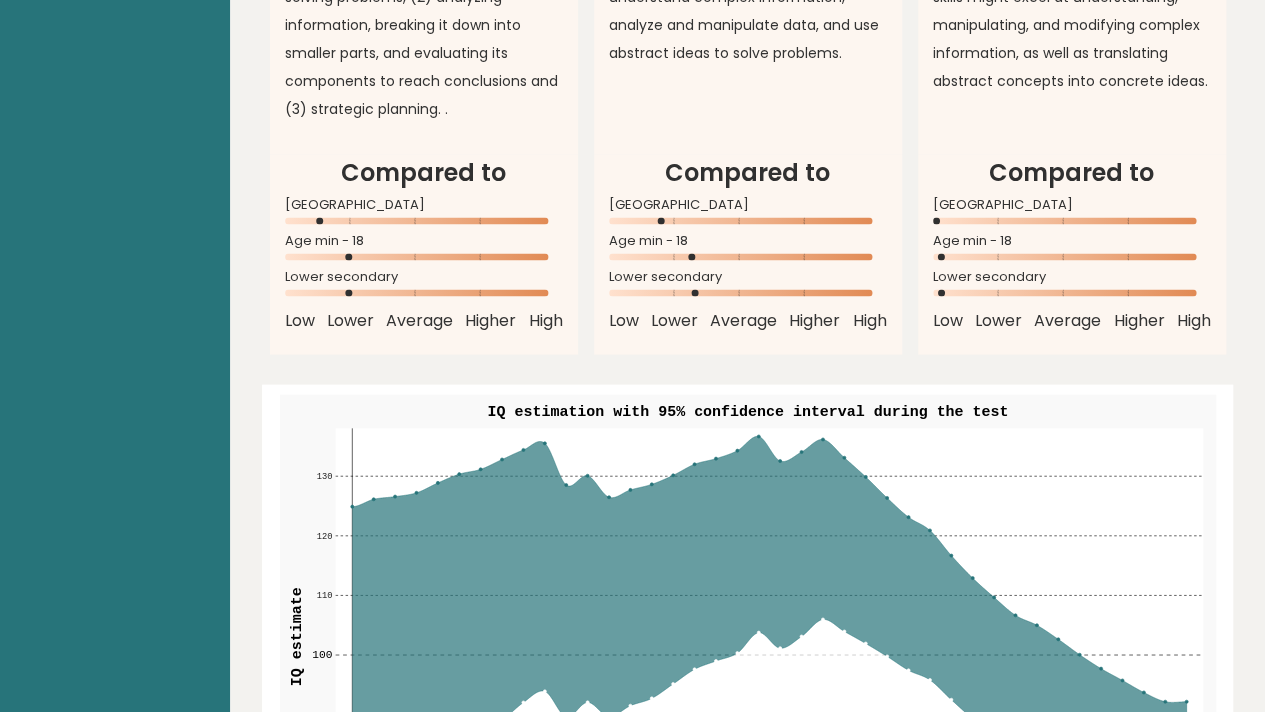 scroll, scrollTop: 2049, scrollLeft: 0, axis: vertical 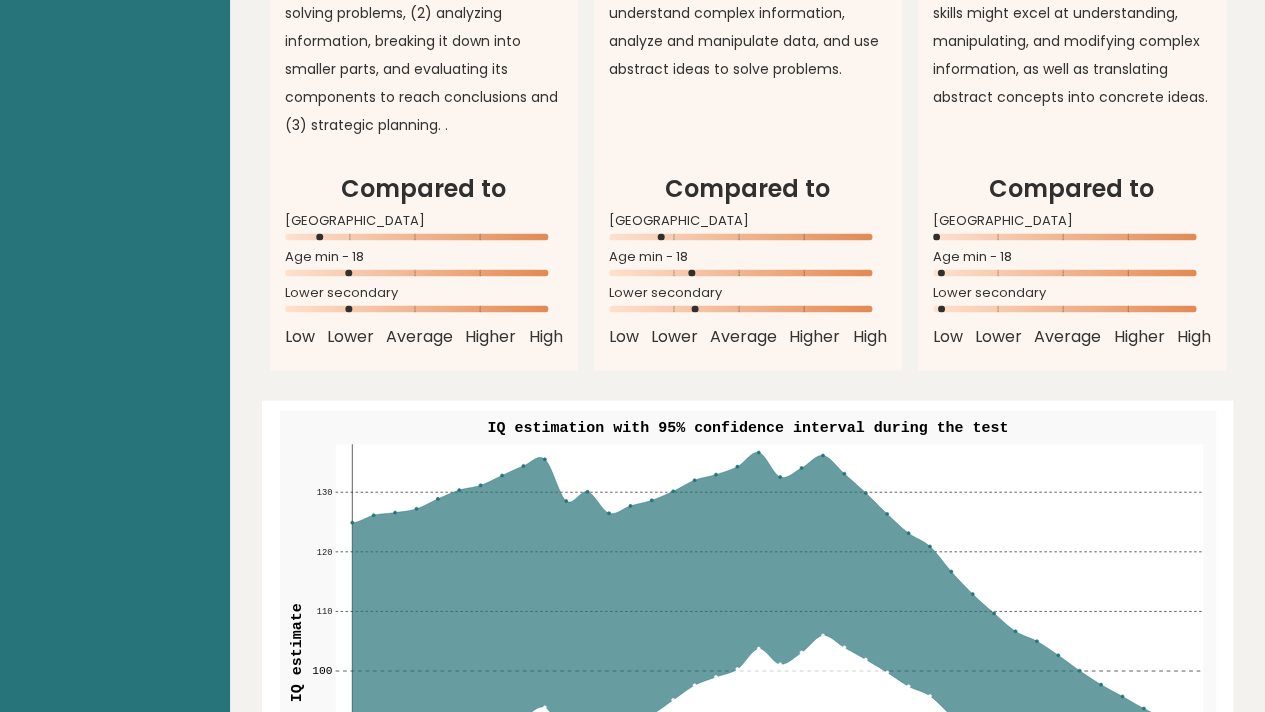 click 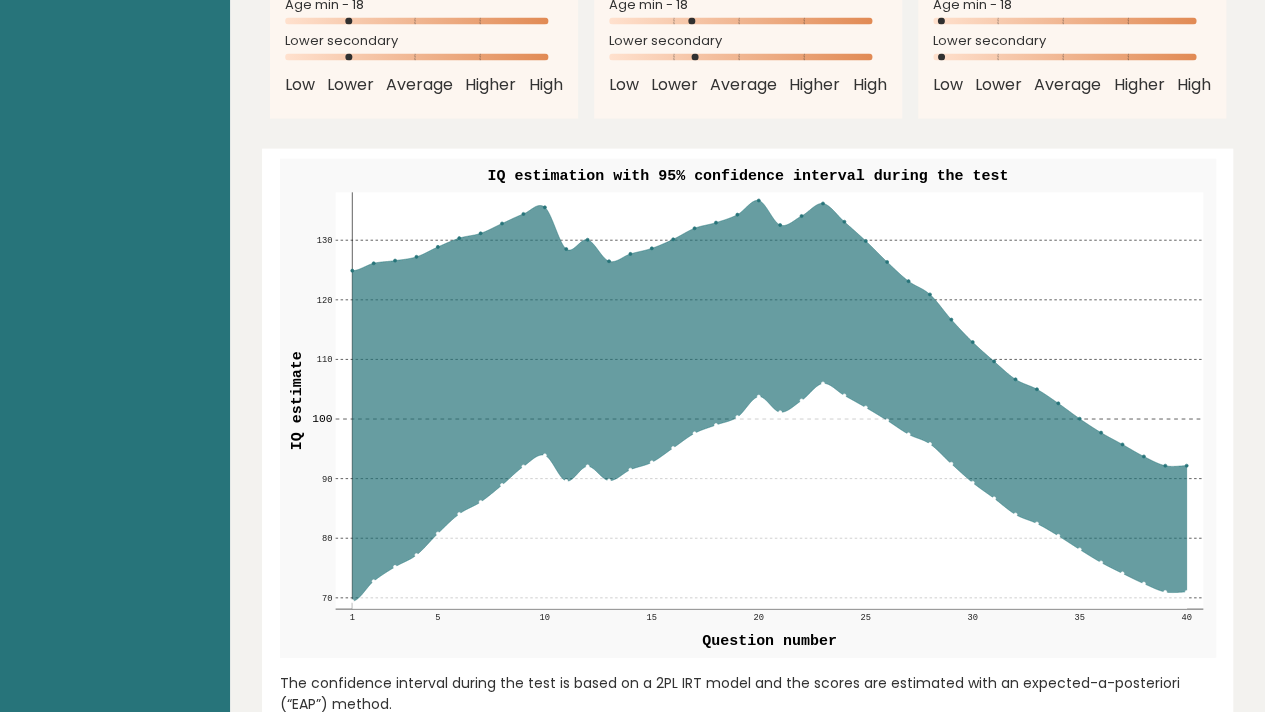 scroll, scrollTop: 2300, scrollLeft: 0, axis: vertical 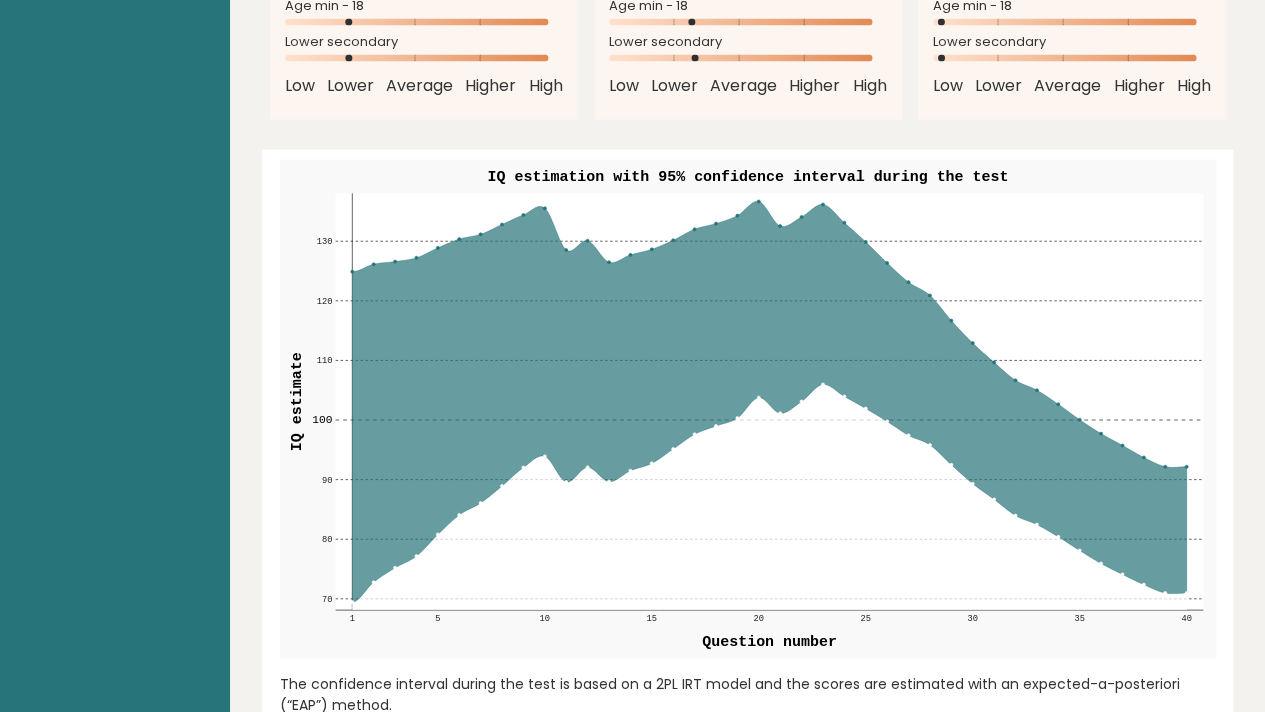 click 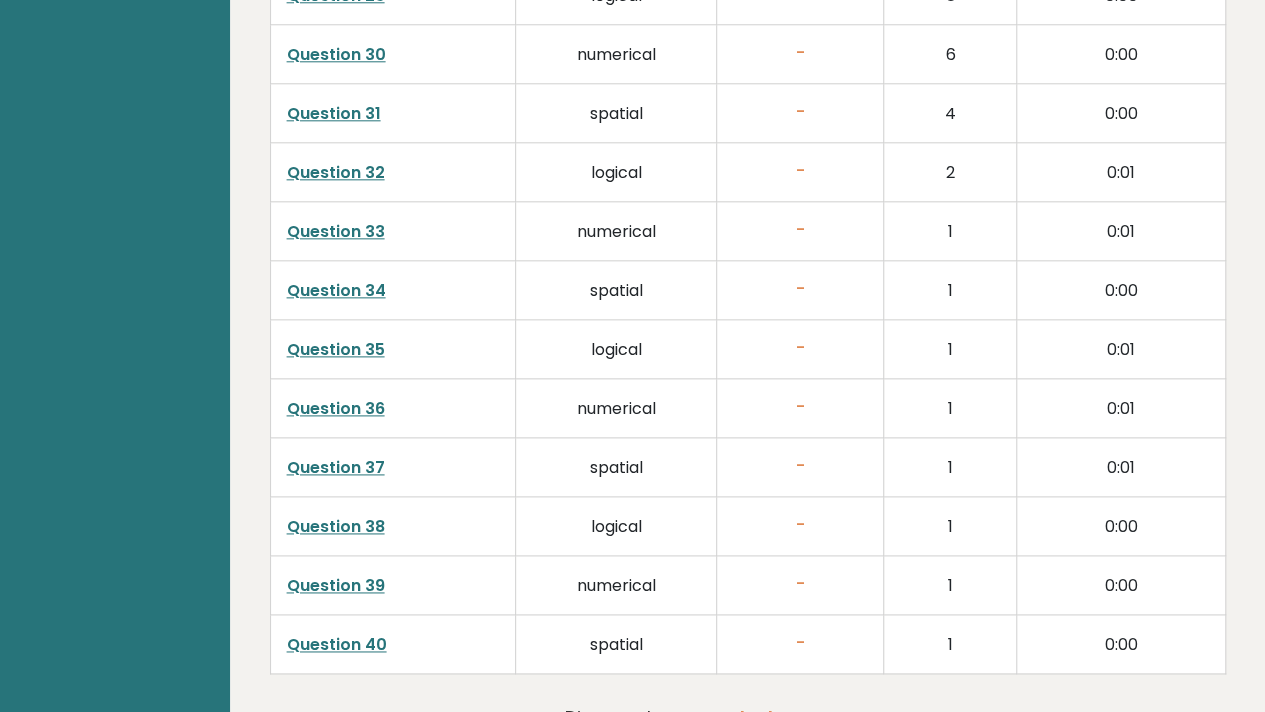 scroll, scrollTop: 4960, scrollLeft: 0, axis: vertical 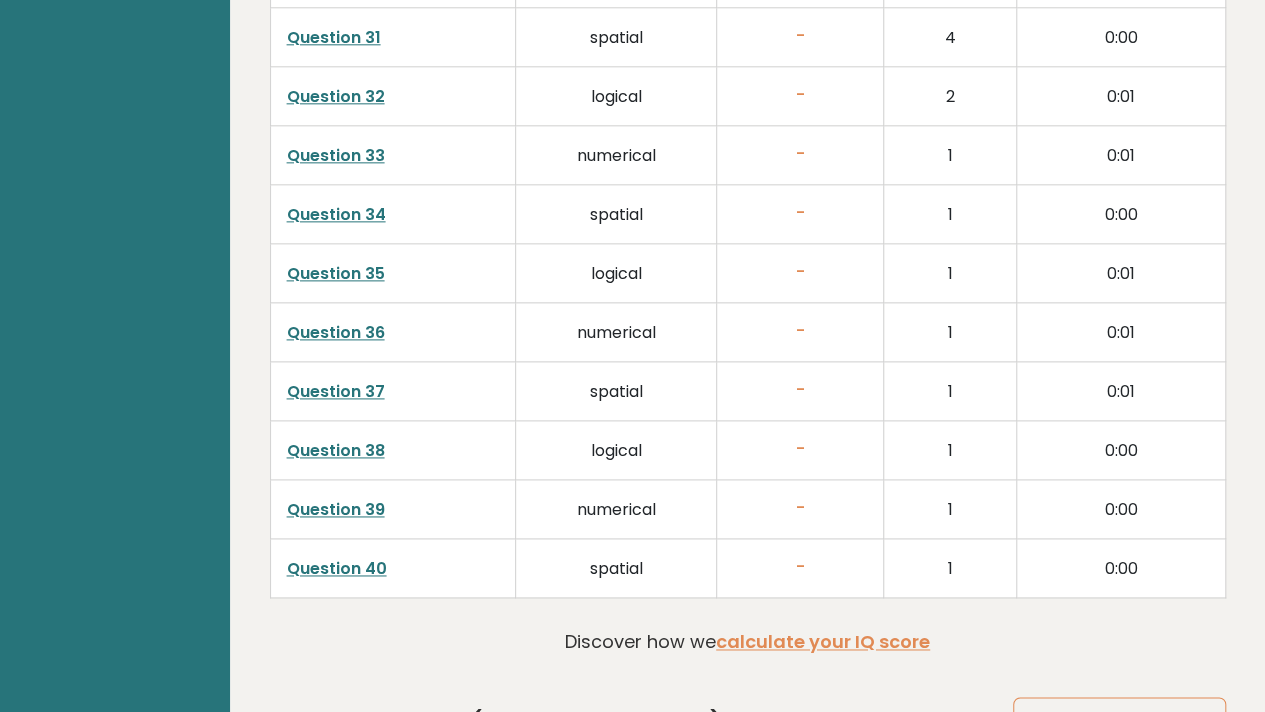 click on "Question
39" at bounding box center [336, 509] 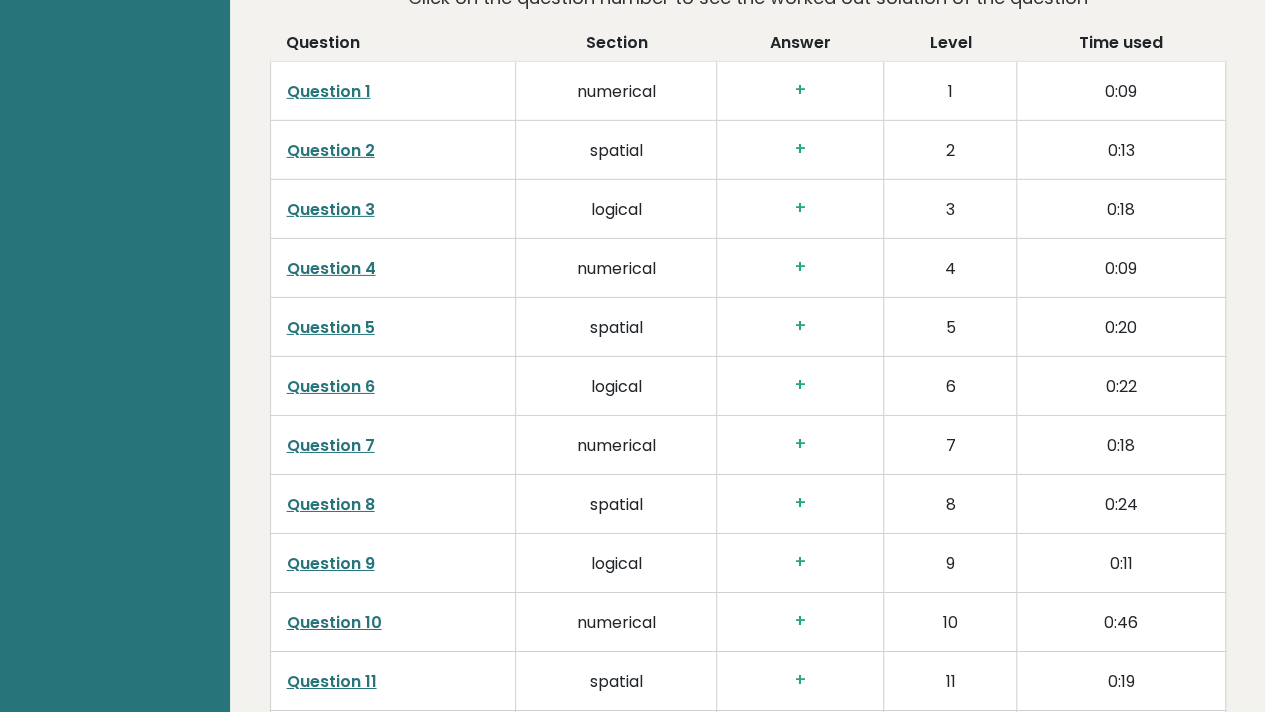 scroll, scrollTop: 3263, scrollLeft: 0, axis: vertical 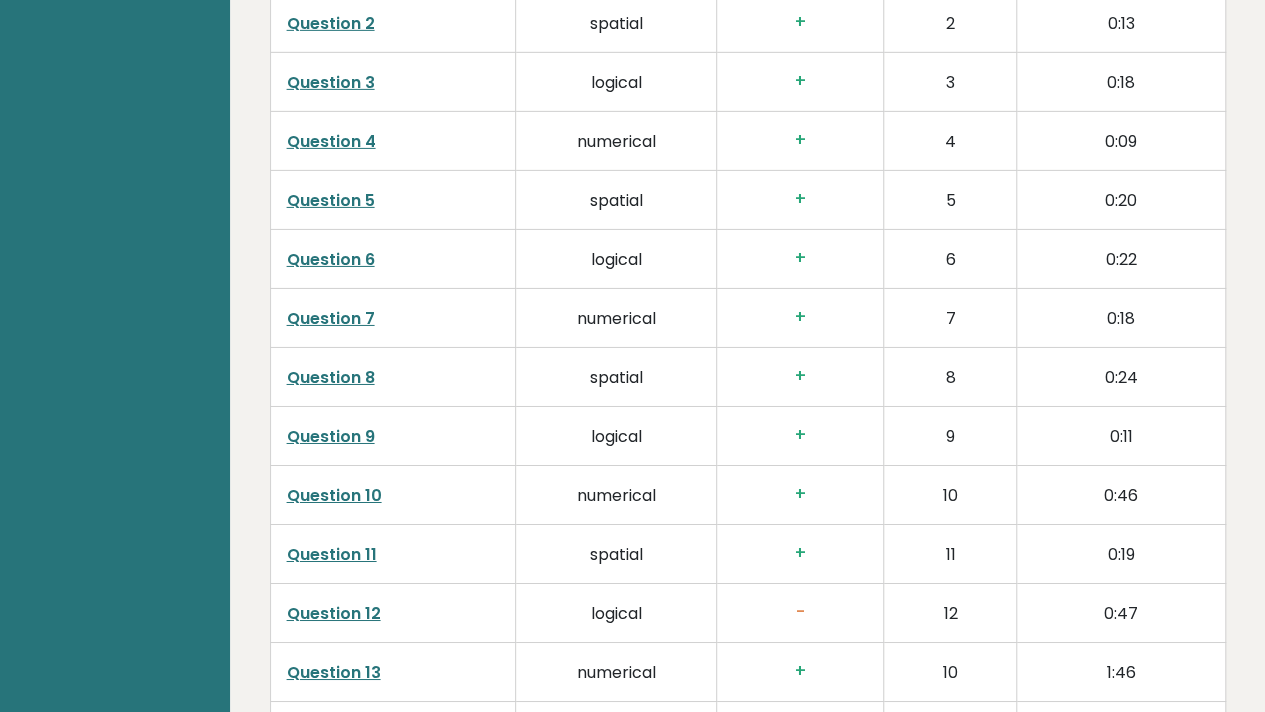 click on "Question
11" at bounding box center [332, 554] 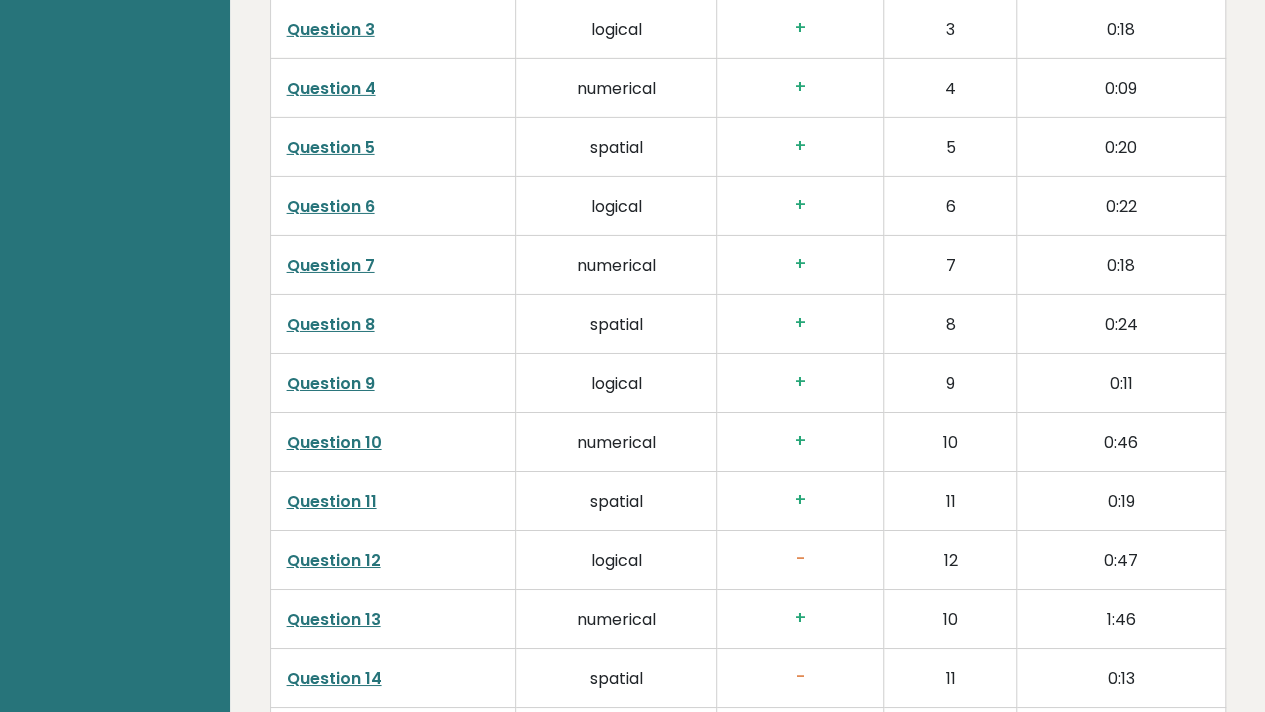 scroll, scrollTop: 3318, scrollLeft: 0, axis: vertical 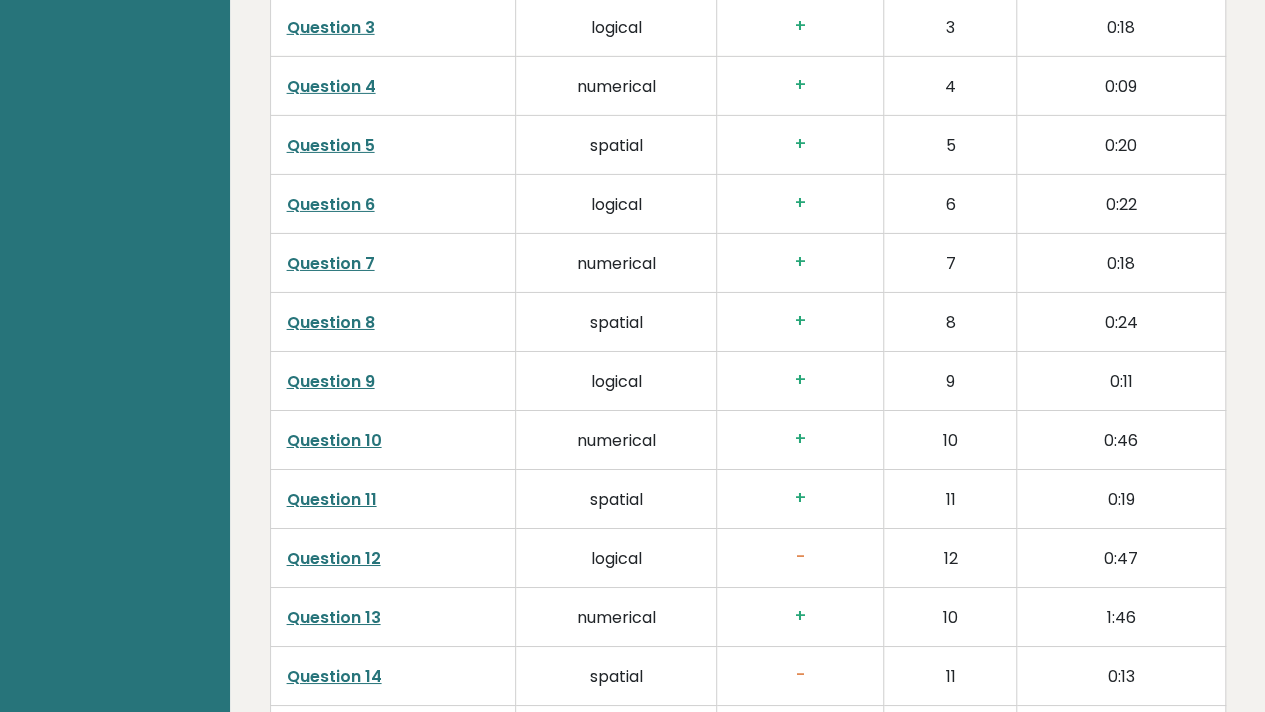 click on "Question
13" at bounding box center (334, 617) 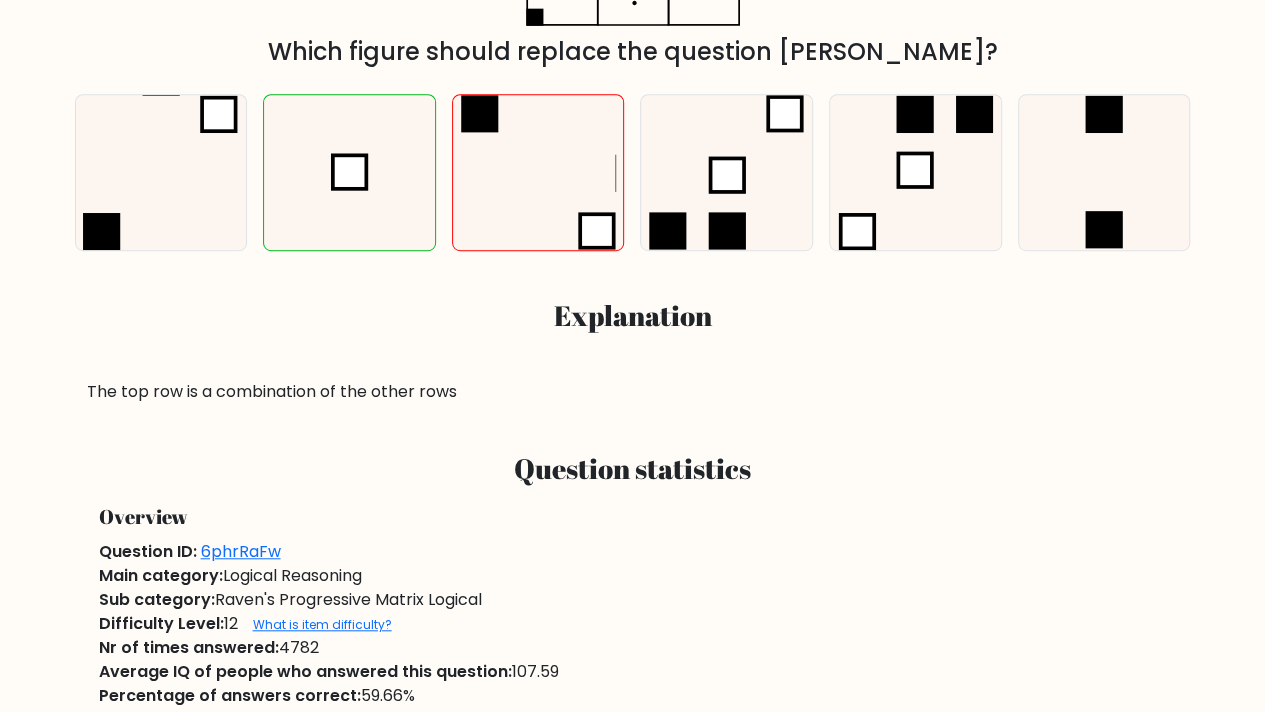 scroll, scrollTop: 637, scrollLeft: 0, axis: vertical 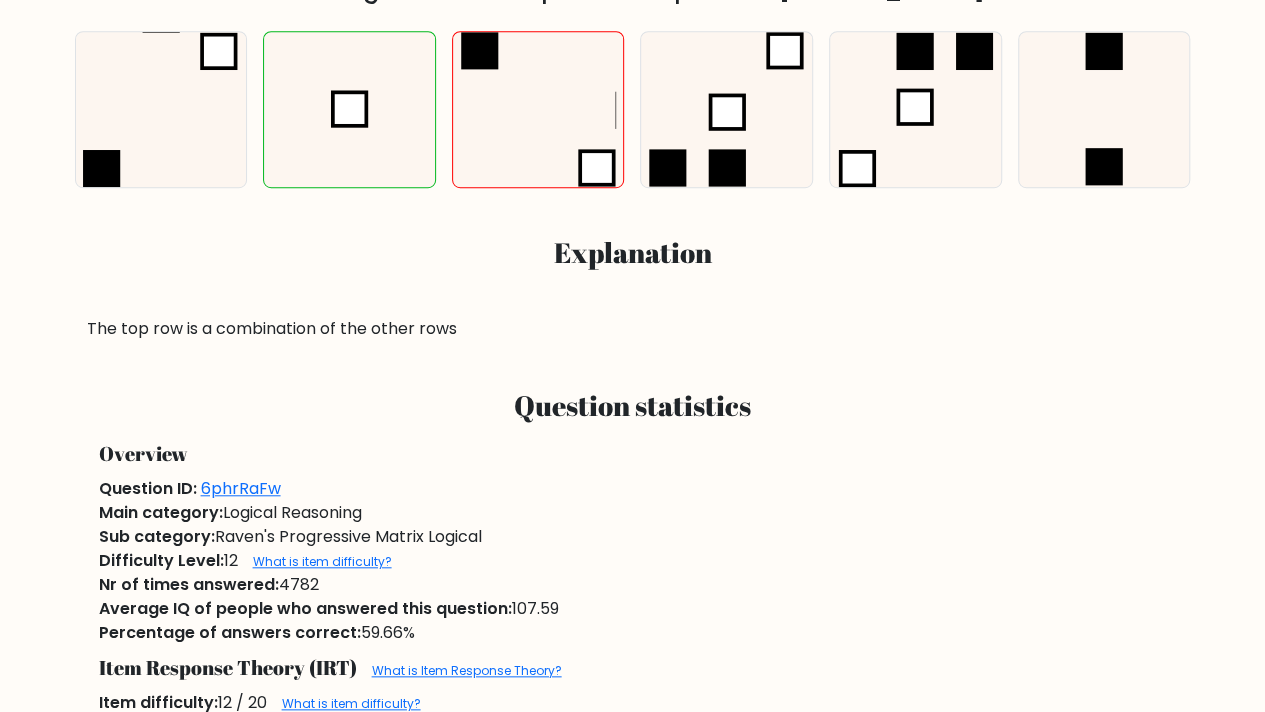 drag, startPoint x: 94, startPoint y: 610, endPoint x: 574, endPoint y: 608, distance: 480.00418 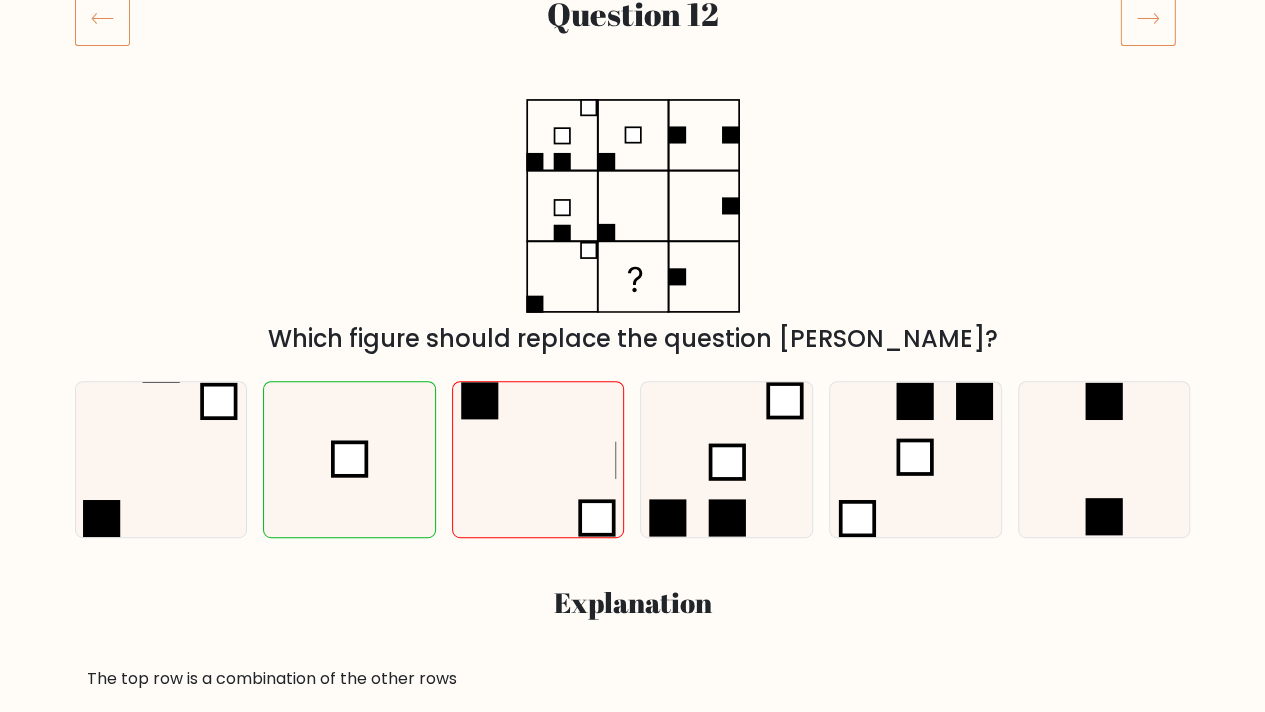 scroll, scrollTop: 0, scrollLeft: 0, axis: both 